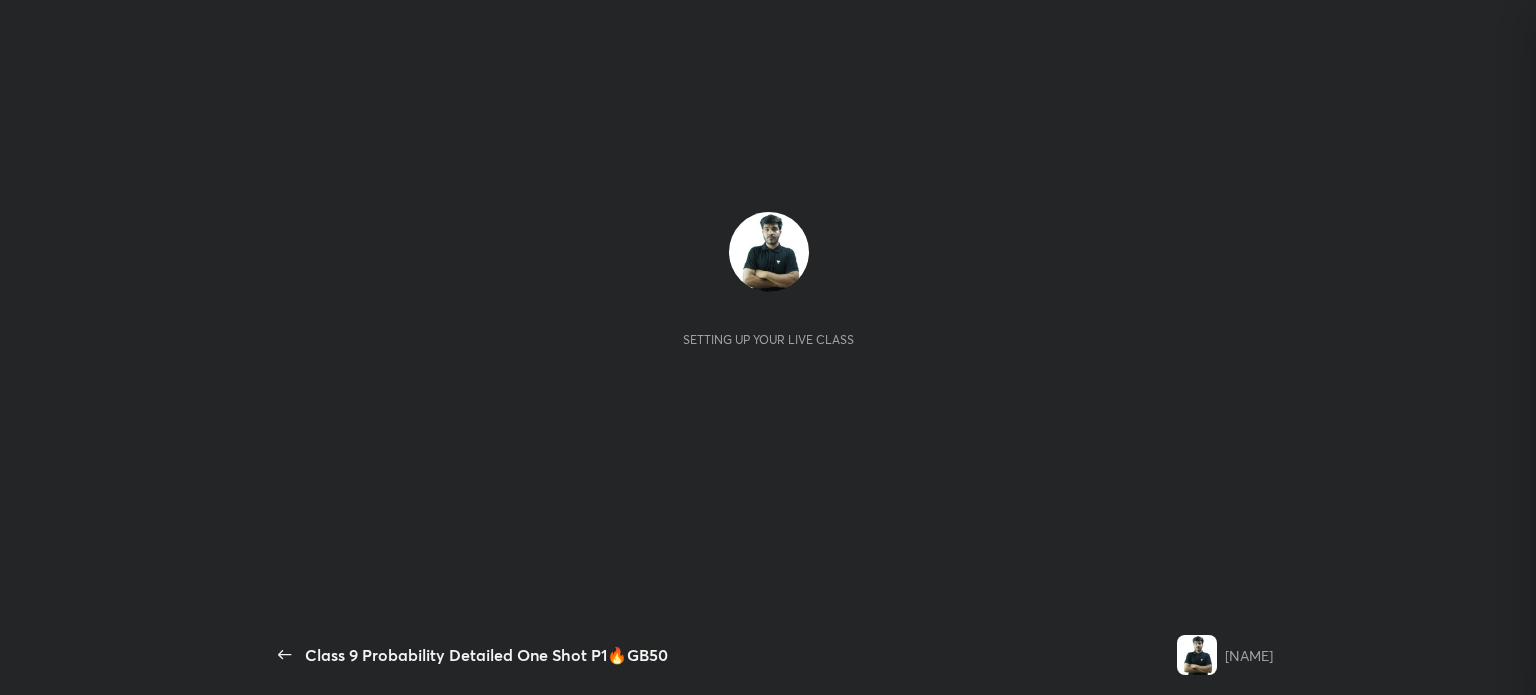 scroll, scrollTop: 0, scrollLeft: 0, axis: both 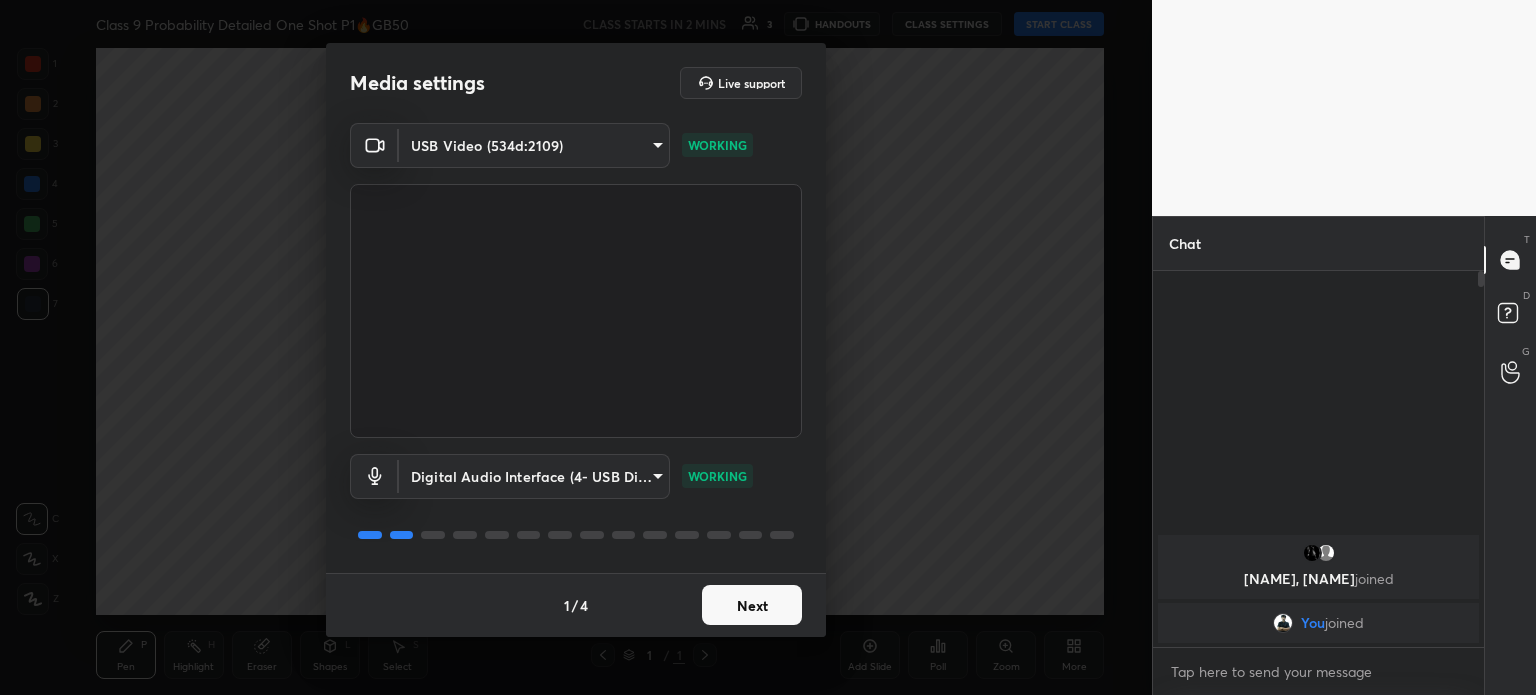 click on "Next" at bounding box center (752, 605) 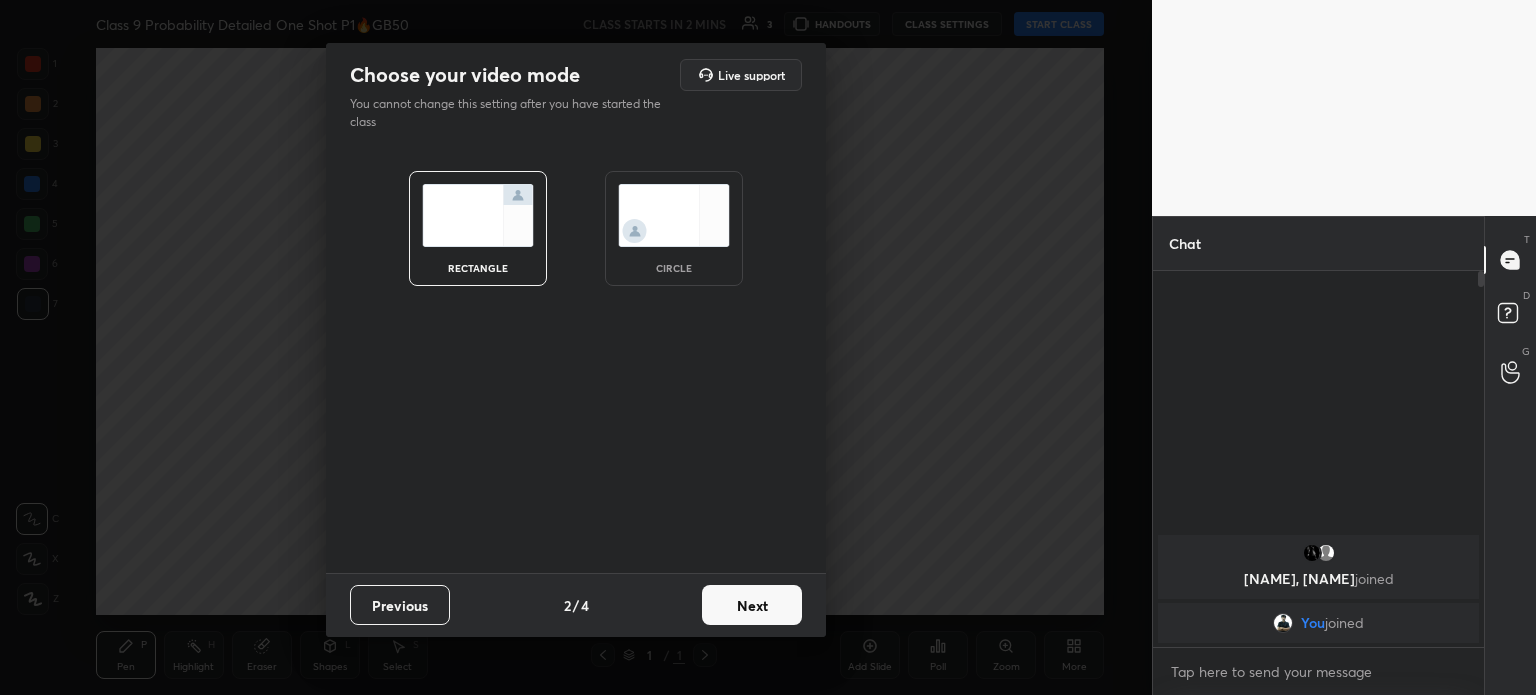 click on "Next" at bounding box center (752, 605) 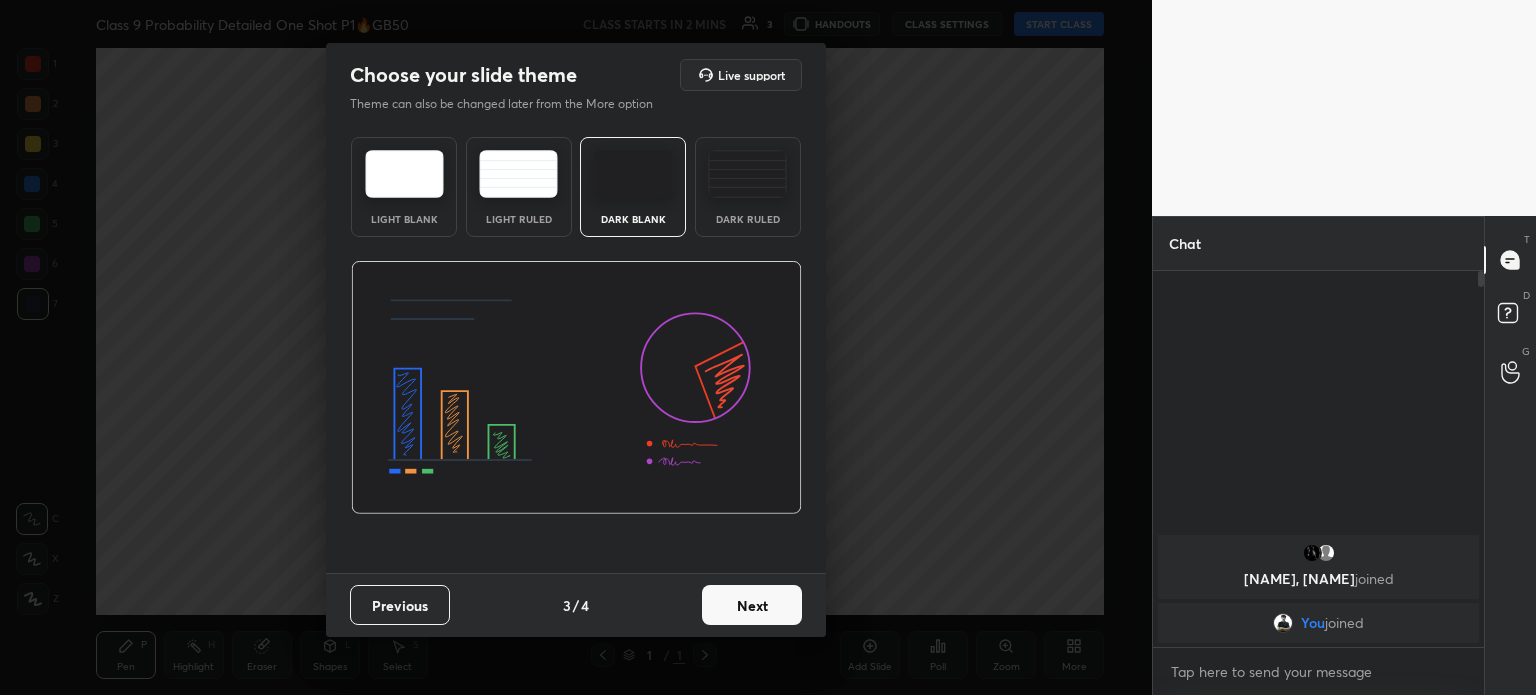 click on "Next" at bounding box center (752, 605) 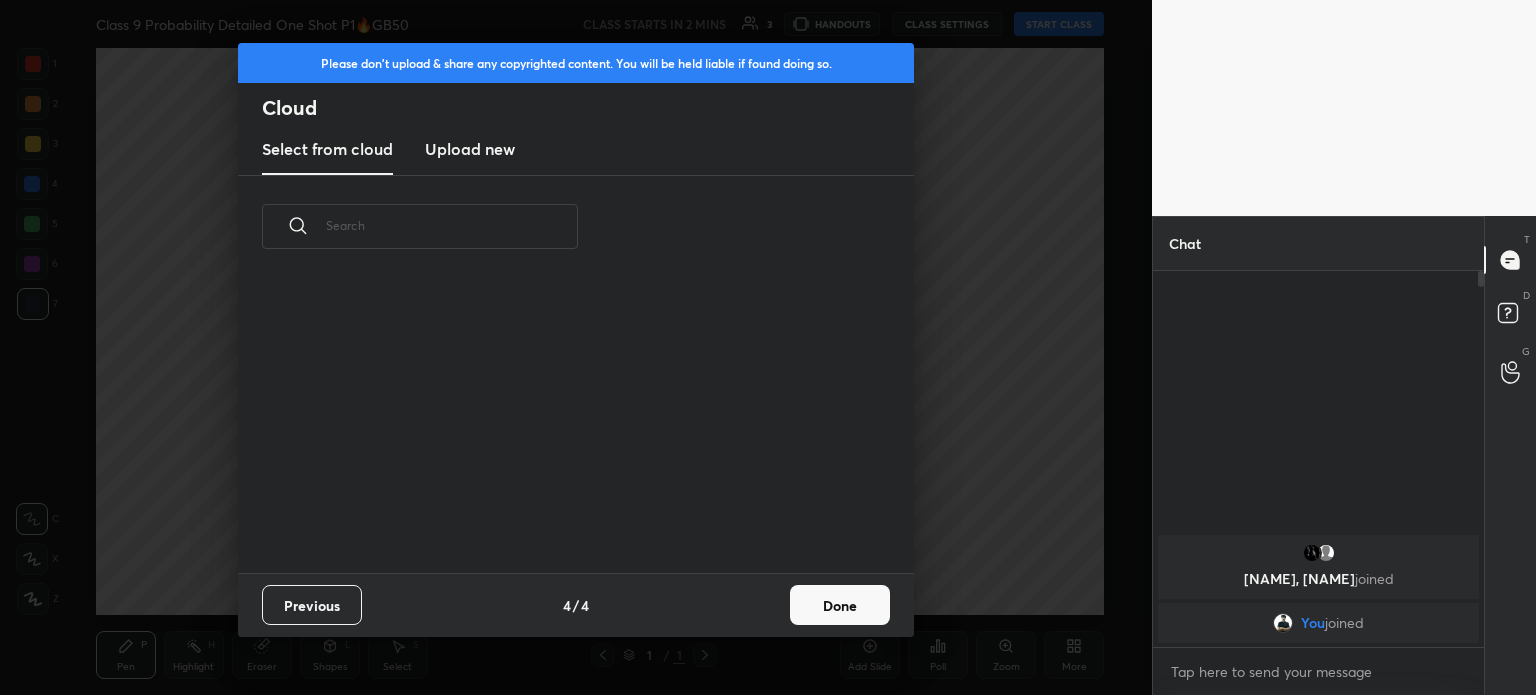 scroll, scrollTop: 6, scrollLeft: 10, axis: both 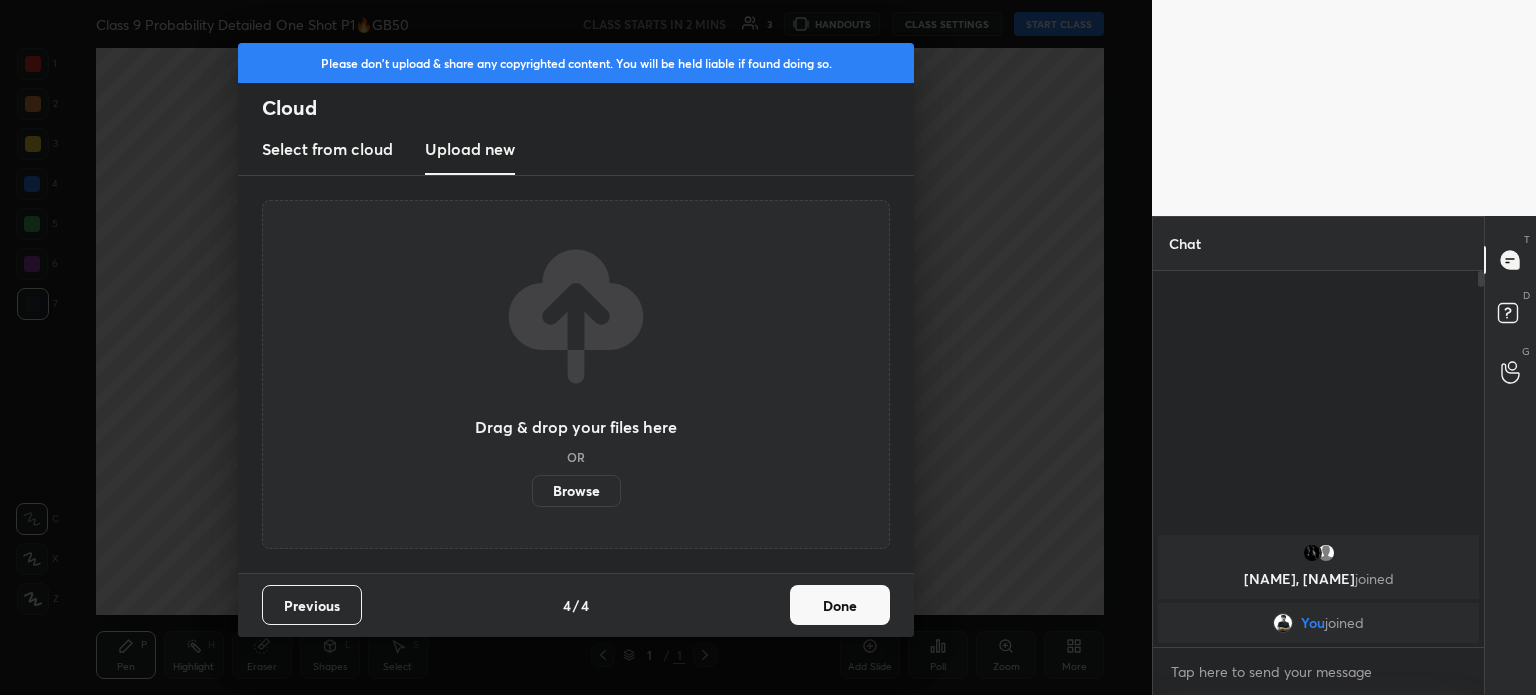 click on "Browse" at bounding box center (576, 491) 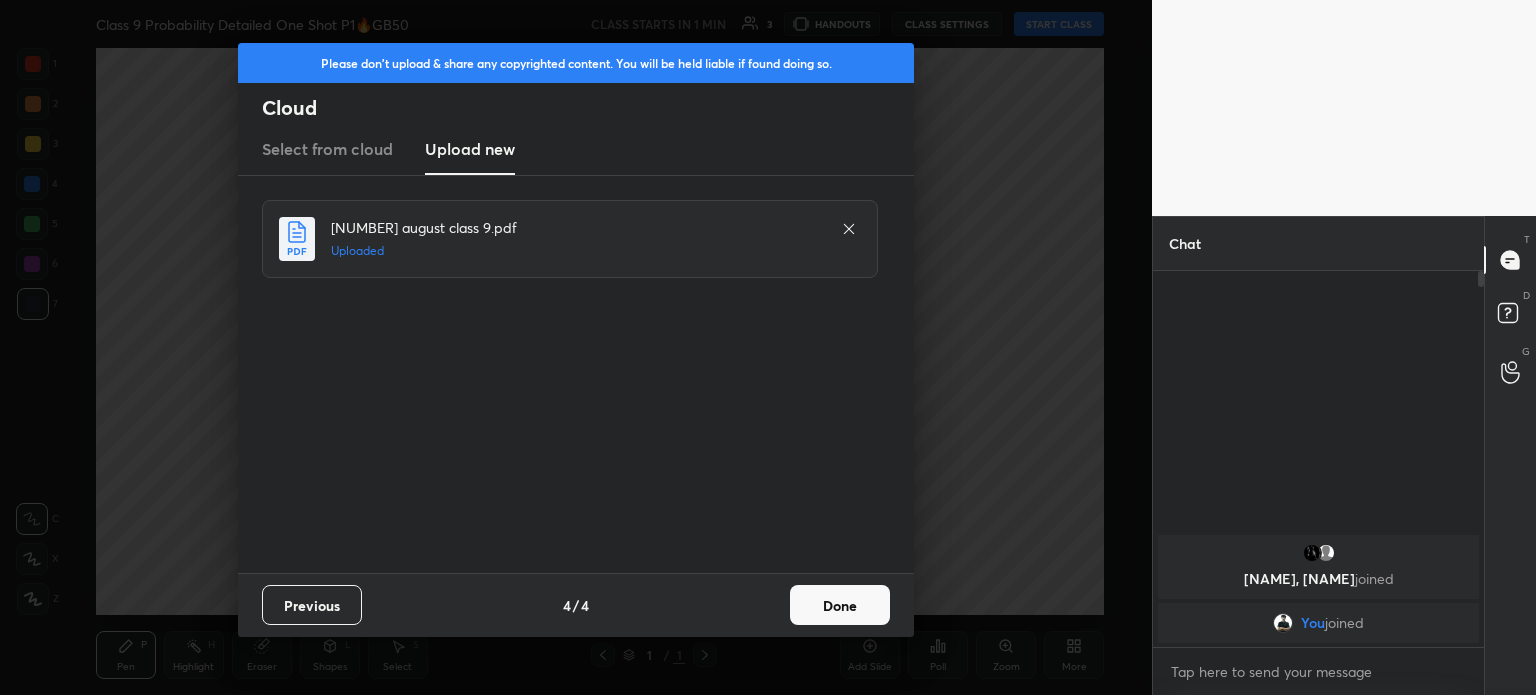 click on "Done" at bounding box center (840, 605) 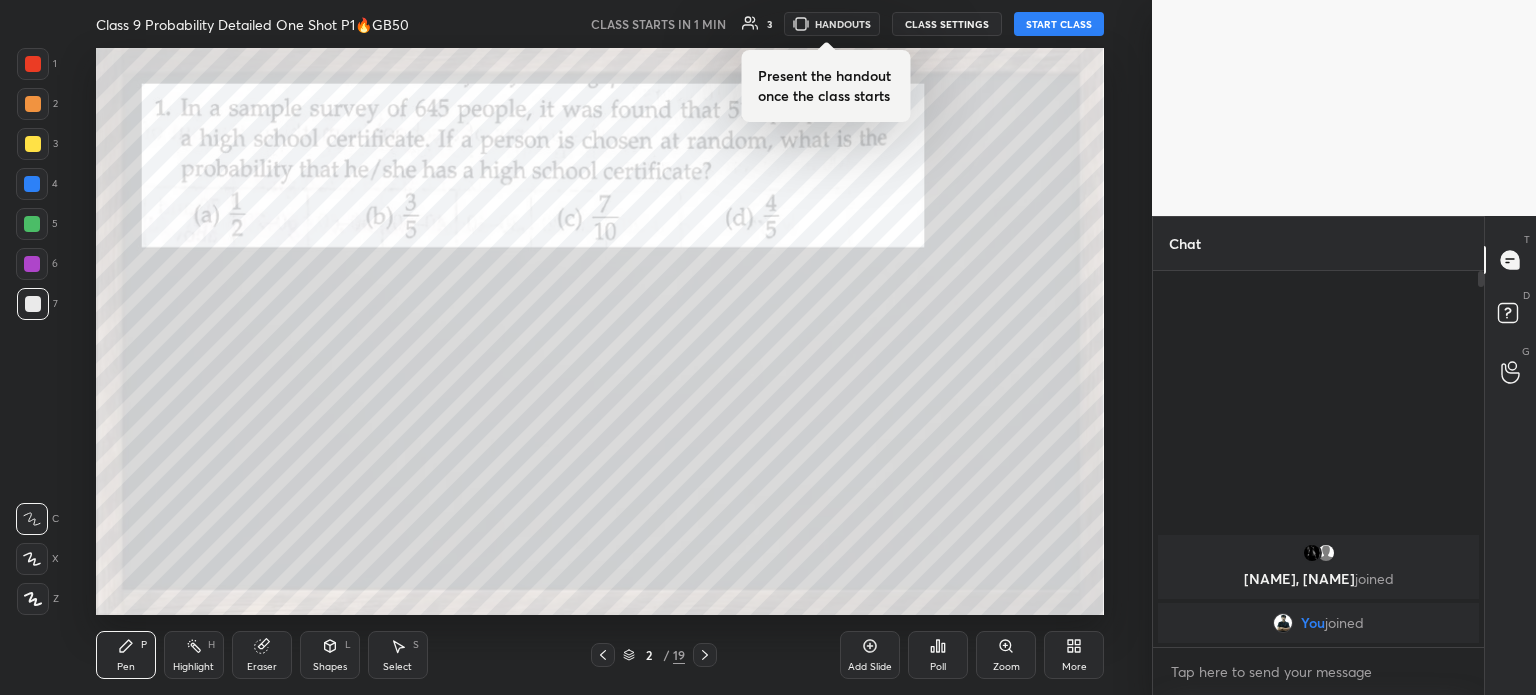 click 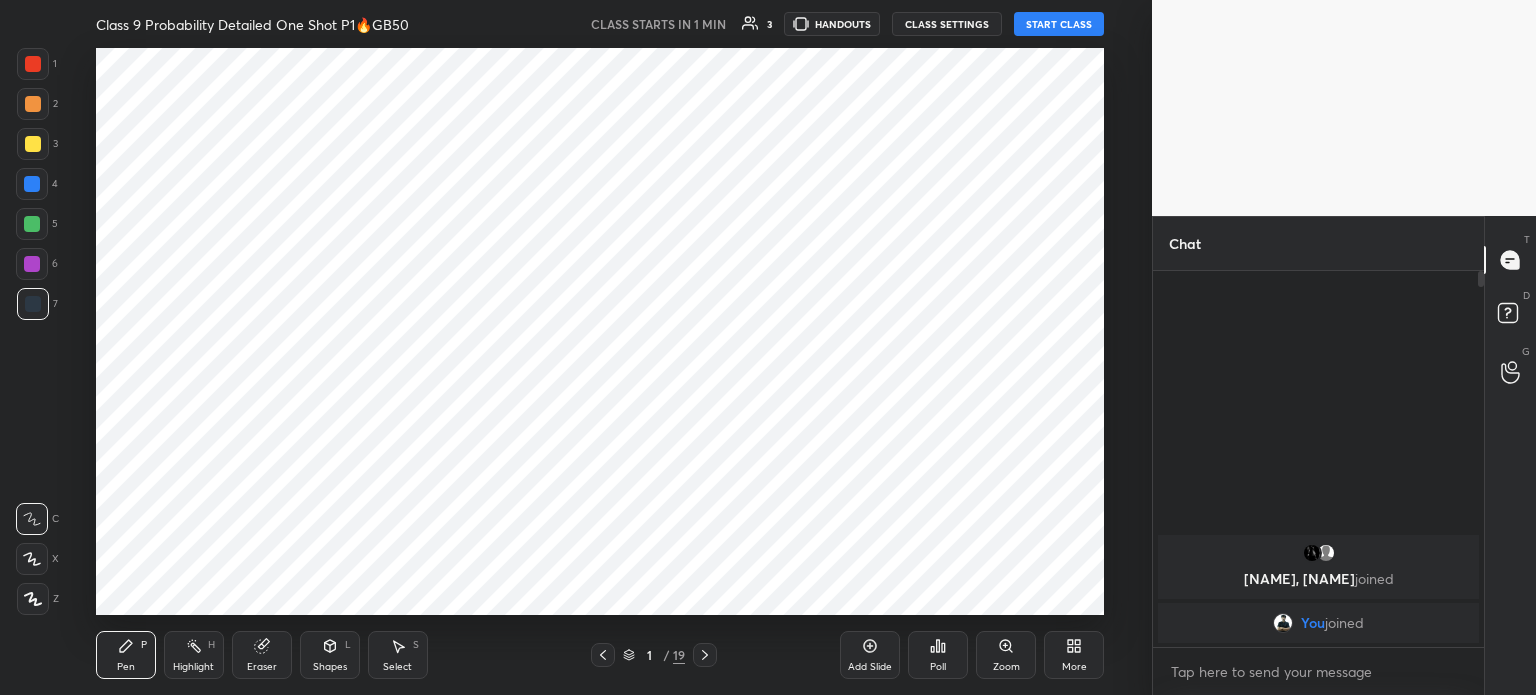 click on "Add Slide" at bounding box center (870, 655) 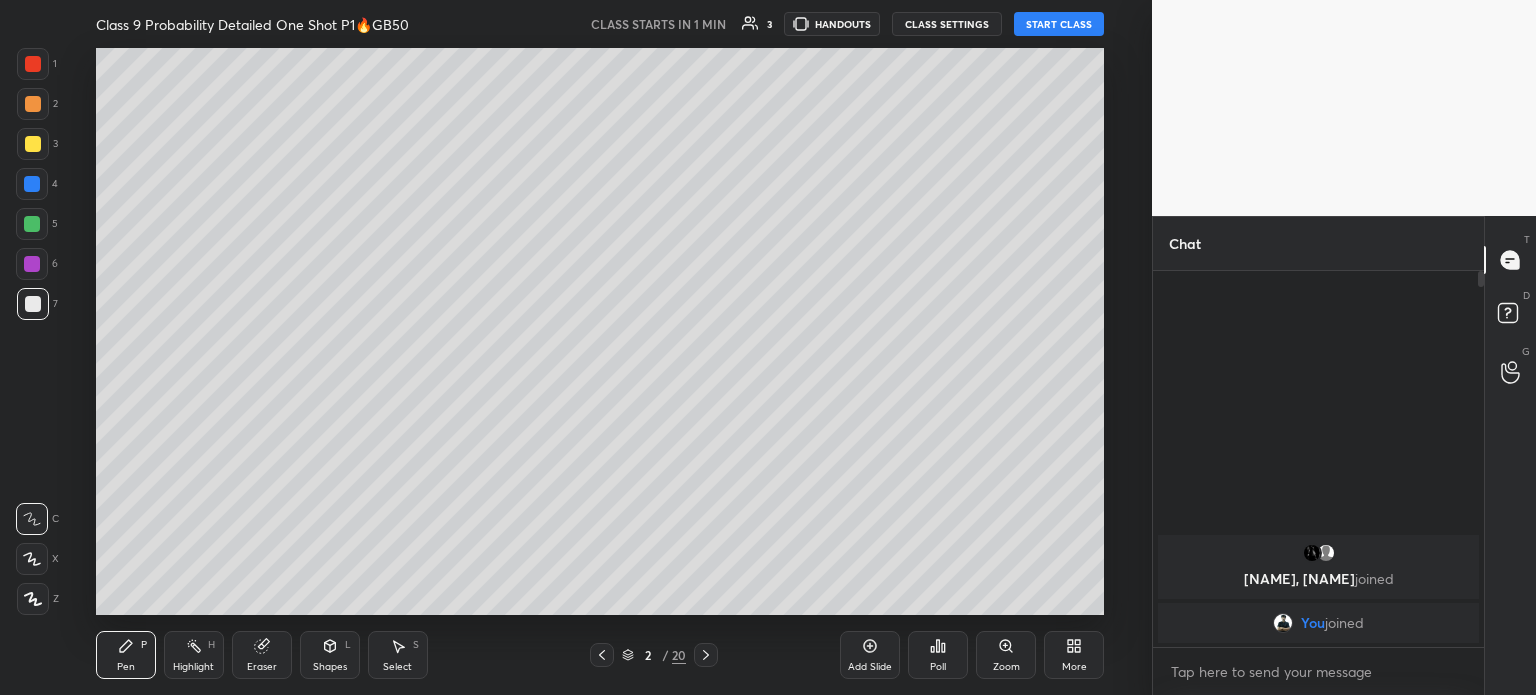 click on "START CLASS" at bounding box center [1059, 24] 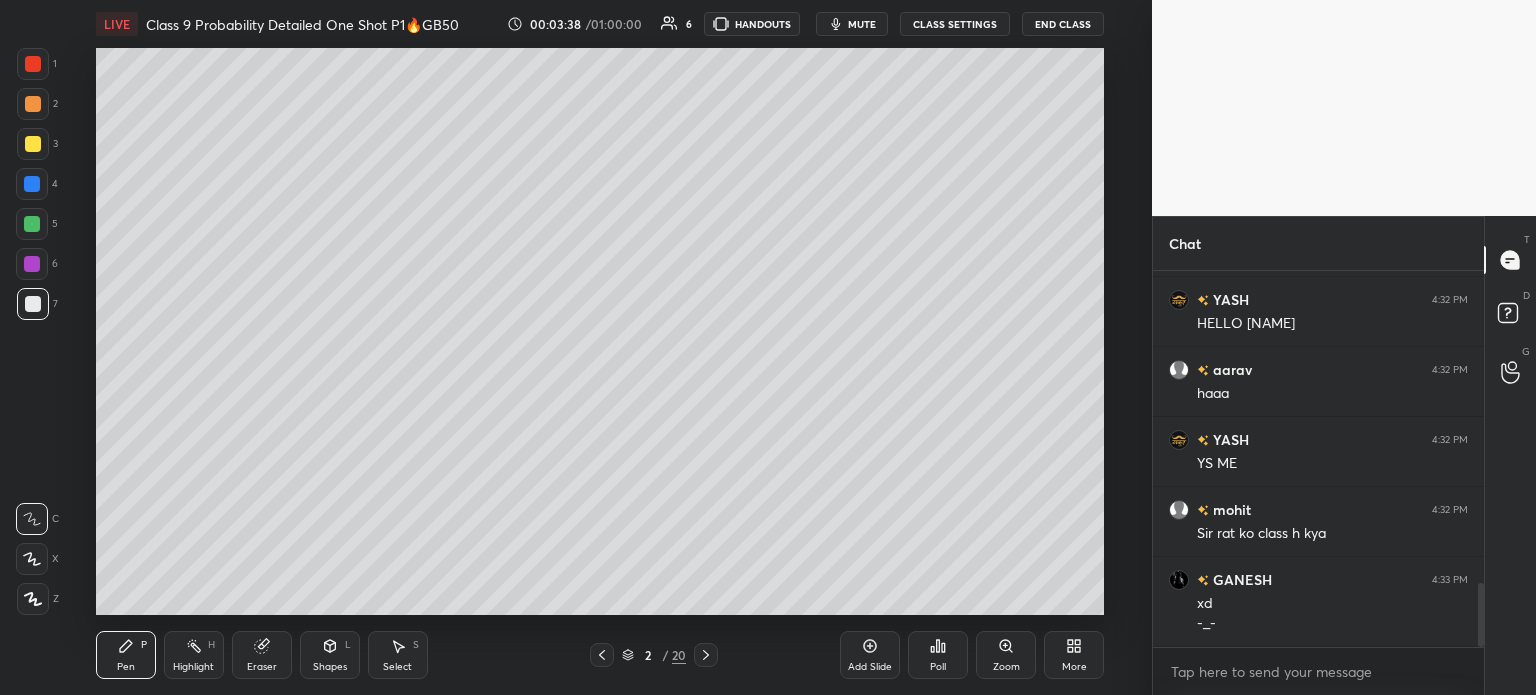 scroll, scrollTop: 1885, scrollLeft: 0, axis: vertical 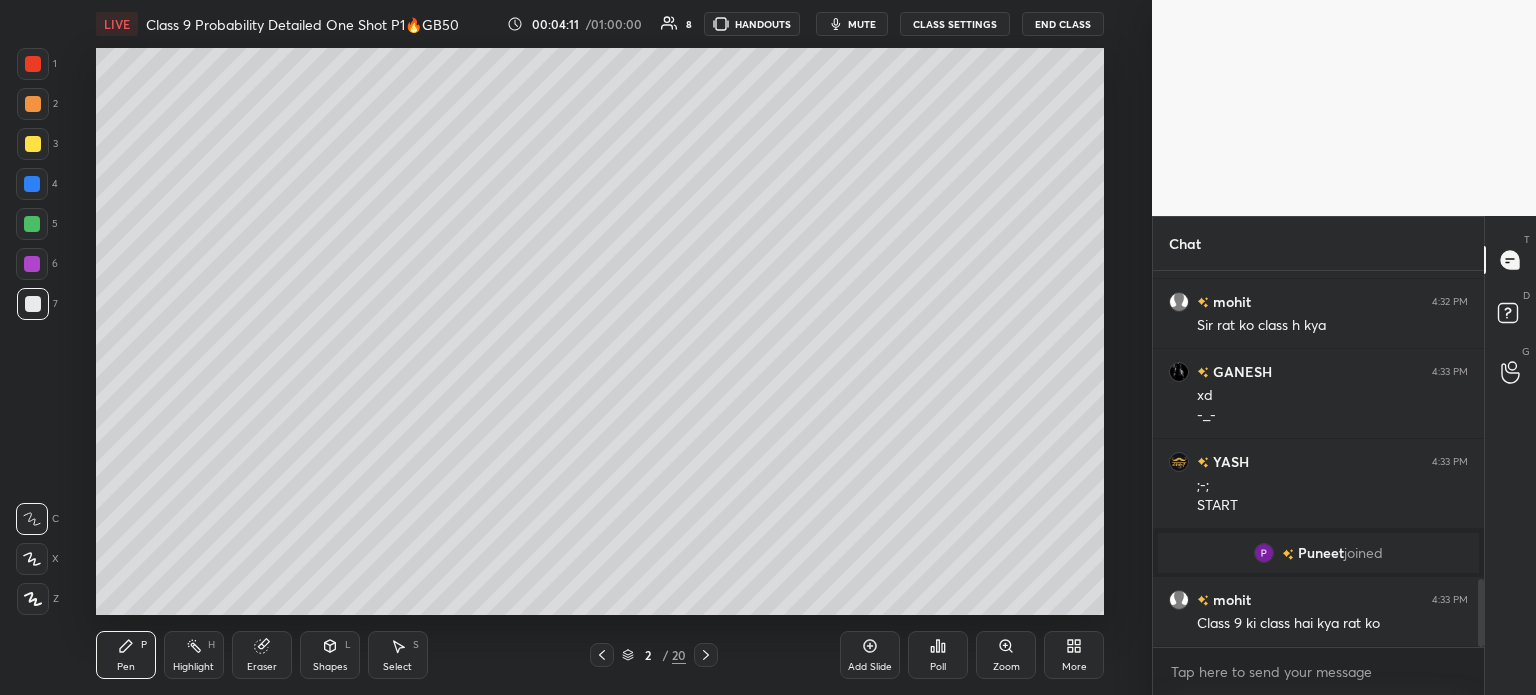 click at bounding box center [33, 144] 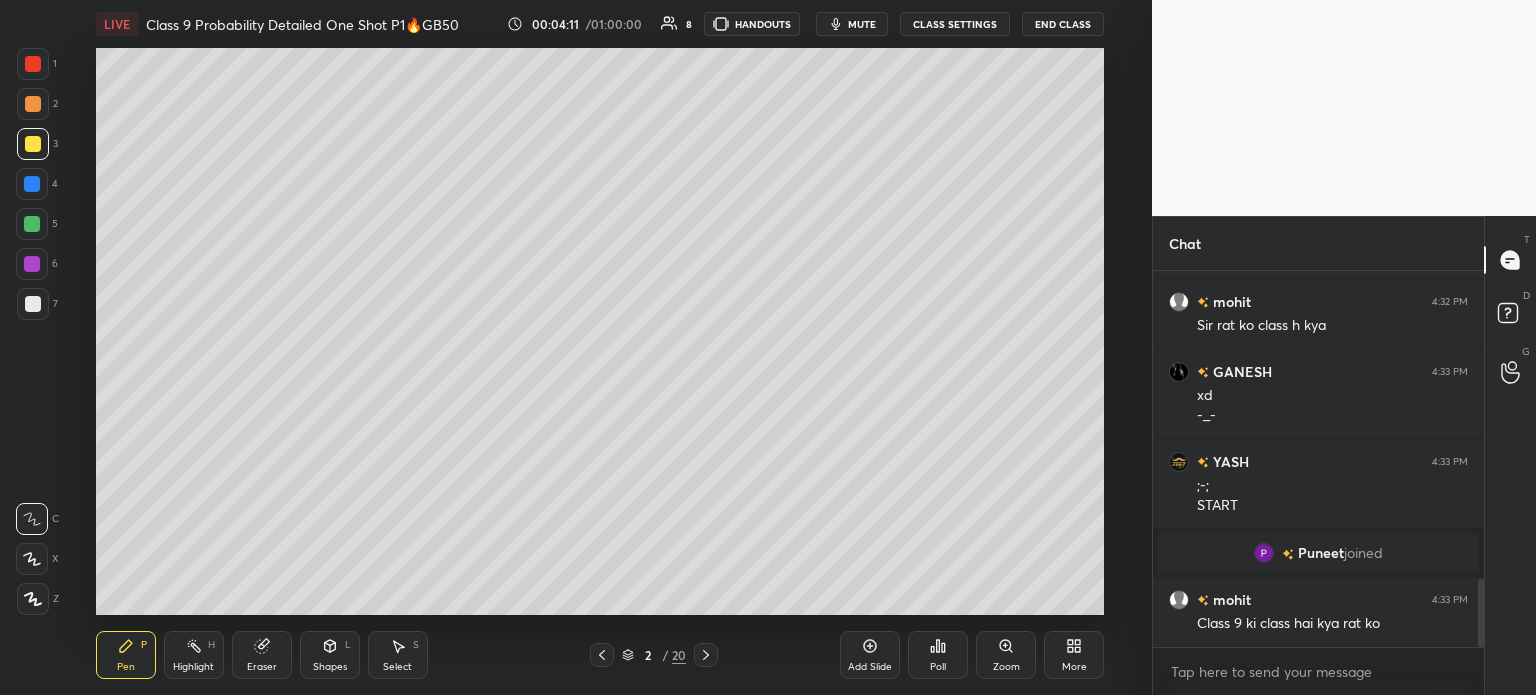 click at bounding box center [33, 104] 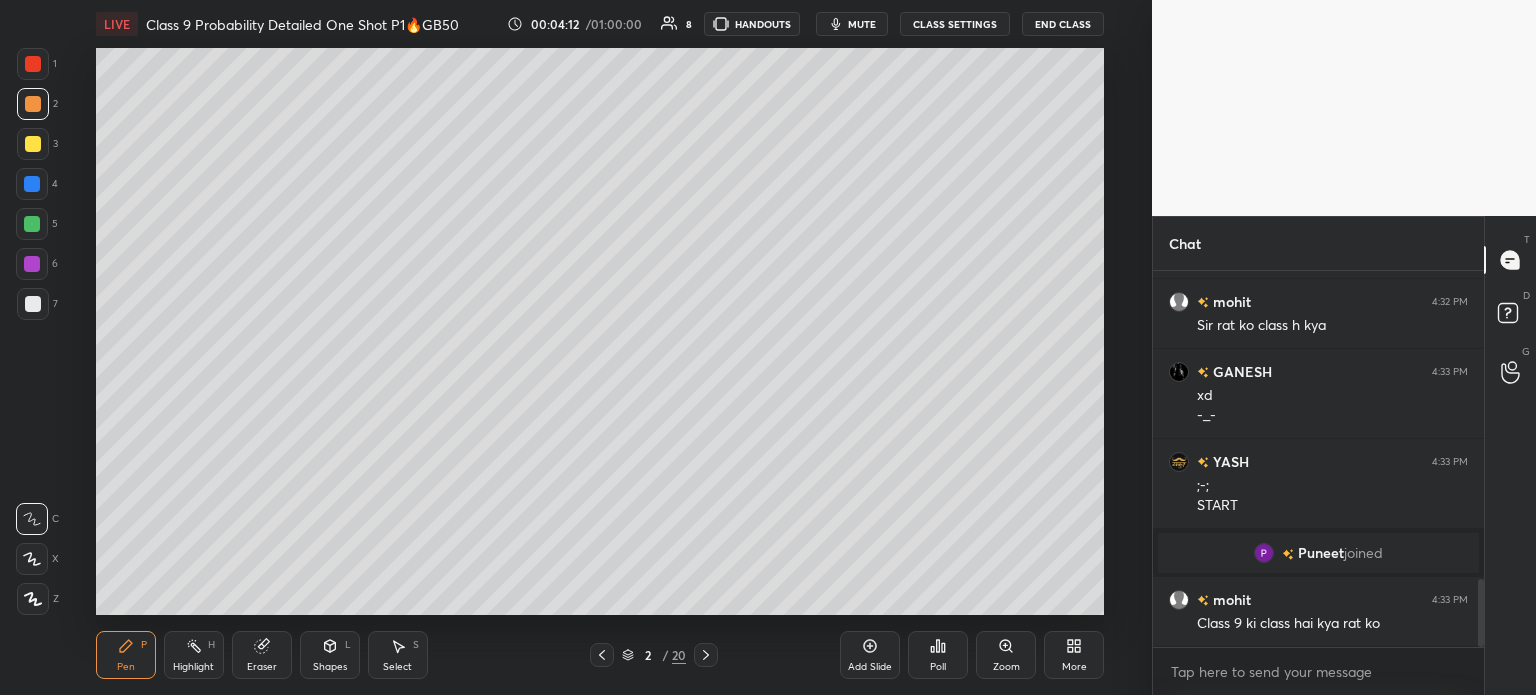 click at bounding box center [33, 64] 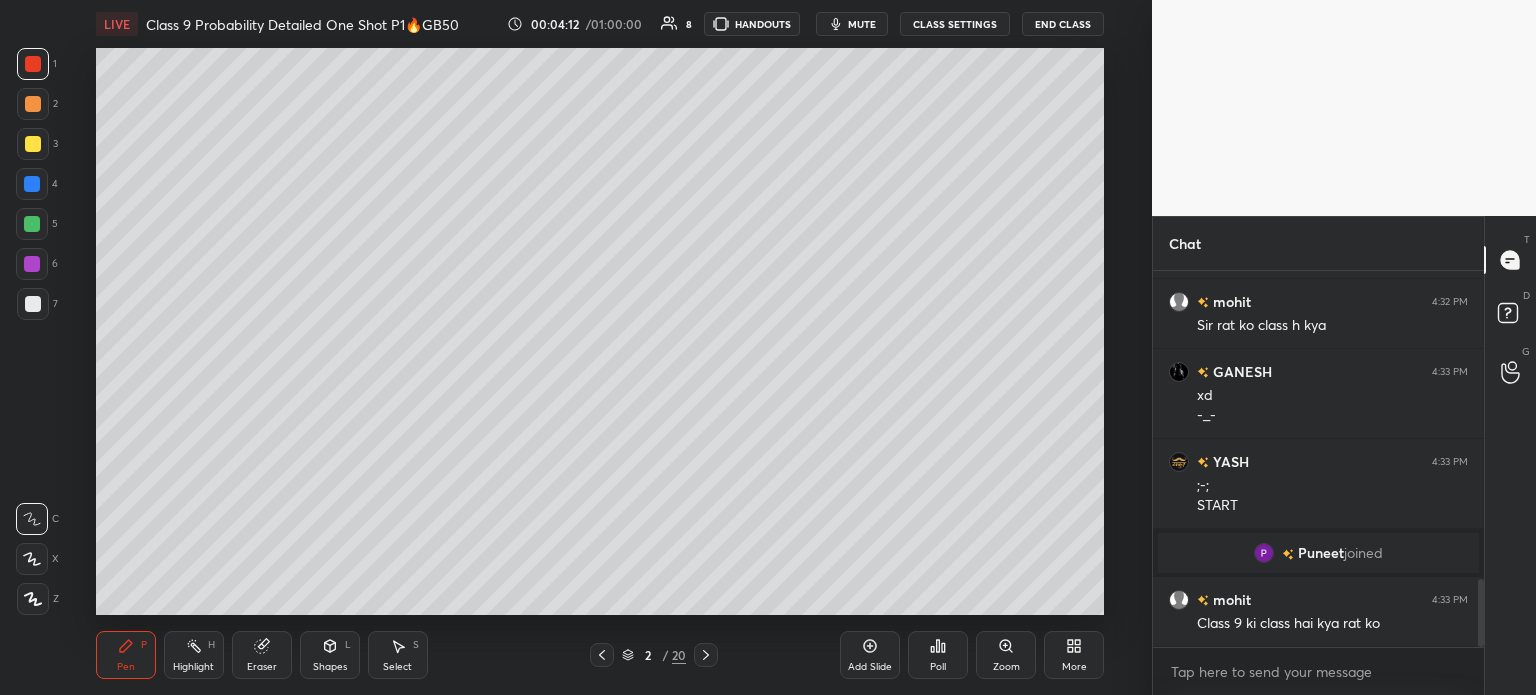click at bounding box center [33, 104] 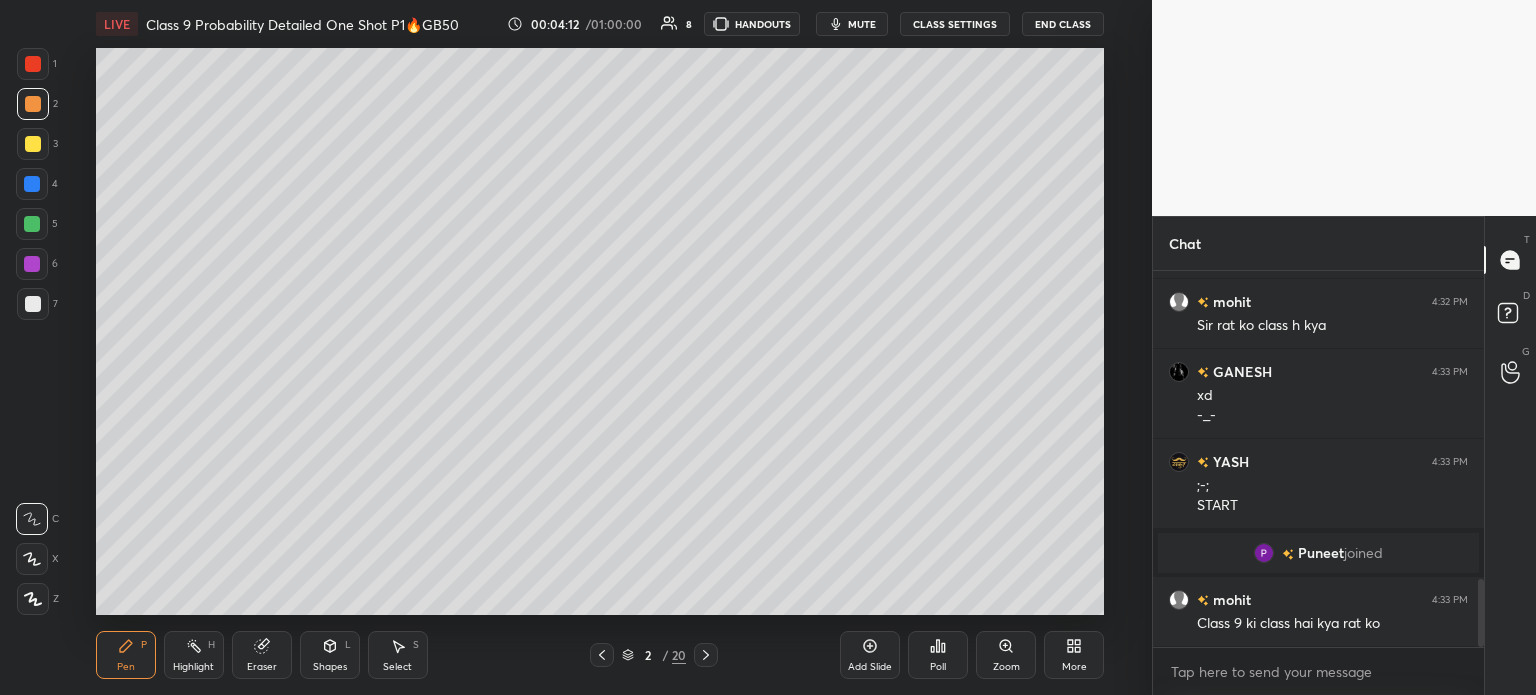 click at bounding box center [33, 144] 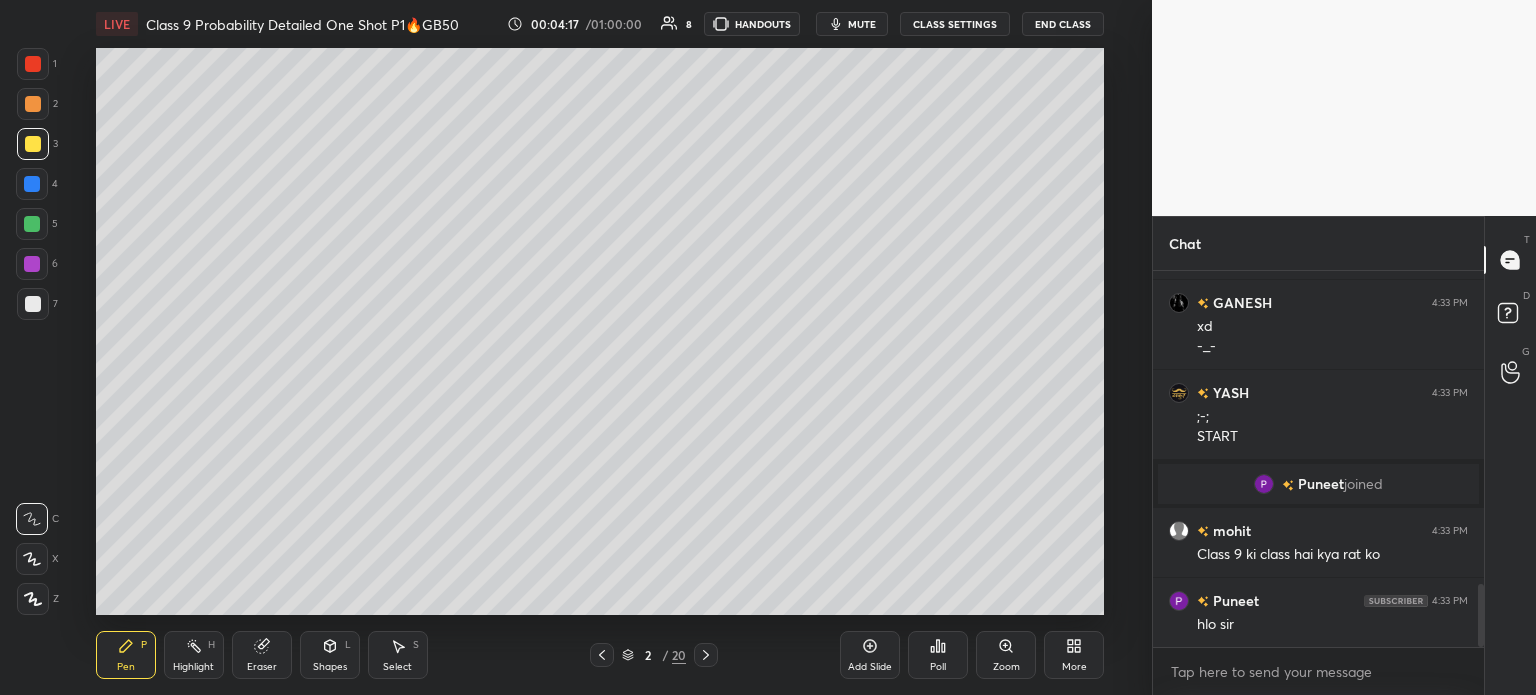 scroll, scrollTop: 1856, scrollLeft: 0, axis: vertical 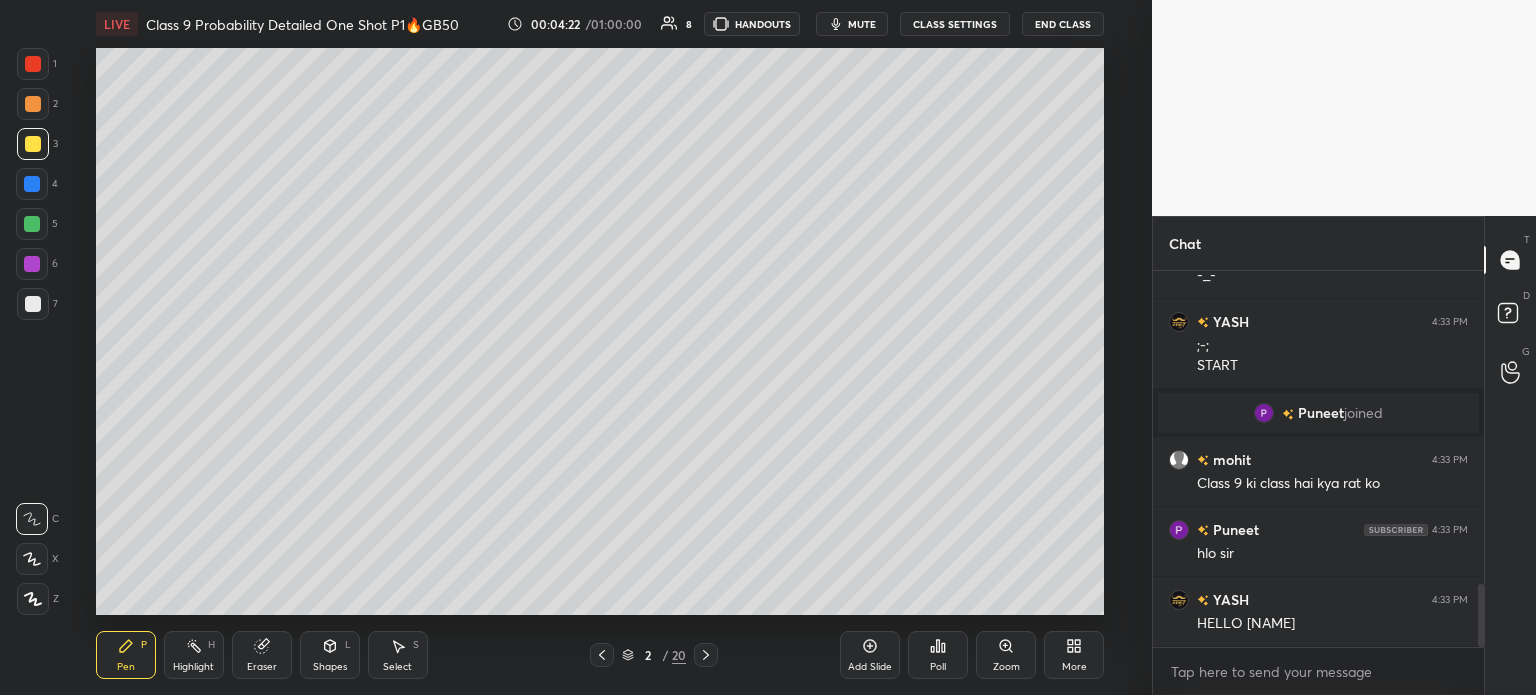 click 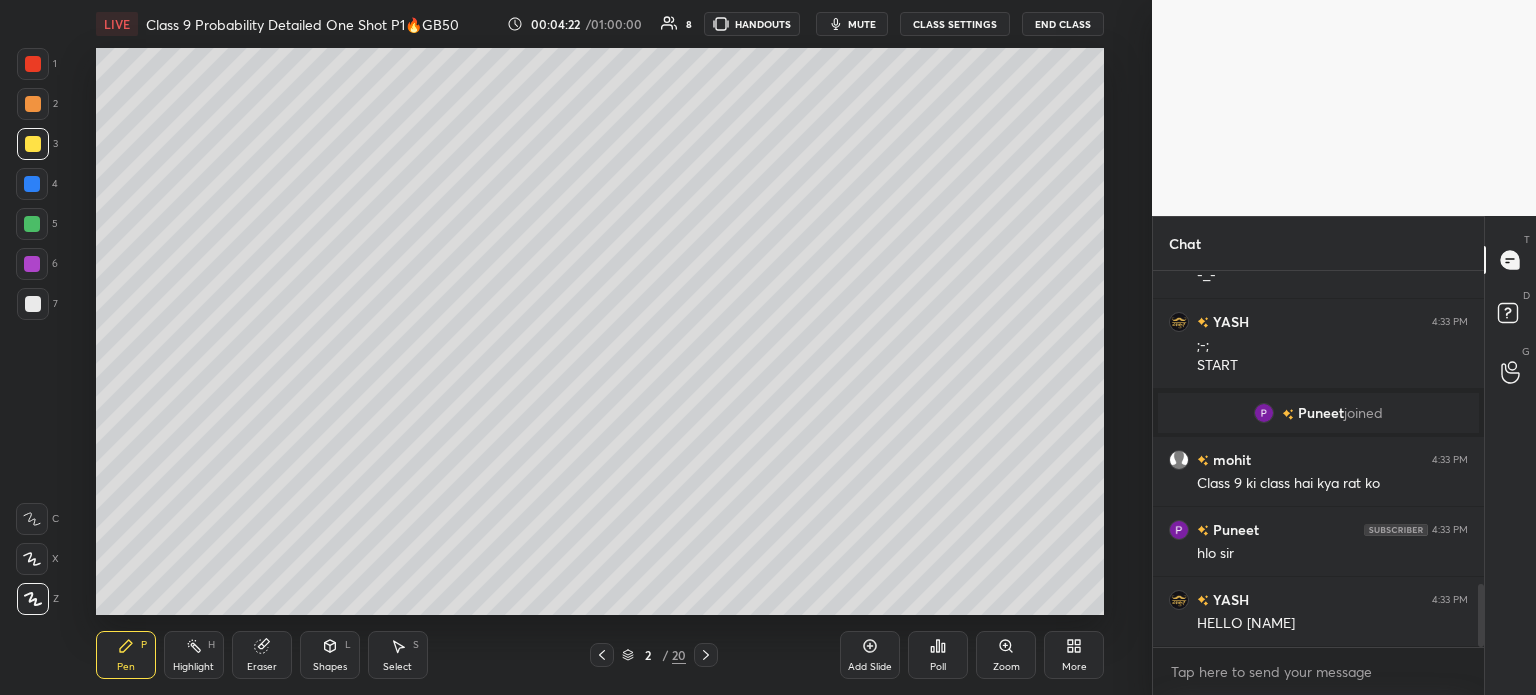 click at bounding box center (32, 559) 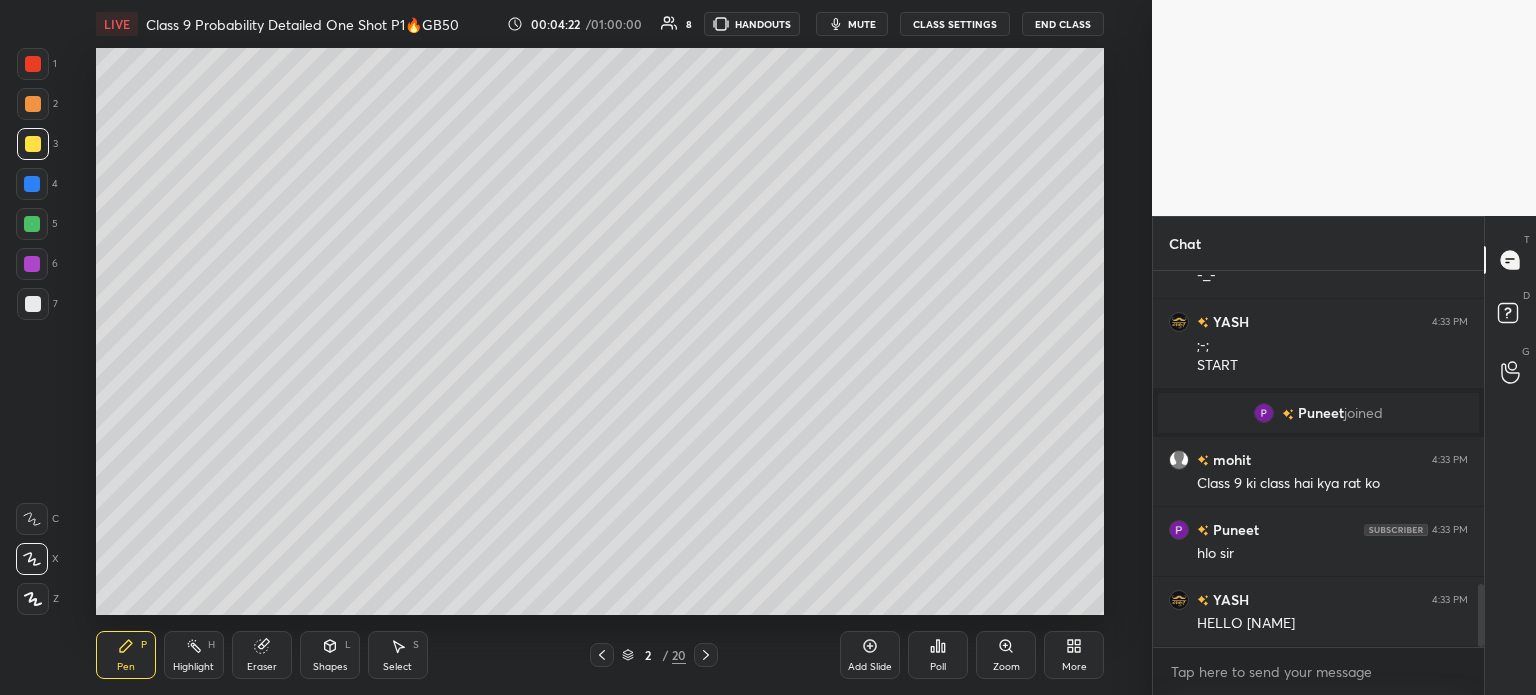click 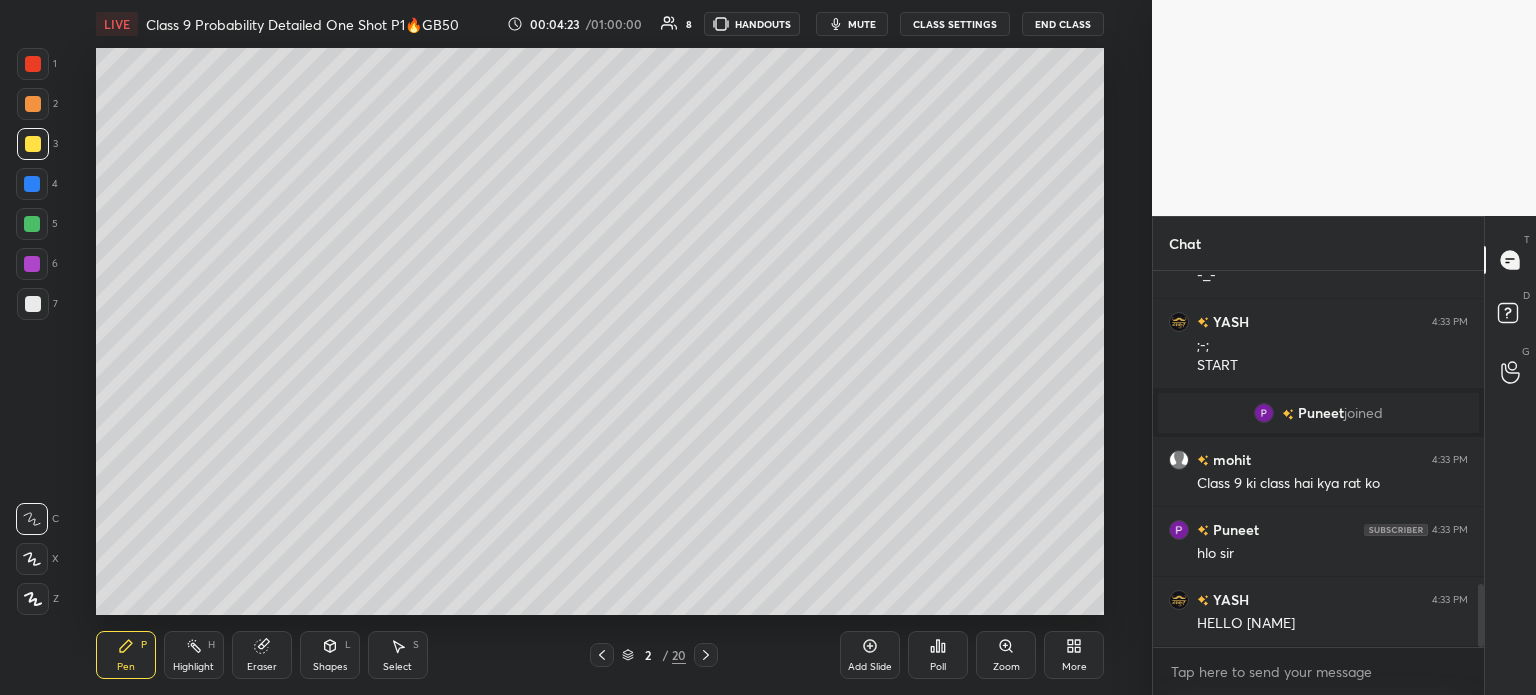 click at bounding box center [33, 304] 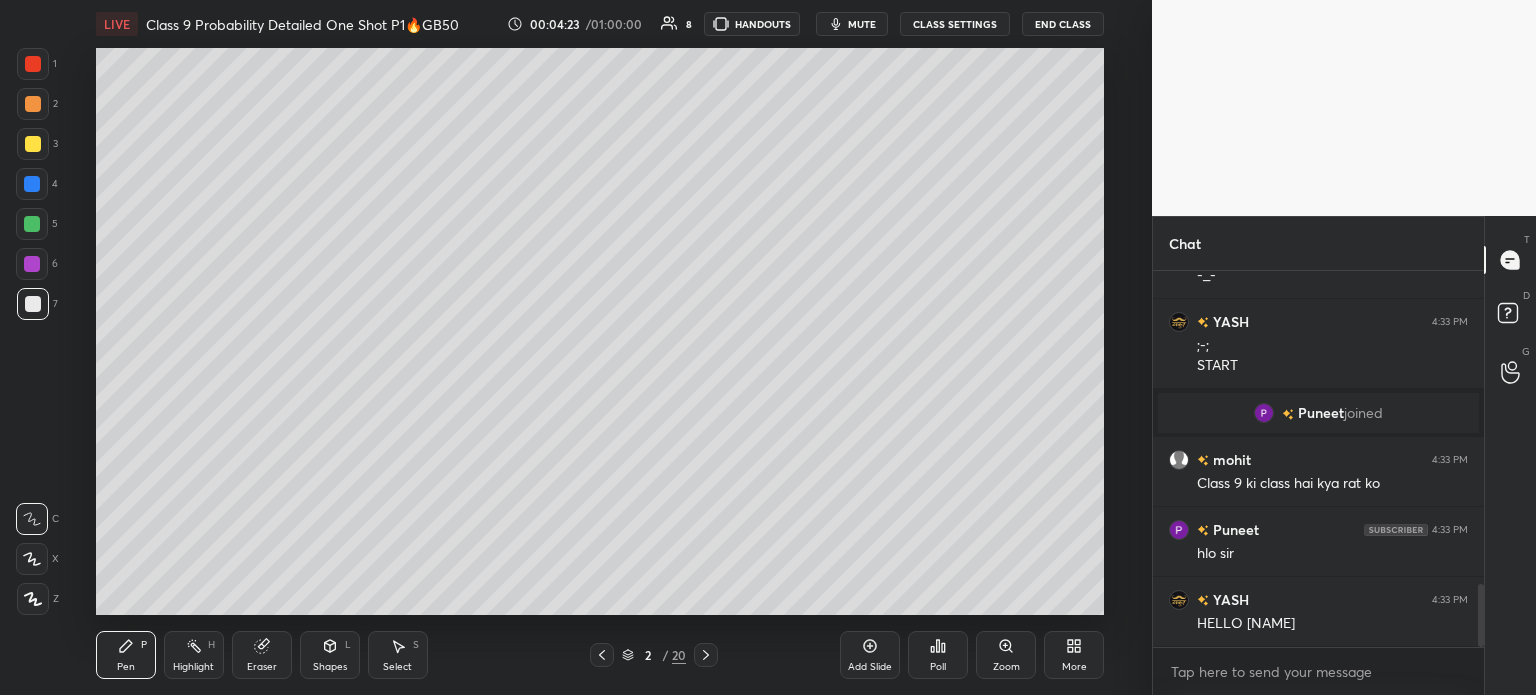 click at bounding box center [32, 264] 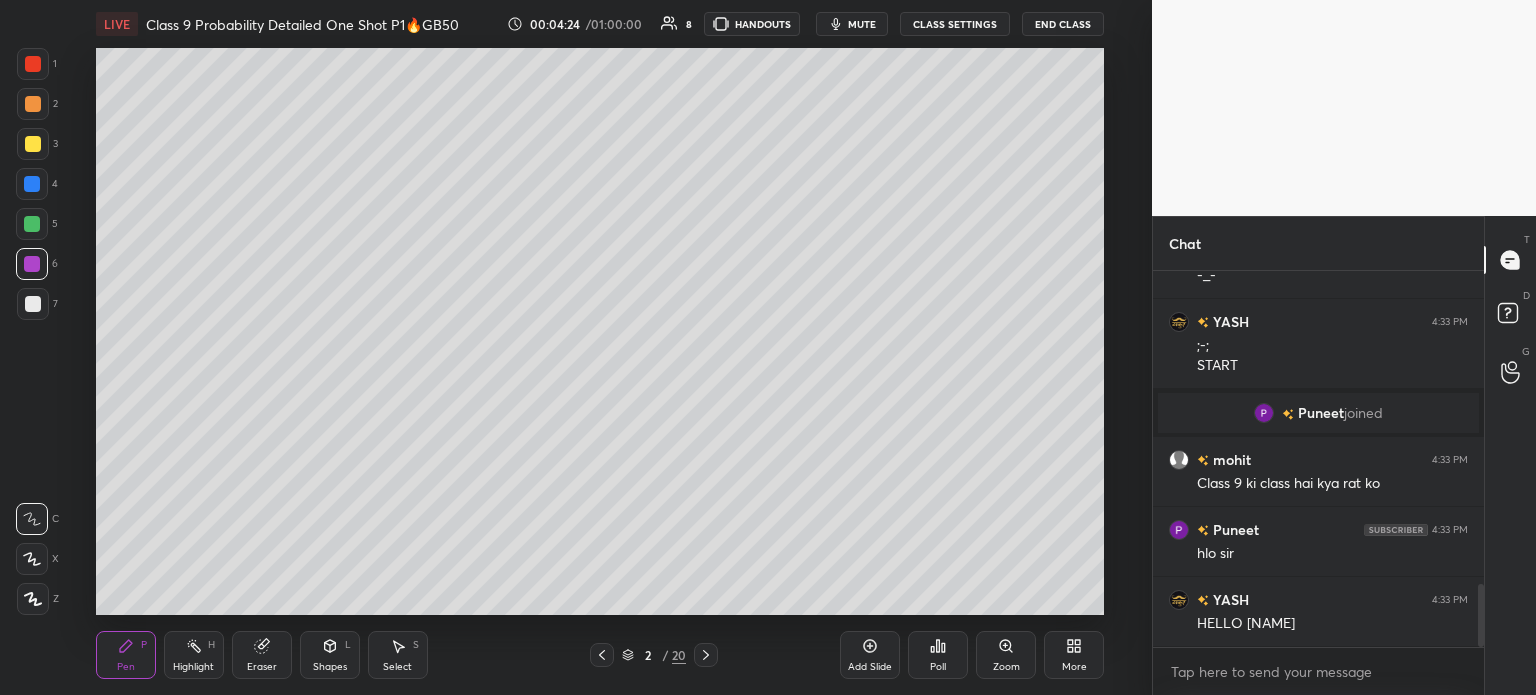 click at bounding box center (32, 224) 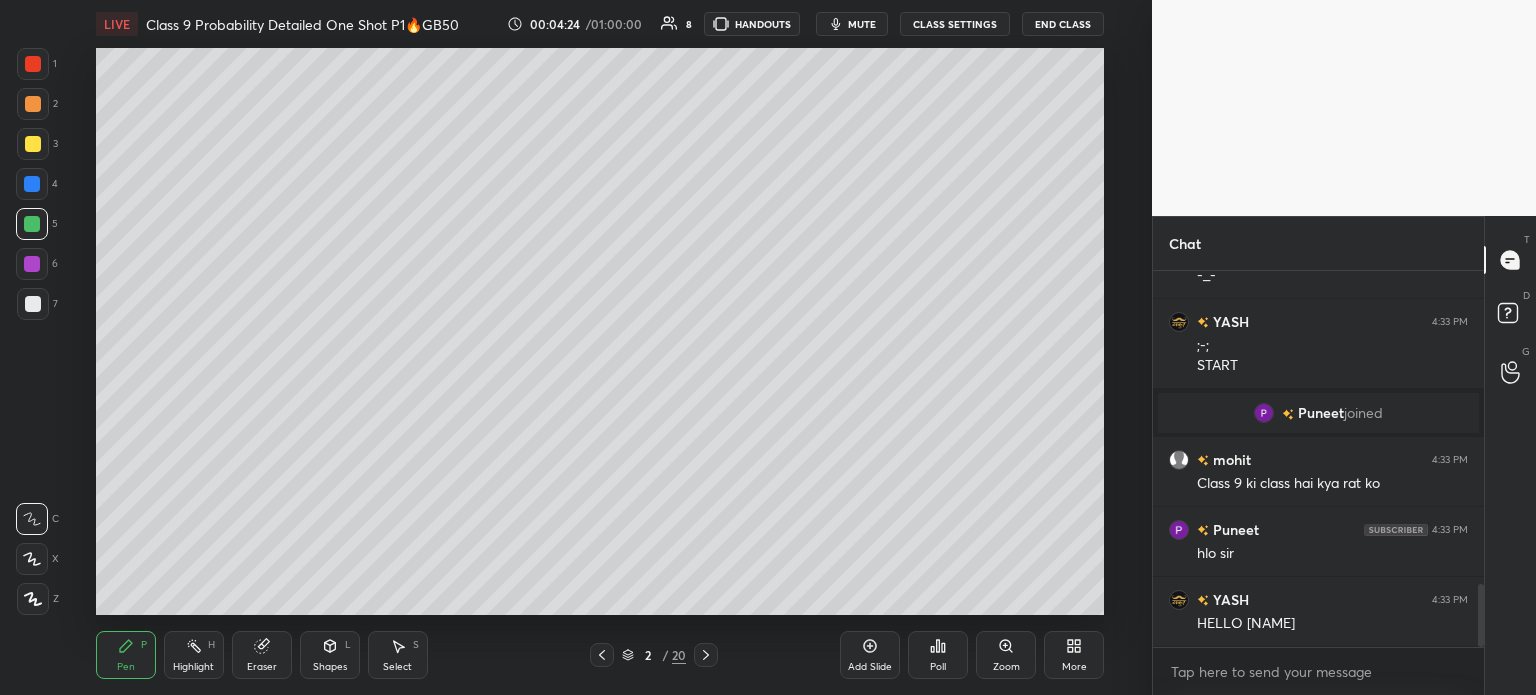 click at bounding box center [32, 184] 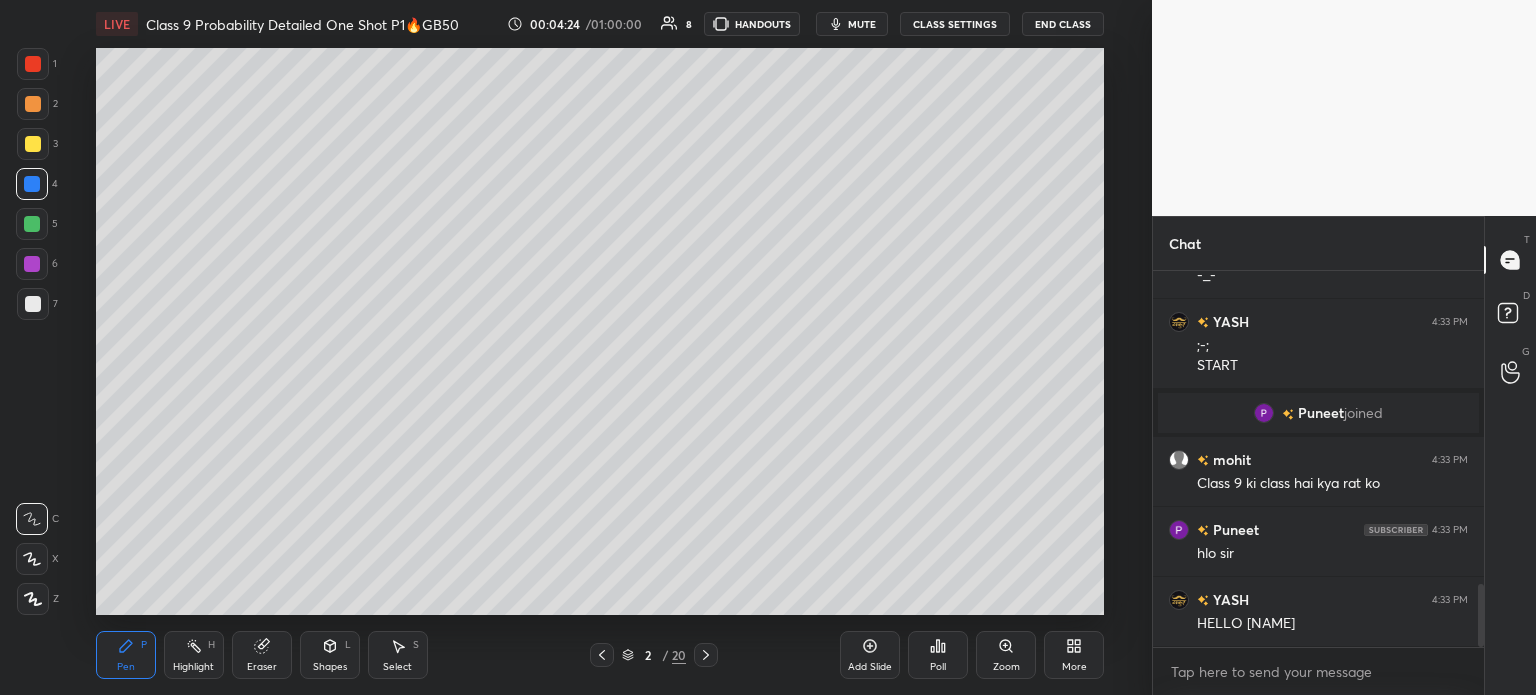 click at bounding box center (33, 144) 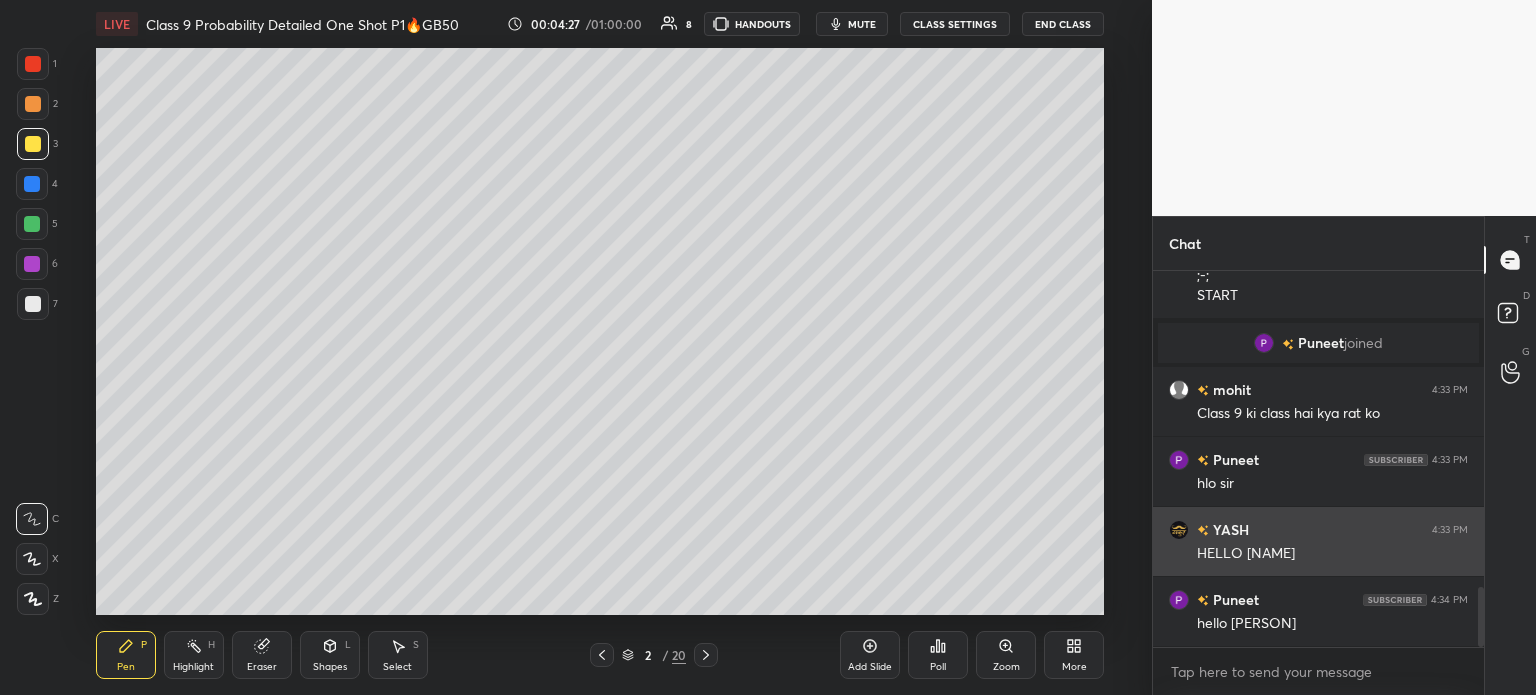 scroll, scrollTop: 1996, scrollLeft: 0, axis: vertical 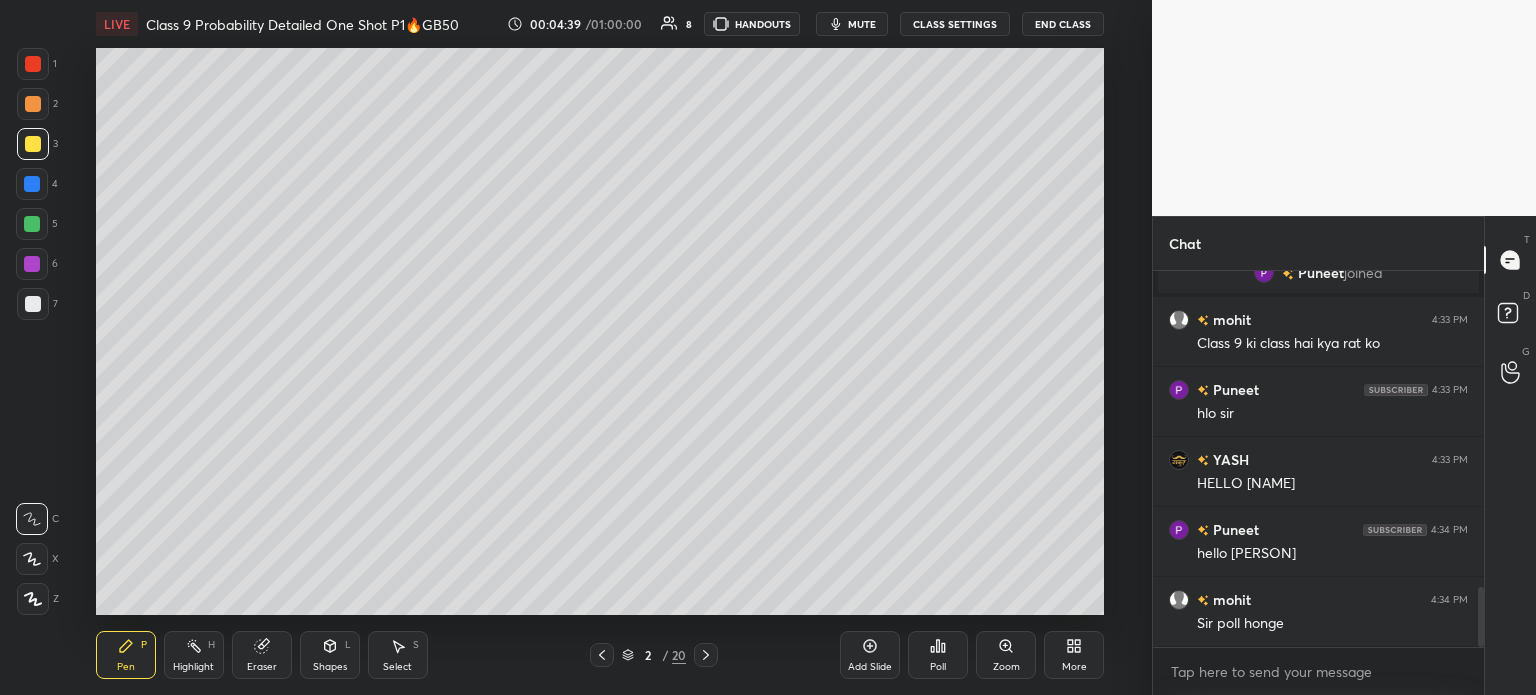 click 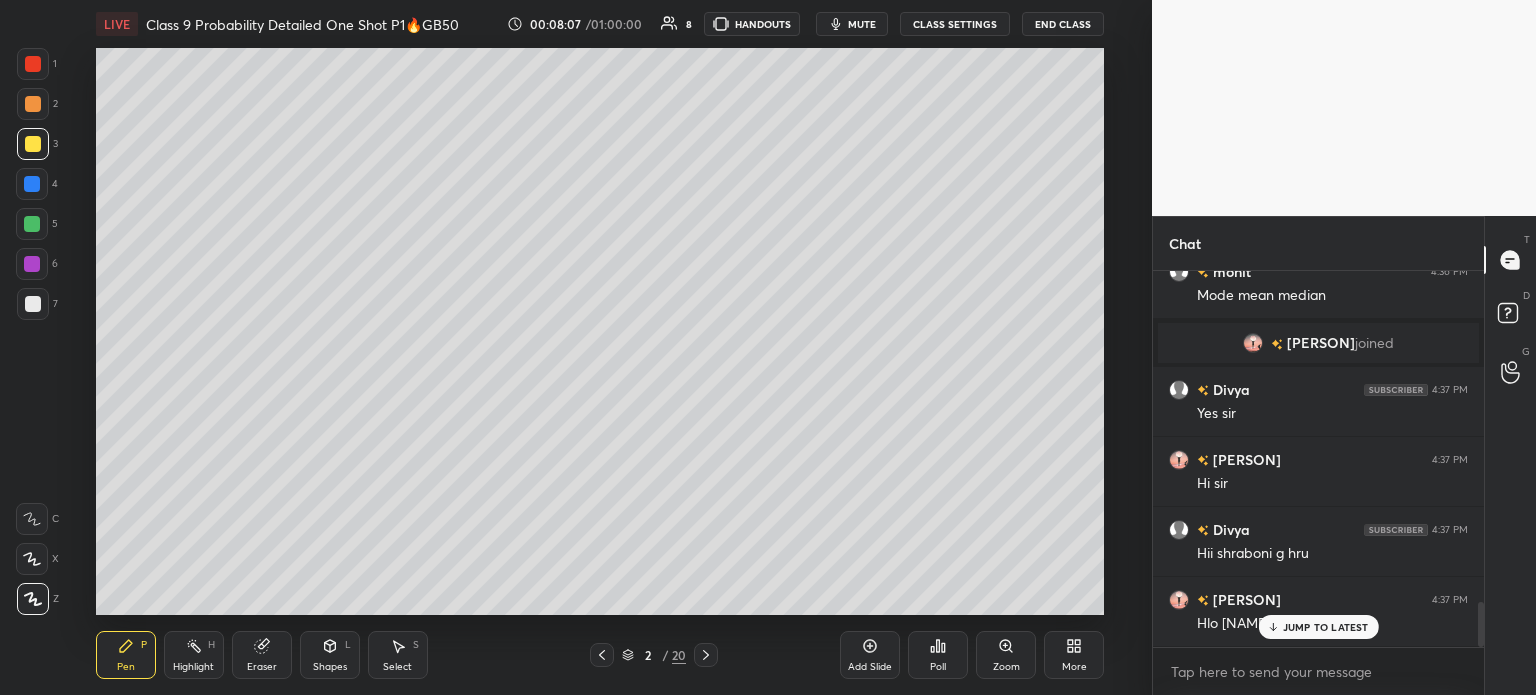 scroll, scrollTop: 2781, scrollLeft: 0, axis: vertical 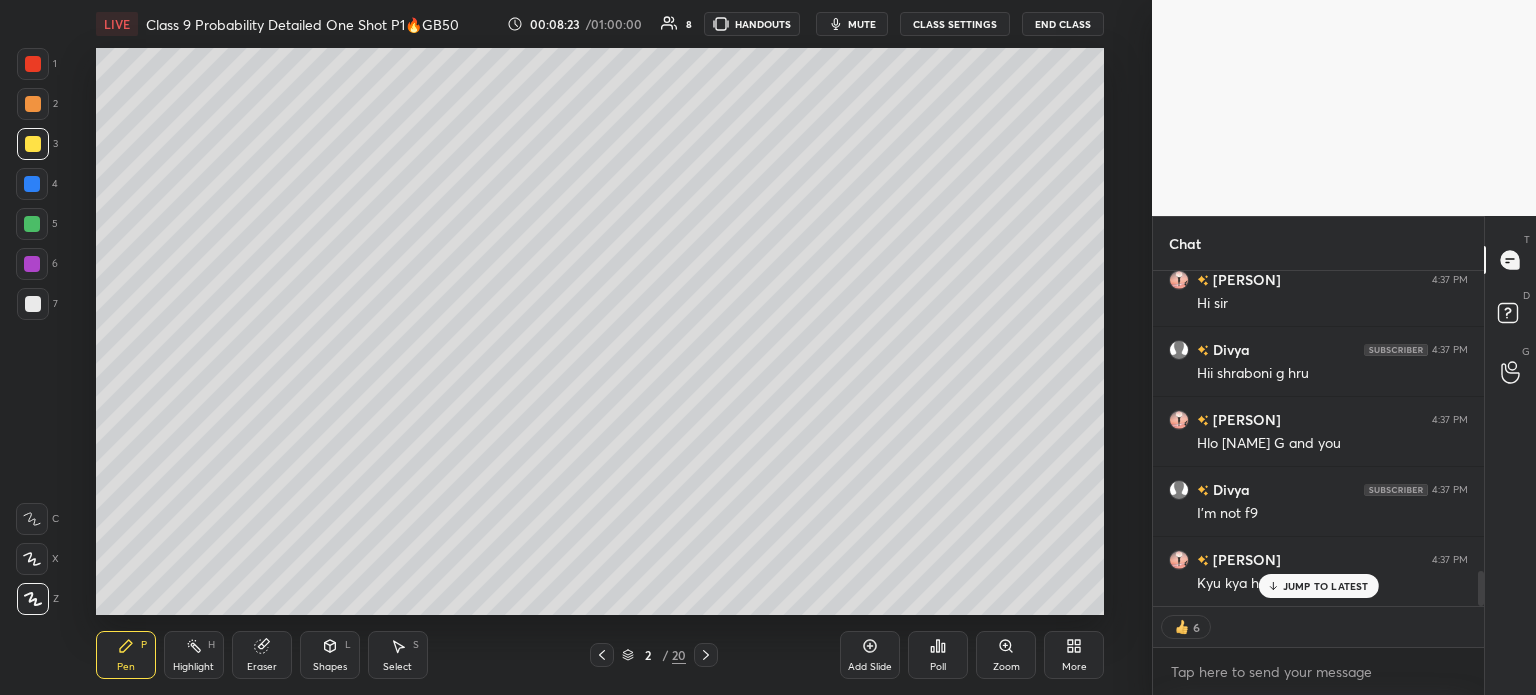 click on "Add Slide" at bounding box center (870, 667) 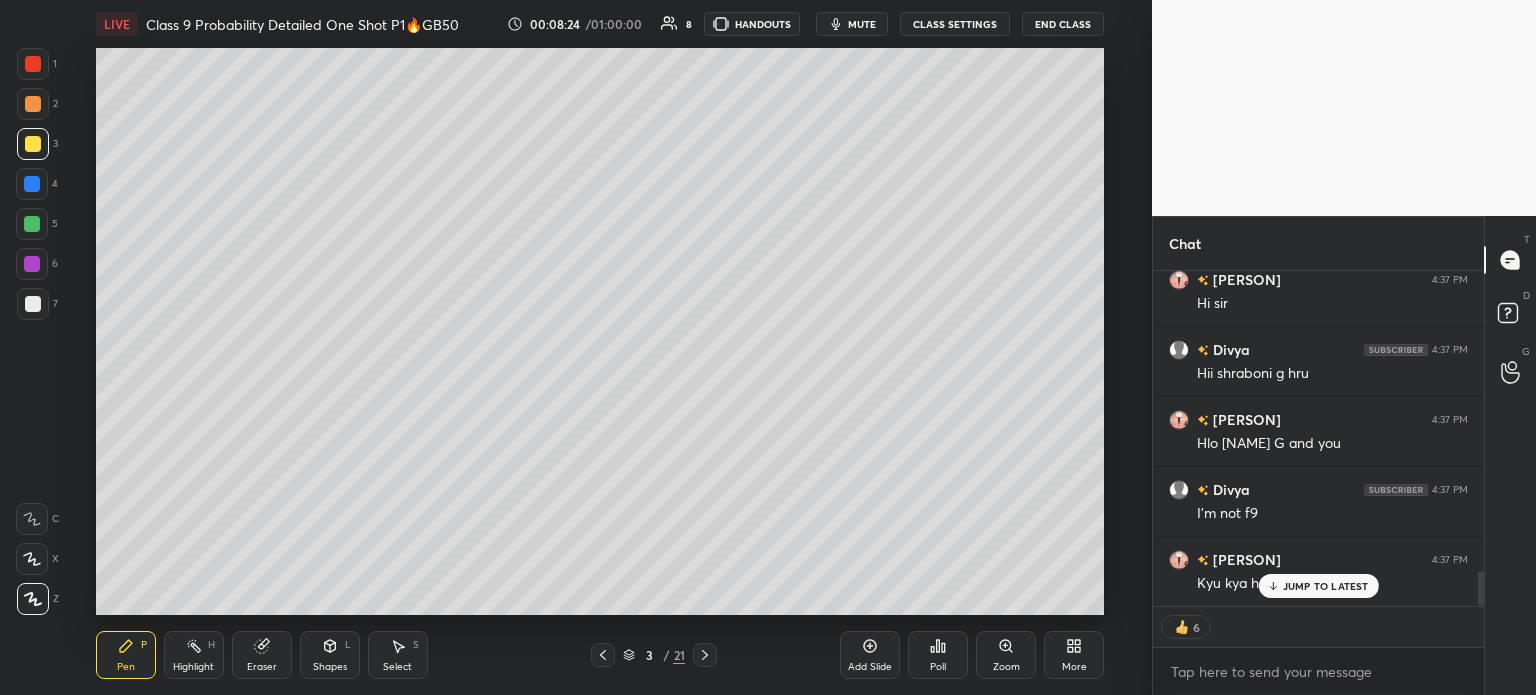 scroll, scrollTop: 2962, scrollLeft: 0, axis: vertical 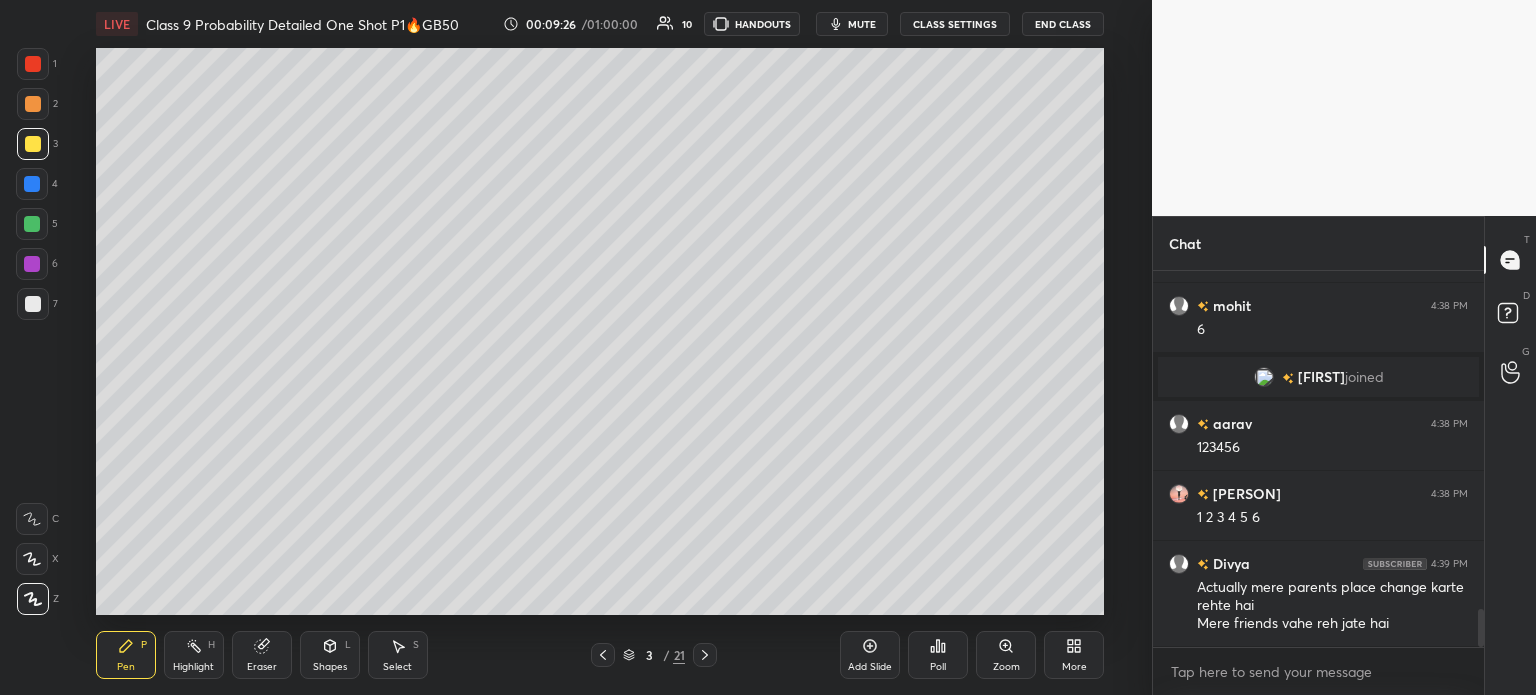 click at bounding box center [603, 655] 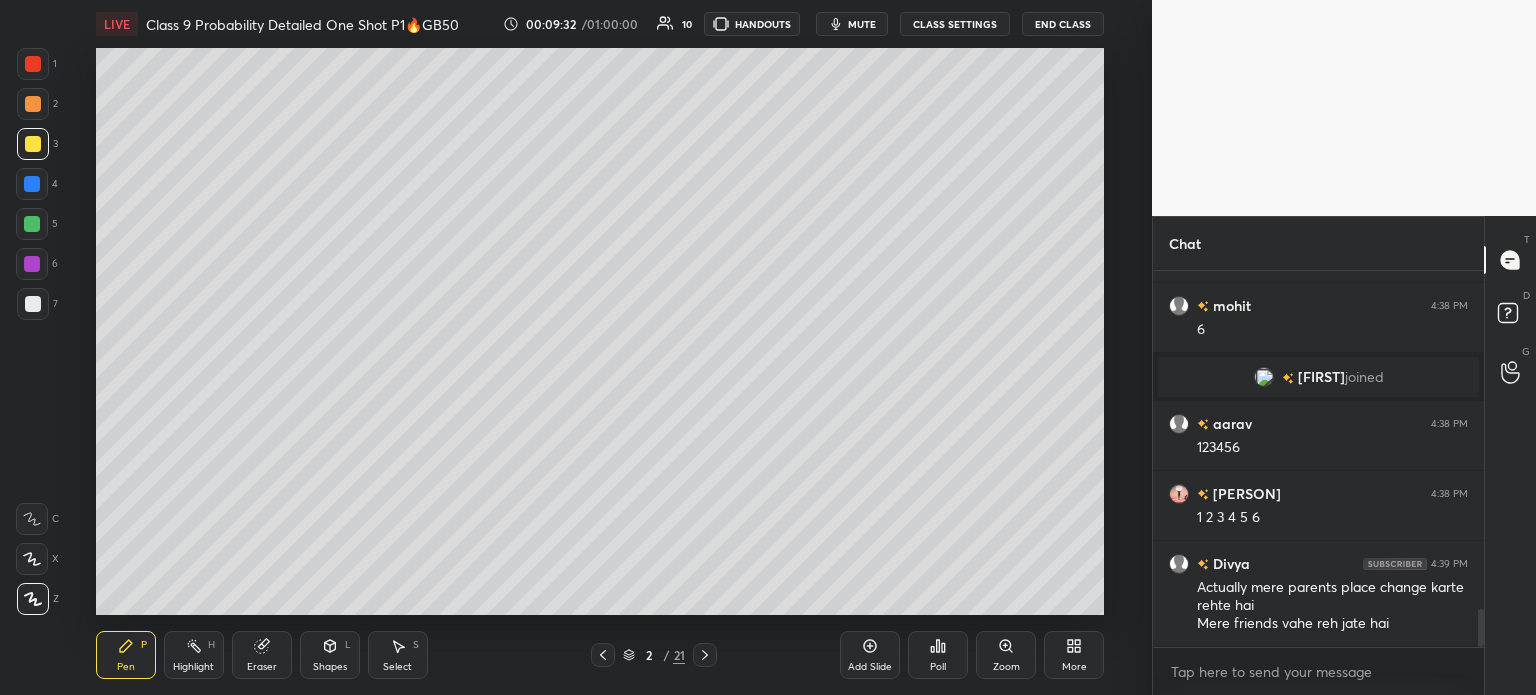click at bounding box center [705, 655] 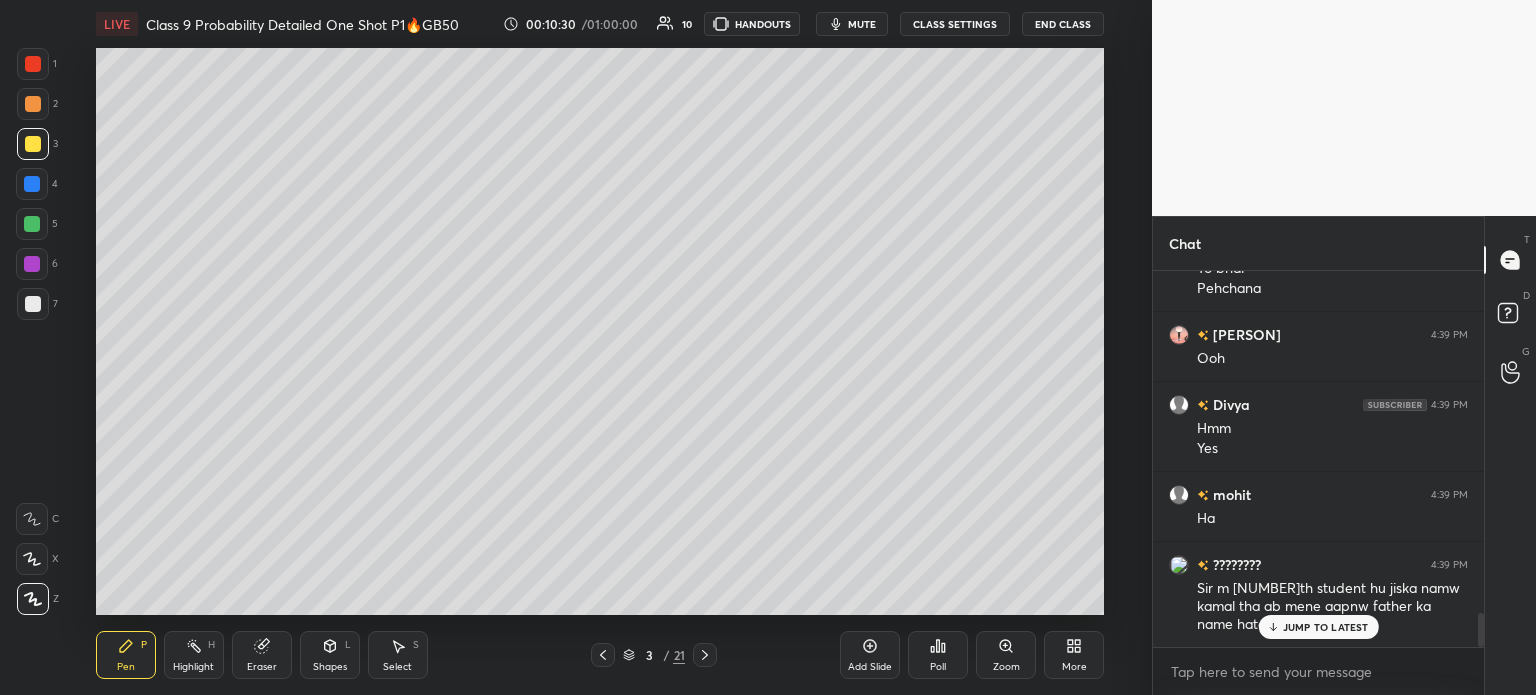 scroll, scrollTop: 3889, scrollLeft: 0, axis: vertical 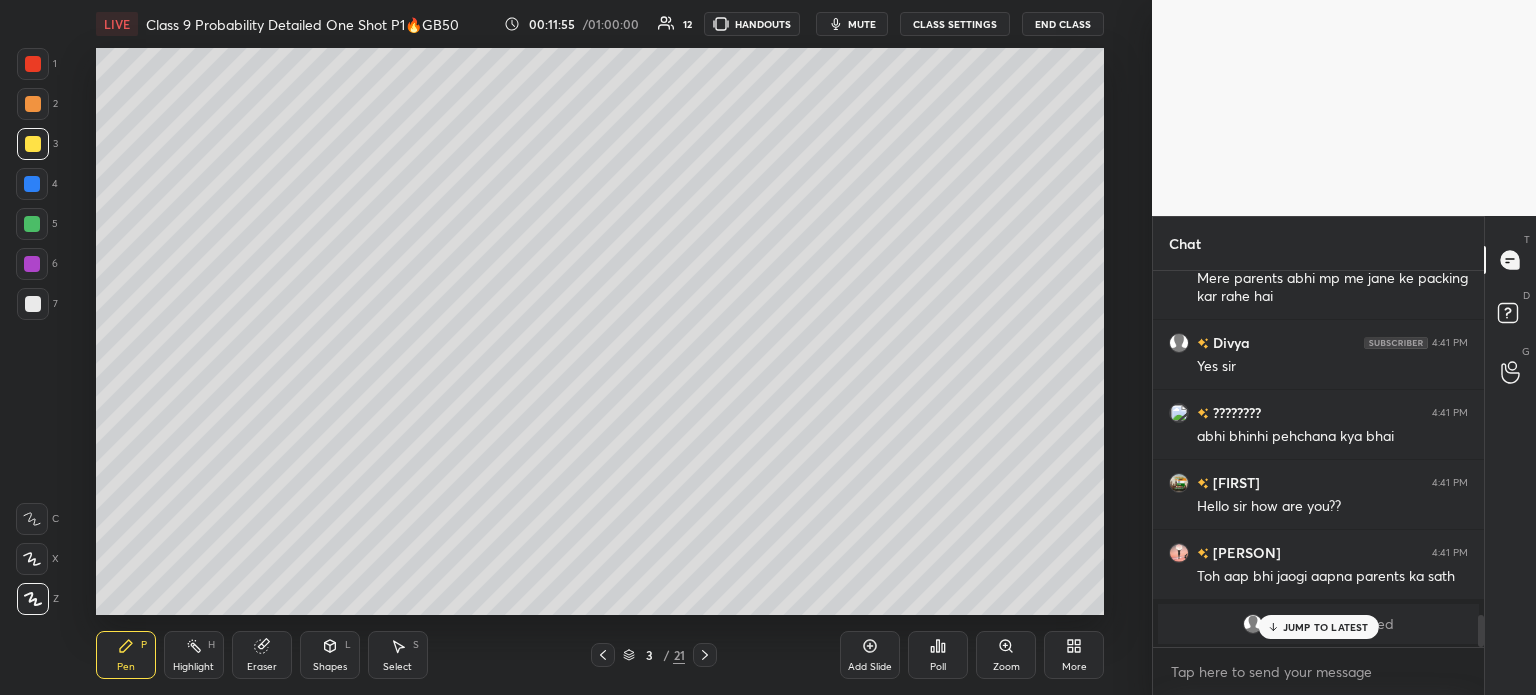 click 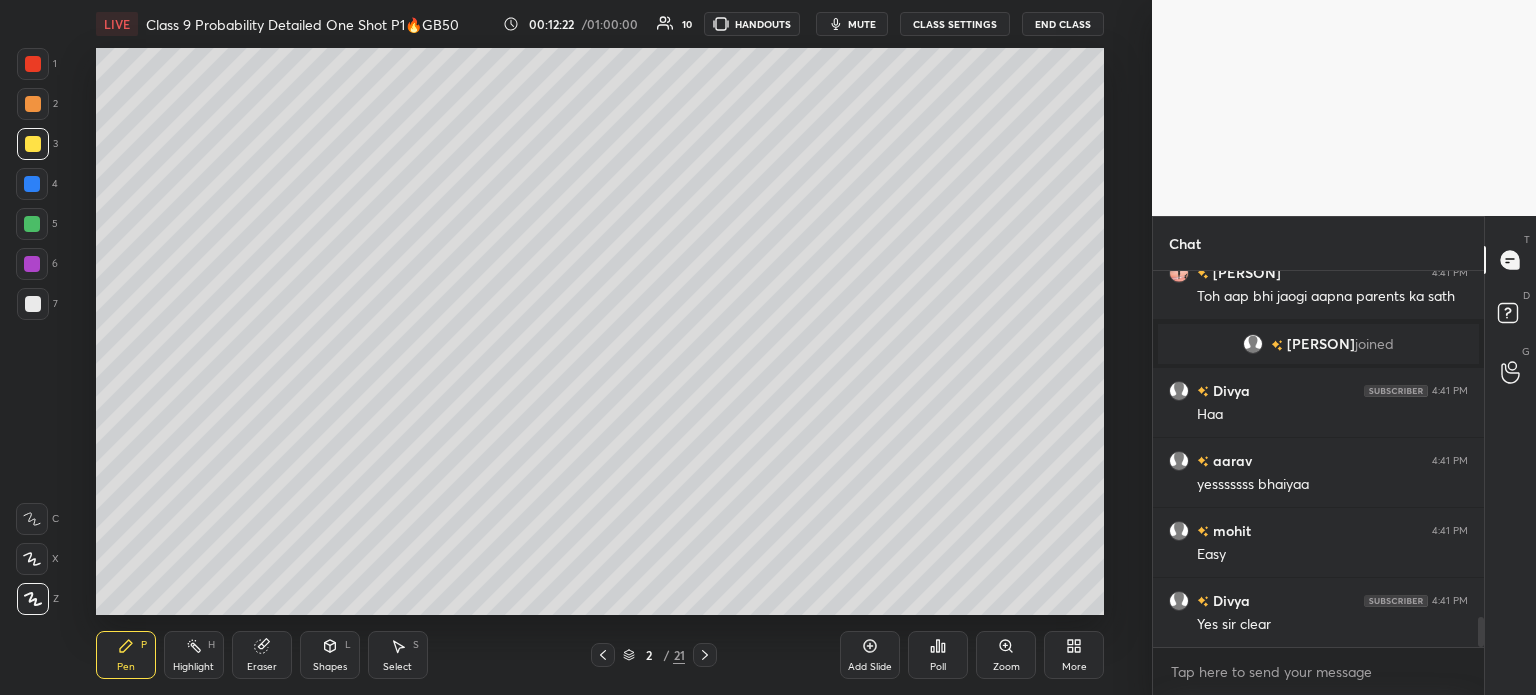 scroll, scrollTop: 4384, scrollLeft: 0, axis: vertical 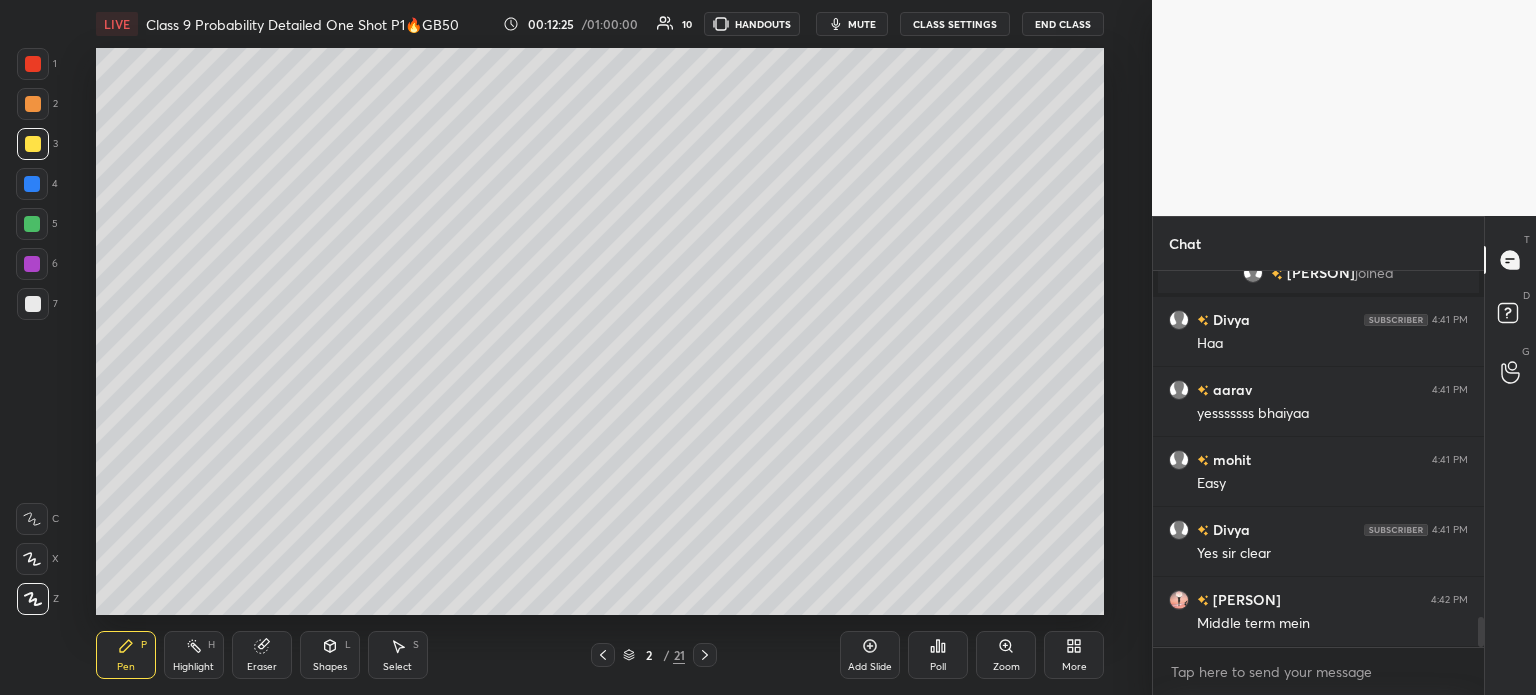 click 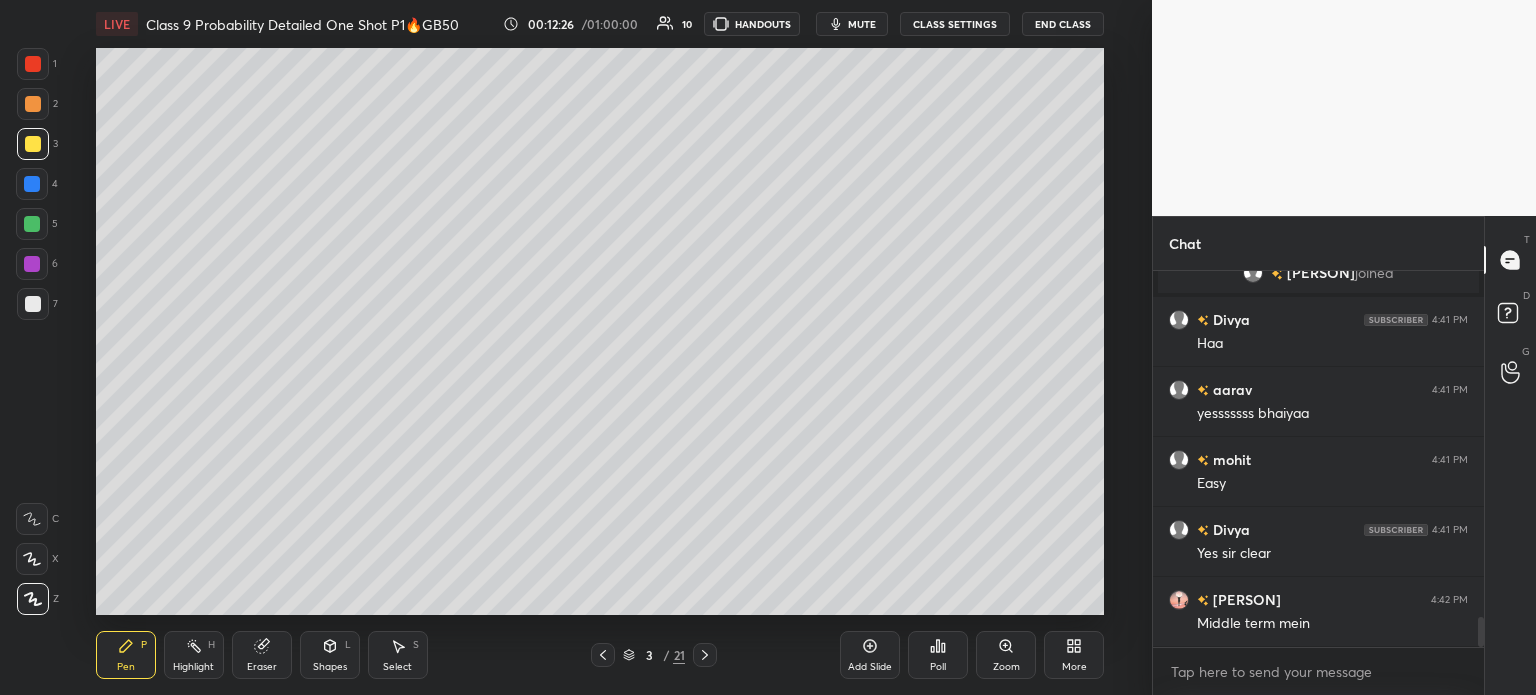 click on "Add Slide" at bounding box center (870, 655) 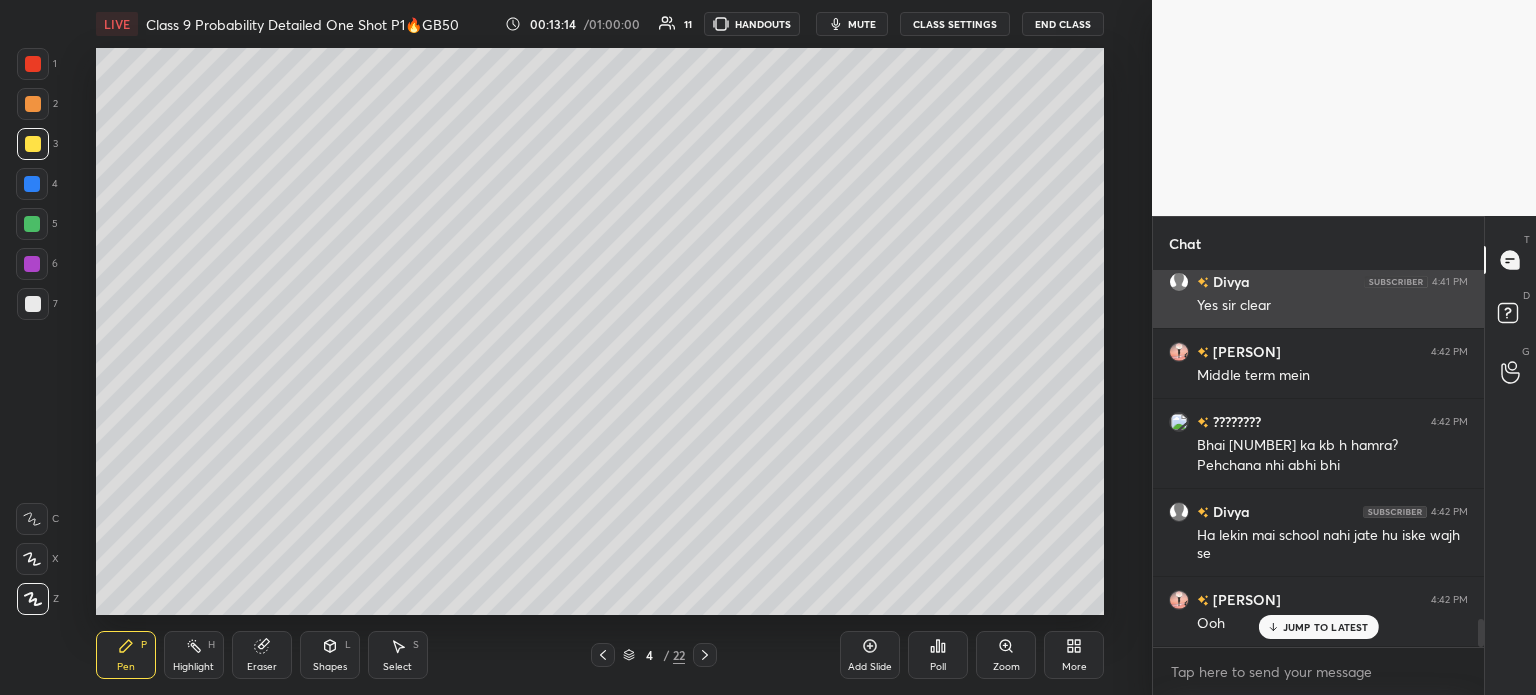 scroll, scrollTop: 4701, scrollLeft: 0, axis: vertical 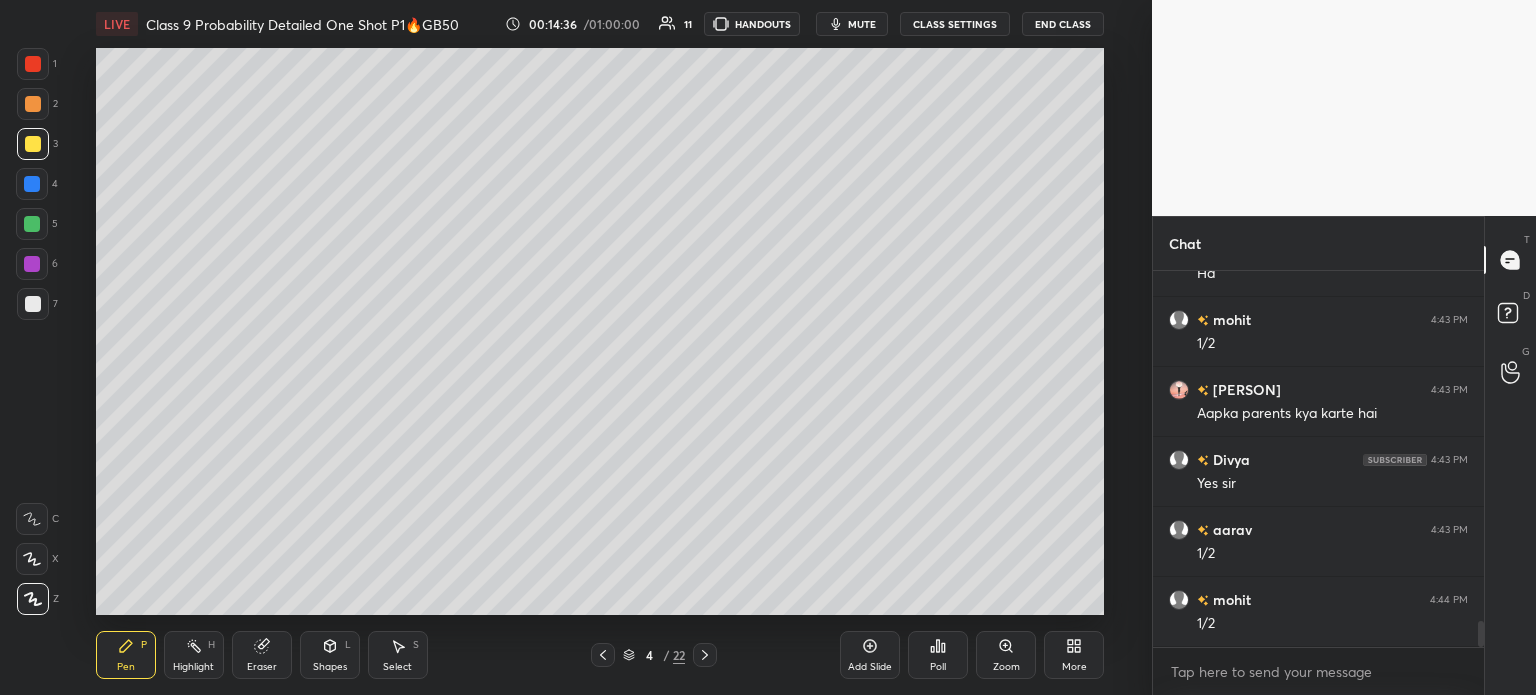 click 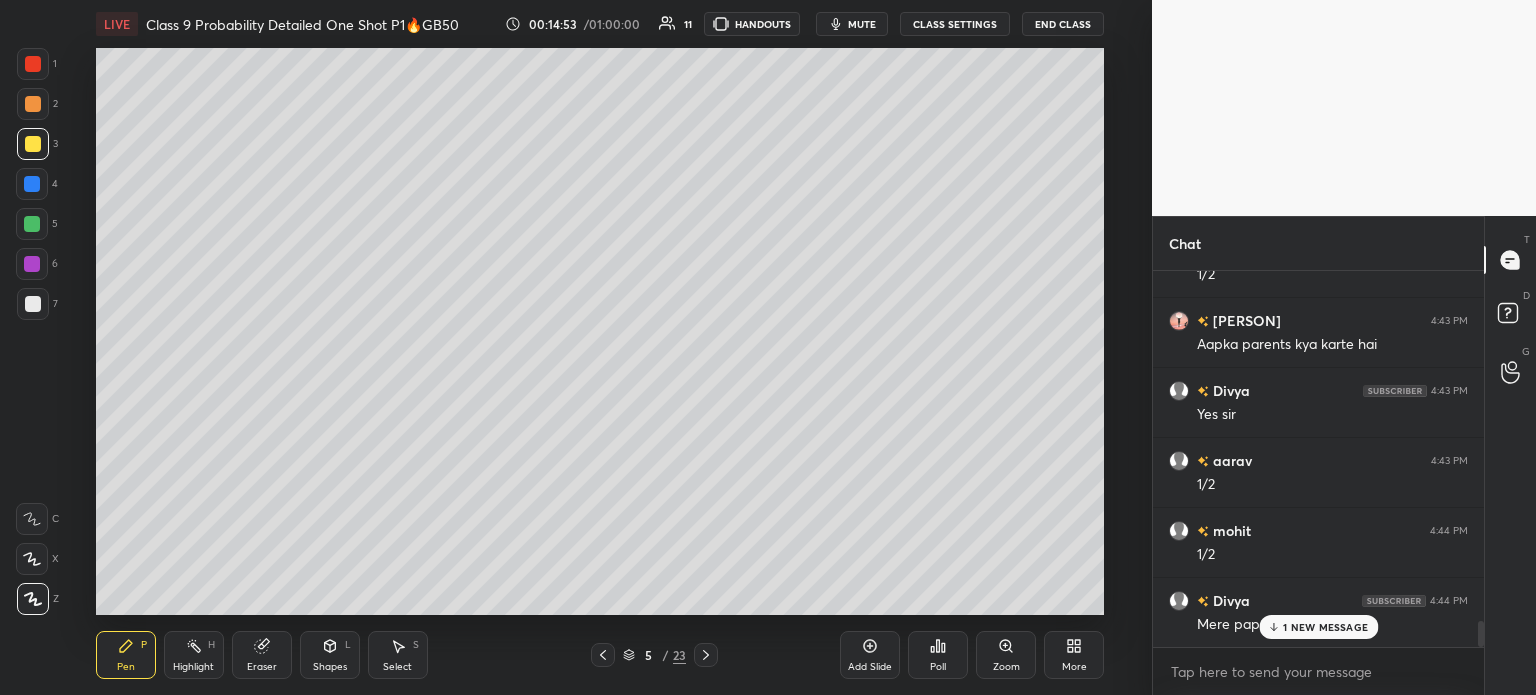 scroll, scrollTop: 5192, scrollLeft: 0, axis: vertical 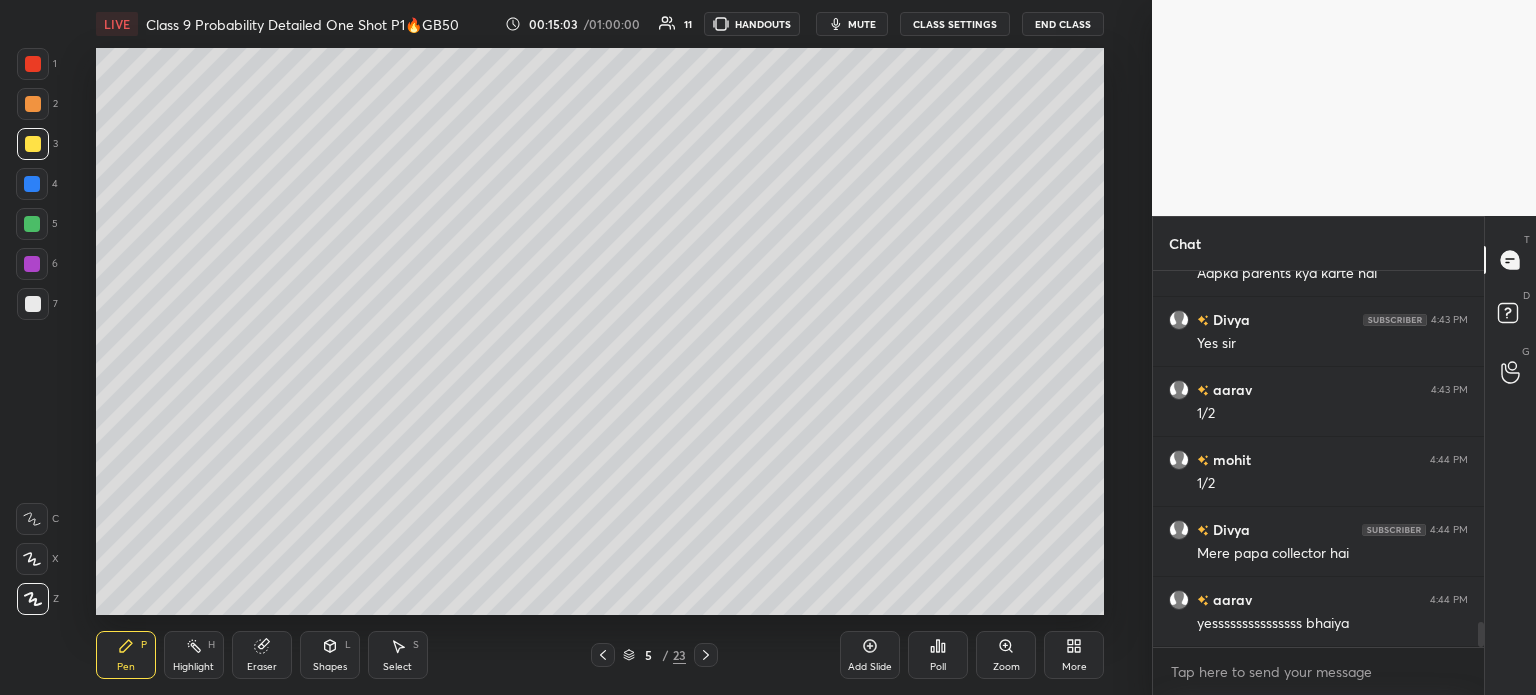 click on "Add Slide" at bounding box center (870, 667) 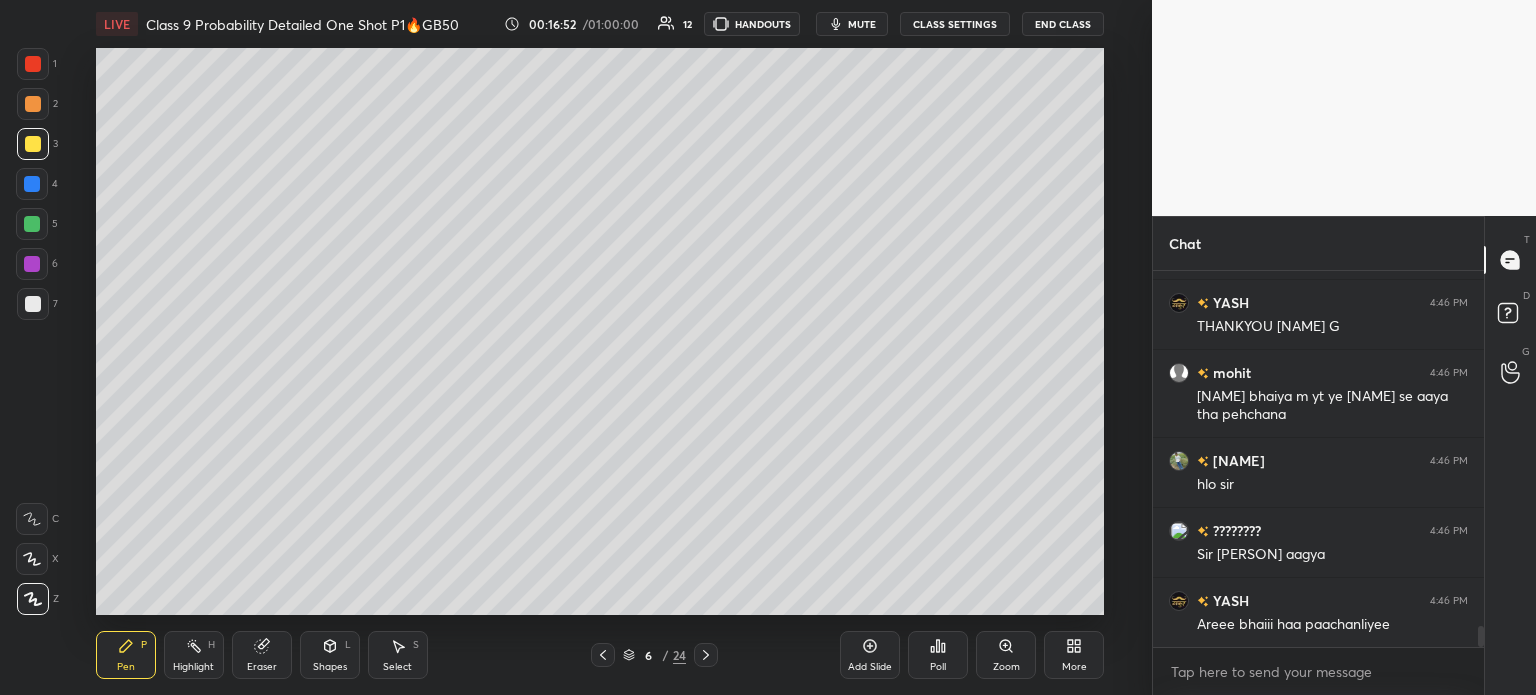 scroll, scrollTop: 6396, scrollLeft: 0, axis: vertical 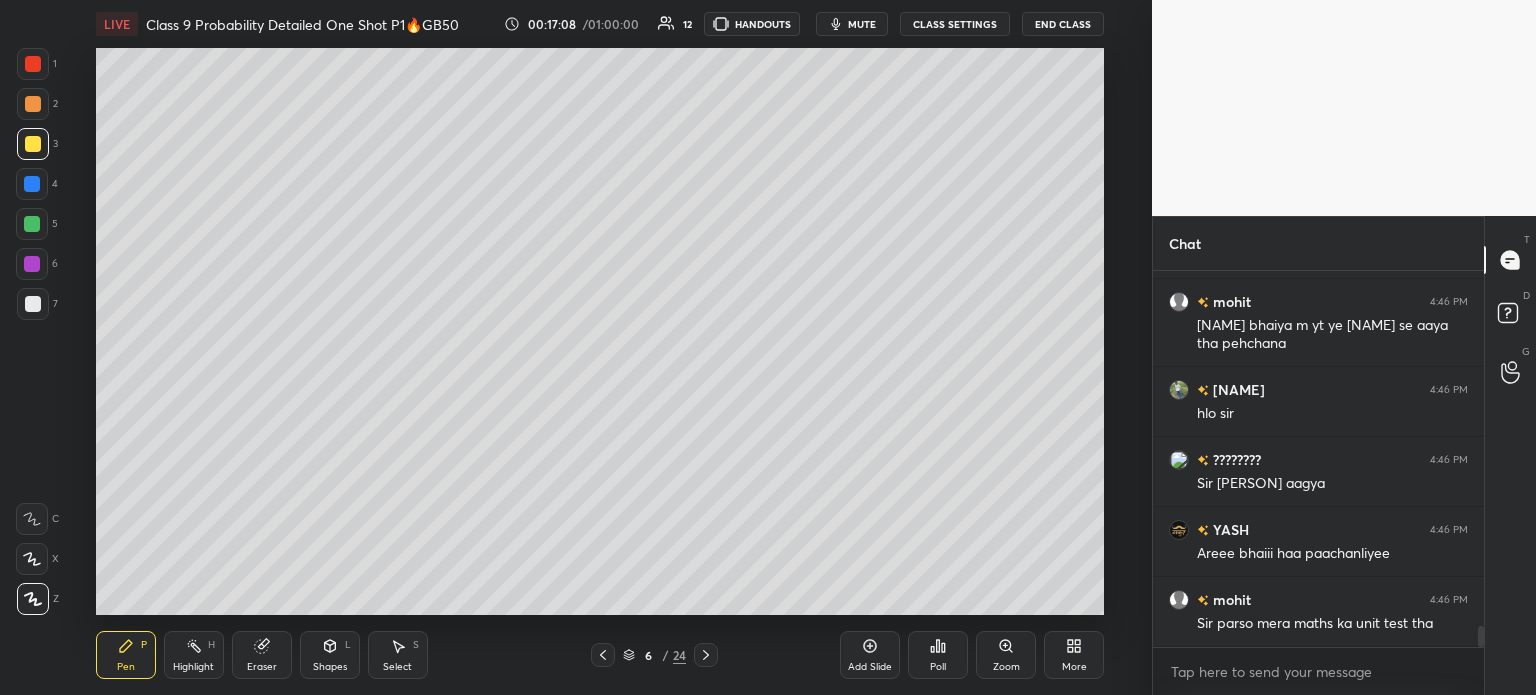click on "Add Slide" at bounding box center [870, 655] 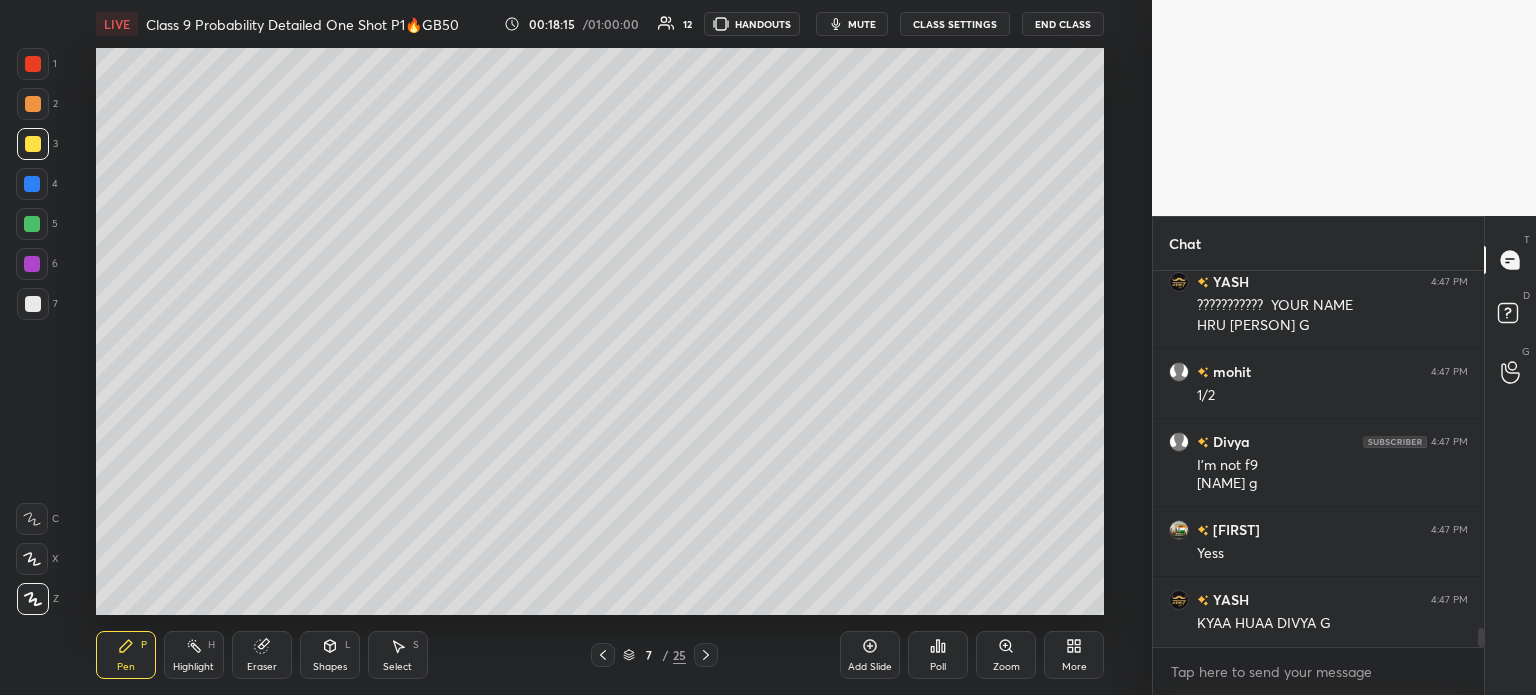 scroll, scrollTop: 6993, scrollLeft: 0, axis: vertical 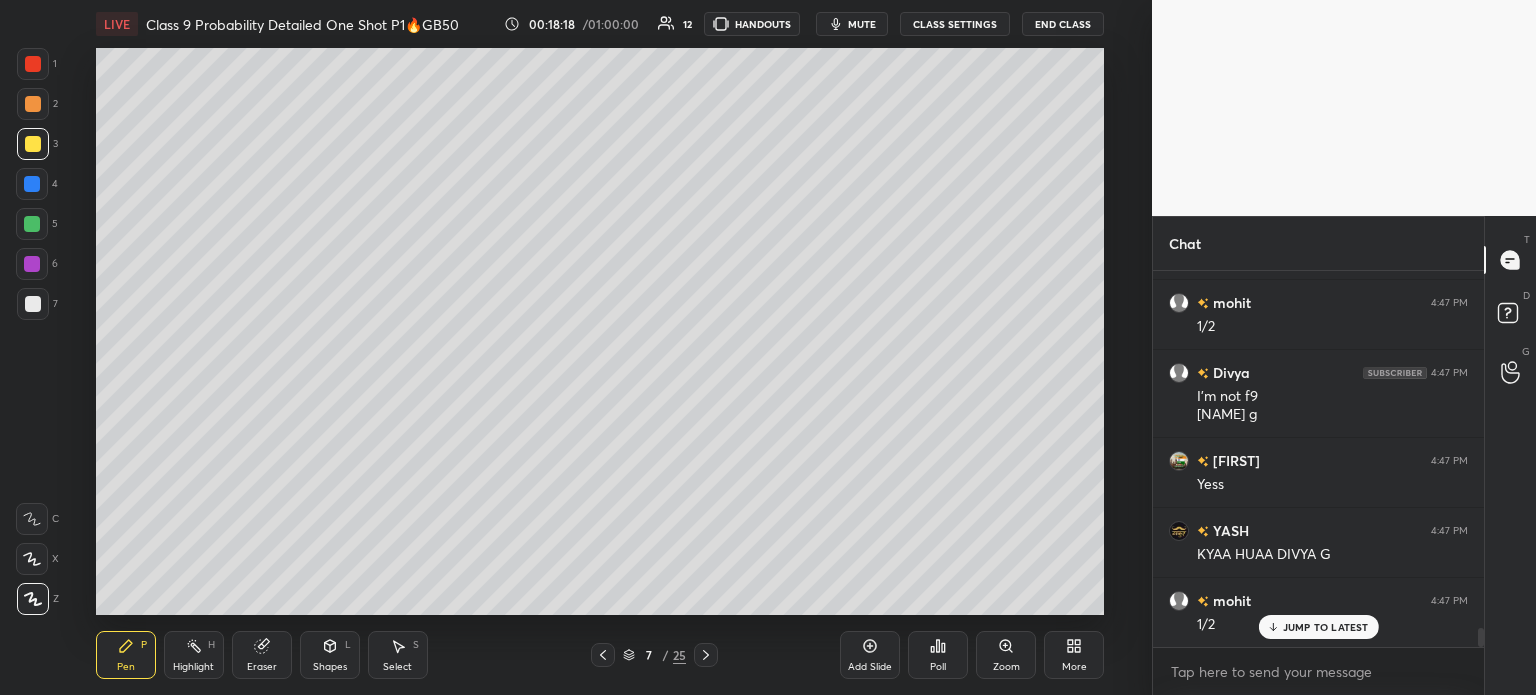 click 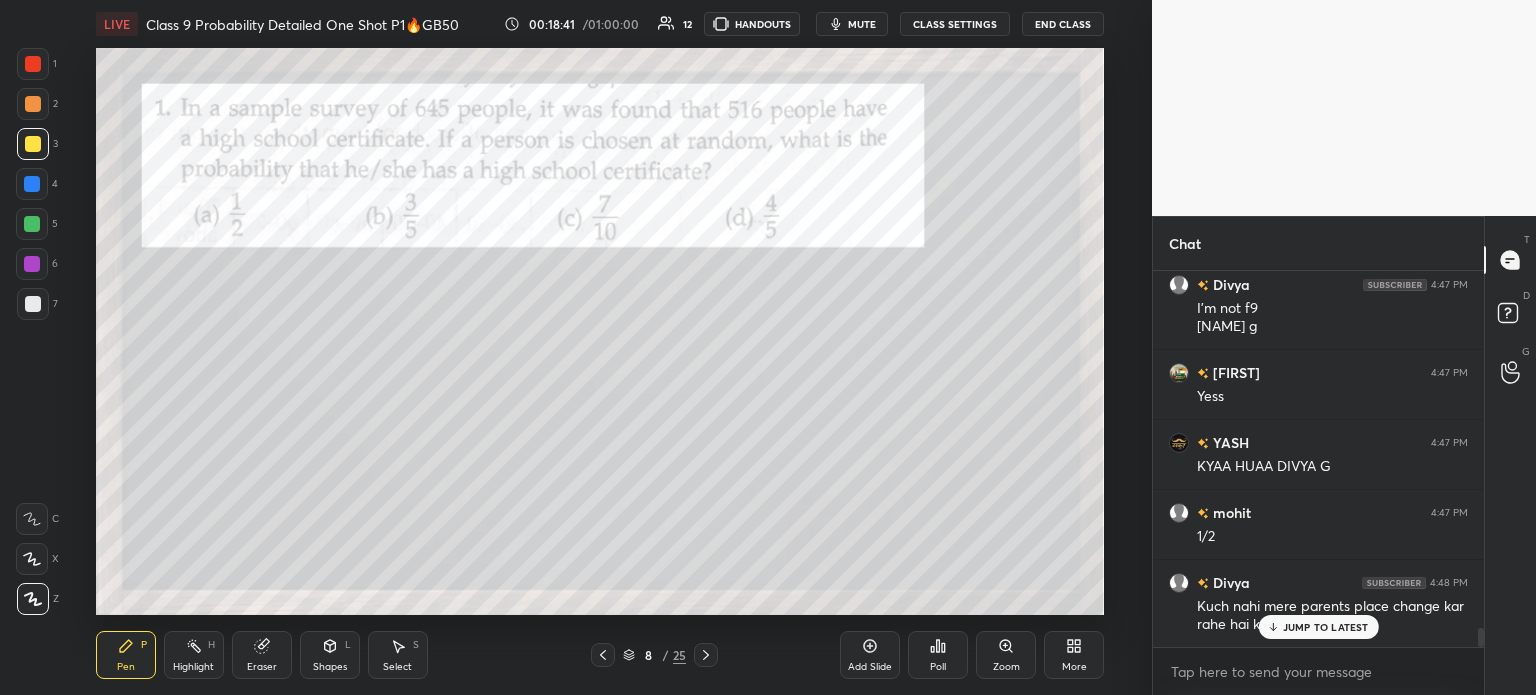 scroll, scrollTop: 7082, scrollLeft: 0, axis: vertical 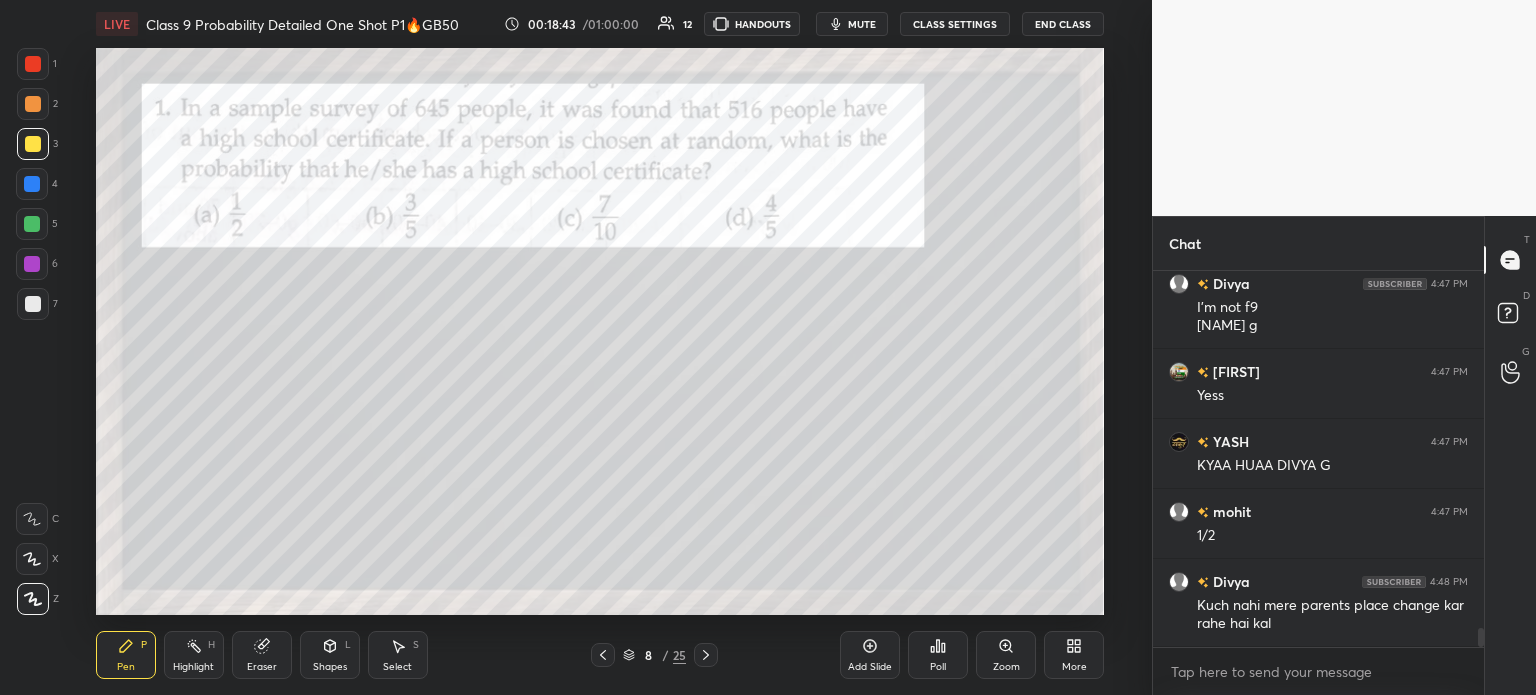 click 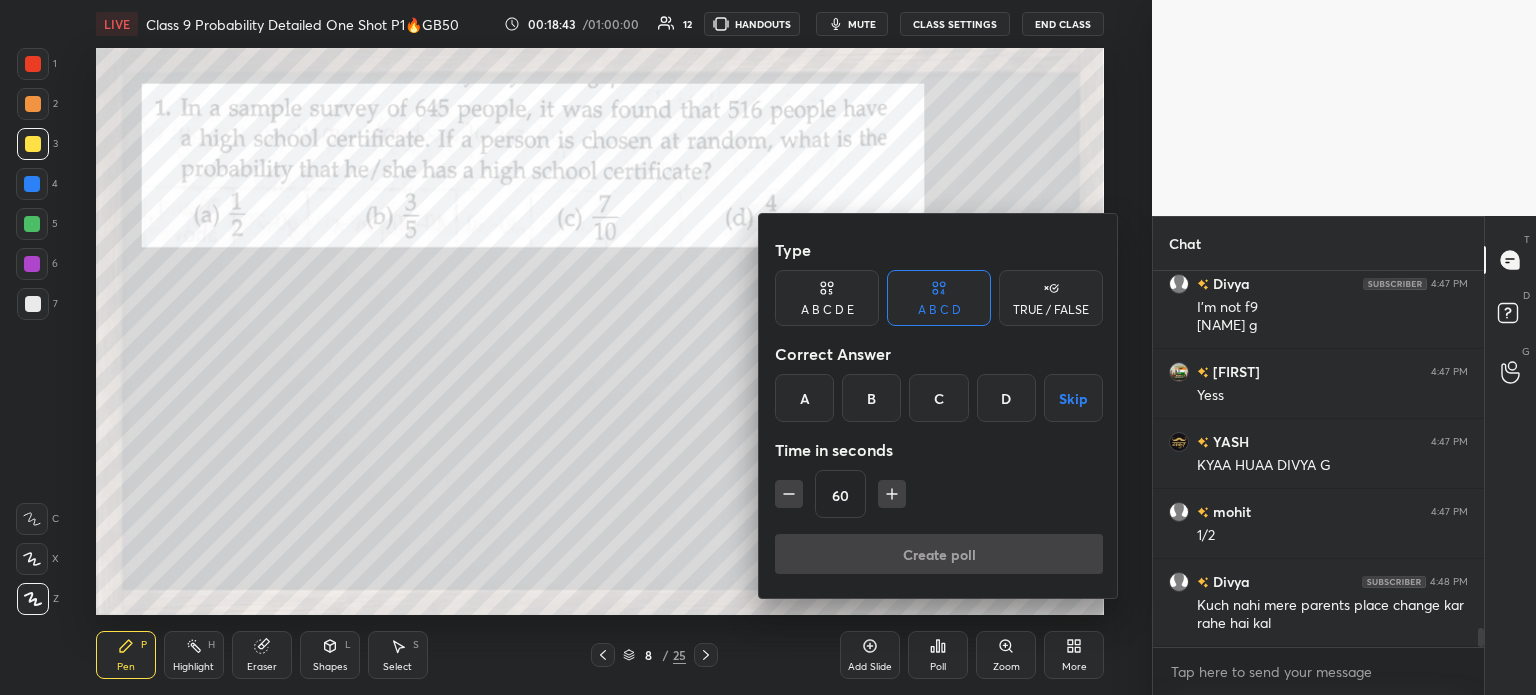 click on "D" at bounding box center [1006, 398] 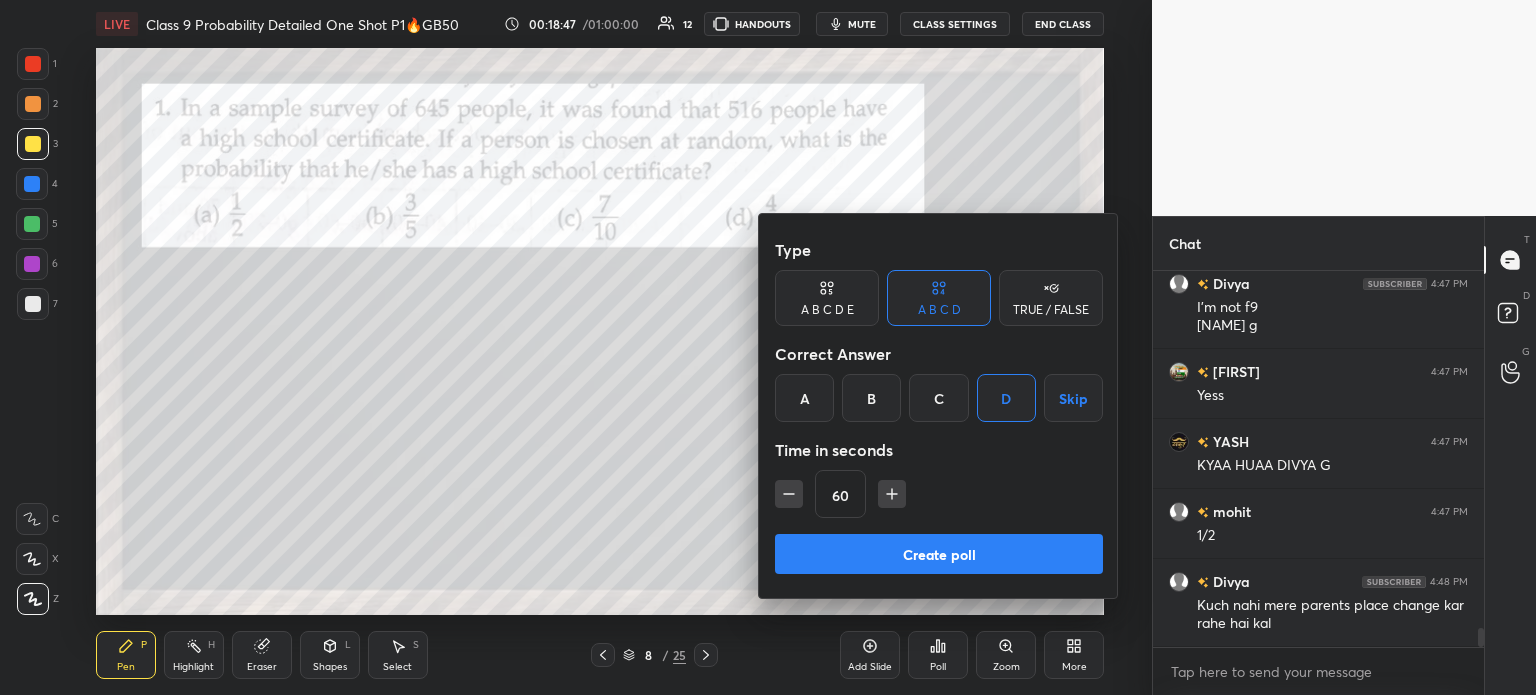 click on "Create poll" at bounding box center [939, 554] 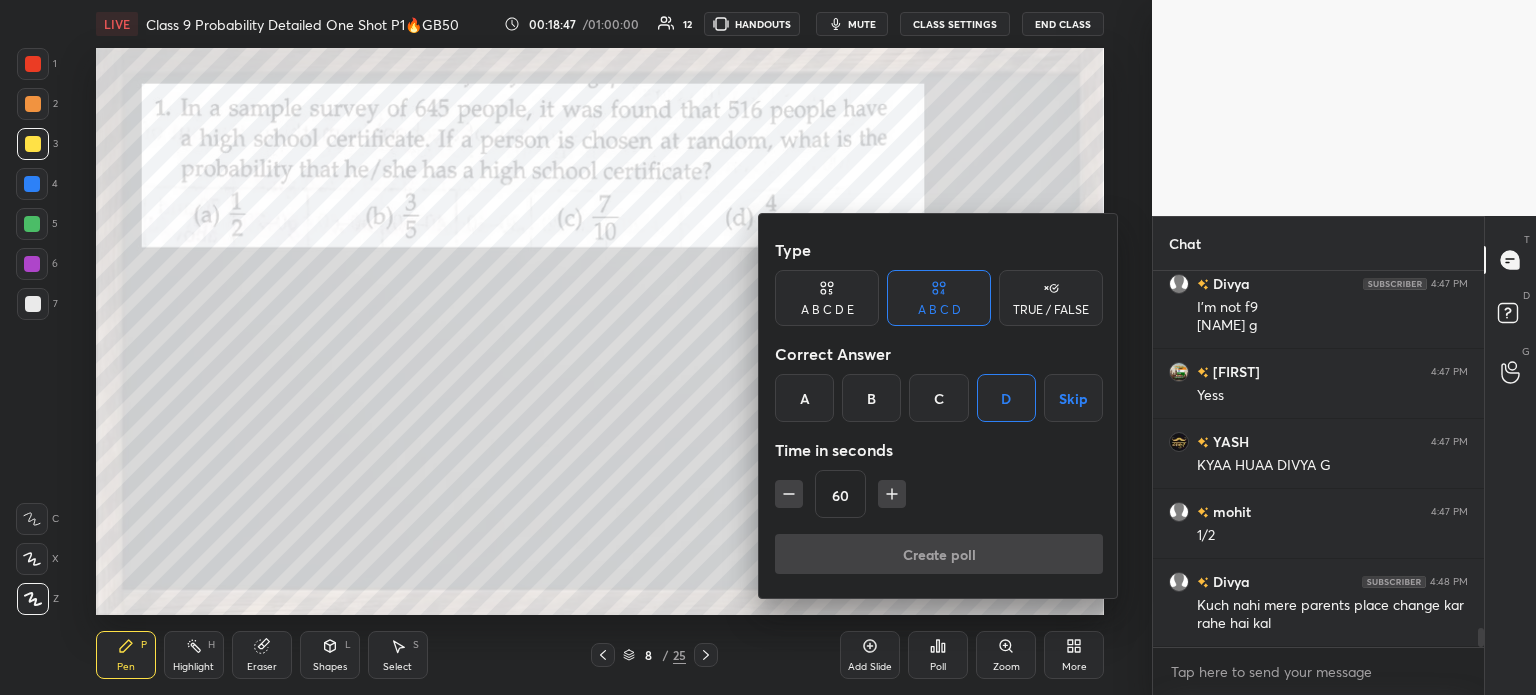 scroll, scrollTop: 328, scrollLeft: 325, axis: both 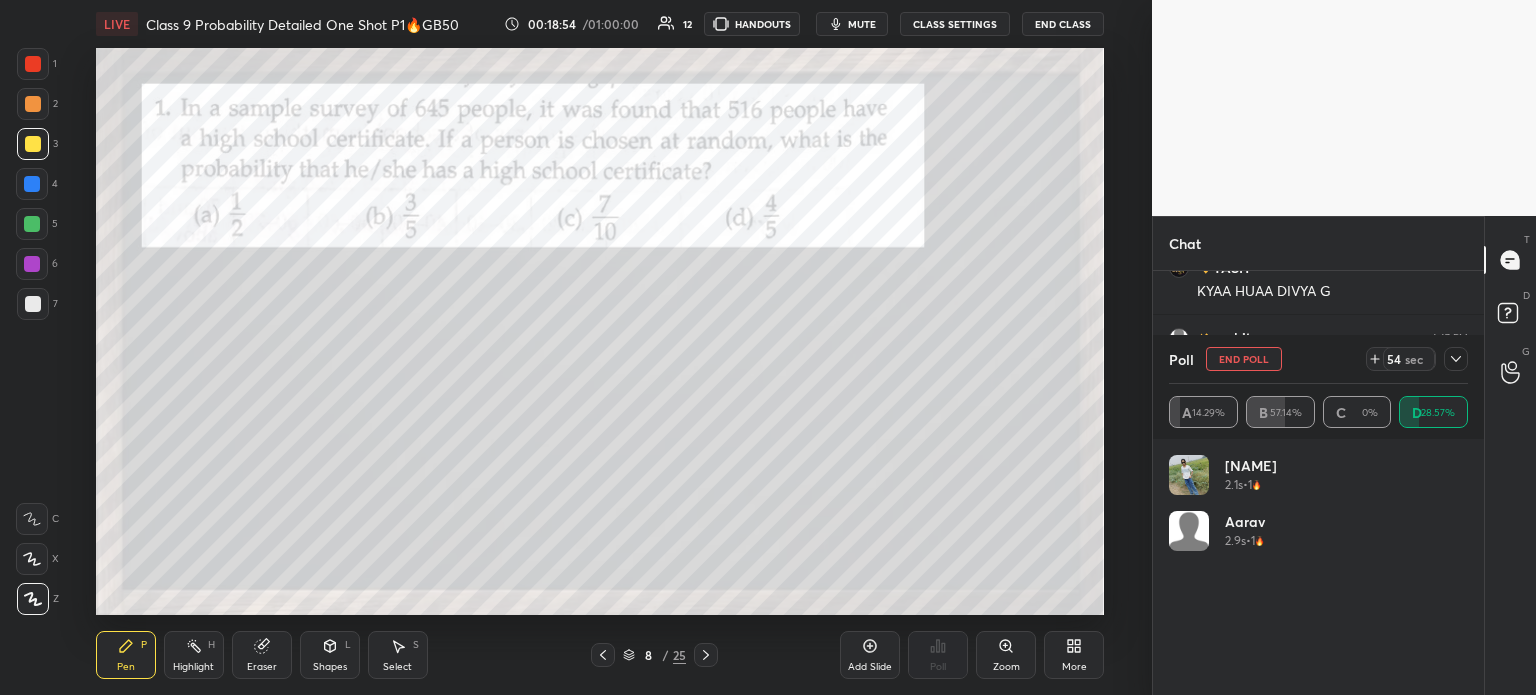 click 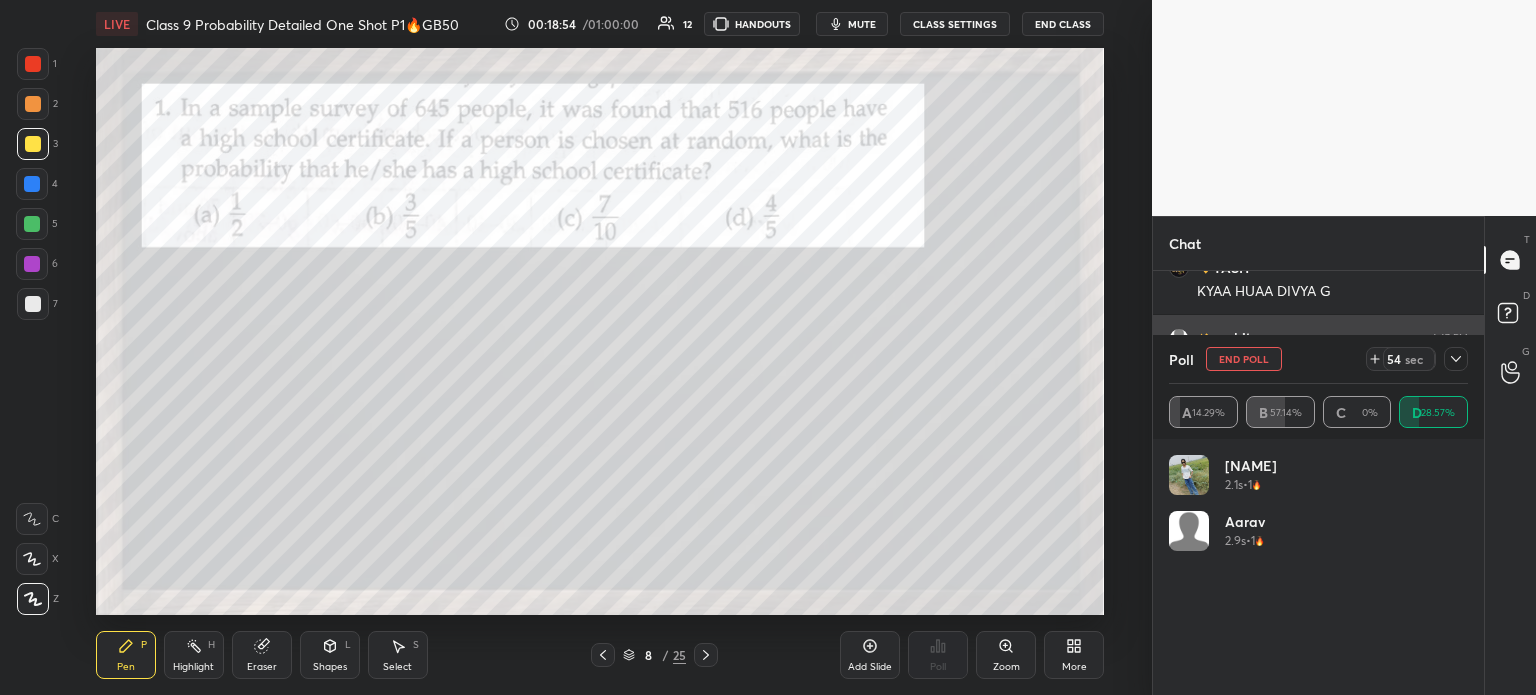 scroll, scrollTop: 130, scrollLeft: 293, axis: both 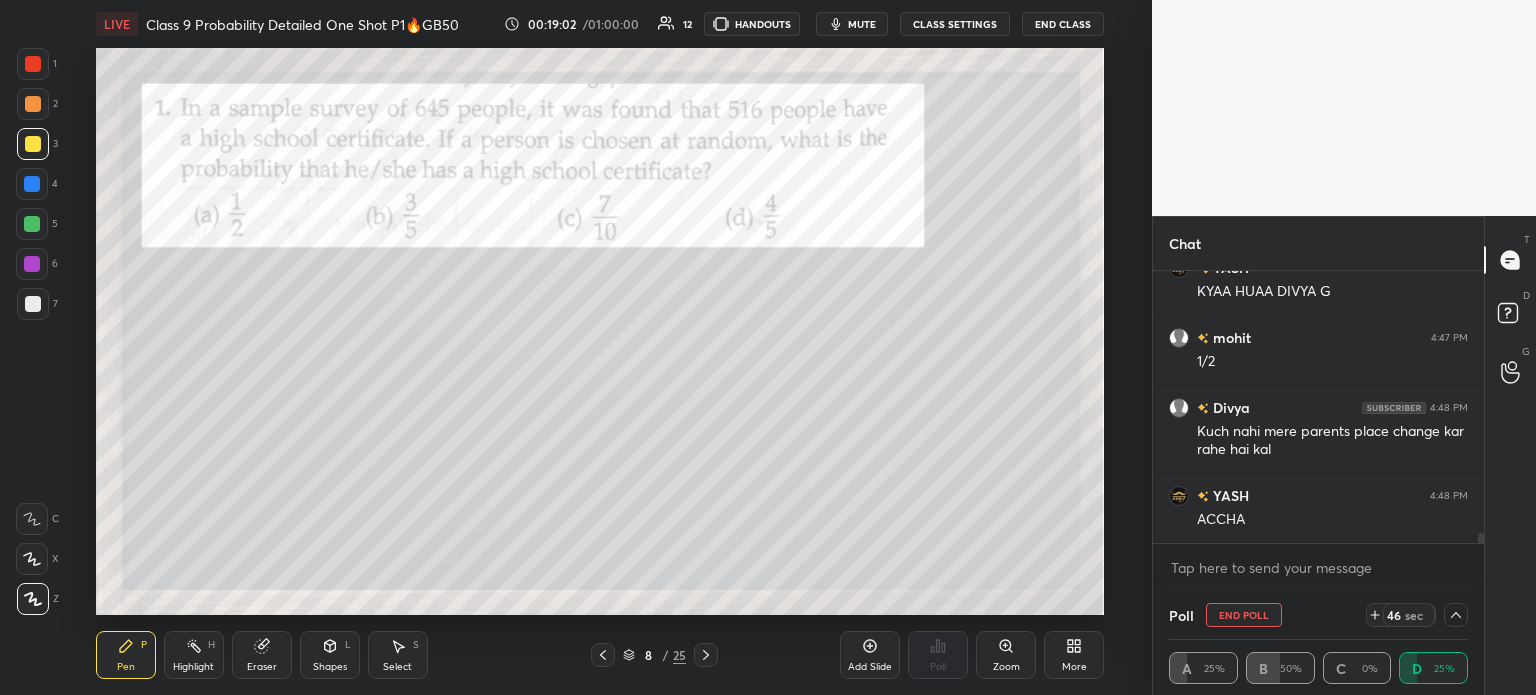 click at bounding box center (33, 144) 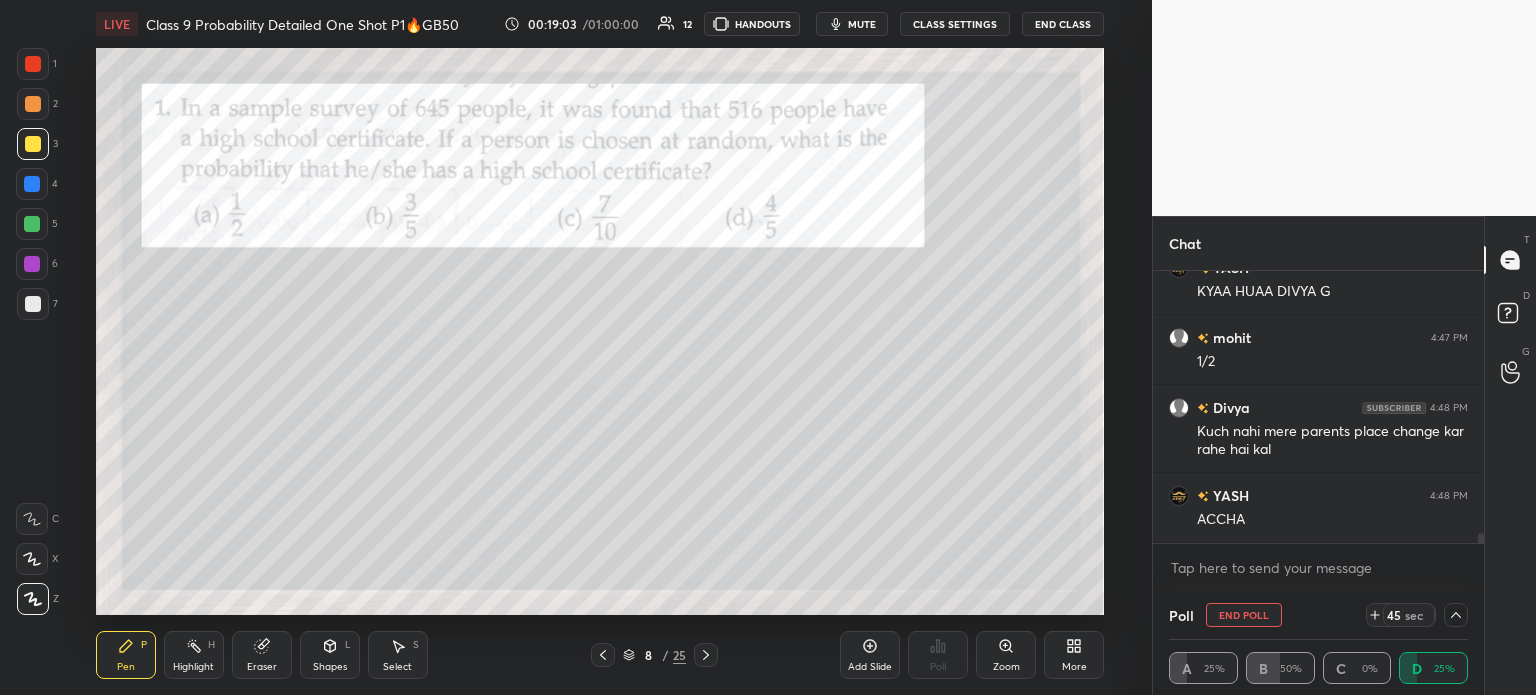 click at bounding box center [33, 104] 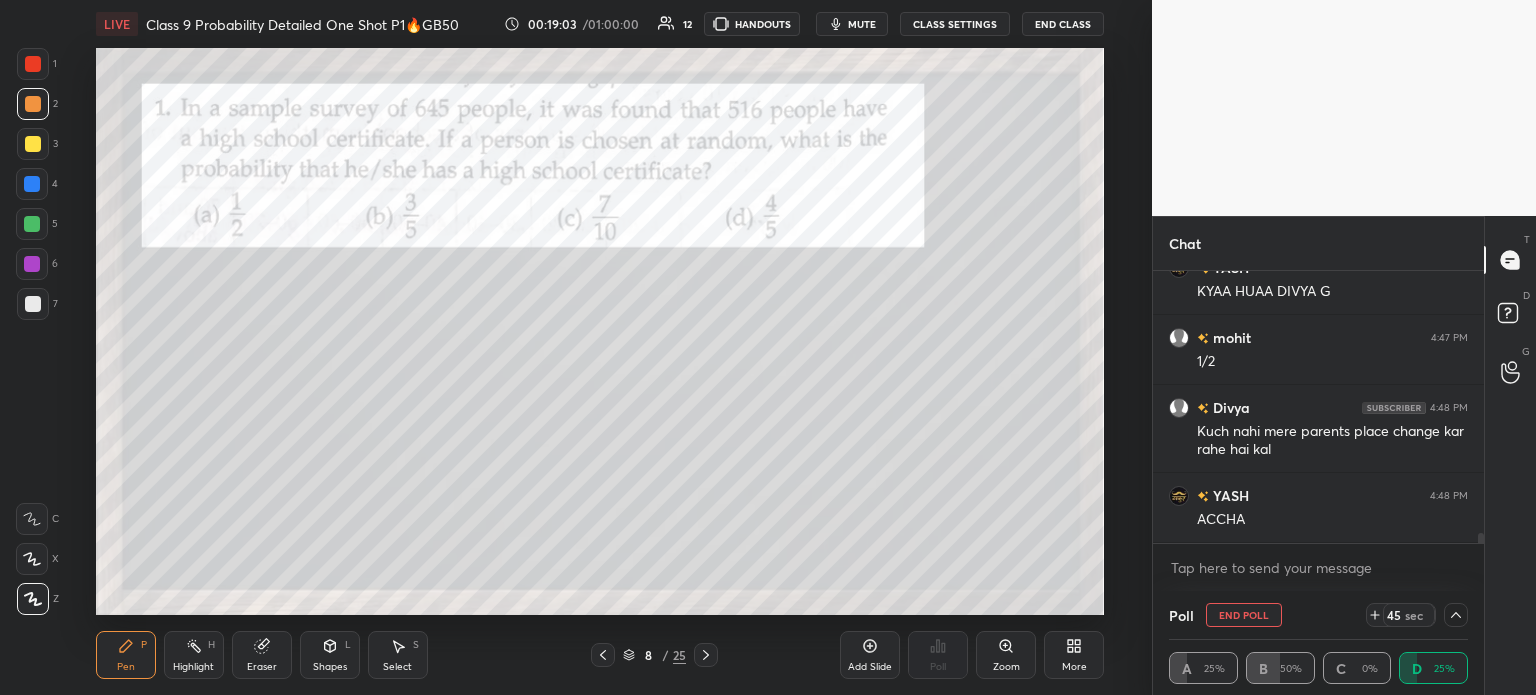 click at bounding box center [33, 64] 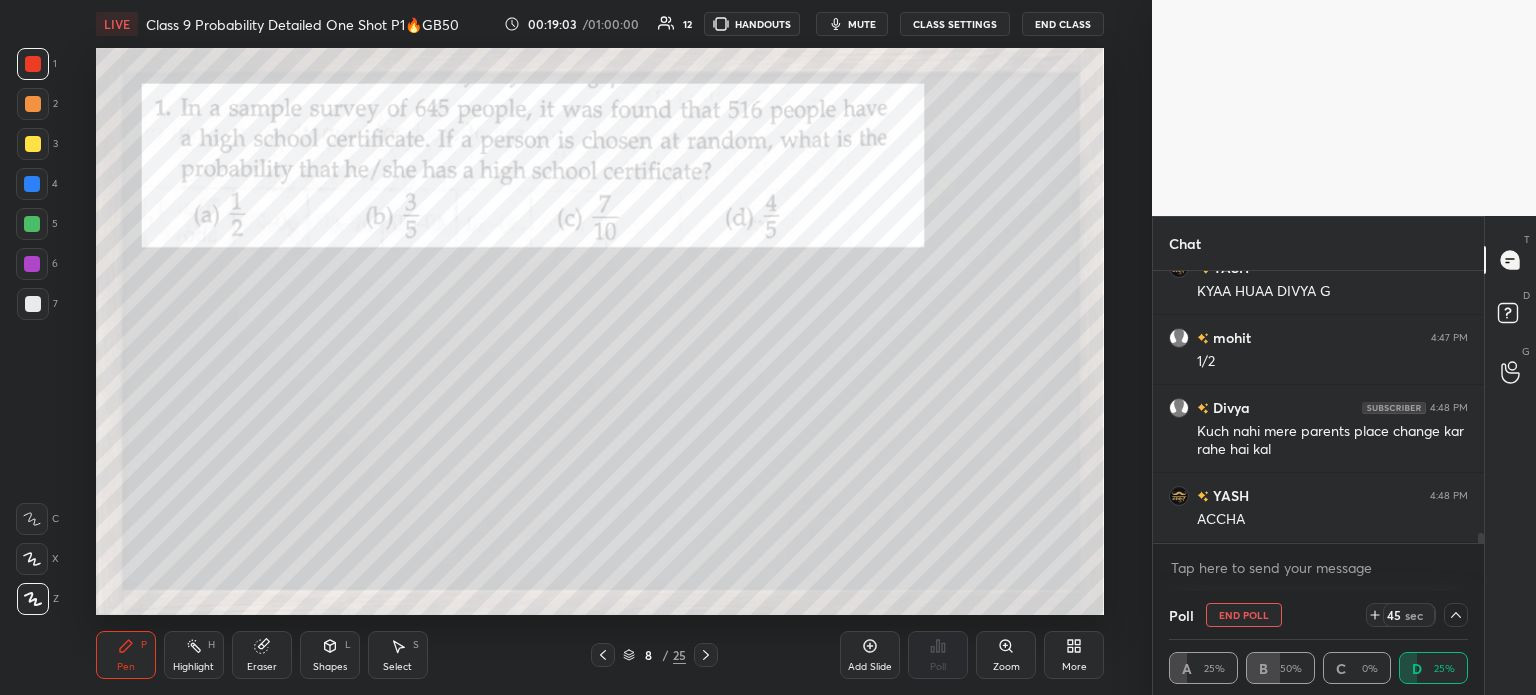 click at bounding box center (33, 104) 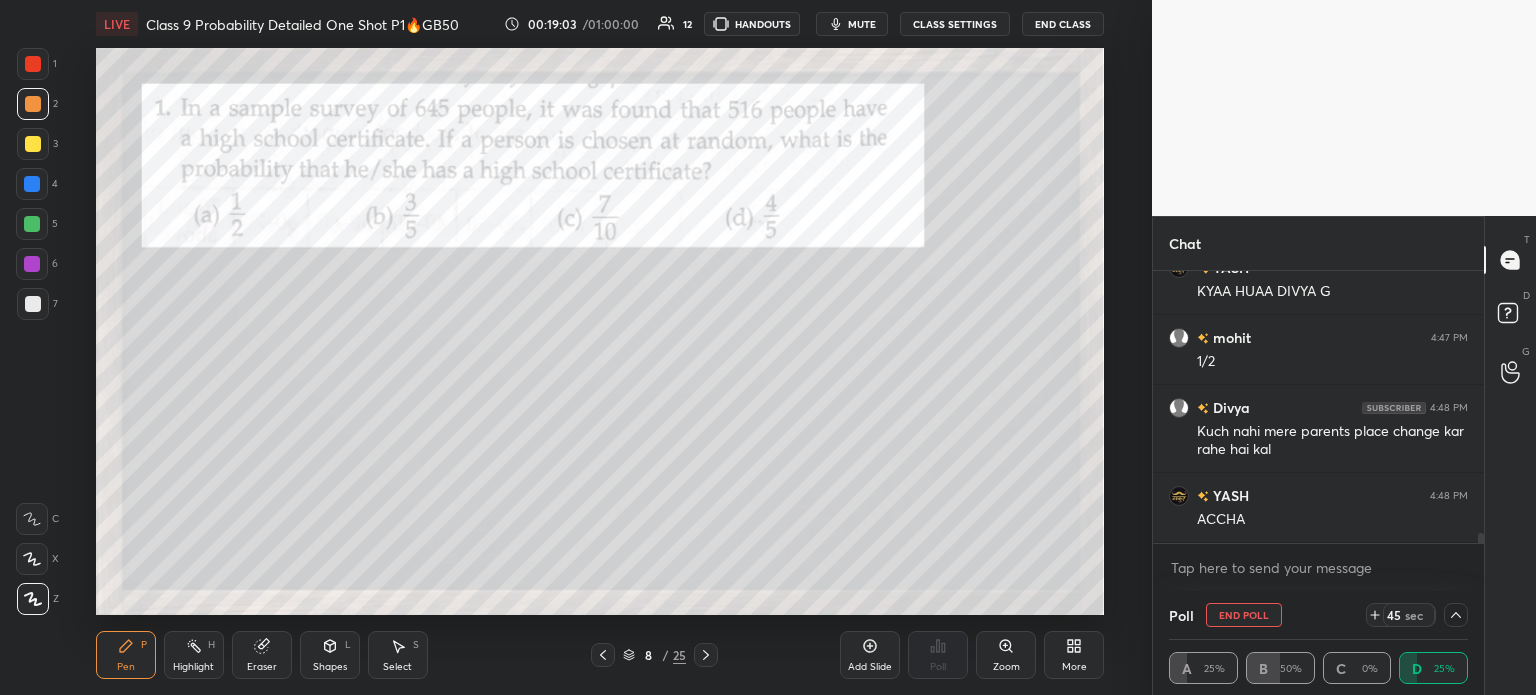click at bounding box center [33, 144] 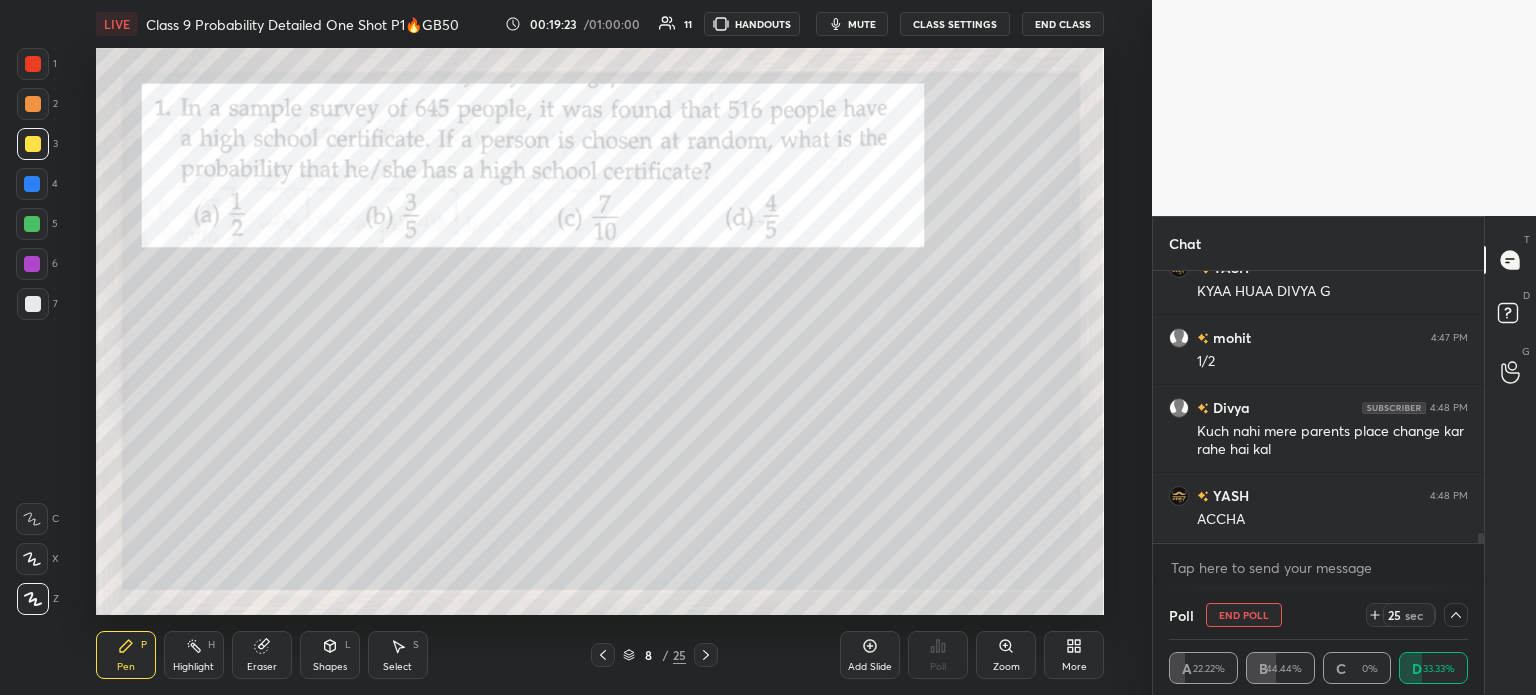 click 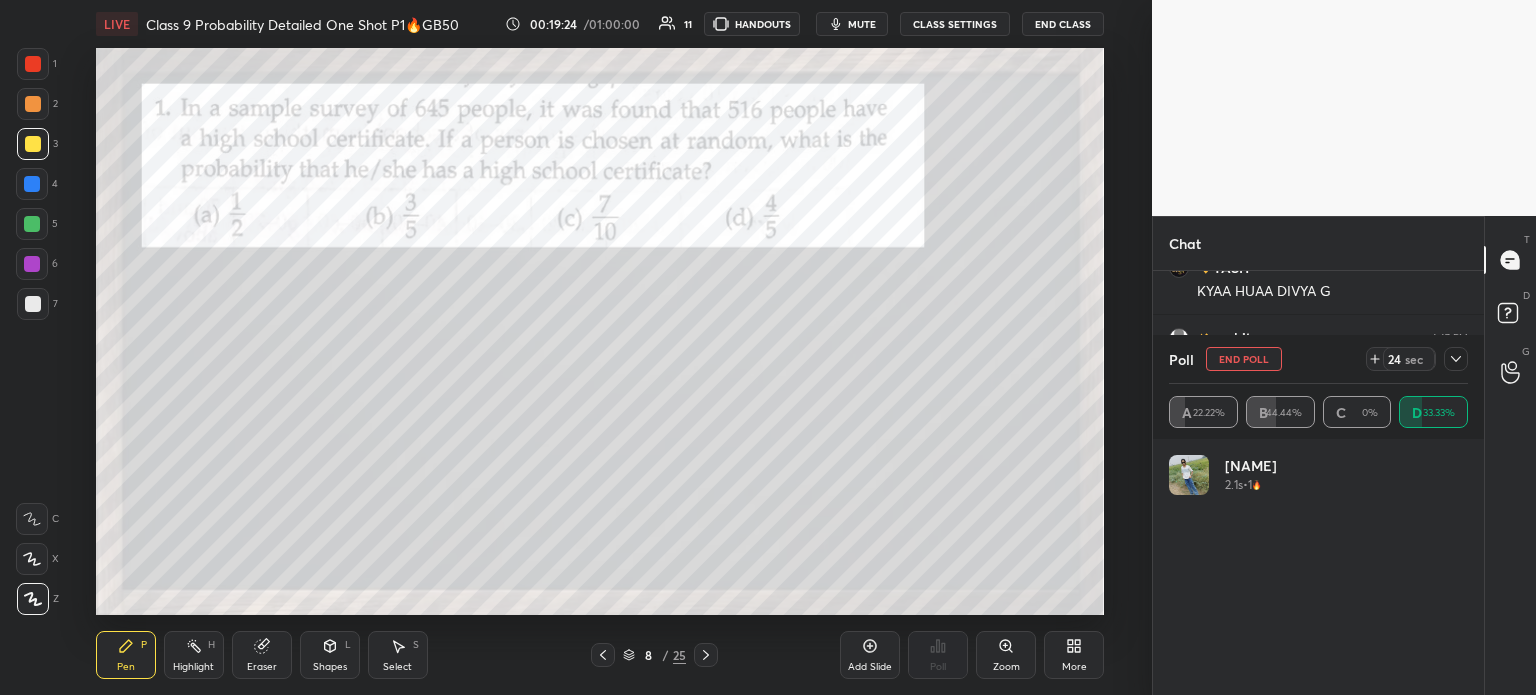 scroll, scrollTop: 6, scrollLeft: 6, axis: both 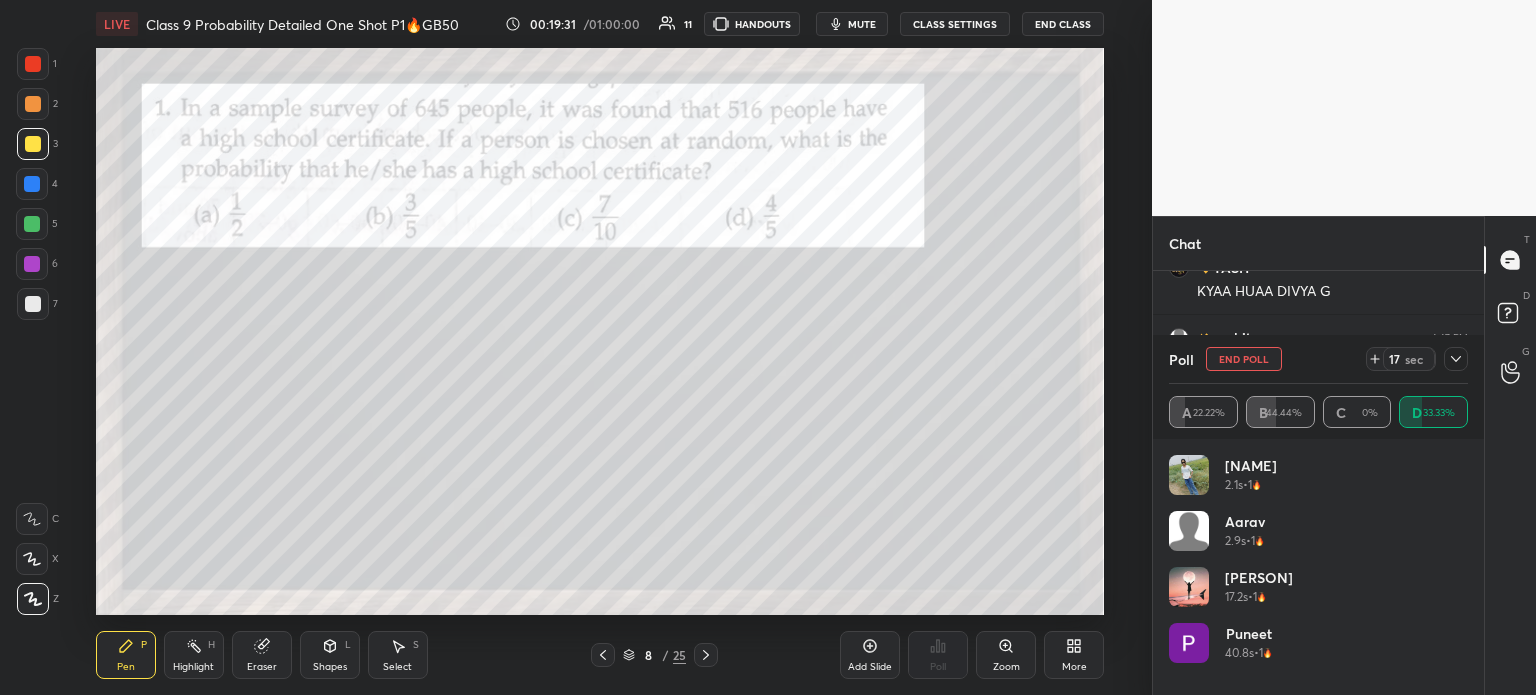 click at bounding box center [1456, 359] 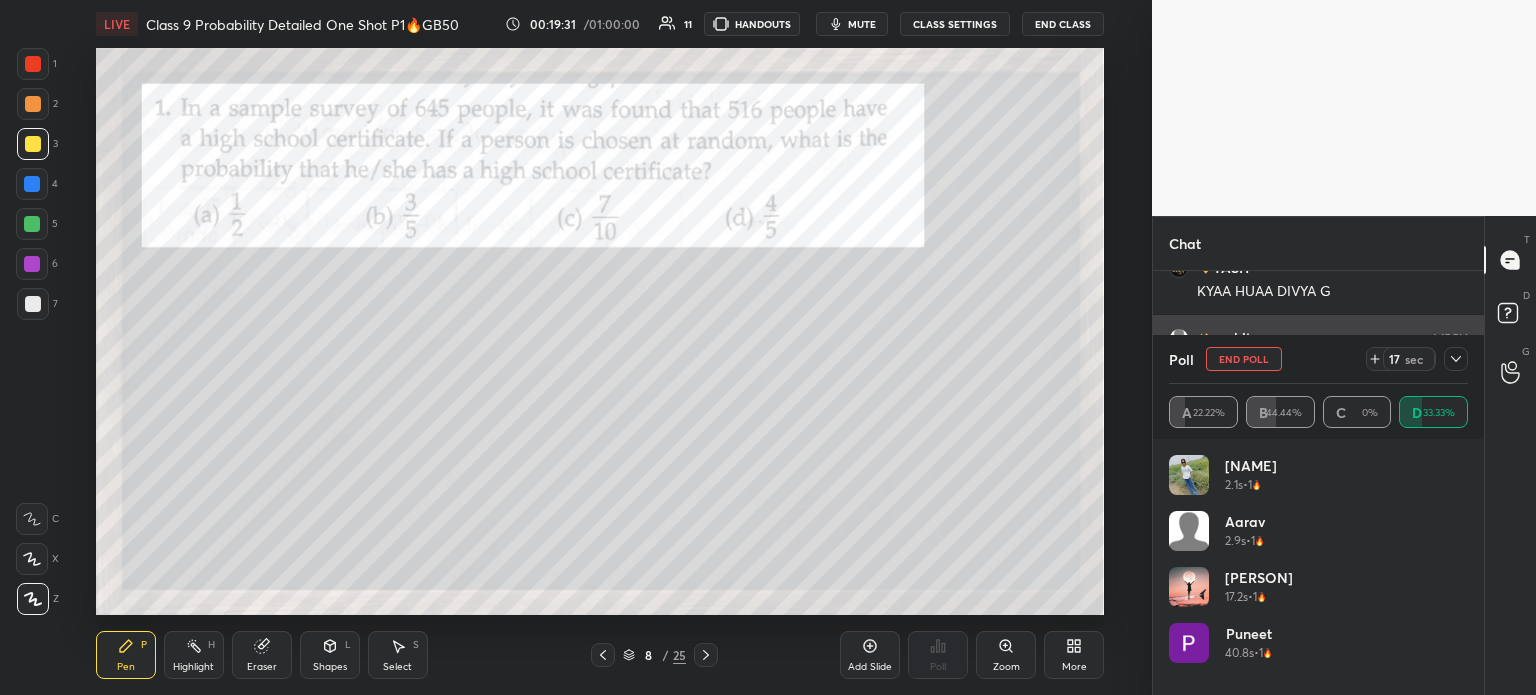 scroll, scrollTop: 192, scrollLeft: 293, axis: both 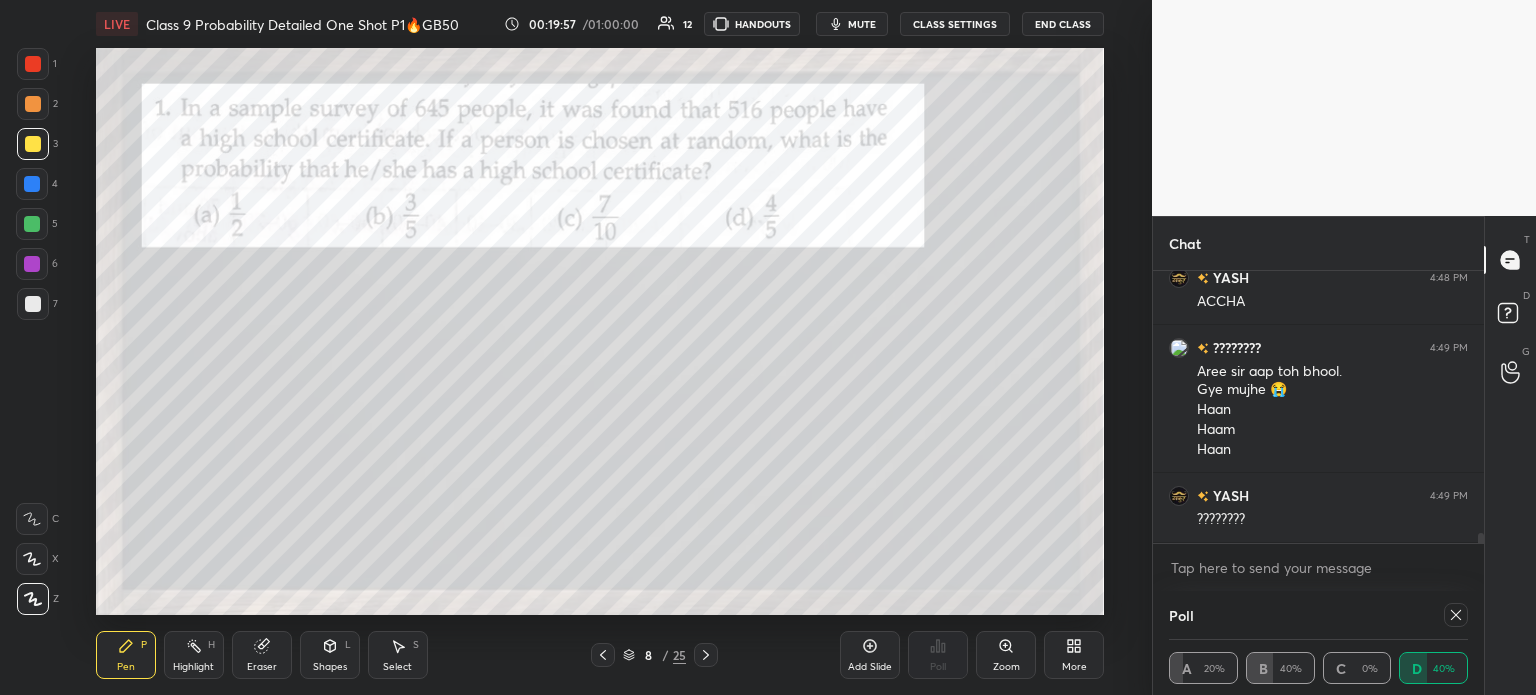 click at bounding box center (1456, 615) 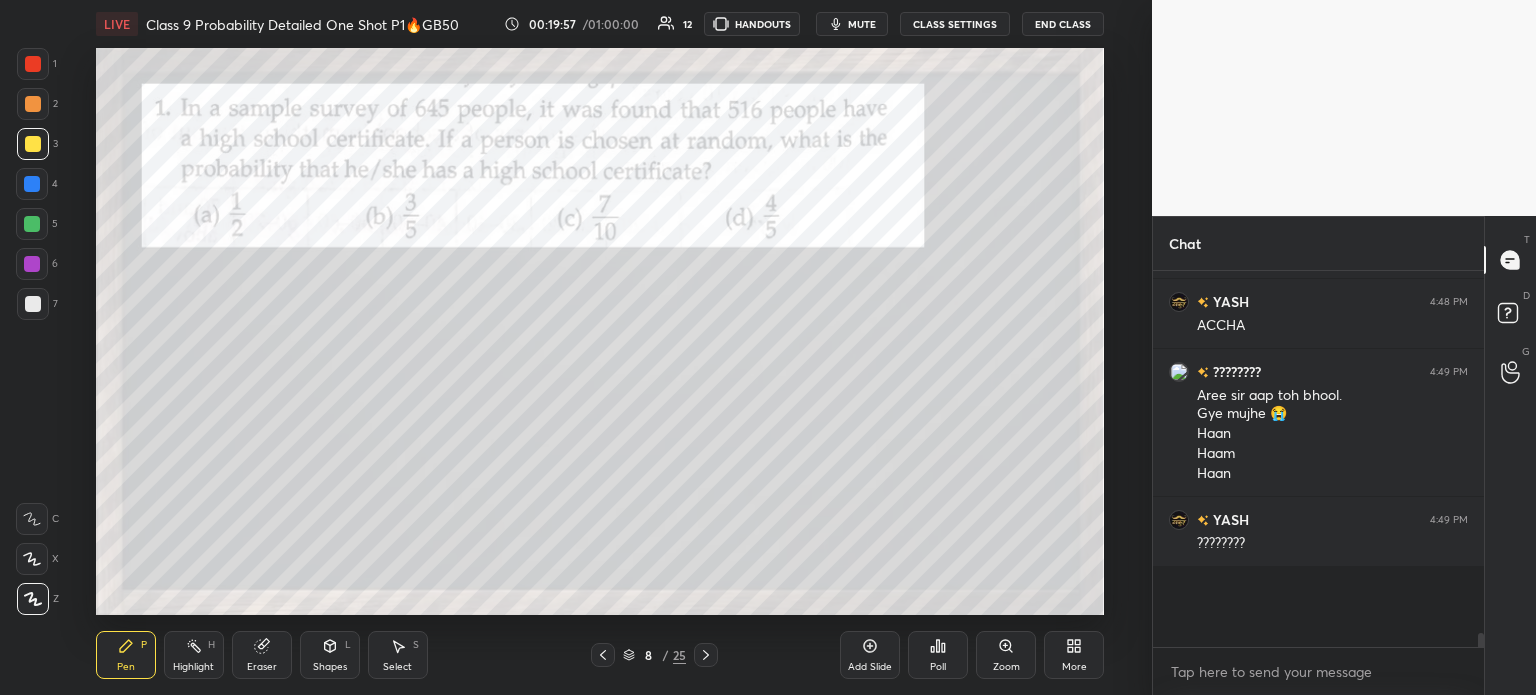 scroll, scrollTop: 6, scrollLeft: 6, axis: both 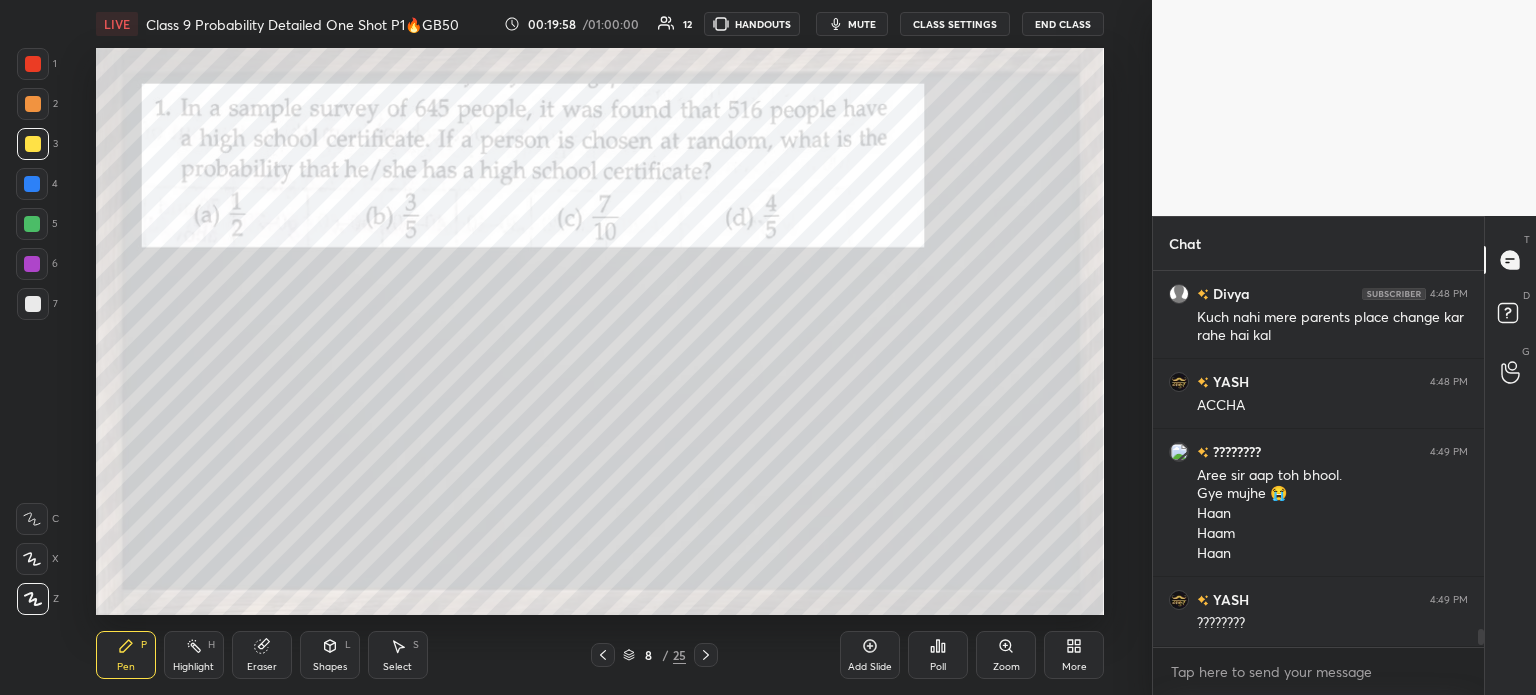 click 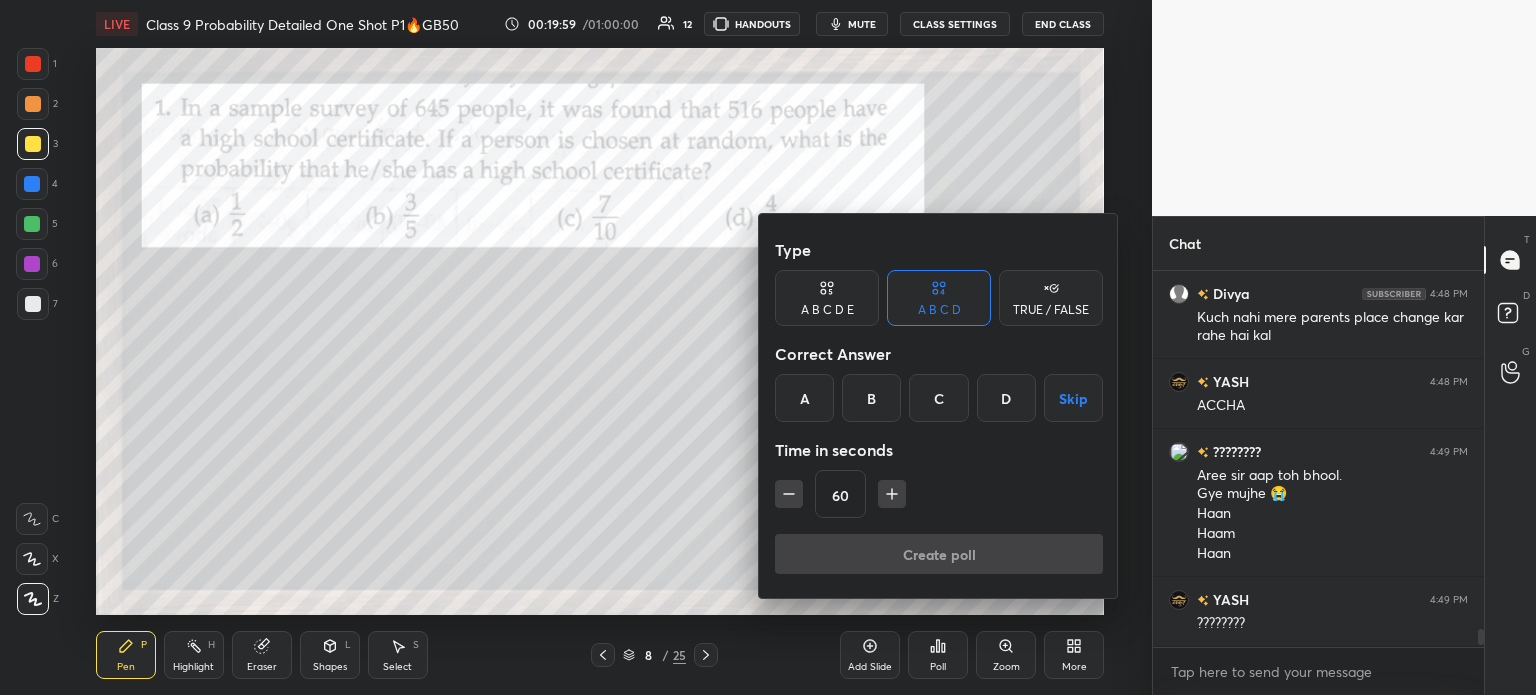 click on "Create poll" at bounding box center (939, 558) 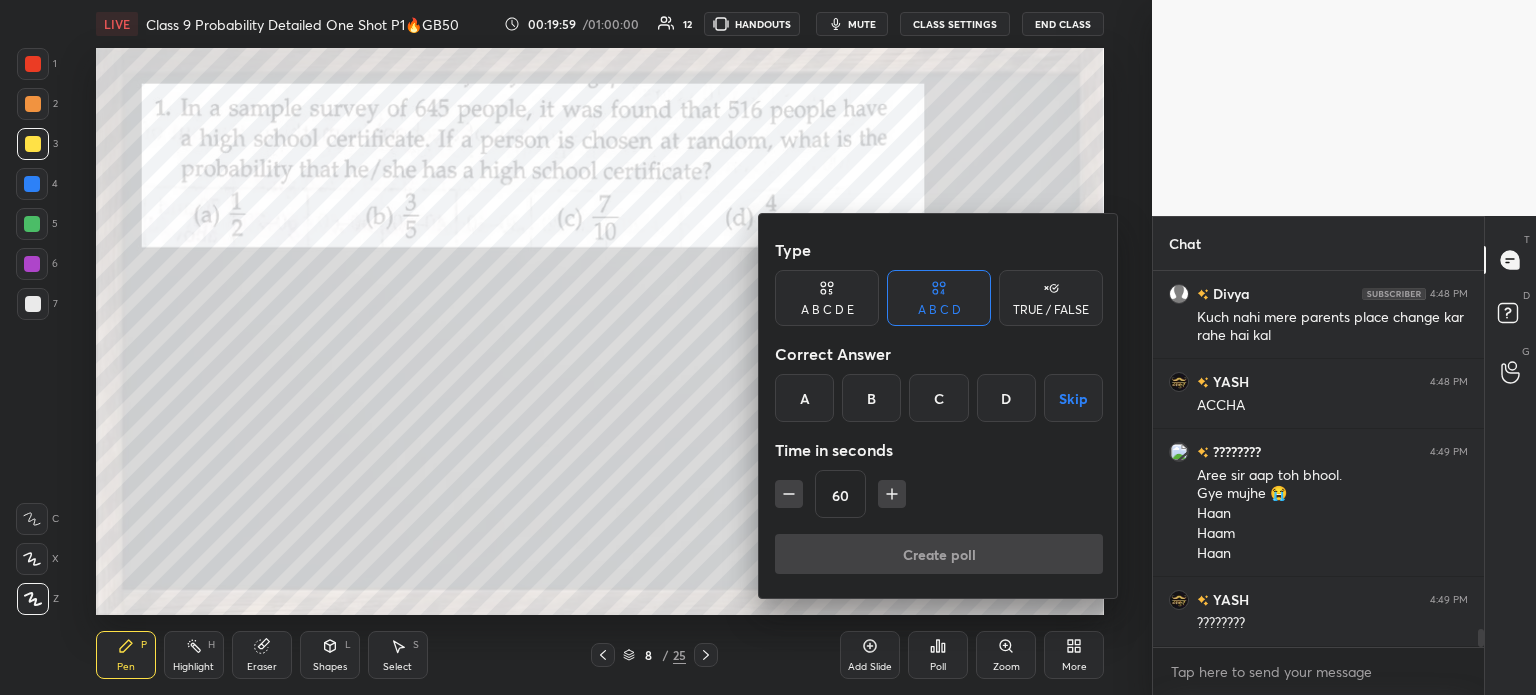 scroll, scrollTop: 7476, scrollLeft: 0, axis: vertical 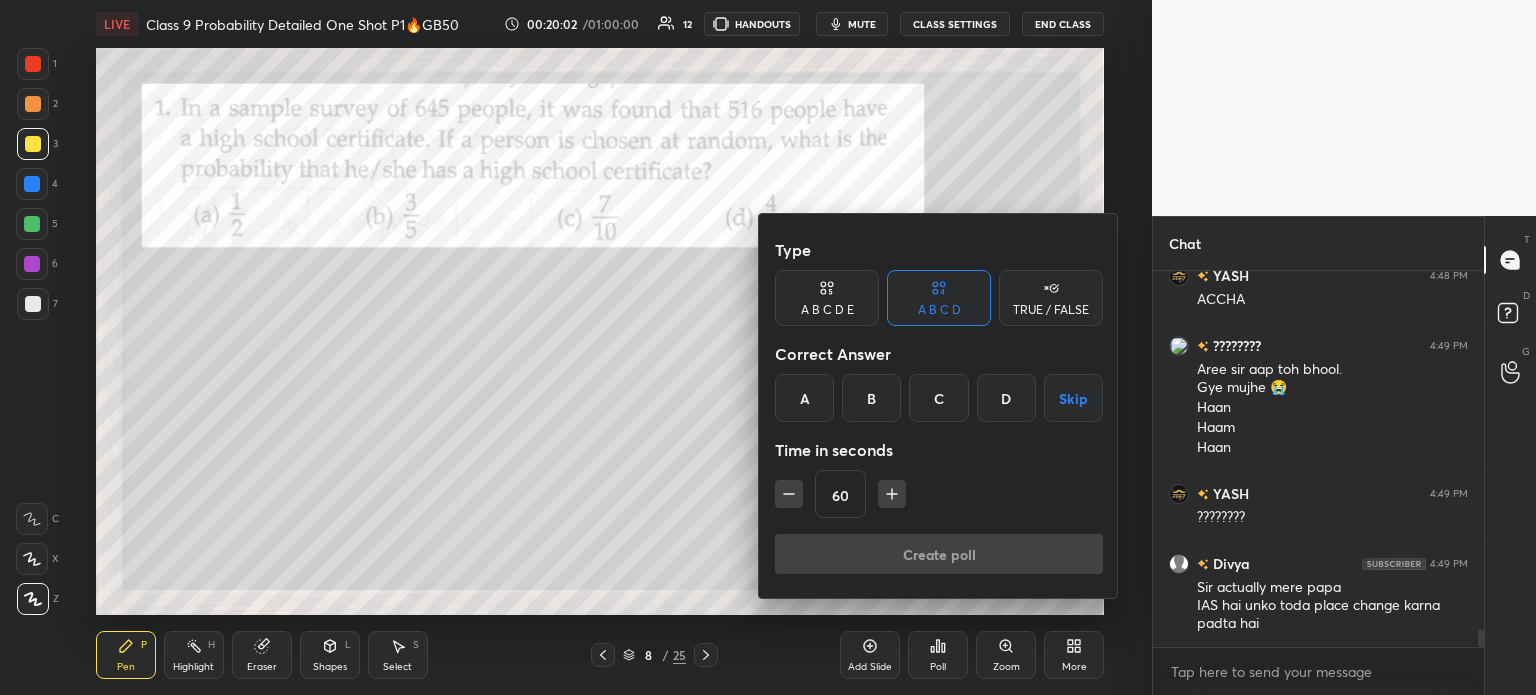 click at bounding box center (768, 347) 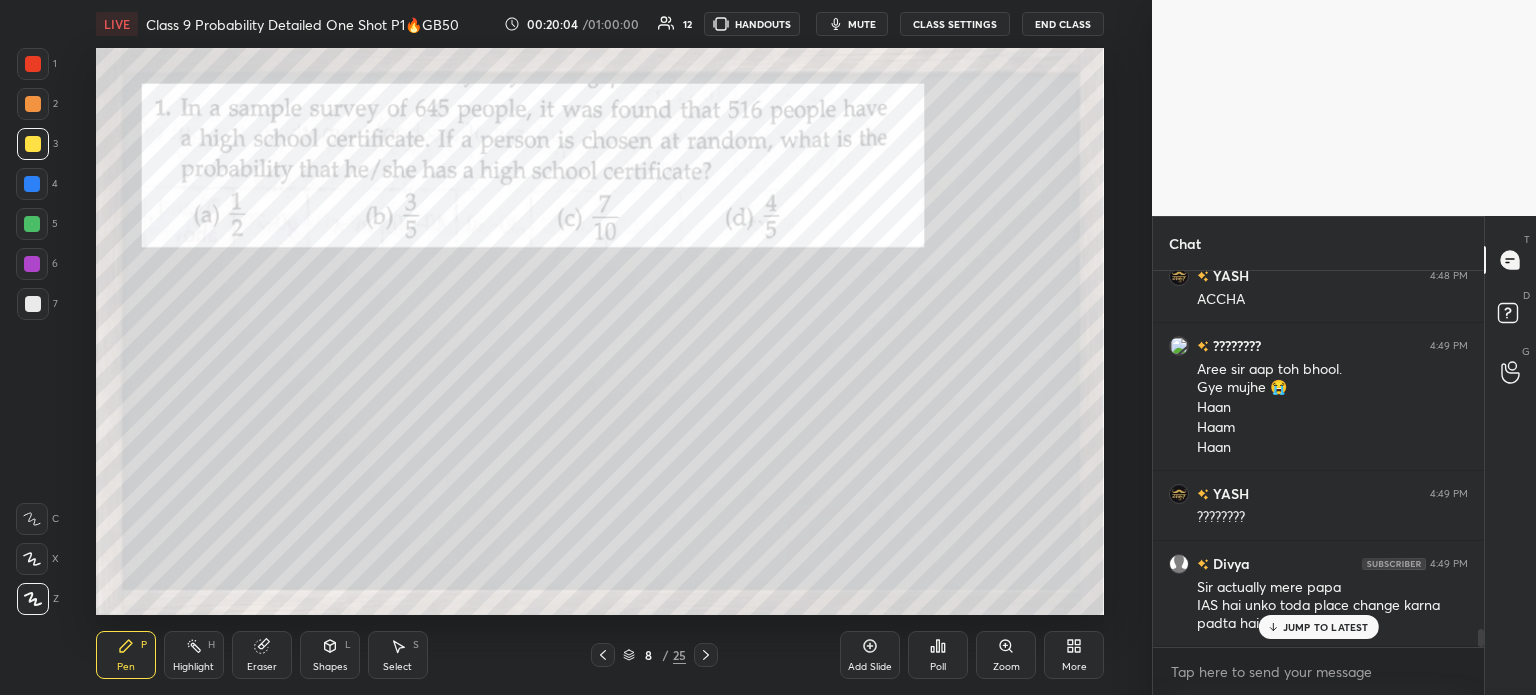 scroll, scrollTop: 7545, scrollLeft: 0, axis: vertical 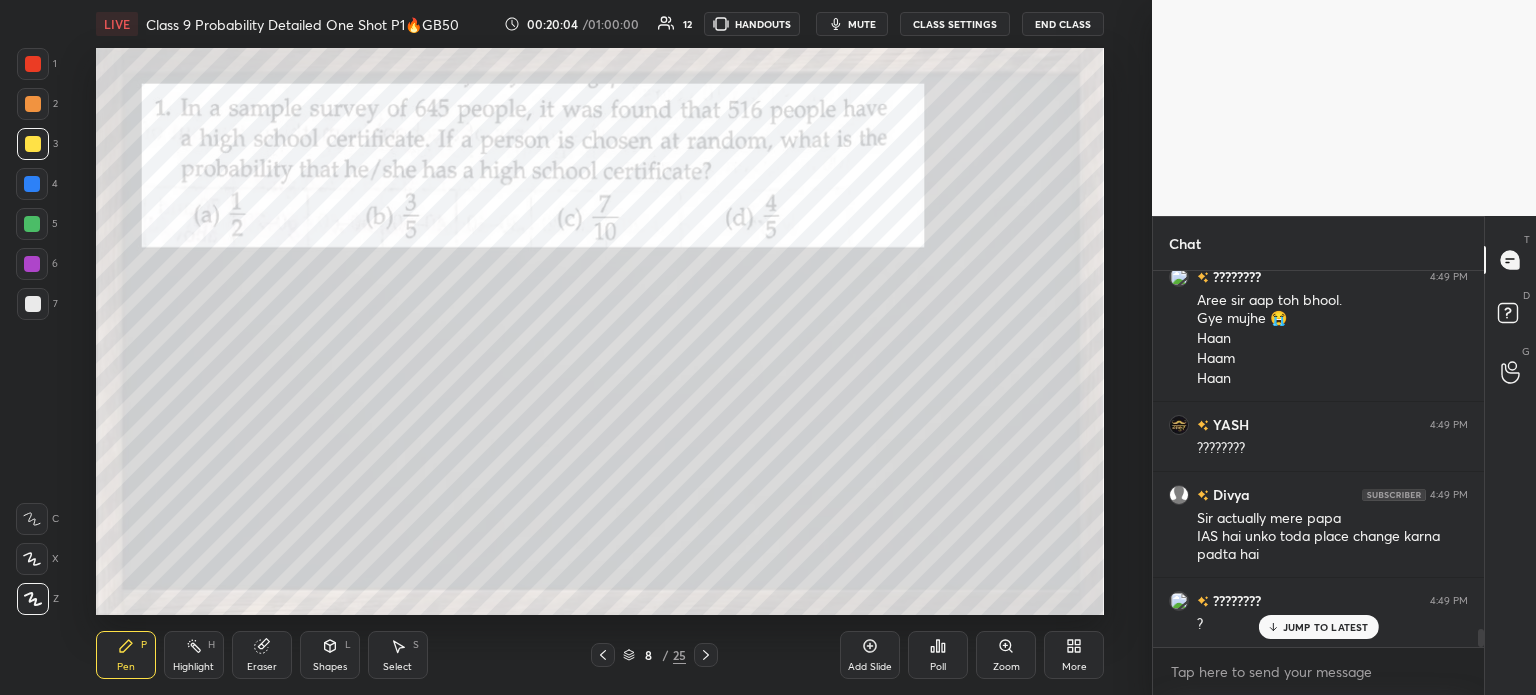click at bounding box center [33, 64] 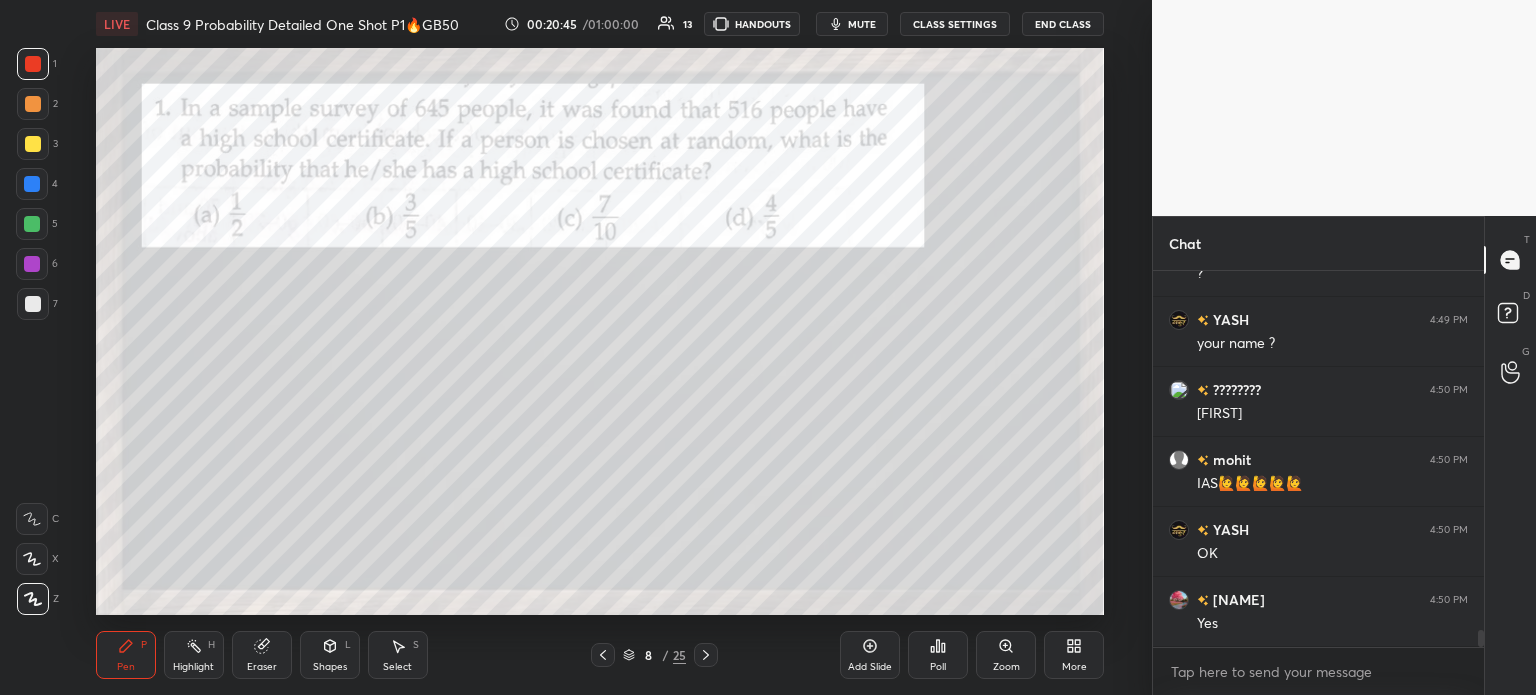 scroll, scrollTop: 7965, scrollLeft: 0, axis: vertical 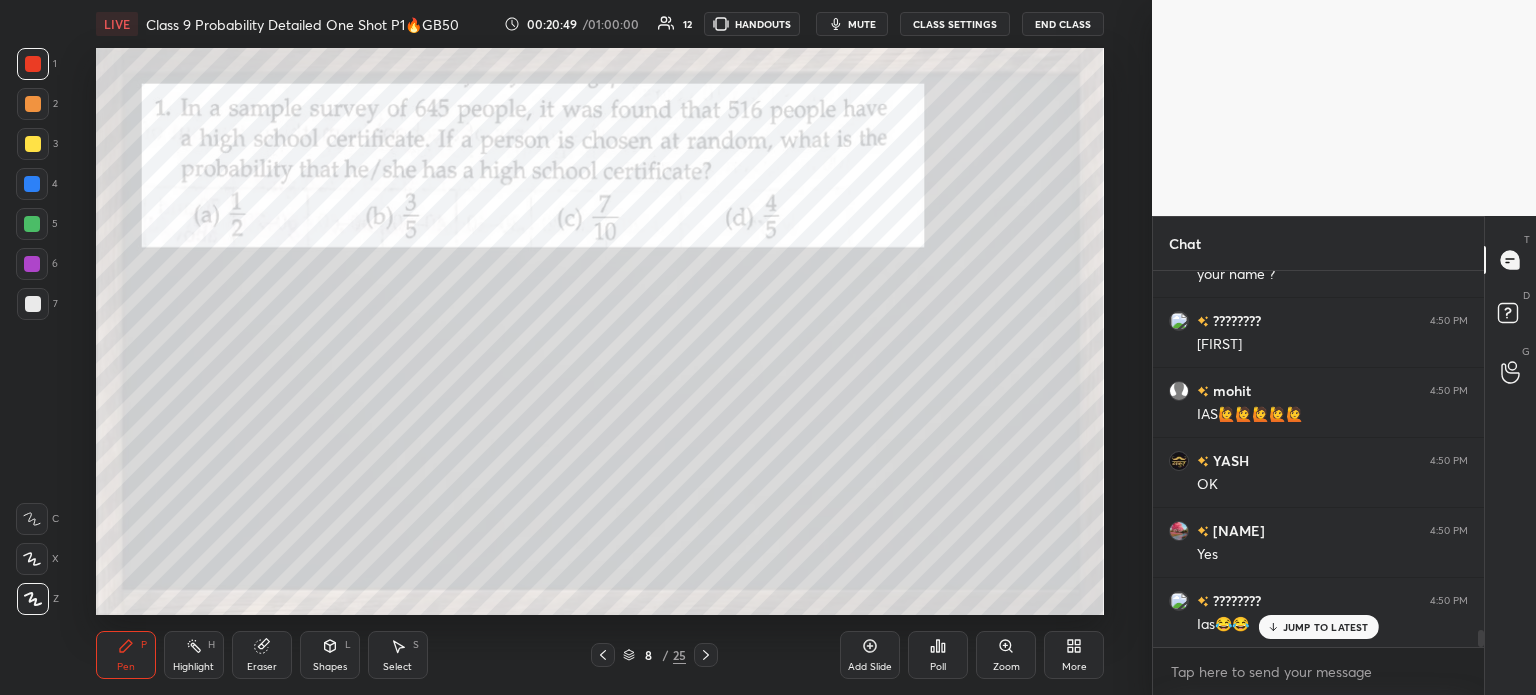 click at bounding box center (33, 144) 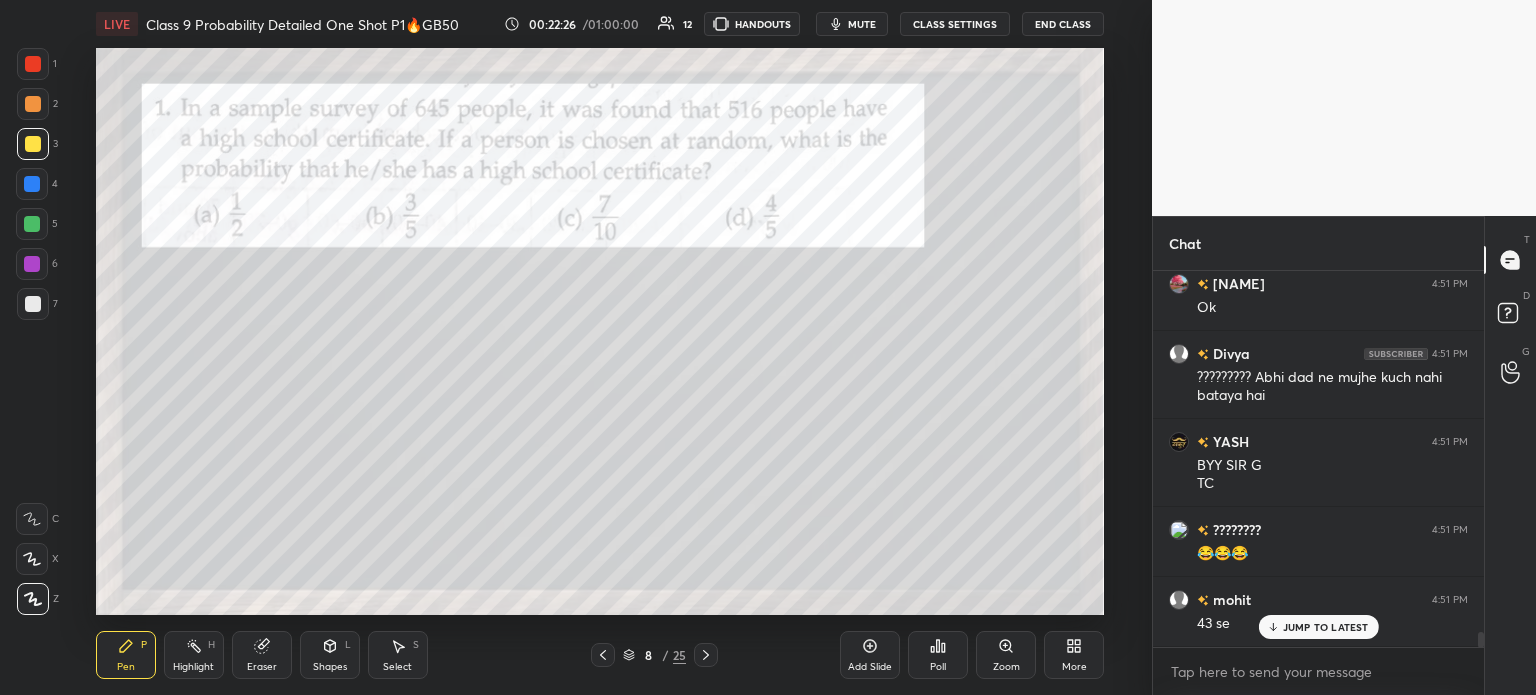 scroll, scrollTop: 8829, scrollLeft: 0, axis: vertical 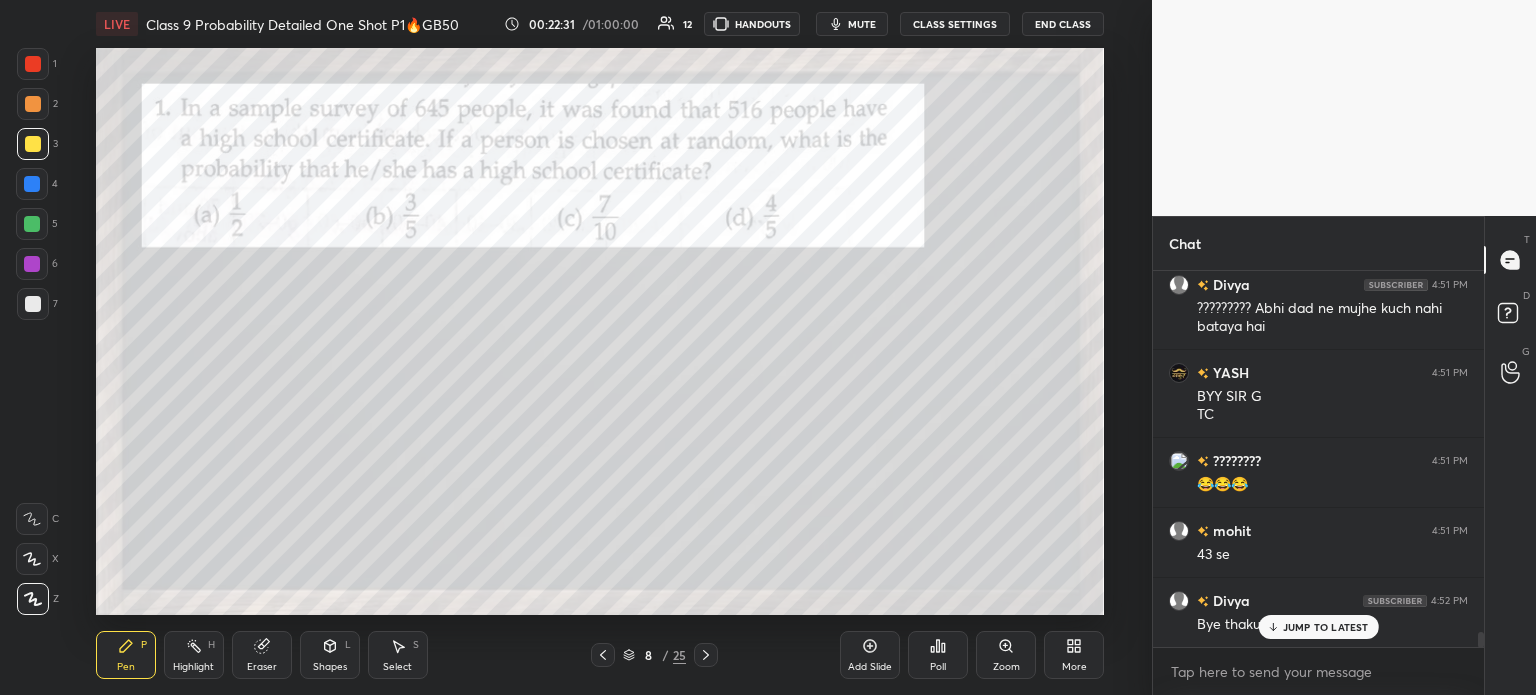 click 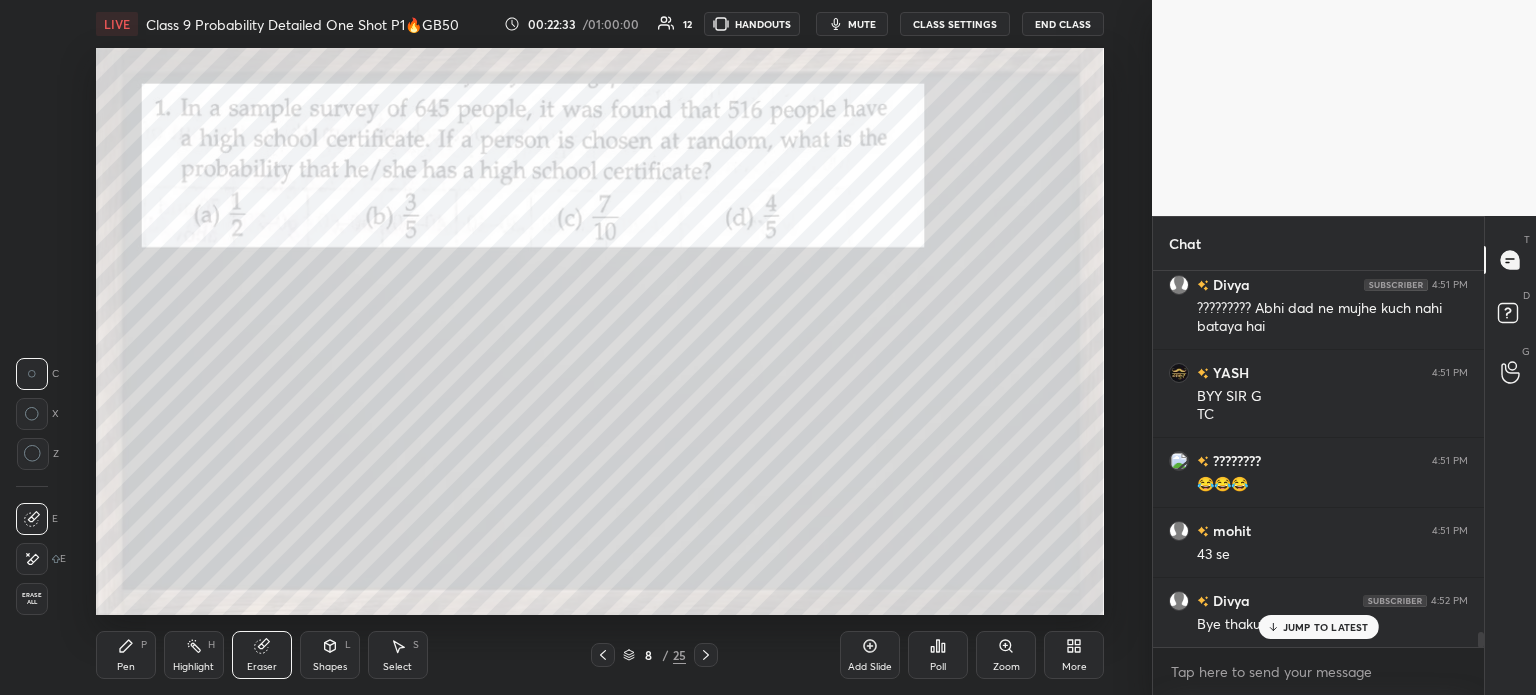 click 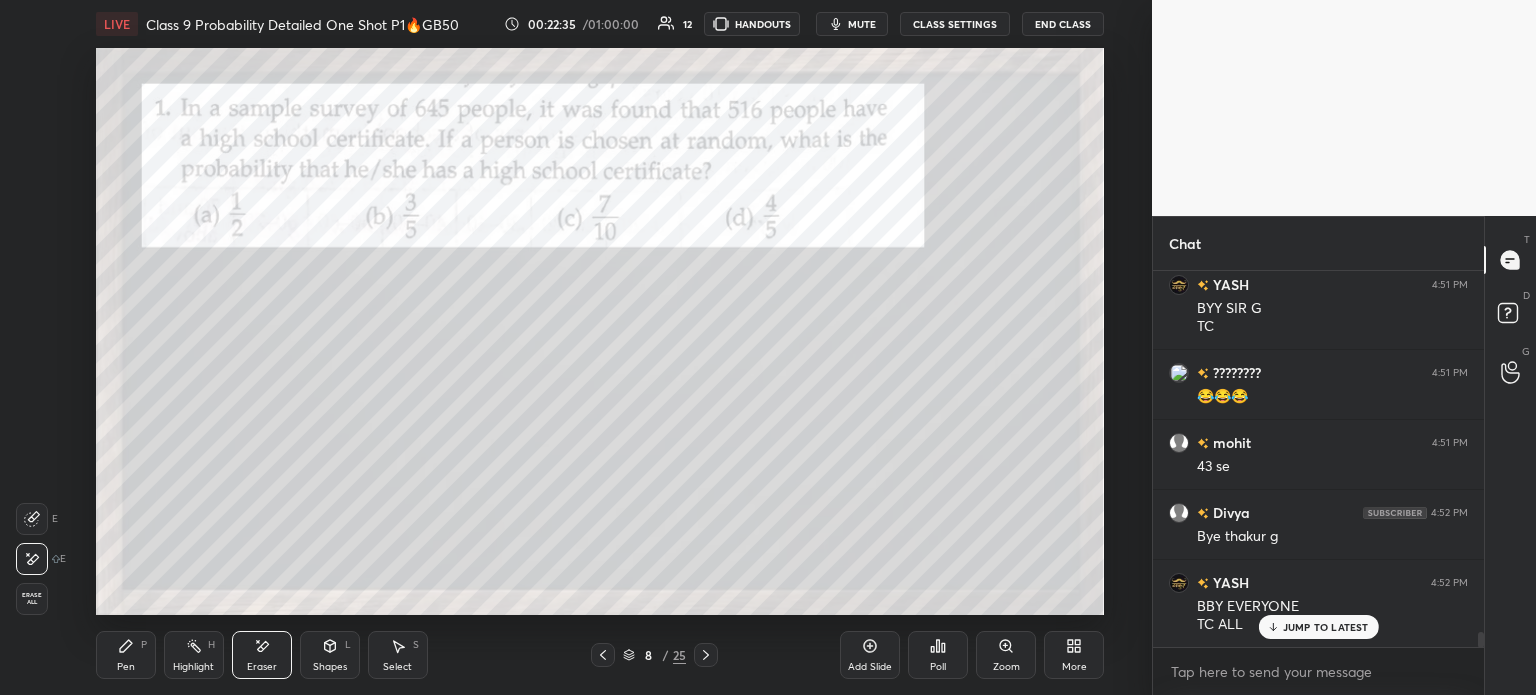 scroll, scrollTop: 8988, scrollLeft: 0, axis: vertical 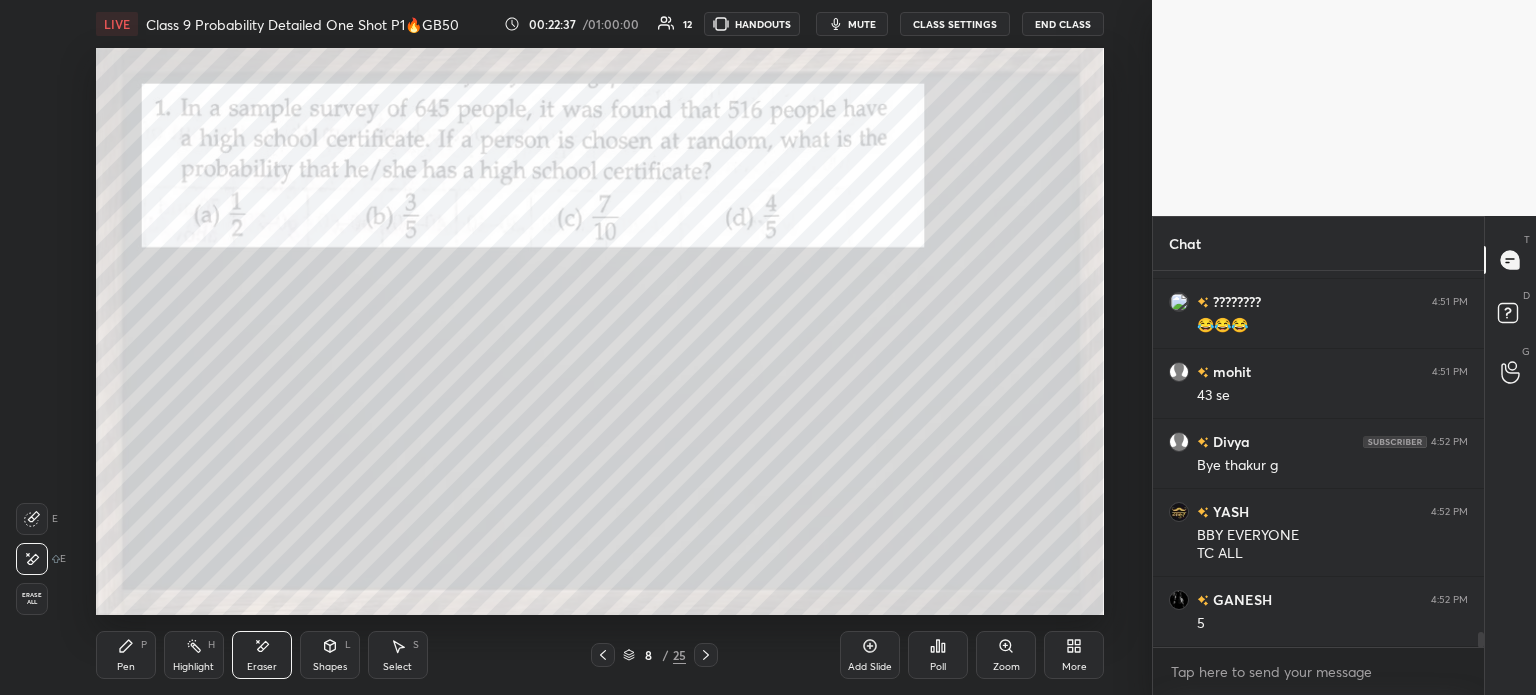 click on "Pen P" at bounding box center [126, 655] 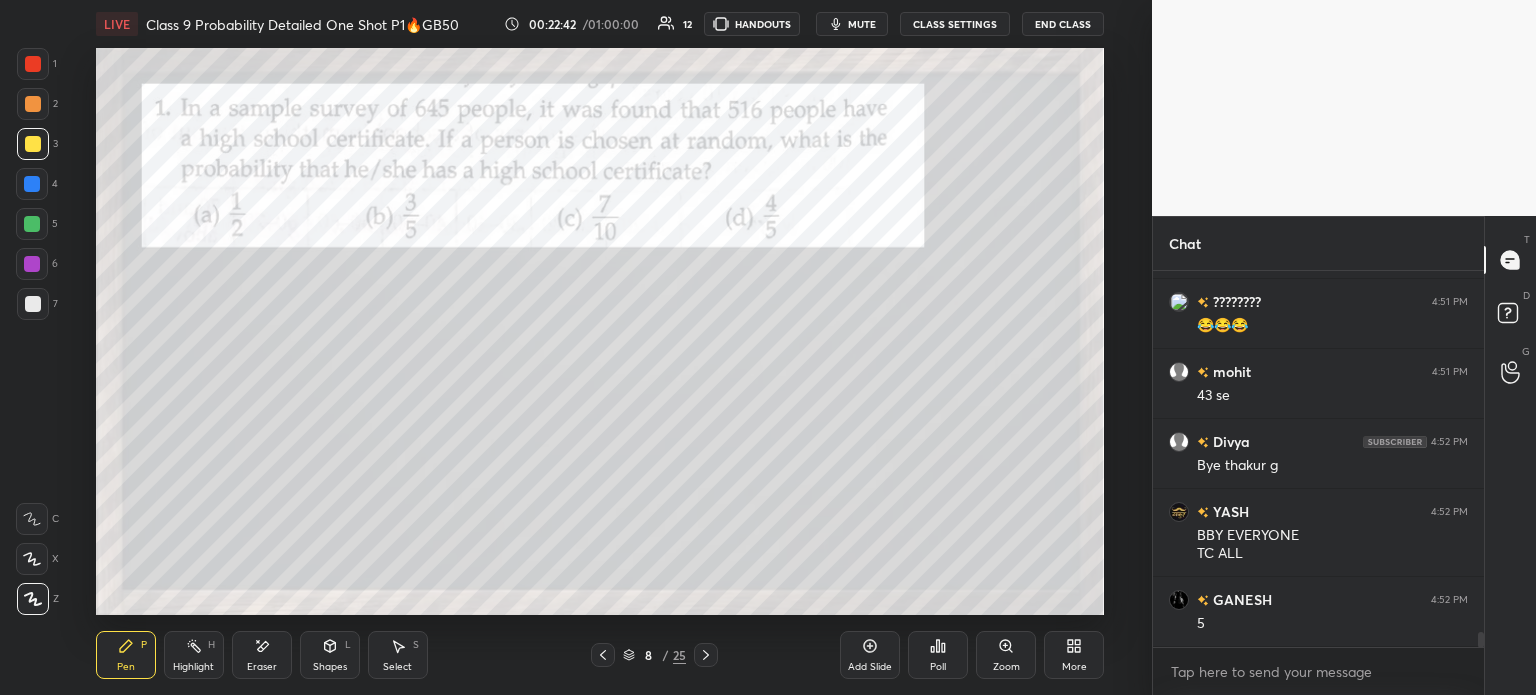 scroll, scrollTop: 9057, scrollLeft: 0, axis: vertical 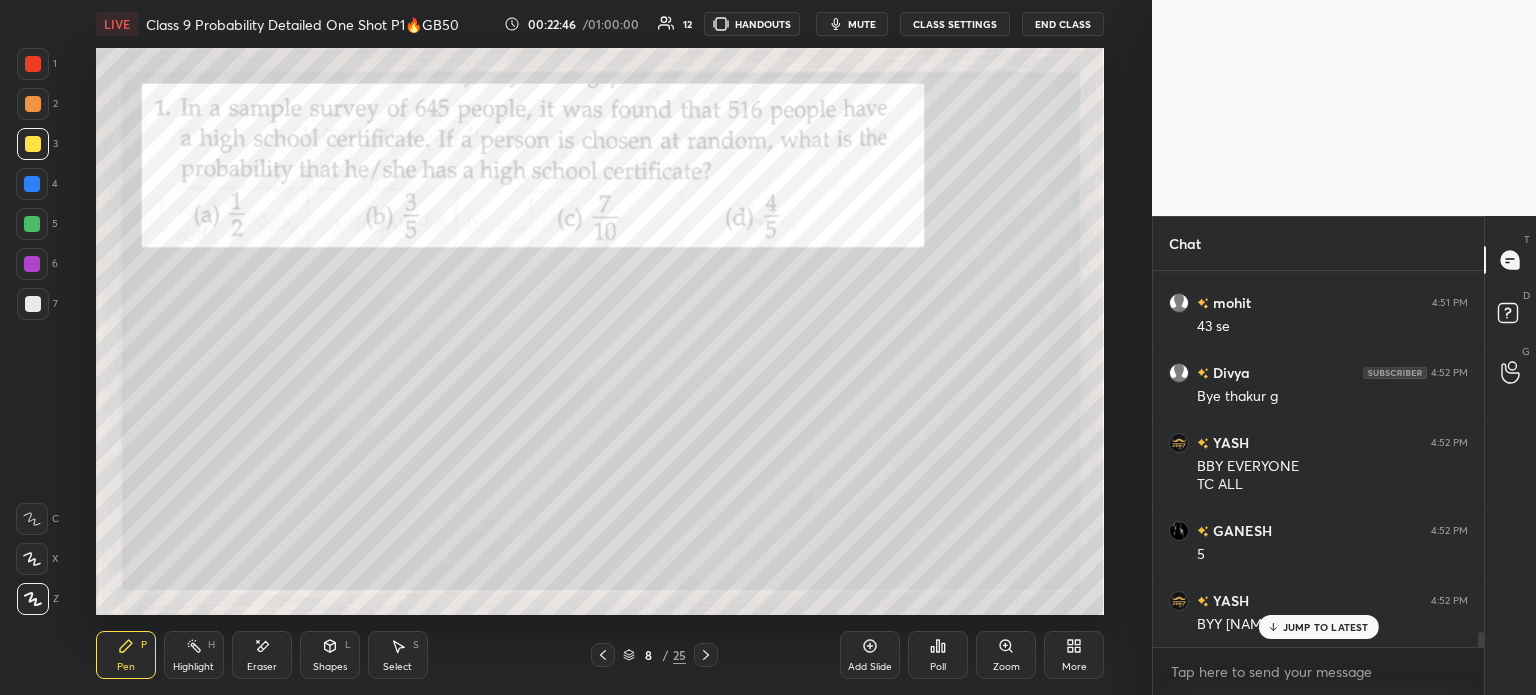 click at bounding box center (33, 64) 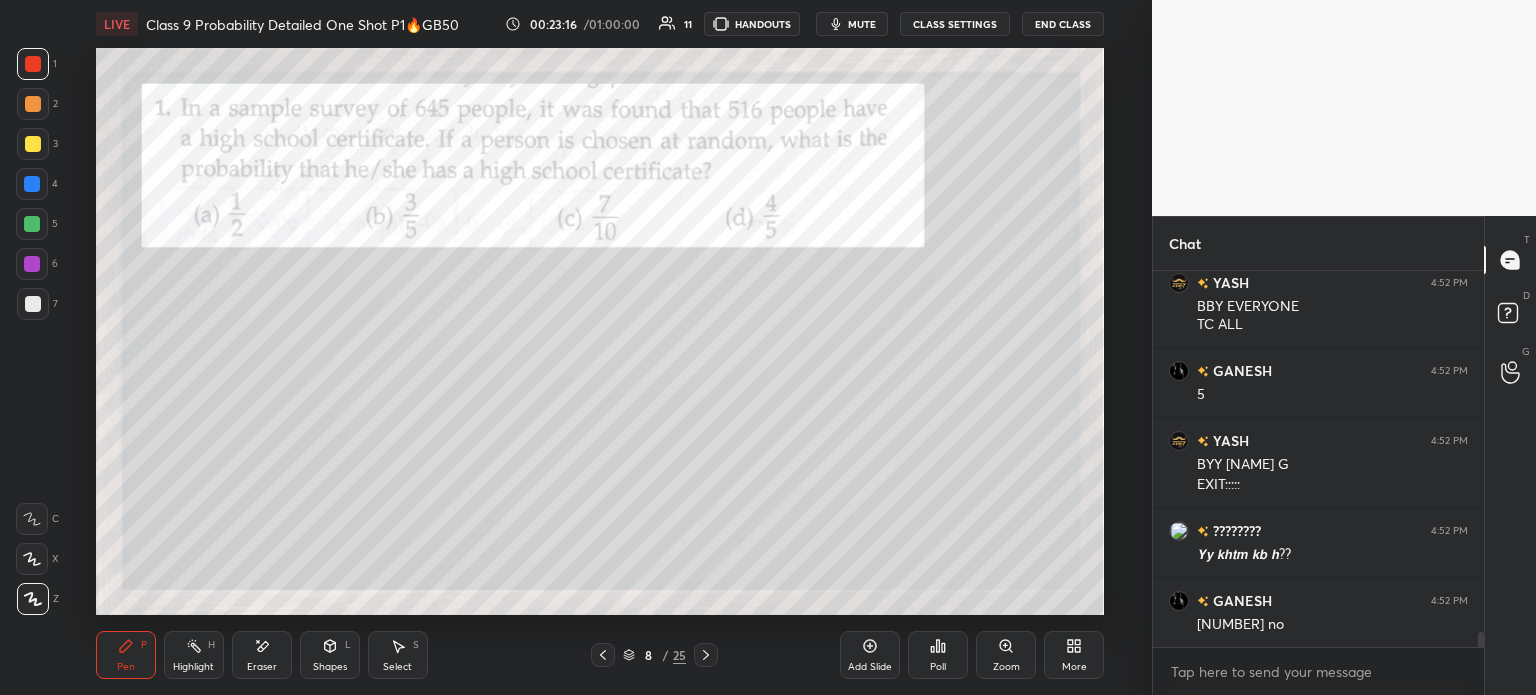 scroll, scrollTop: 9288, scrollLeft: 0, axis: vertical 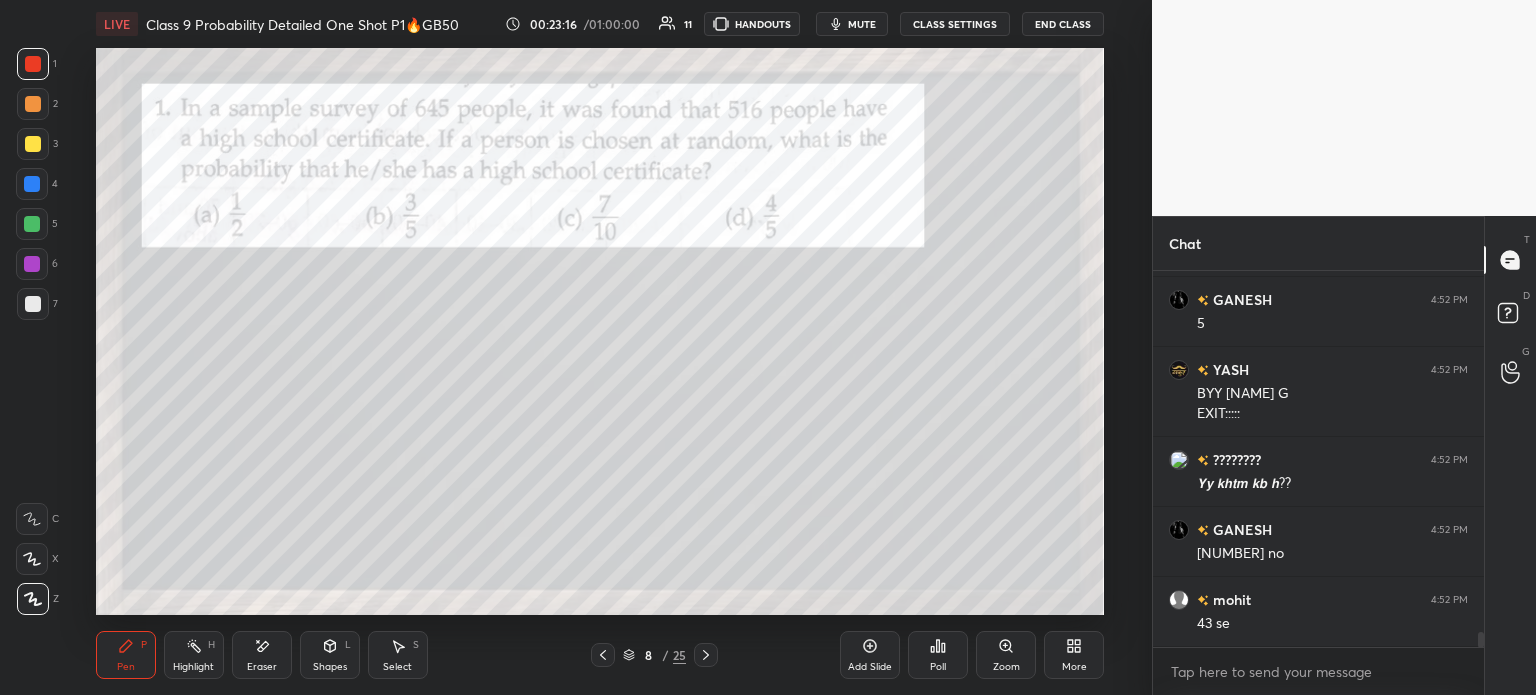 click at bounding box center (33, 304) 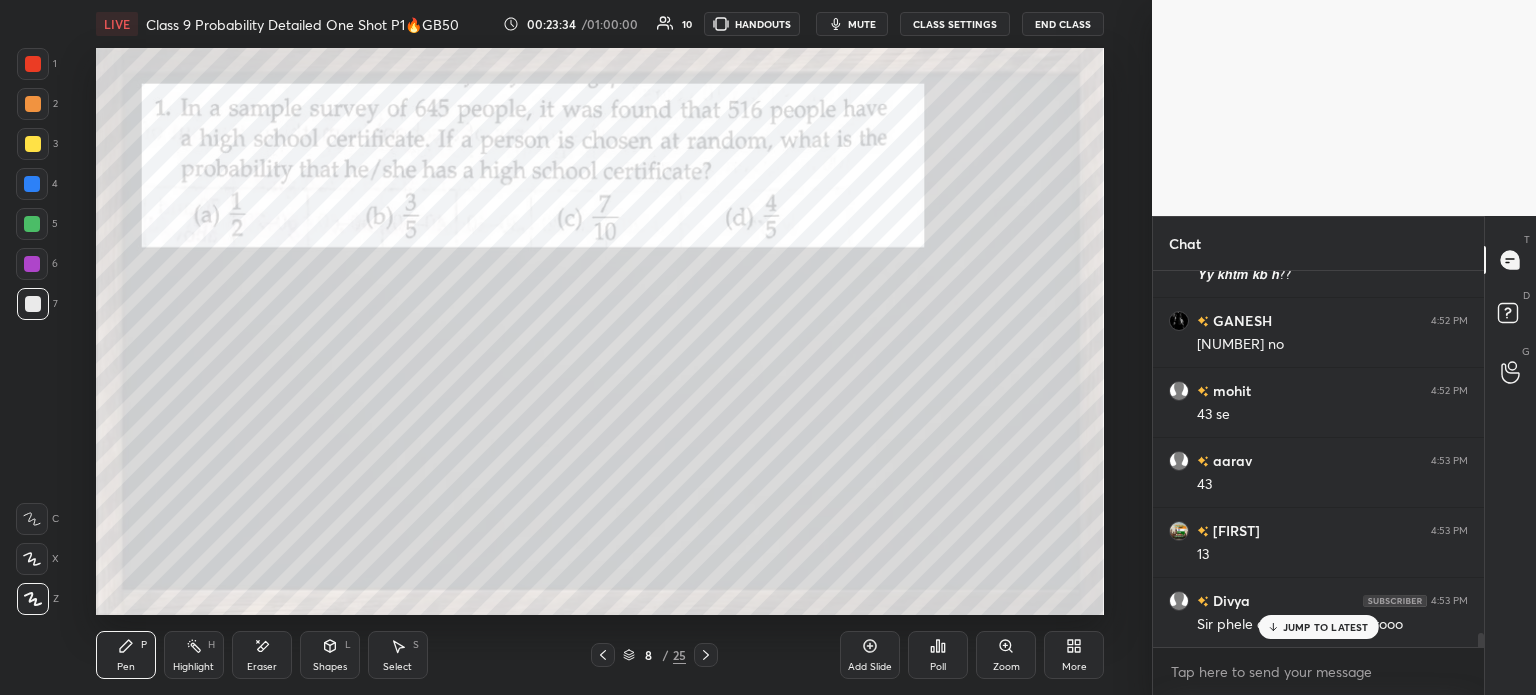 scroll, scrollTop: 9568, scrollLeft: 0, axis: vertical 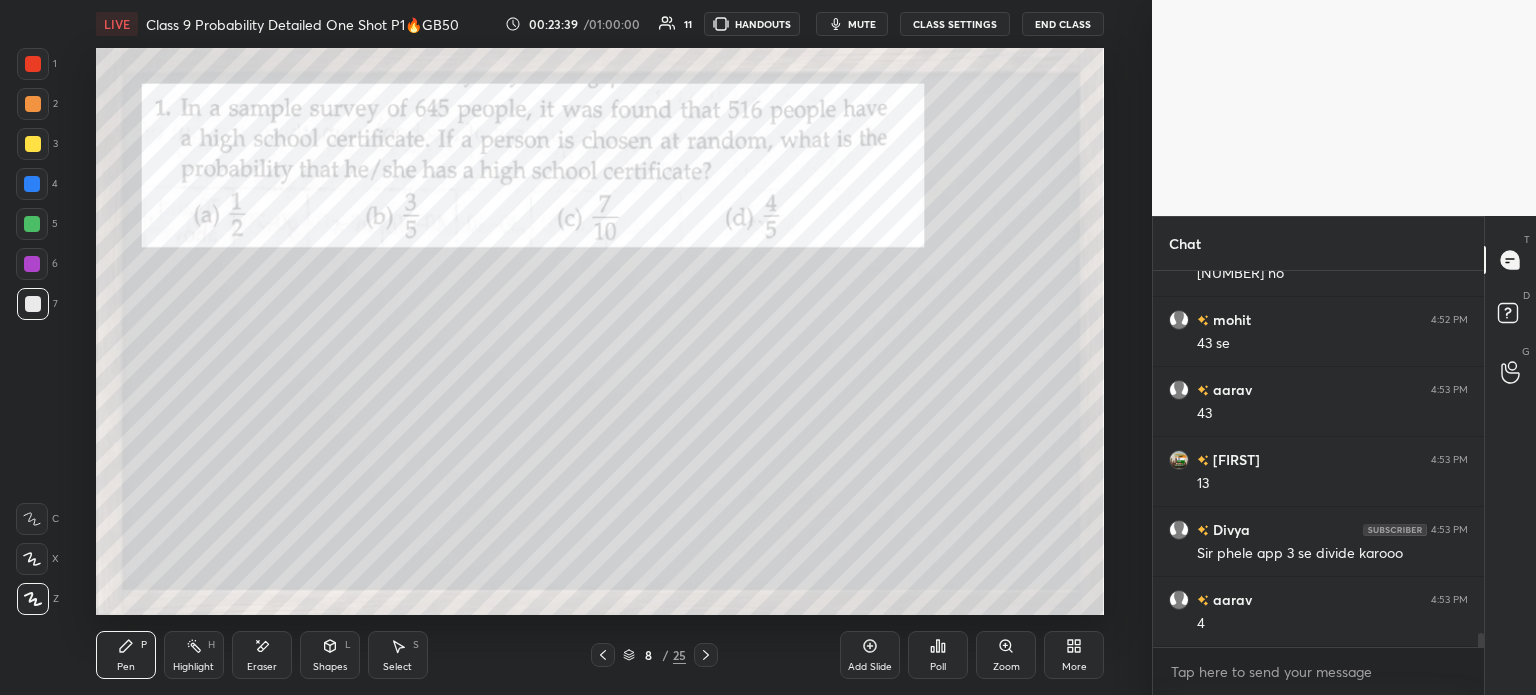 click at bounding box center [33, 64] 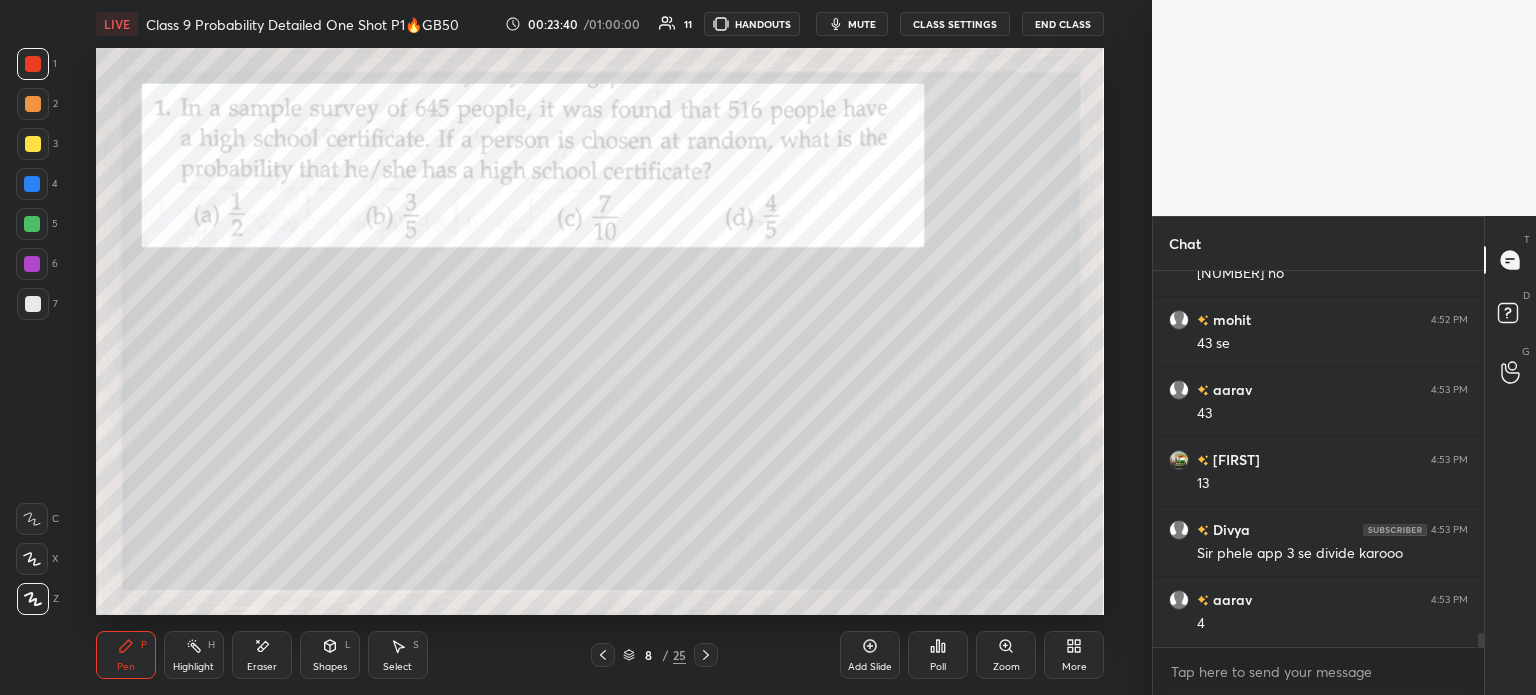 scroll, scrollTop: 9637, scrollLeft: 0, axis: vertical 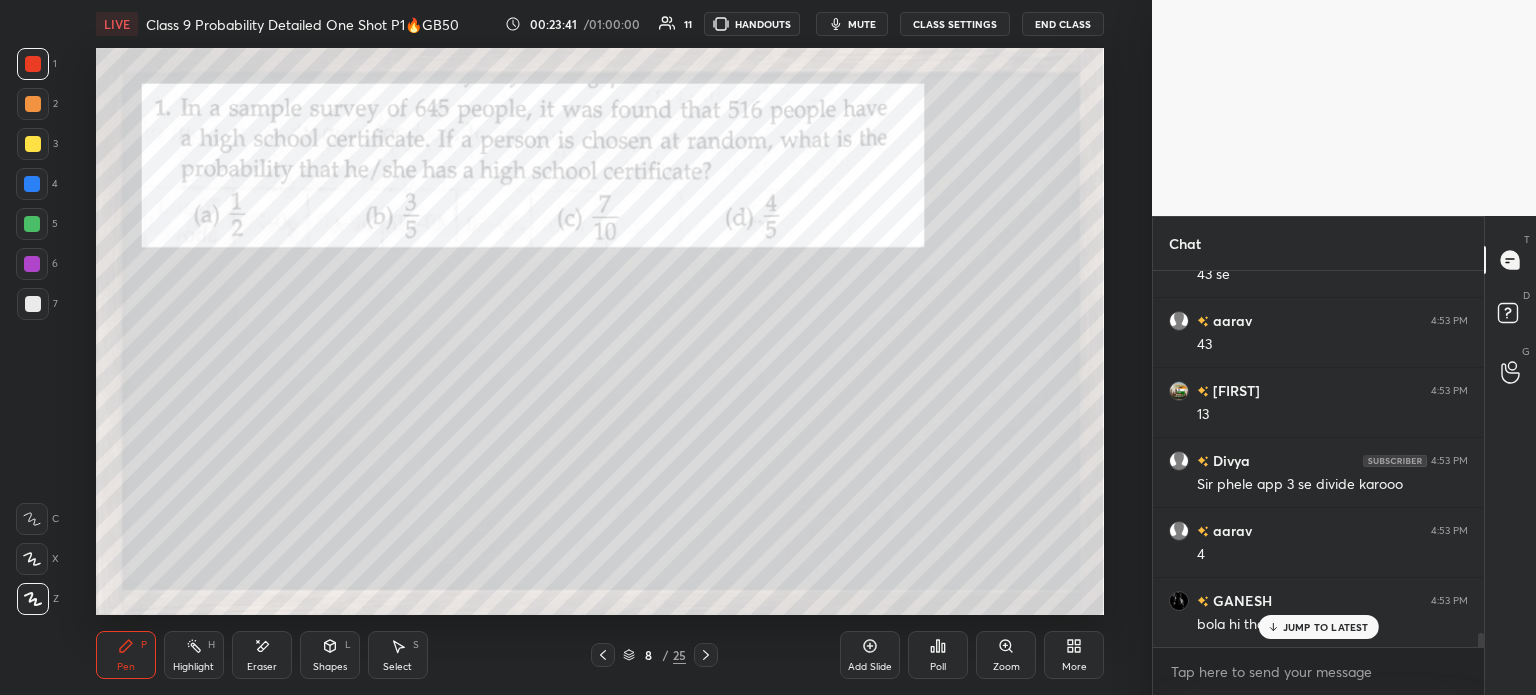 click 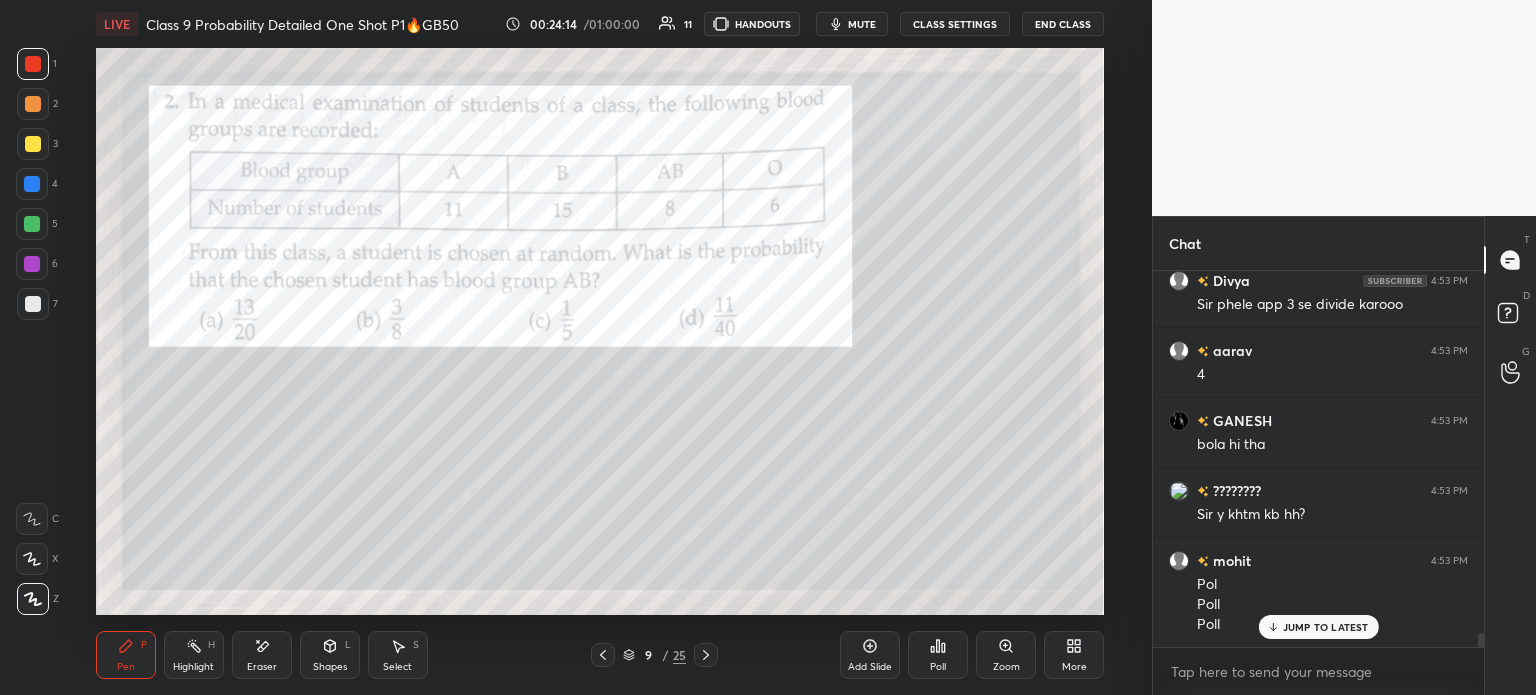 scroll, scrollTop: 9837, scrollLeft: 0, axis: vertical 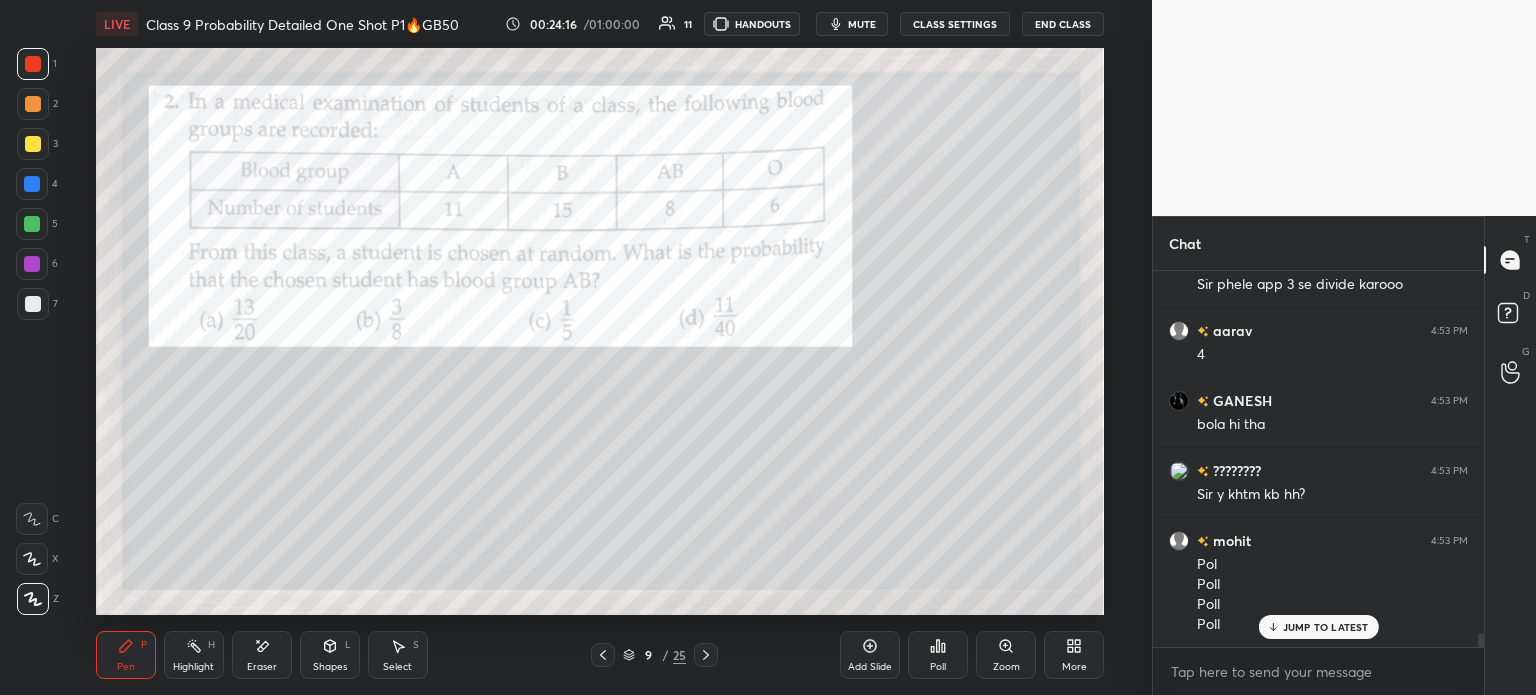 click 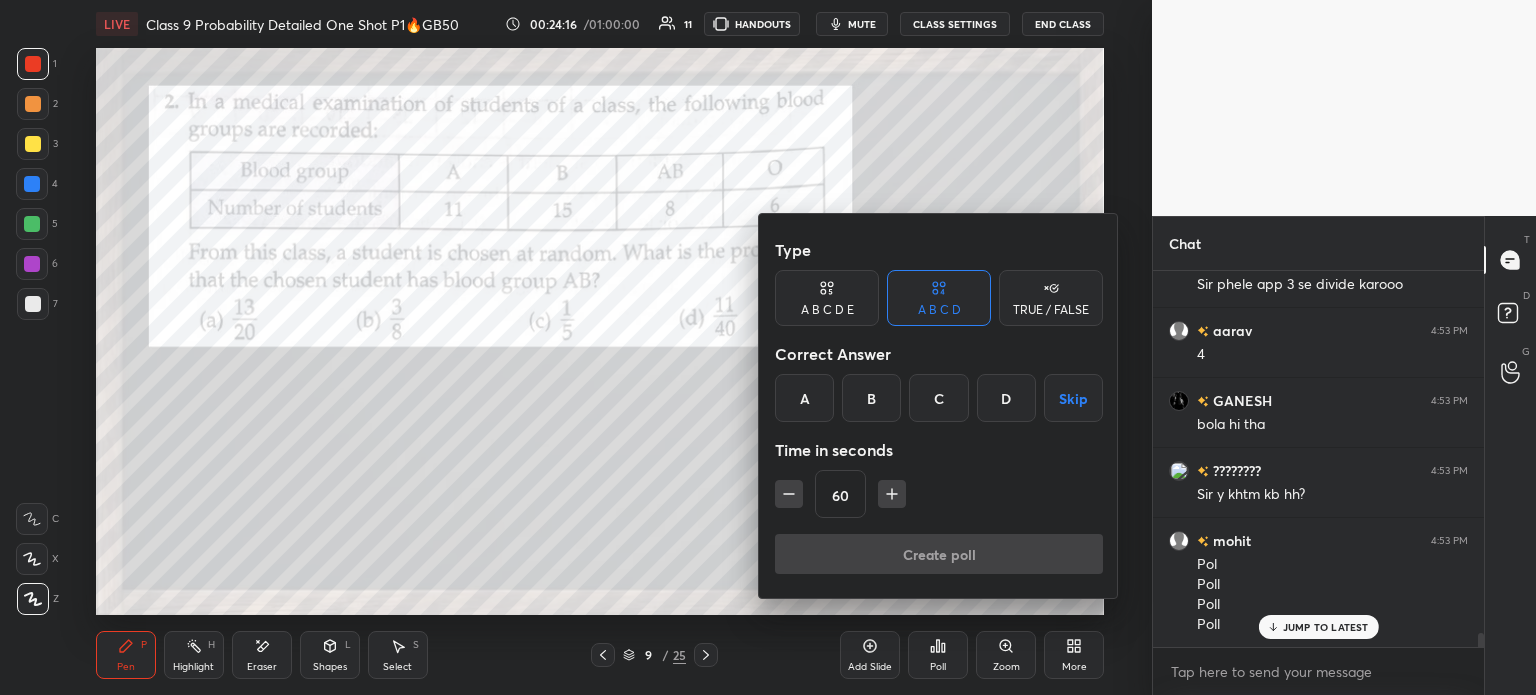 click on "C" at bounding box center (938, 398) 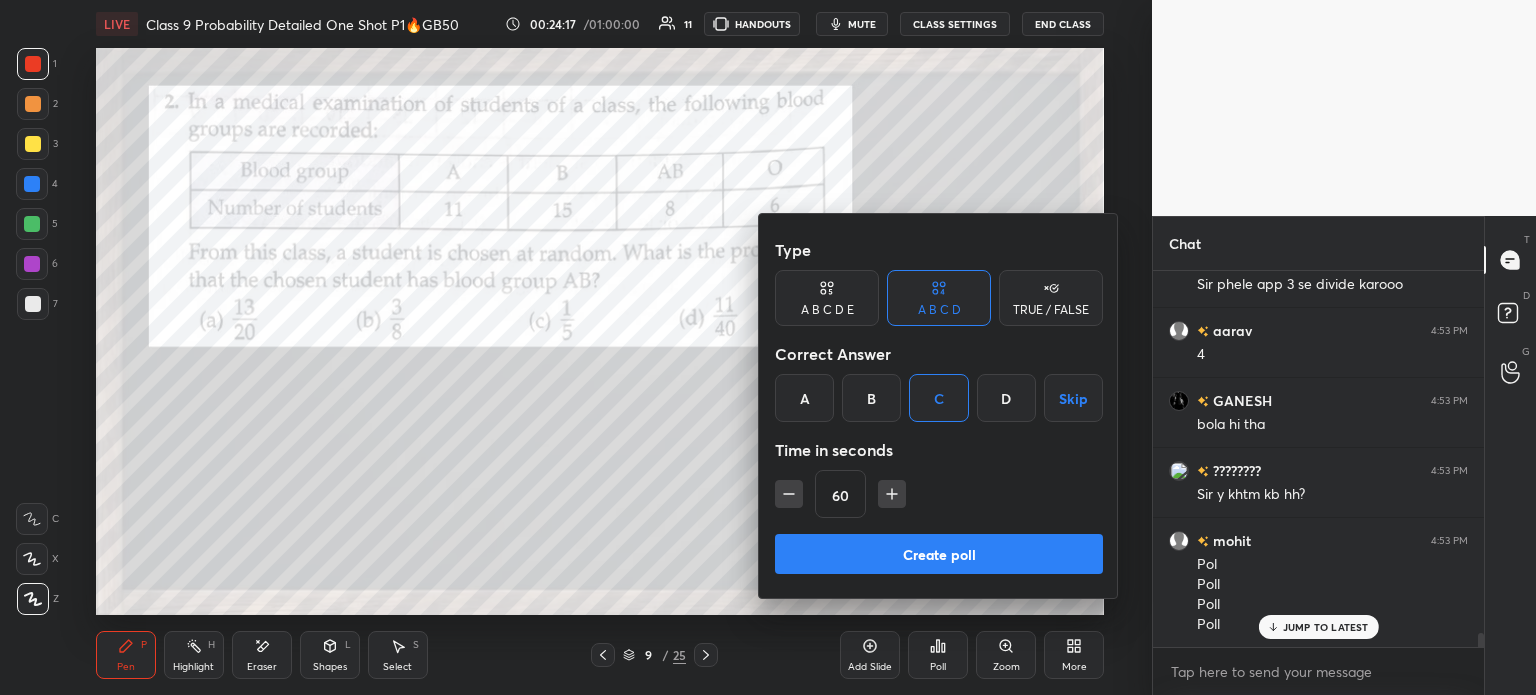 click on "Create poll" at bounding box center (939, 554) 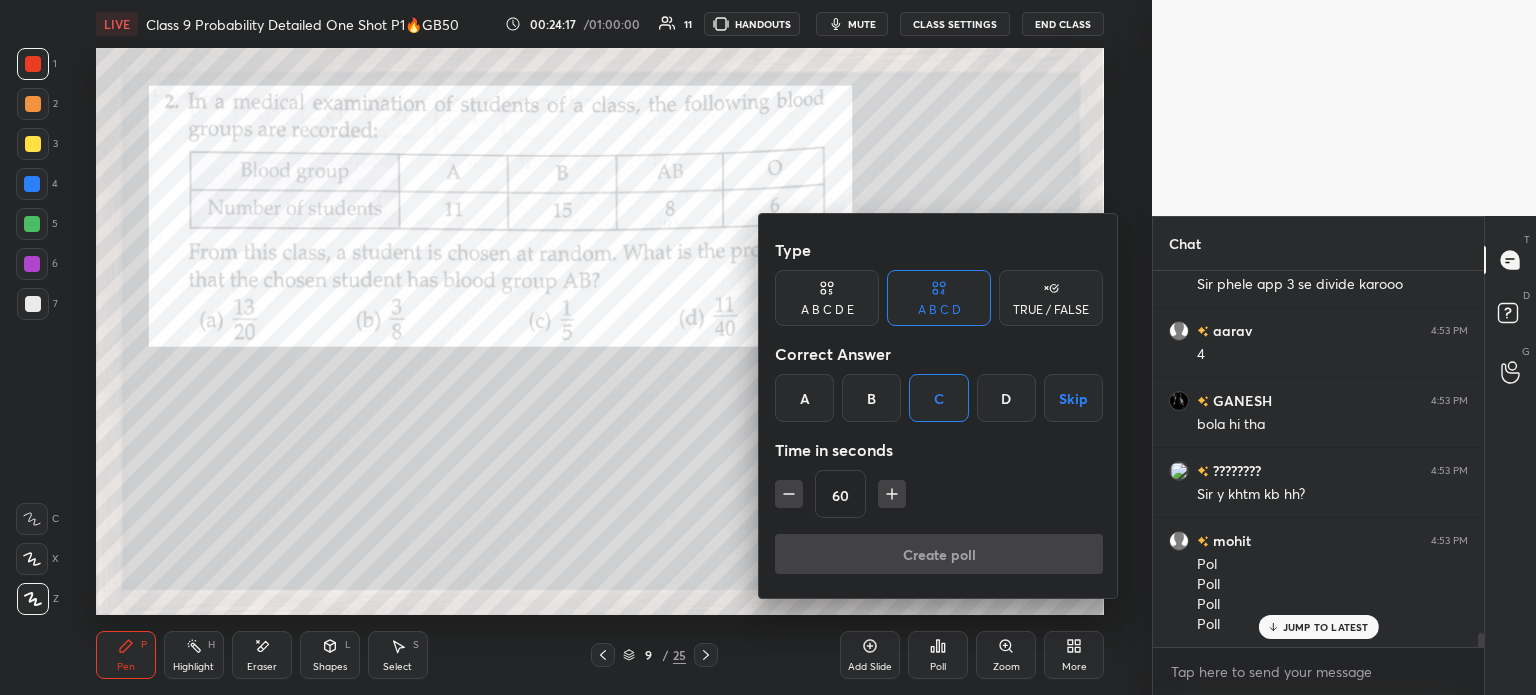 scroll, scrollTop: 328, scrollLeft: 325, axis: both 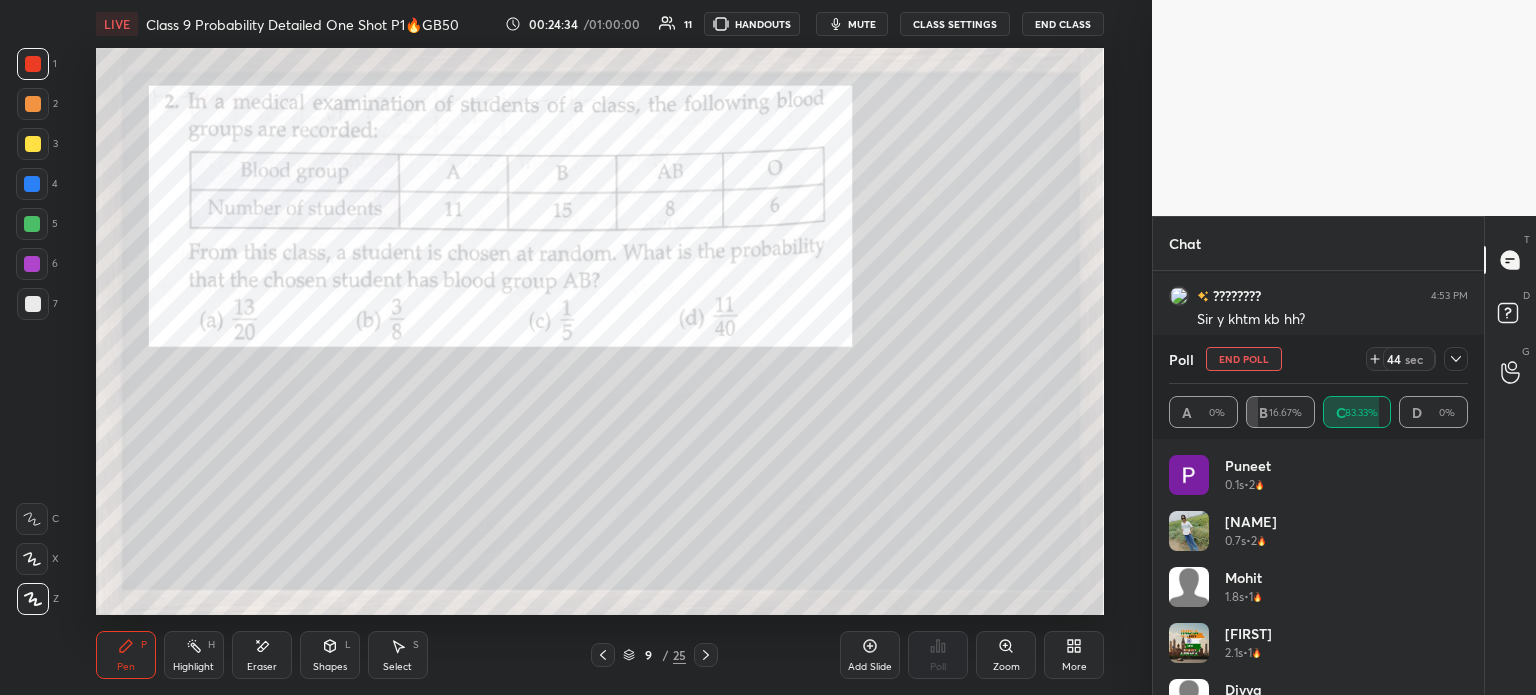 click at bounding box center (1456, 359) 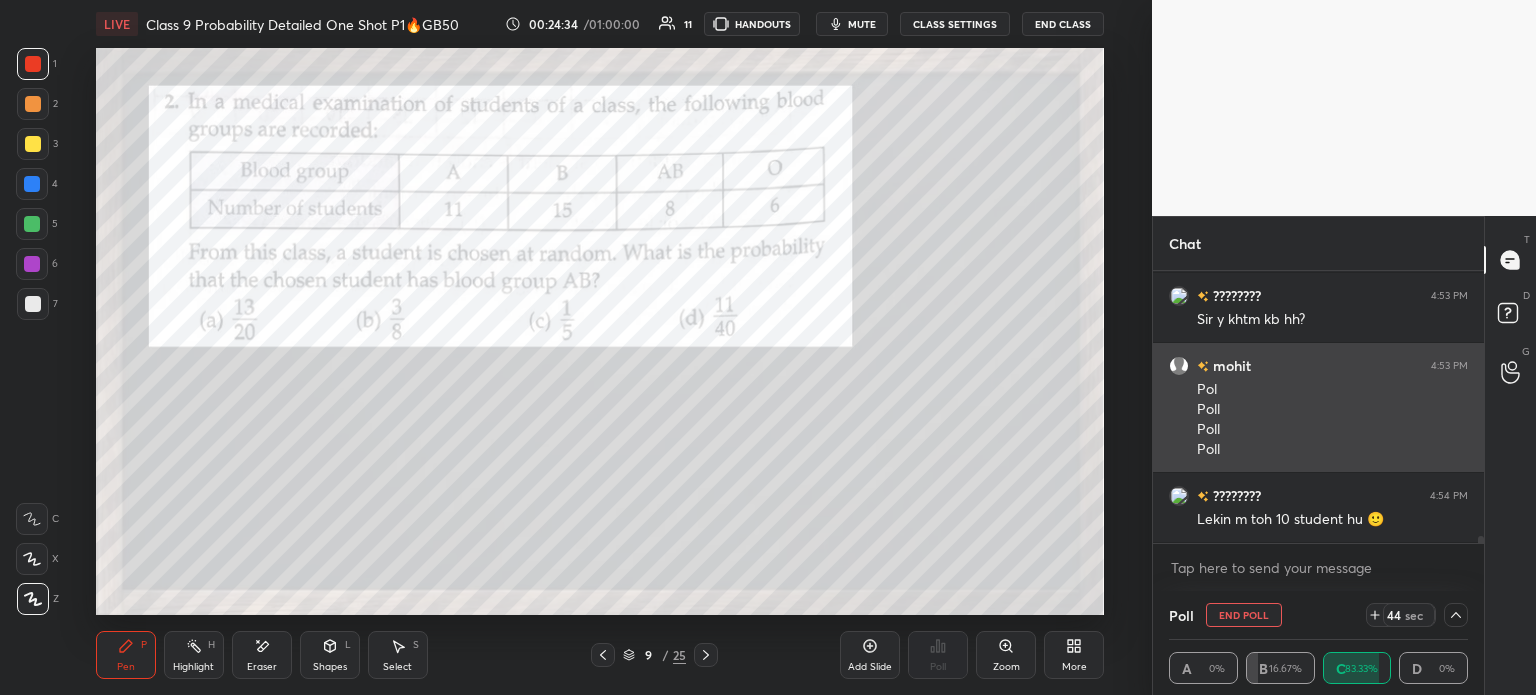scroll, scrollTop: 130, scrollLeft: 293, axis: both 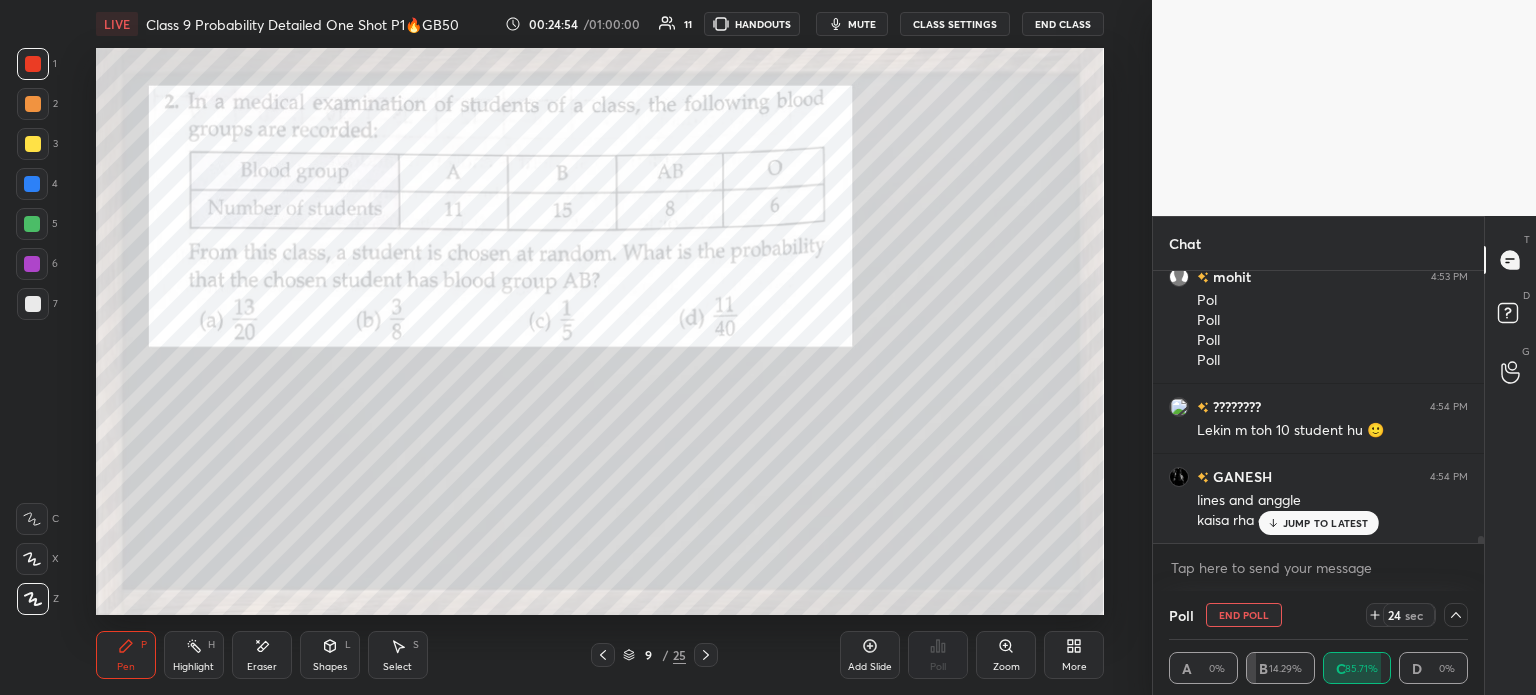 click at bounding box center [33, 144] 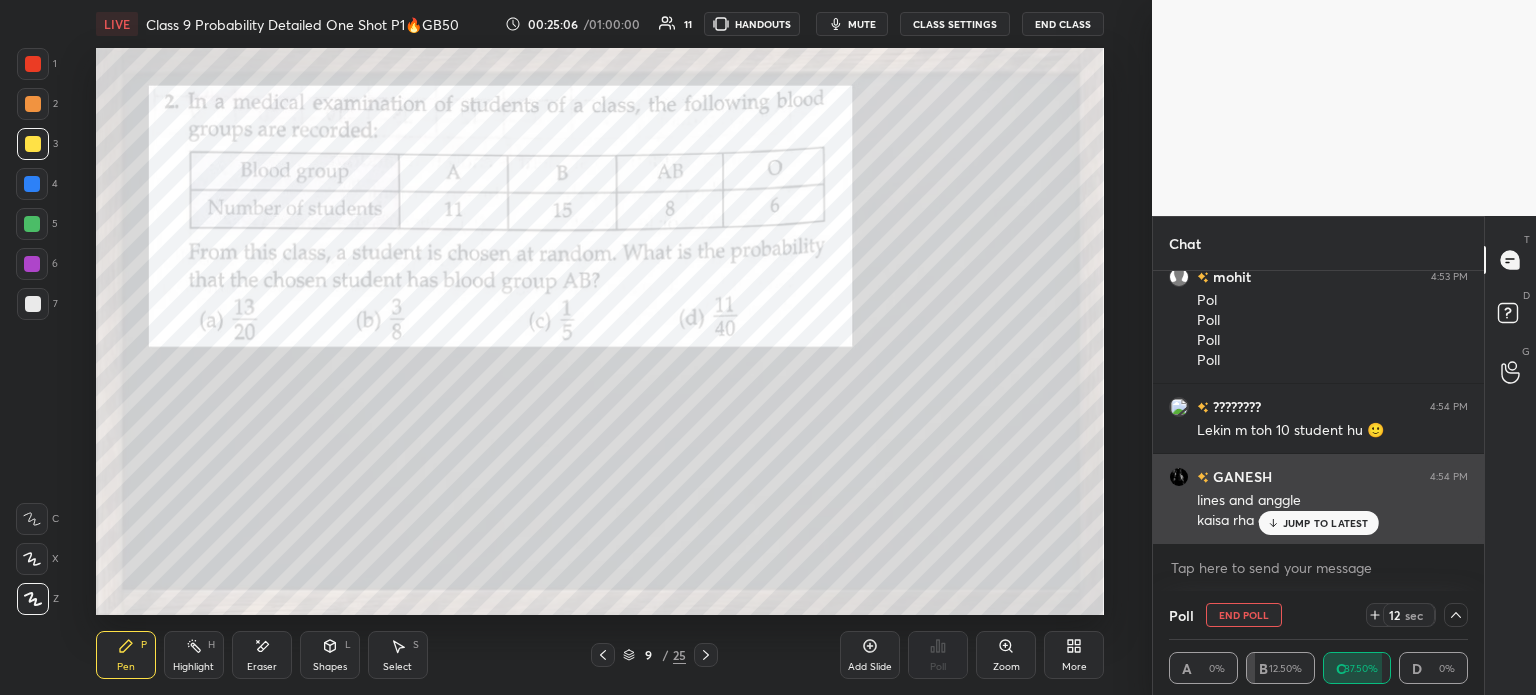 click on "JUMP TO LATEST" at bounding box center (1326, 523) 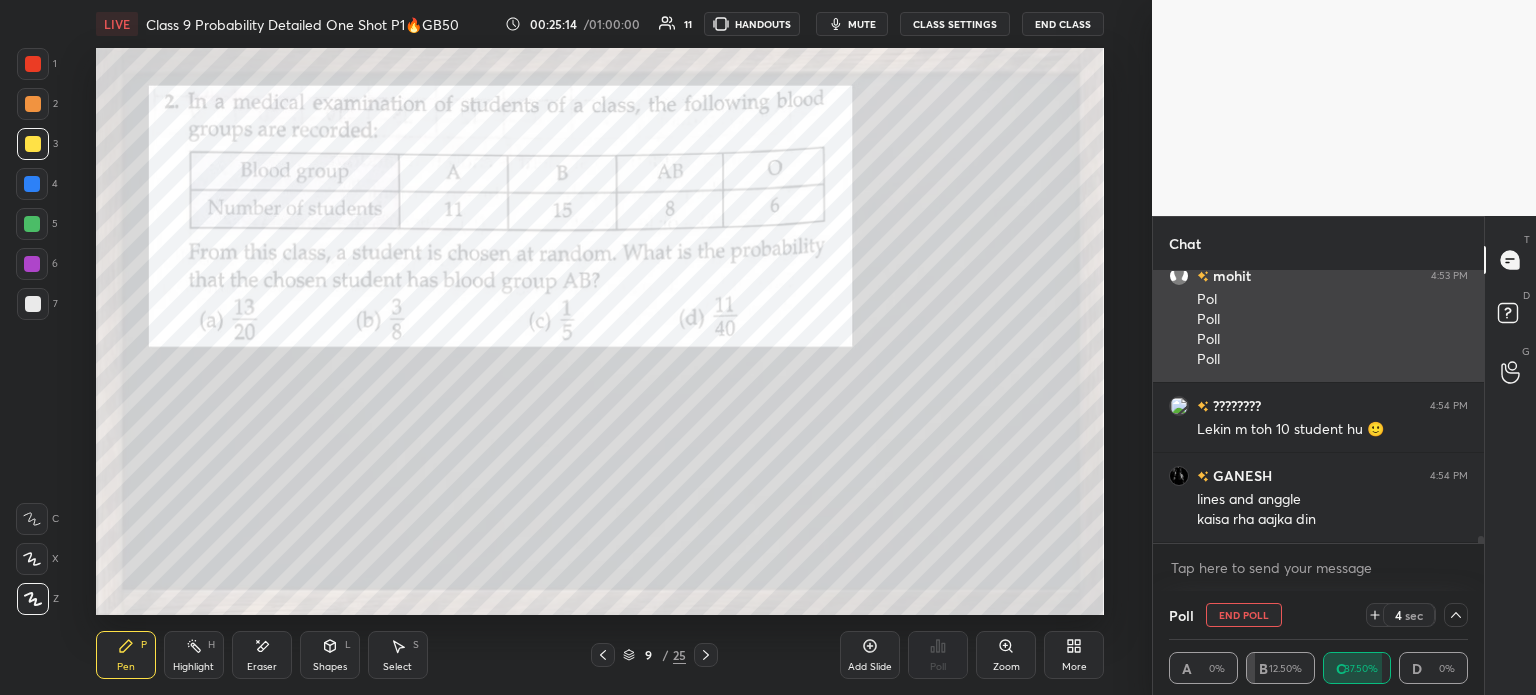scroll, scrollTop: 10121, scrollLeft: 0, axis: vertical 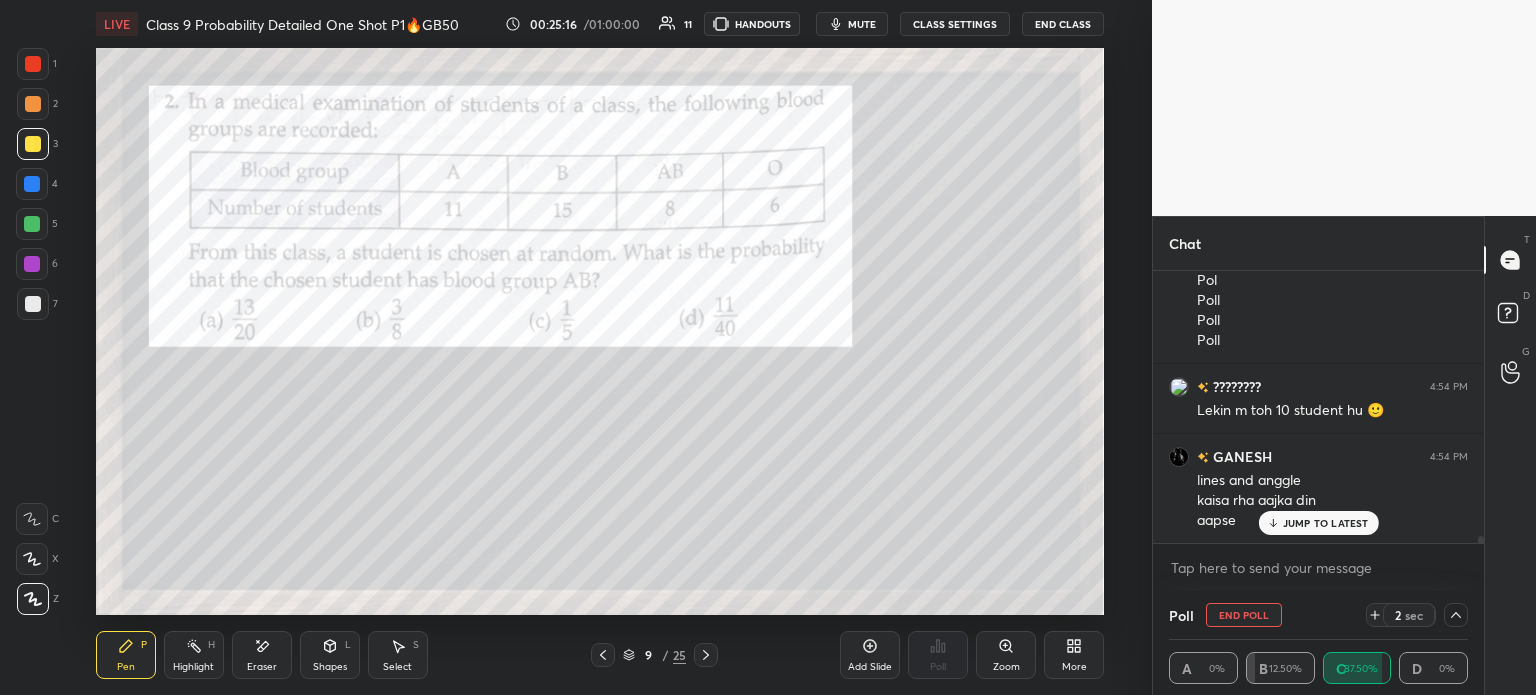 click 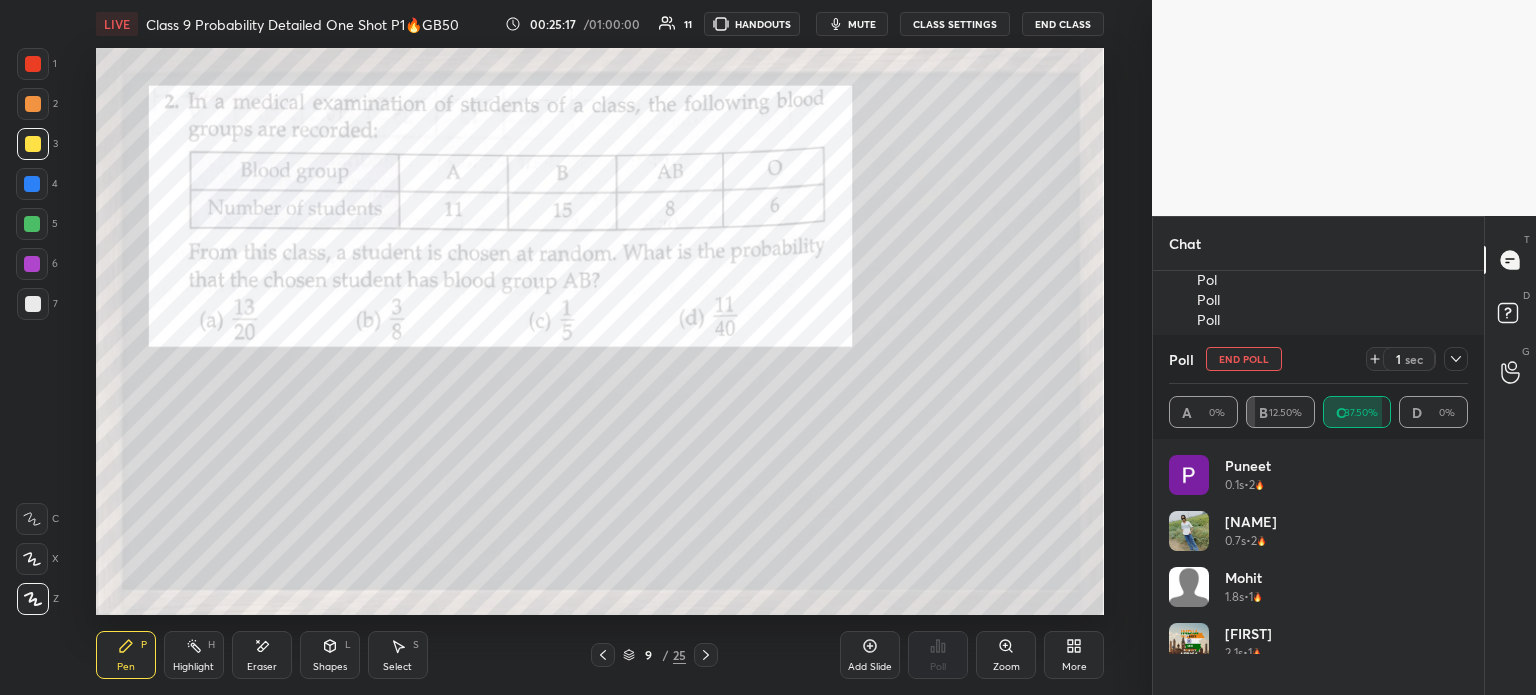 scroll, scrollTop: 7, scrollLeft: 6, axis: both 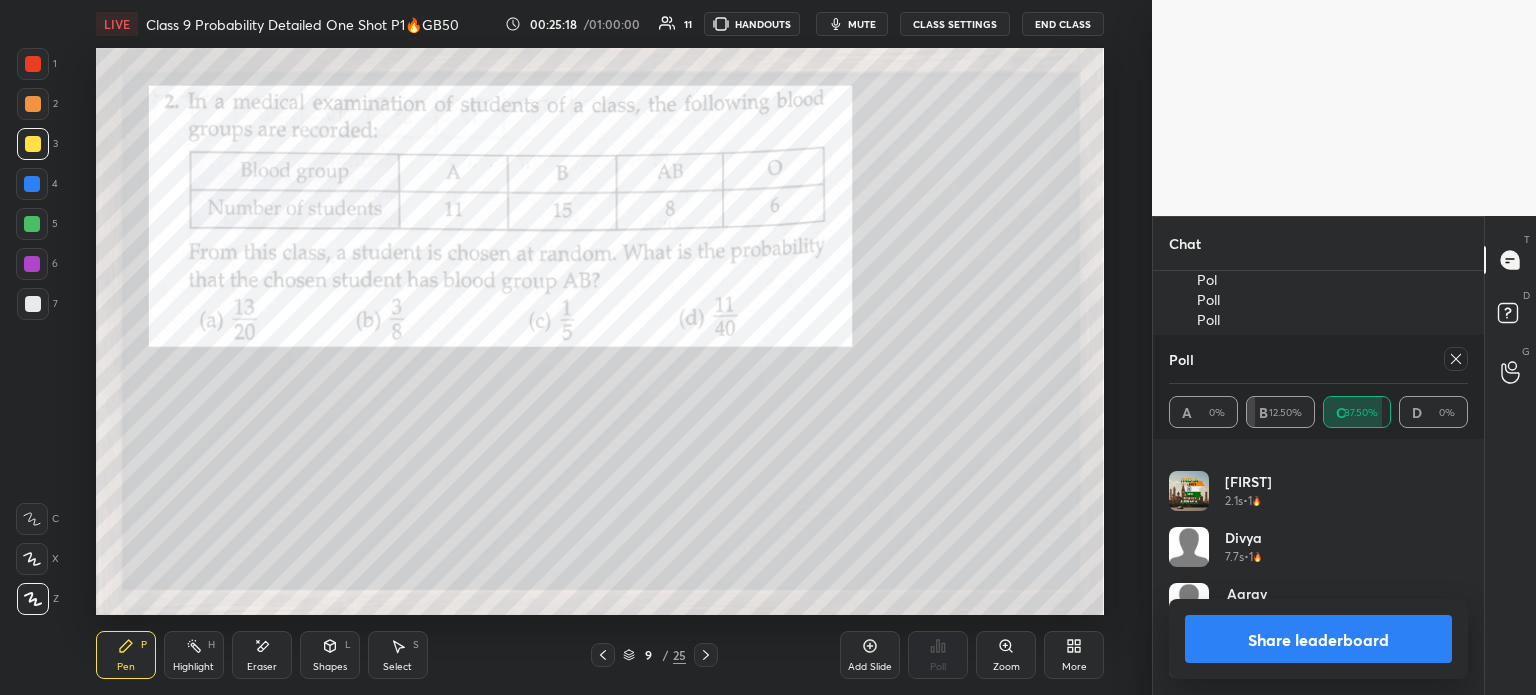 click on "Share leaderboard" at bounding box center (1318, 639) 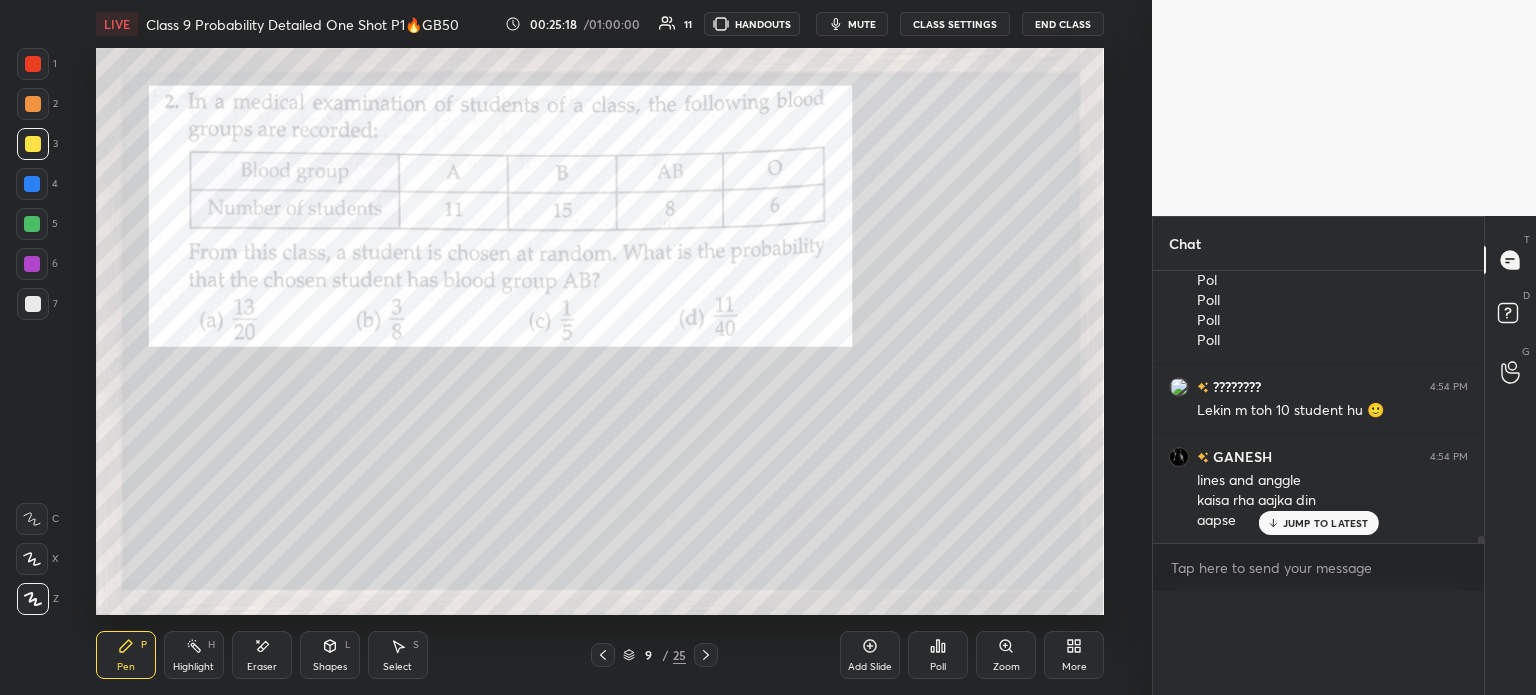 scroll, scrollTop: 55, scrollLeft: 293, axis: both 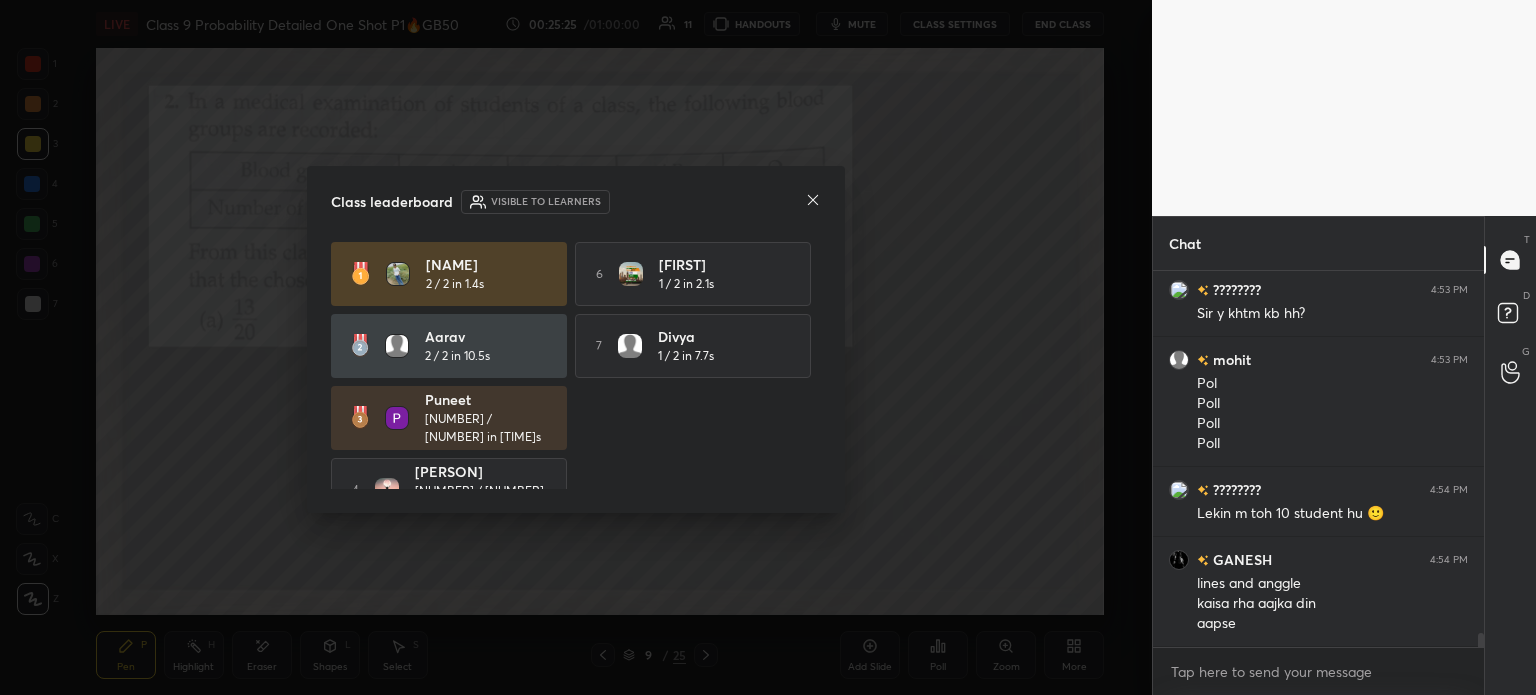 click 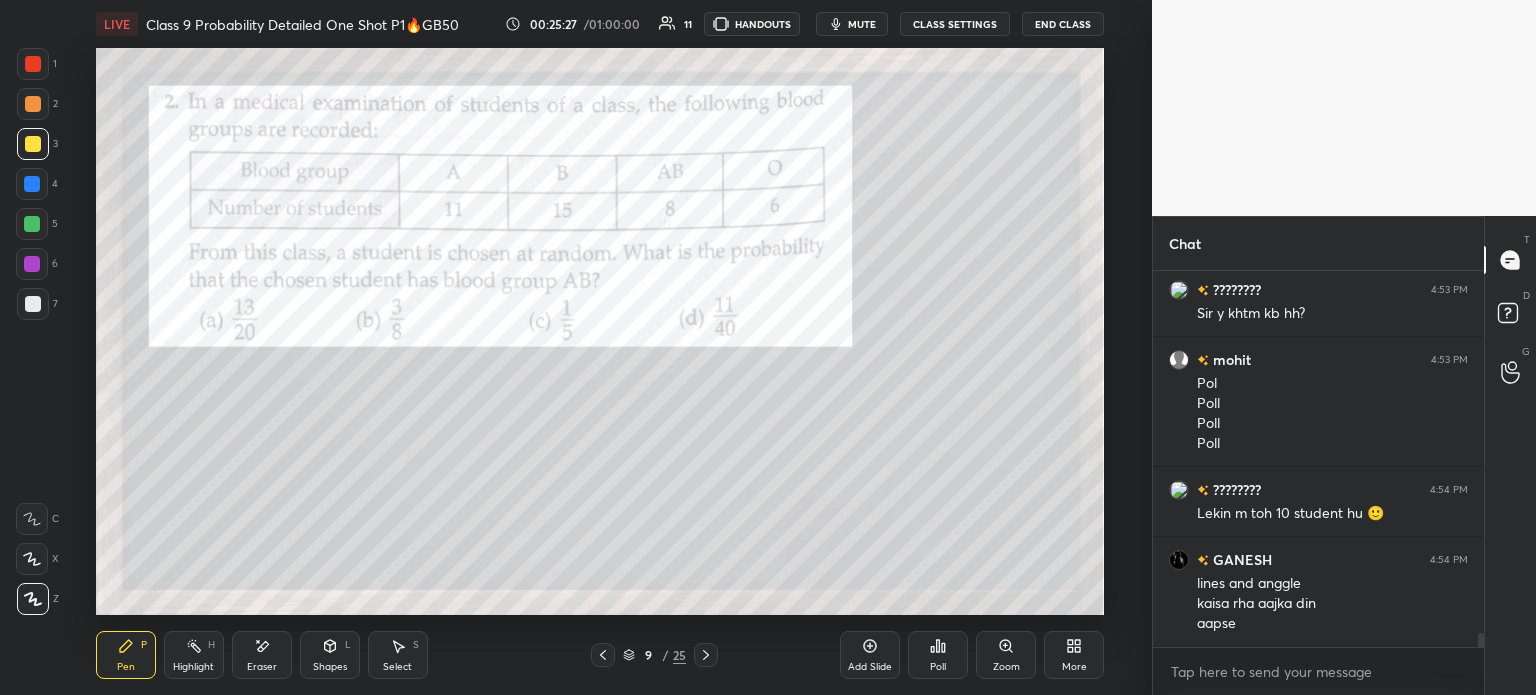 click at bounding box center [33, 64] 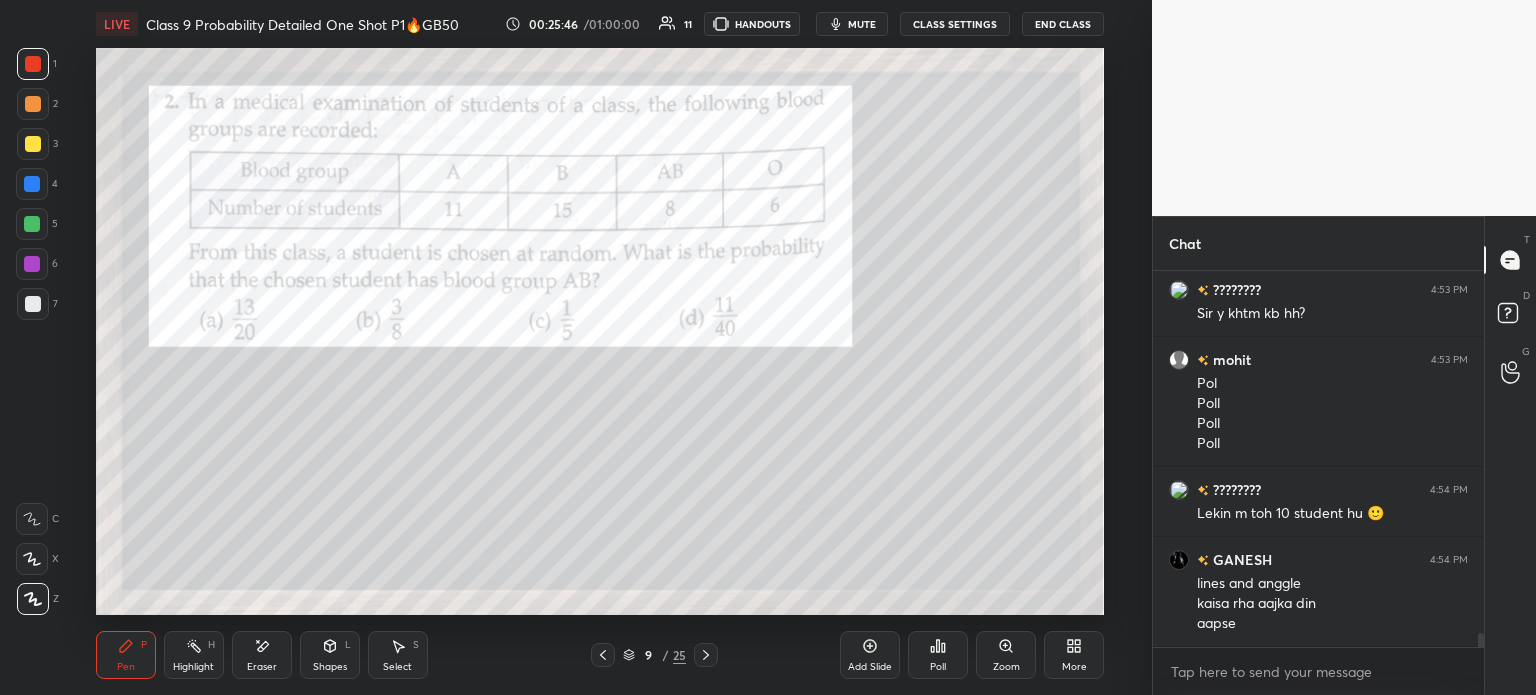 scroll, scrollTop: 10088, scrollLeft: 0, axis: vertical 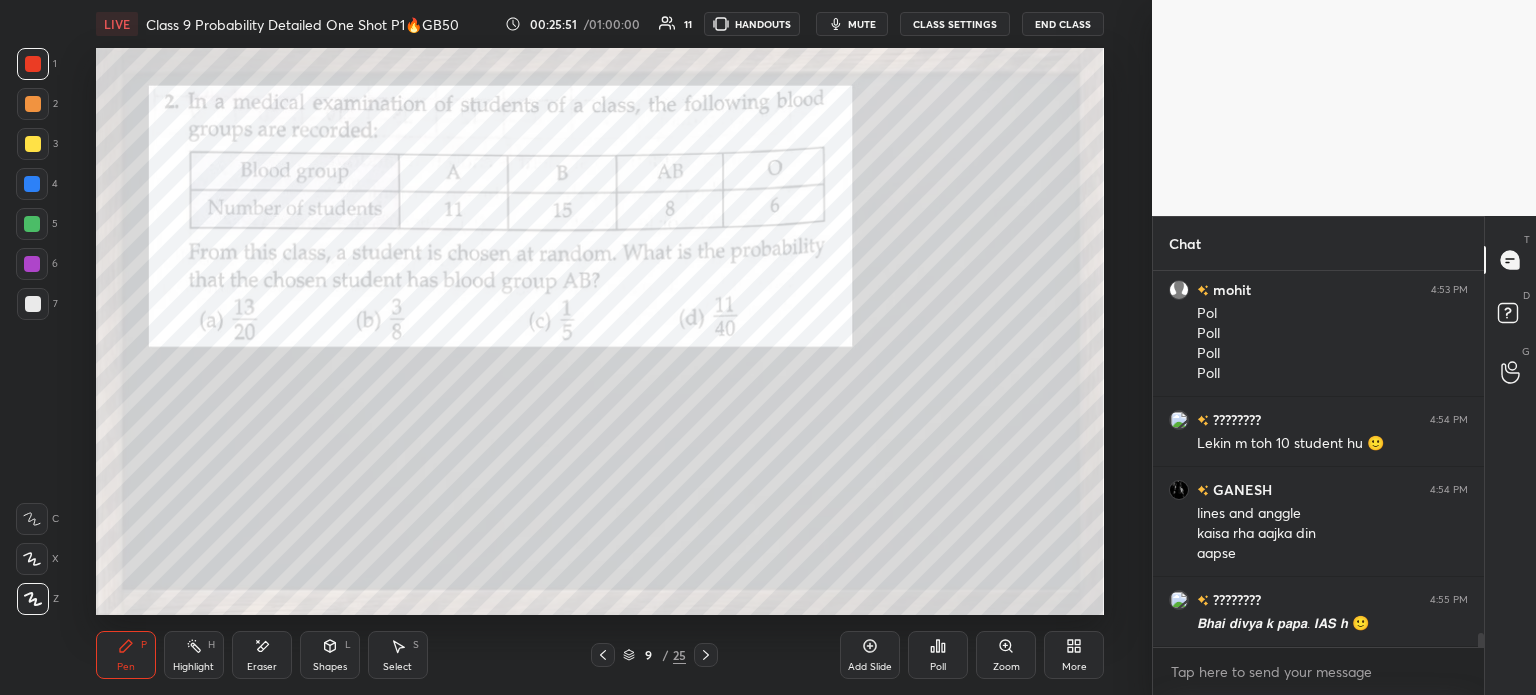 click at bounding box center [33, 304] 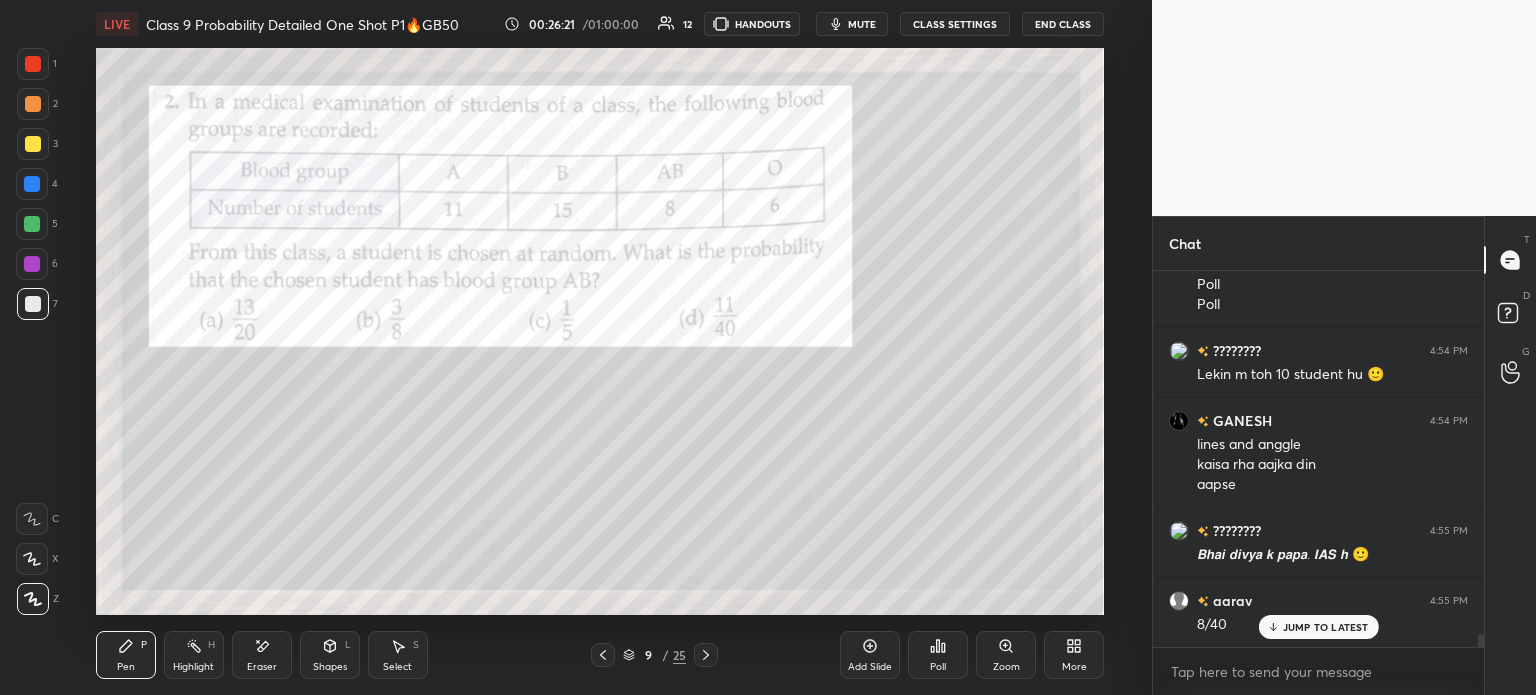 scroll, scrollTop: 10177, scrollLeft: 0, axis: vertical 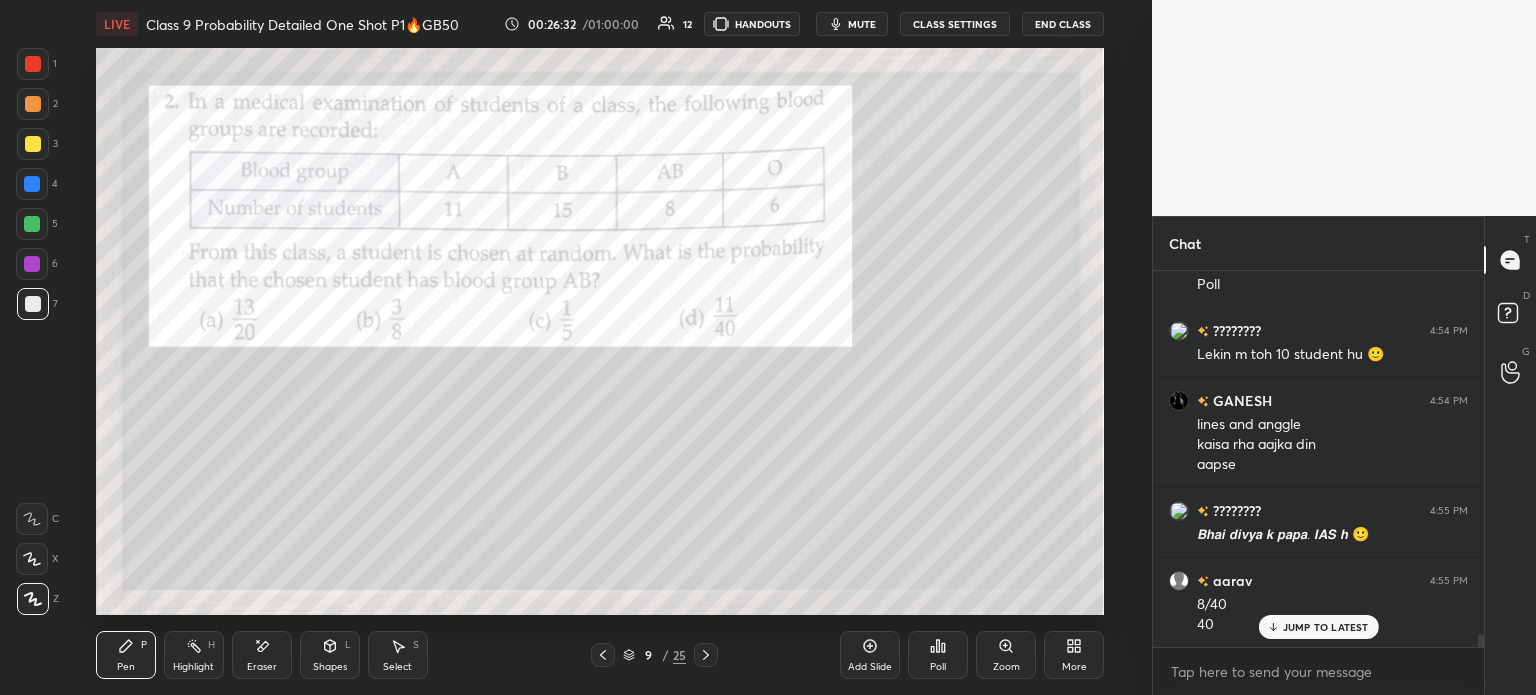 click at bounding box center (33, 64) 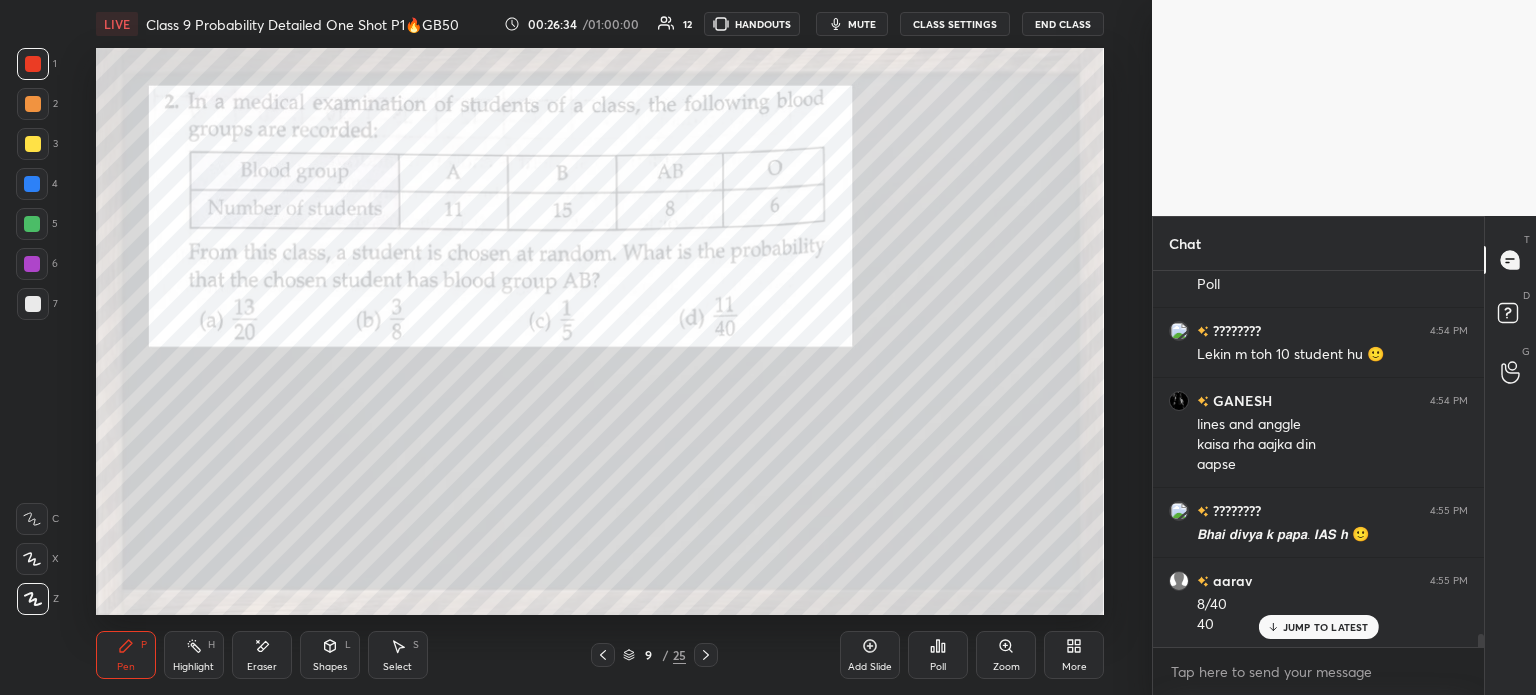 click 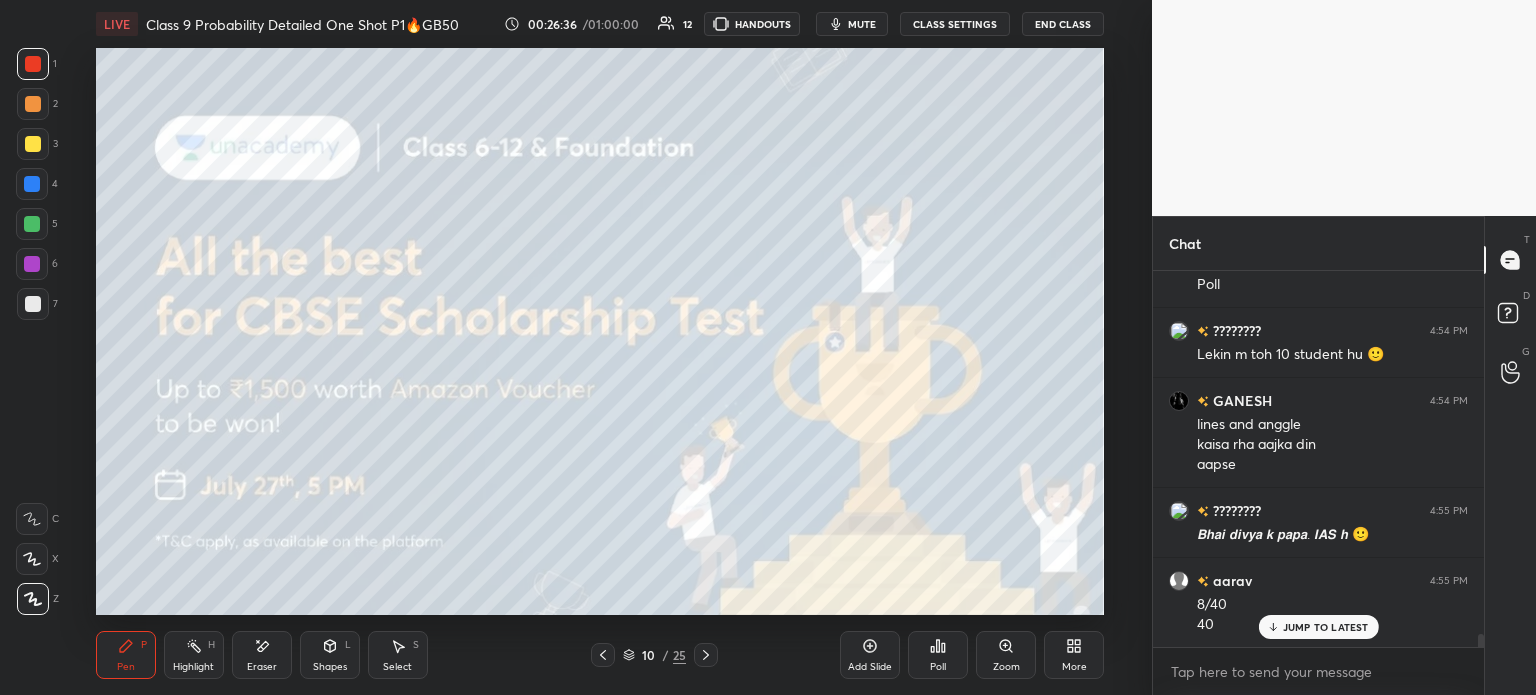 click at bounding box center (33, 144) 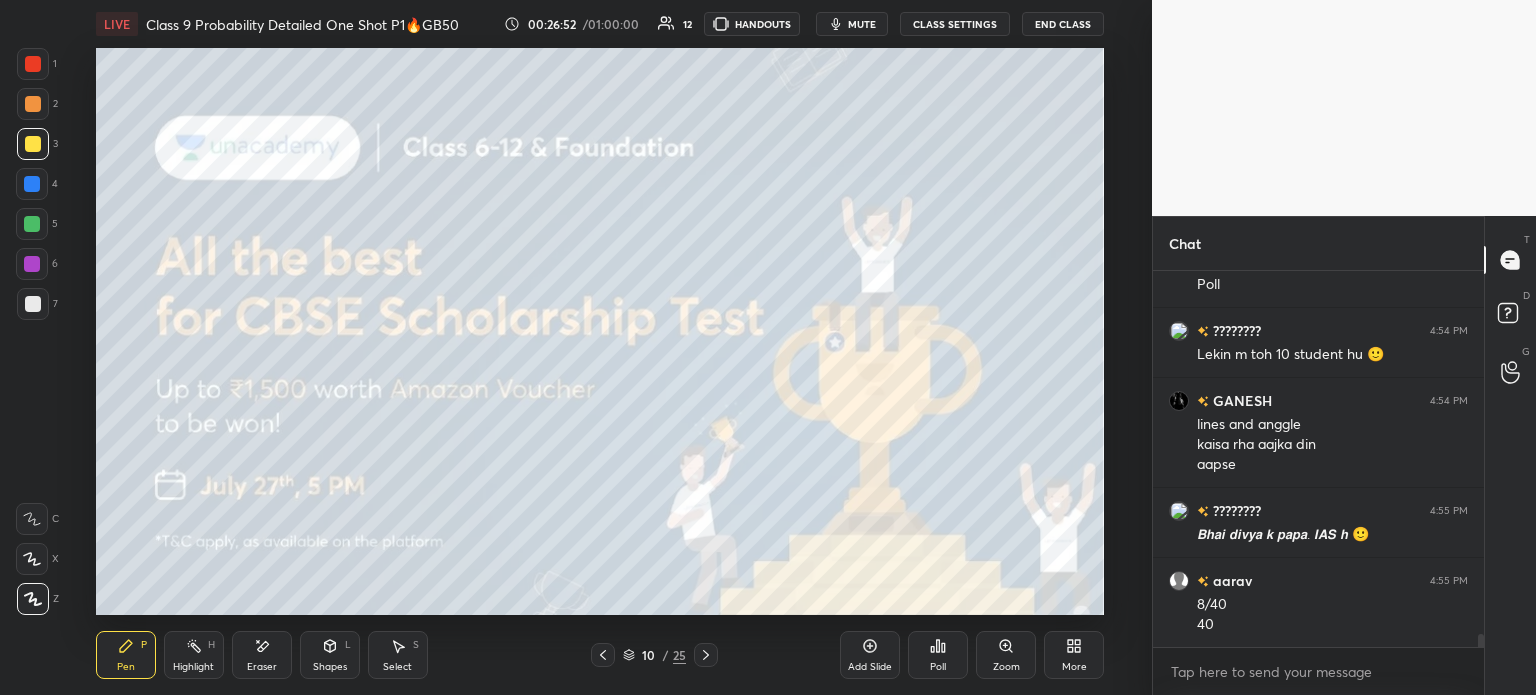 scroll, scrollTop: 10248, scrollLeft: 0, axis: vertical 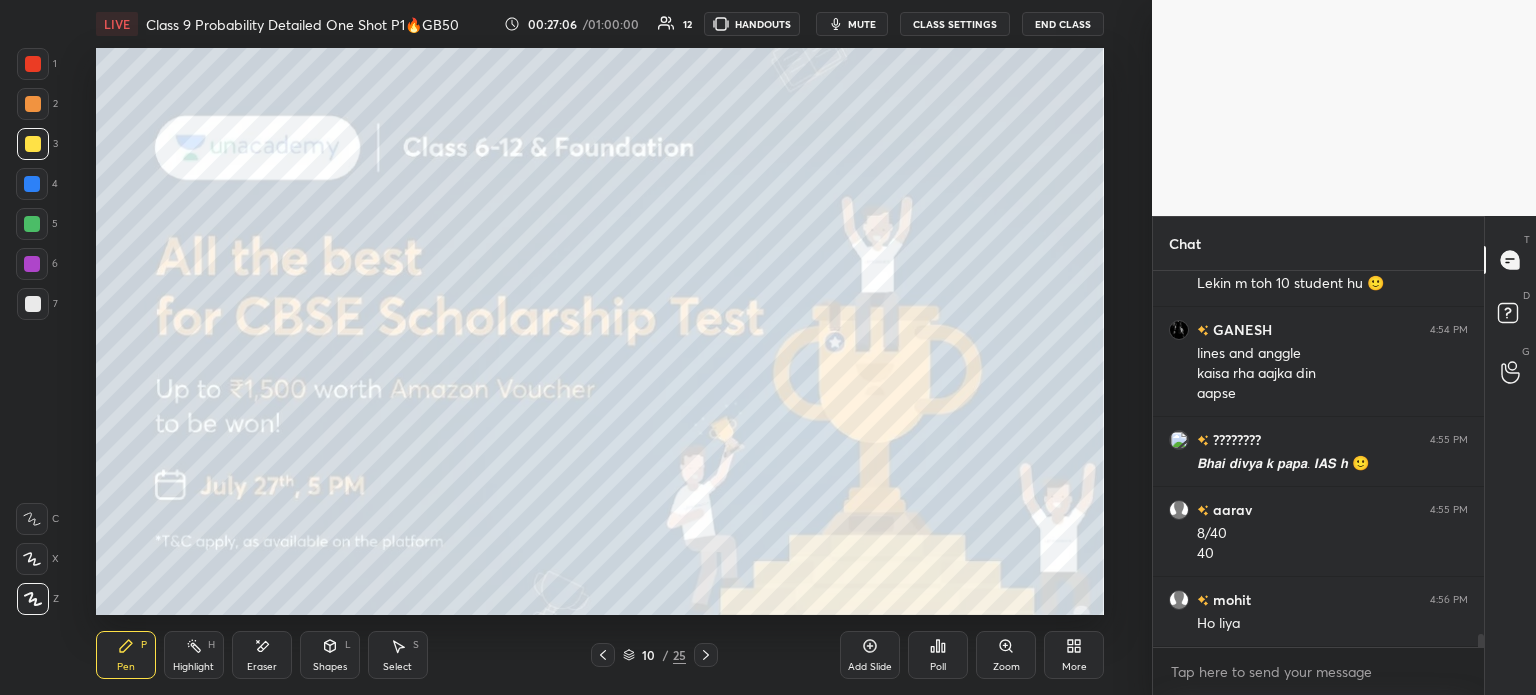 click 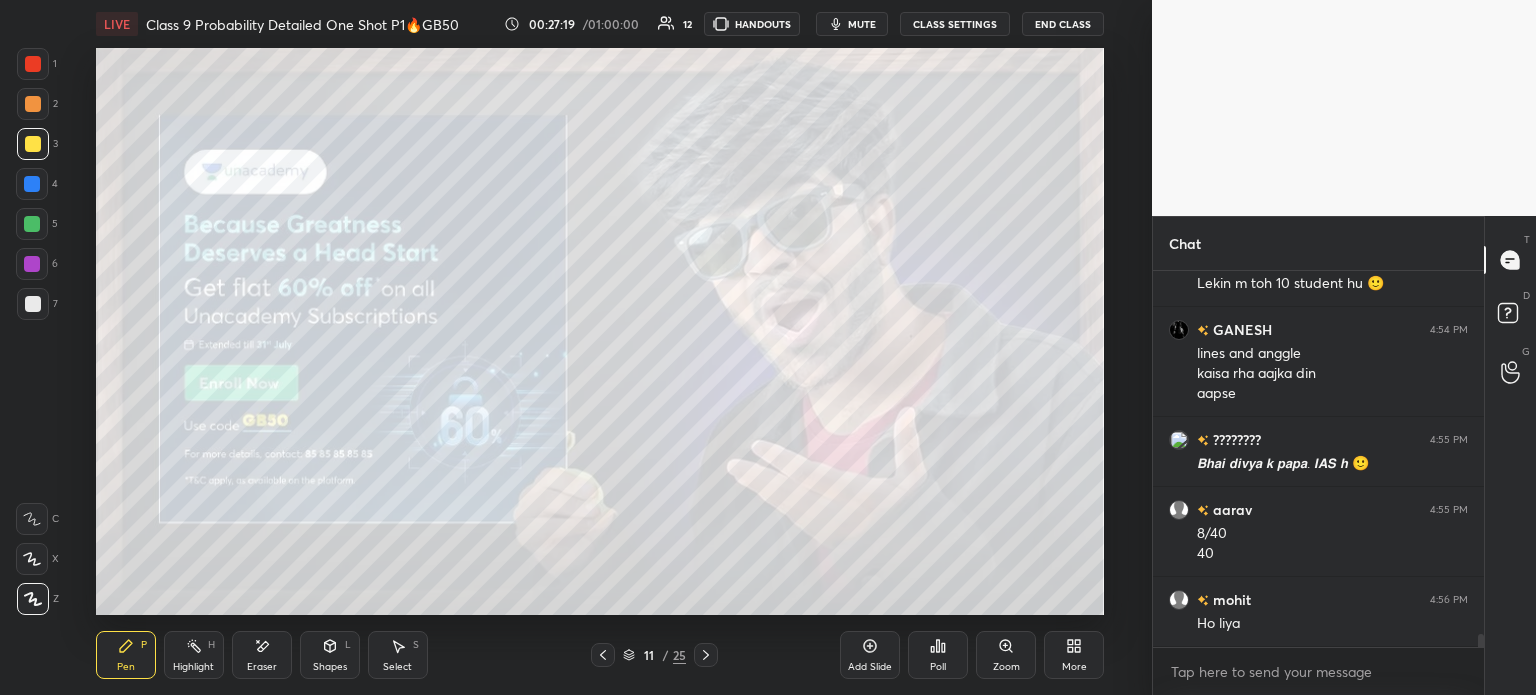 scroll, scrollTop: 10317, scrollLeft: 0, axis: vertical 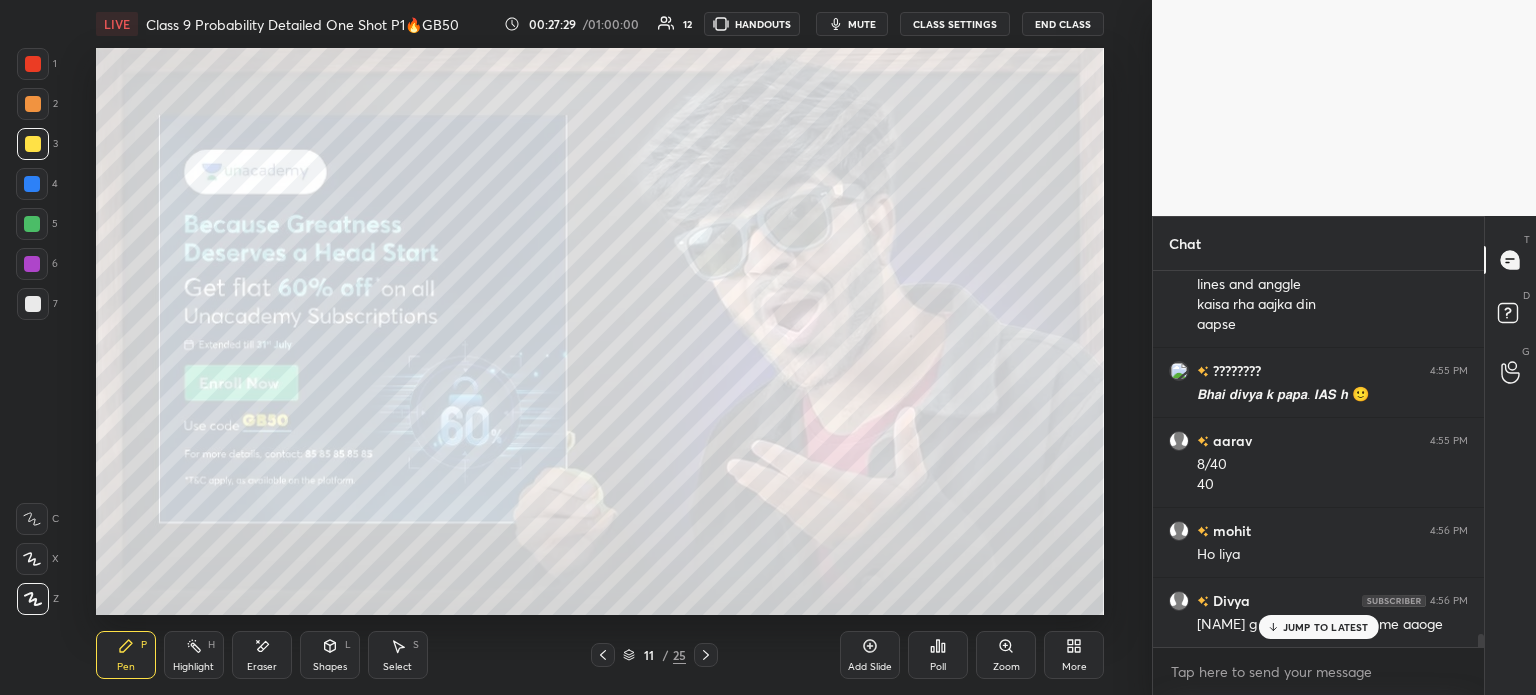 click 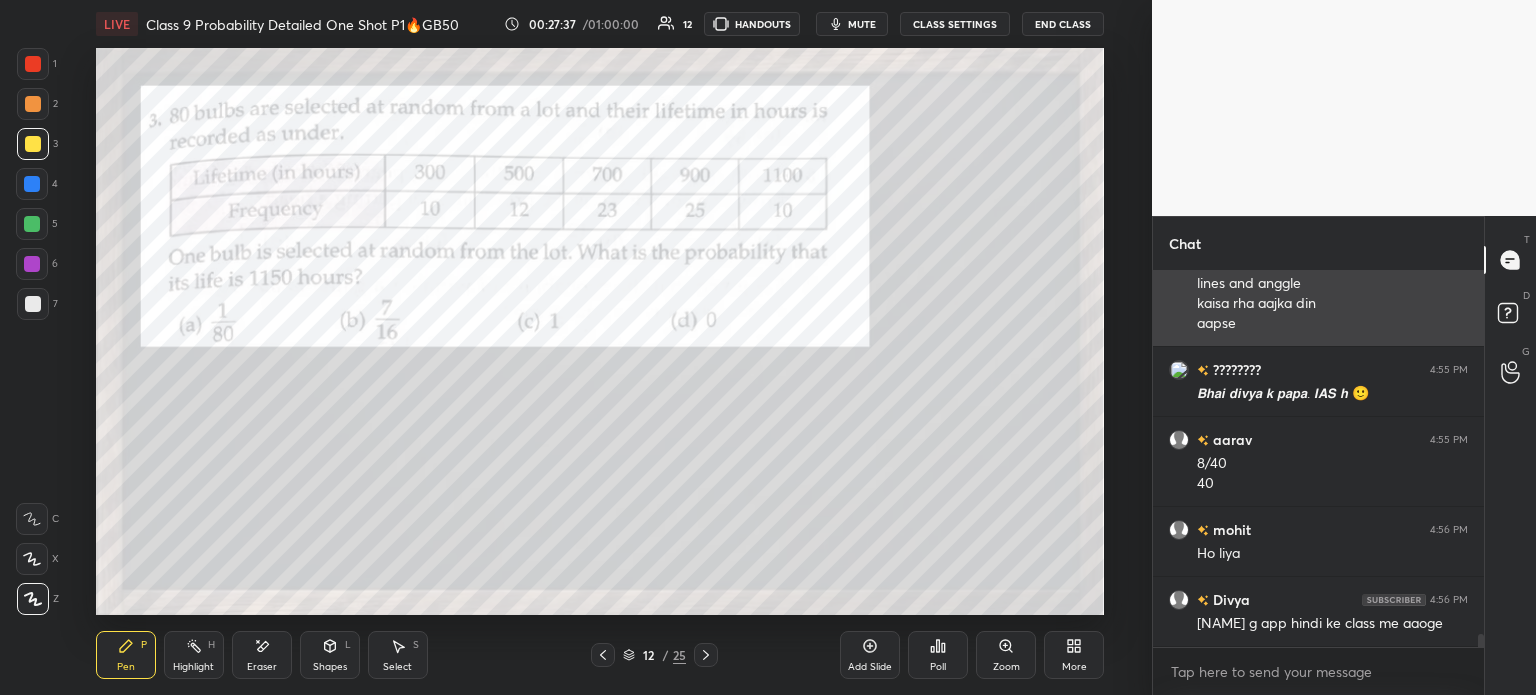 scroll, scrollTop: 10388, scrollLeft: 0, axis: vertical 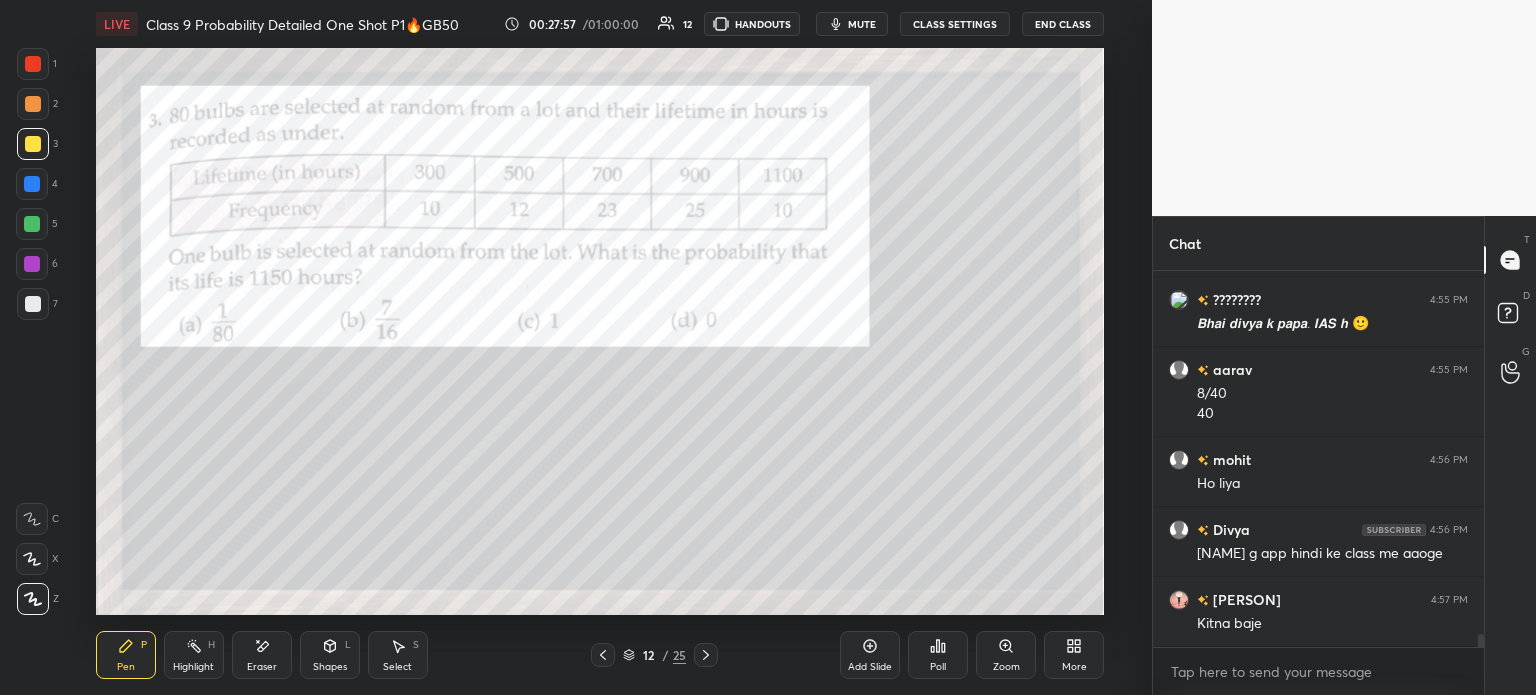 click on "Poll" at bounding box center [938, 655] 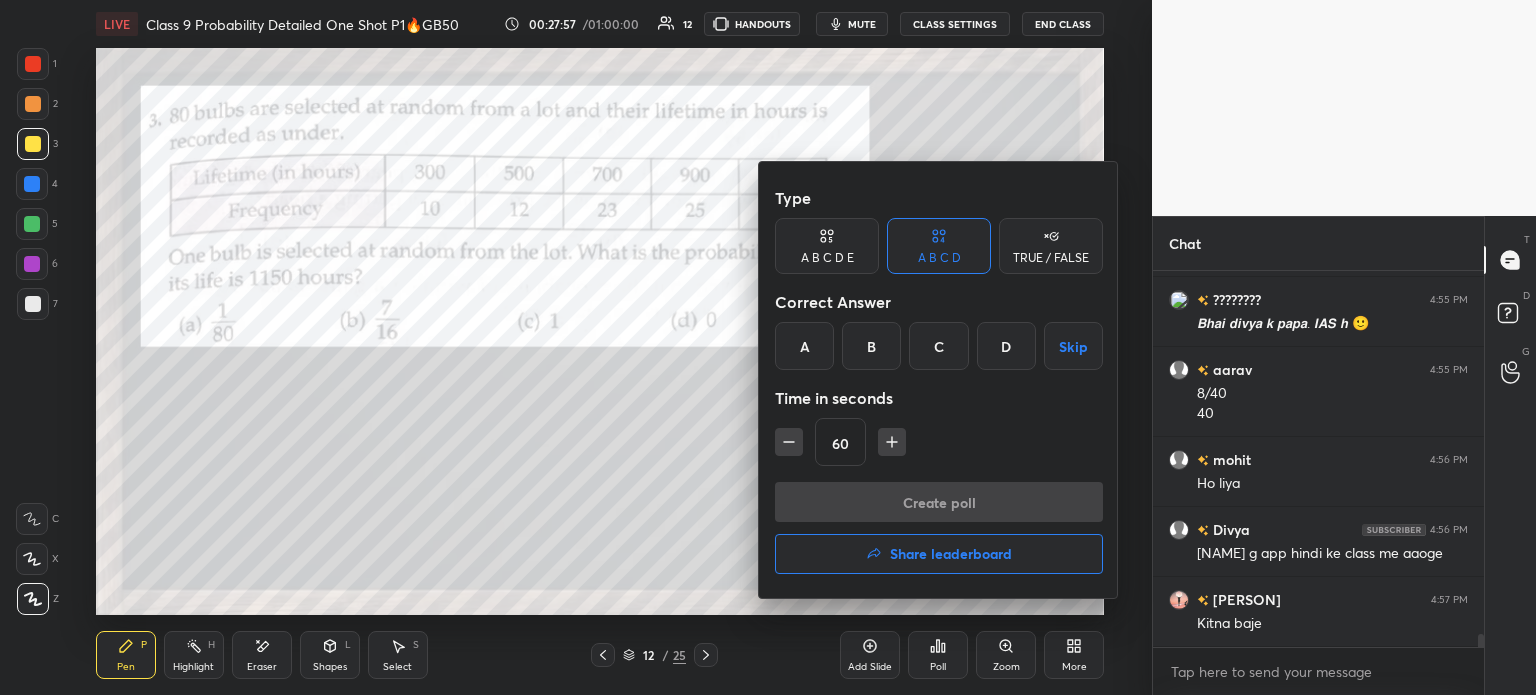 click on "D" at bounding box center (1006, 346) 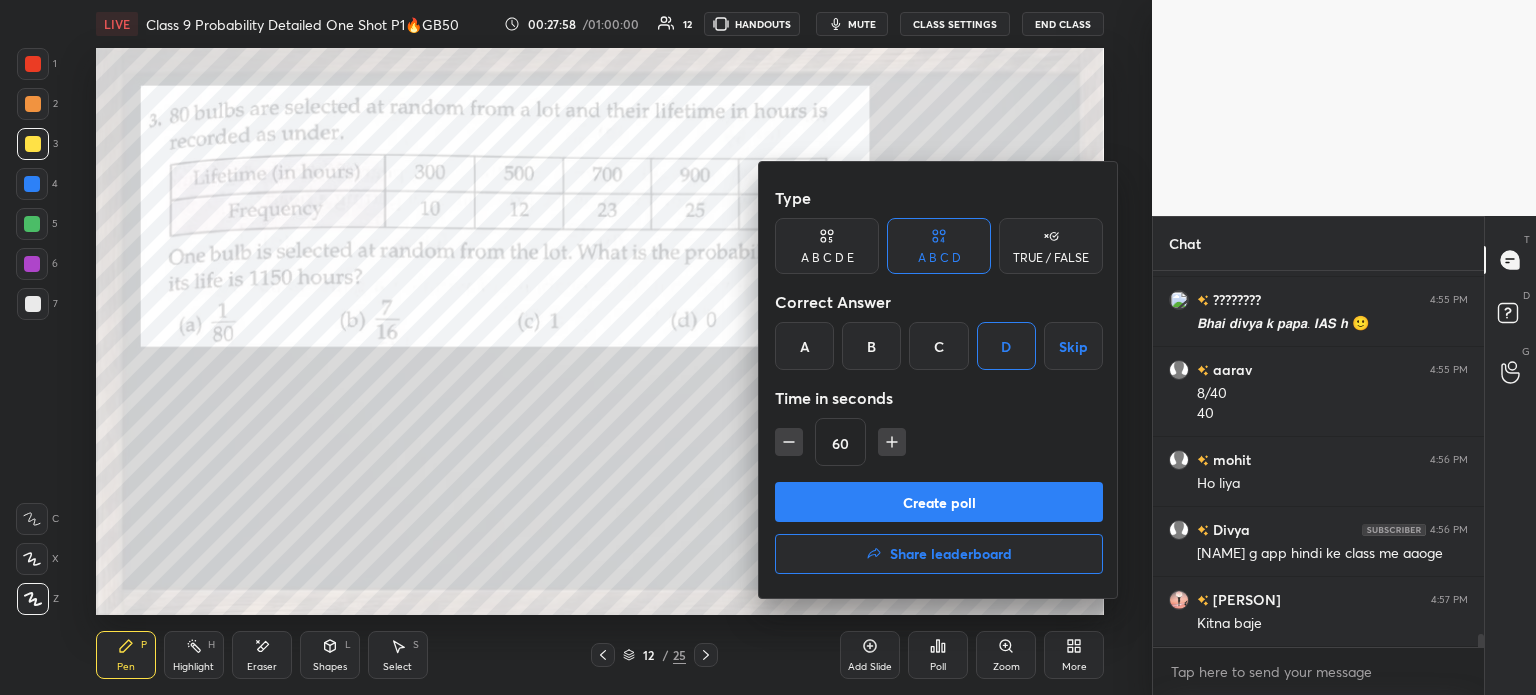 click on "Create poll" at bounding box center [939, 502] 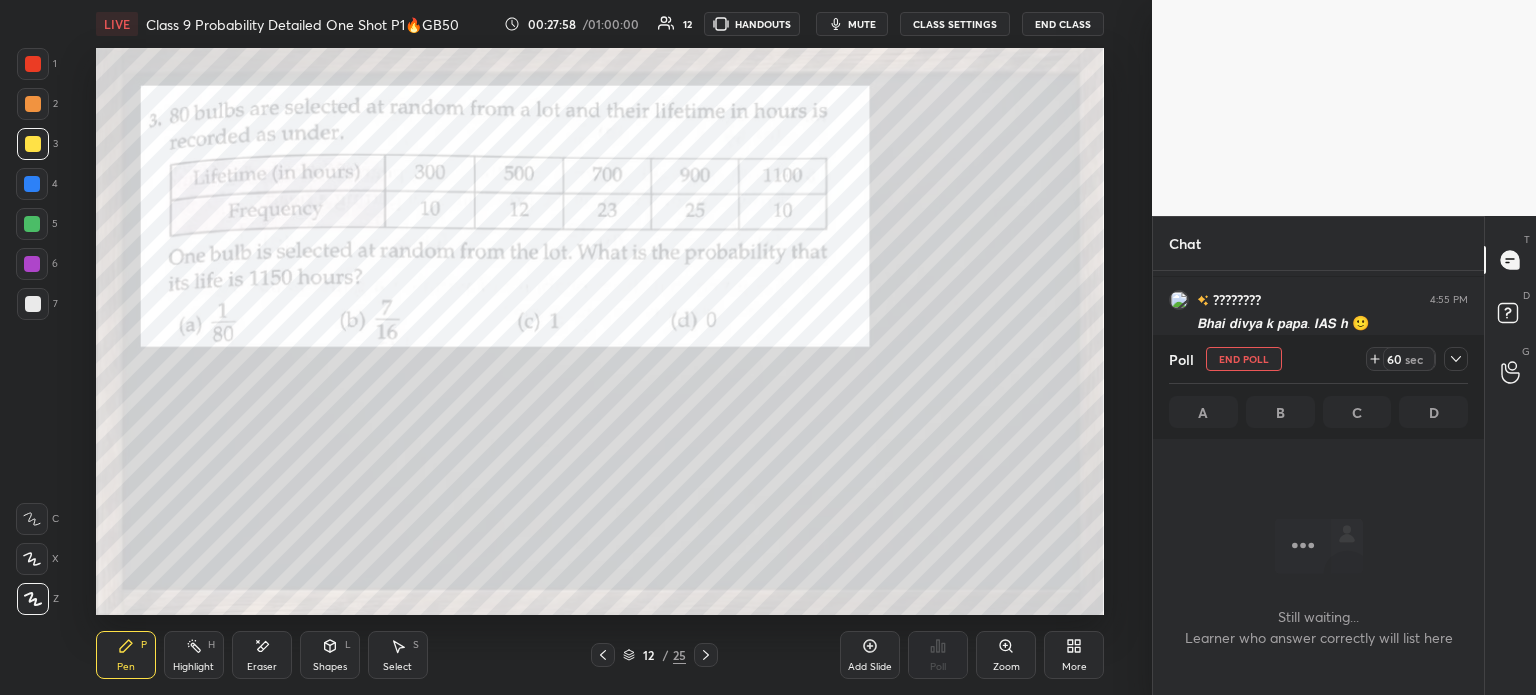 scroll, scrollTop: 353, scrollLeft: 325, axis: both 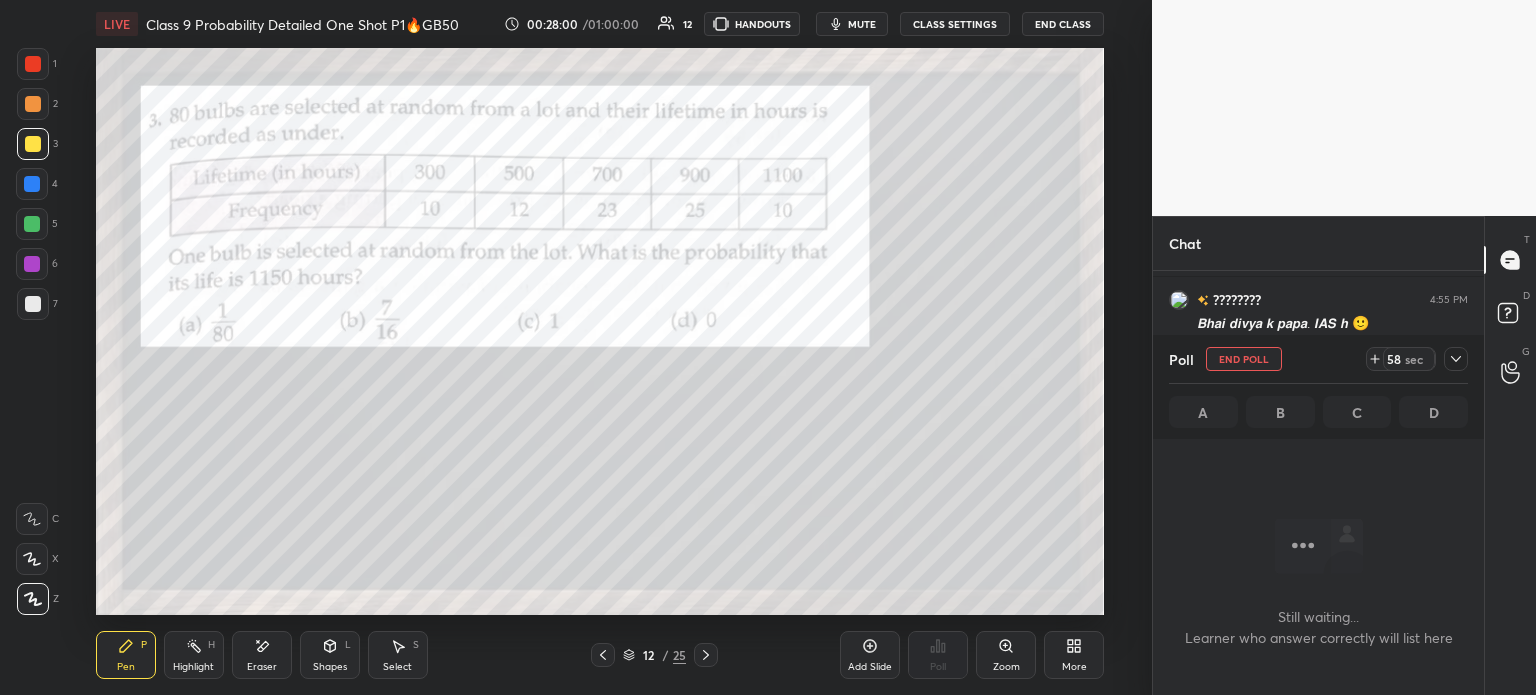 click 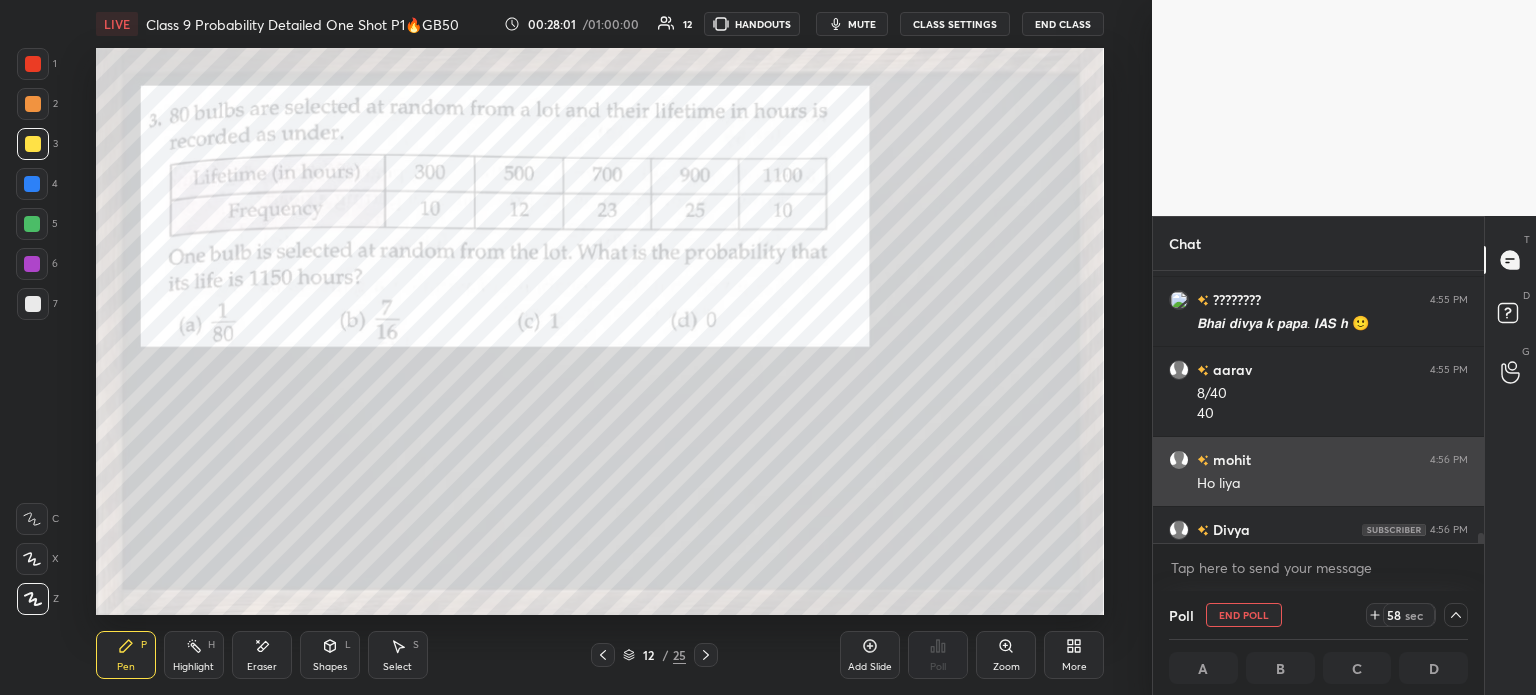 scroll, scrollTop: 82, scrollLeft: 293, axis: both 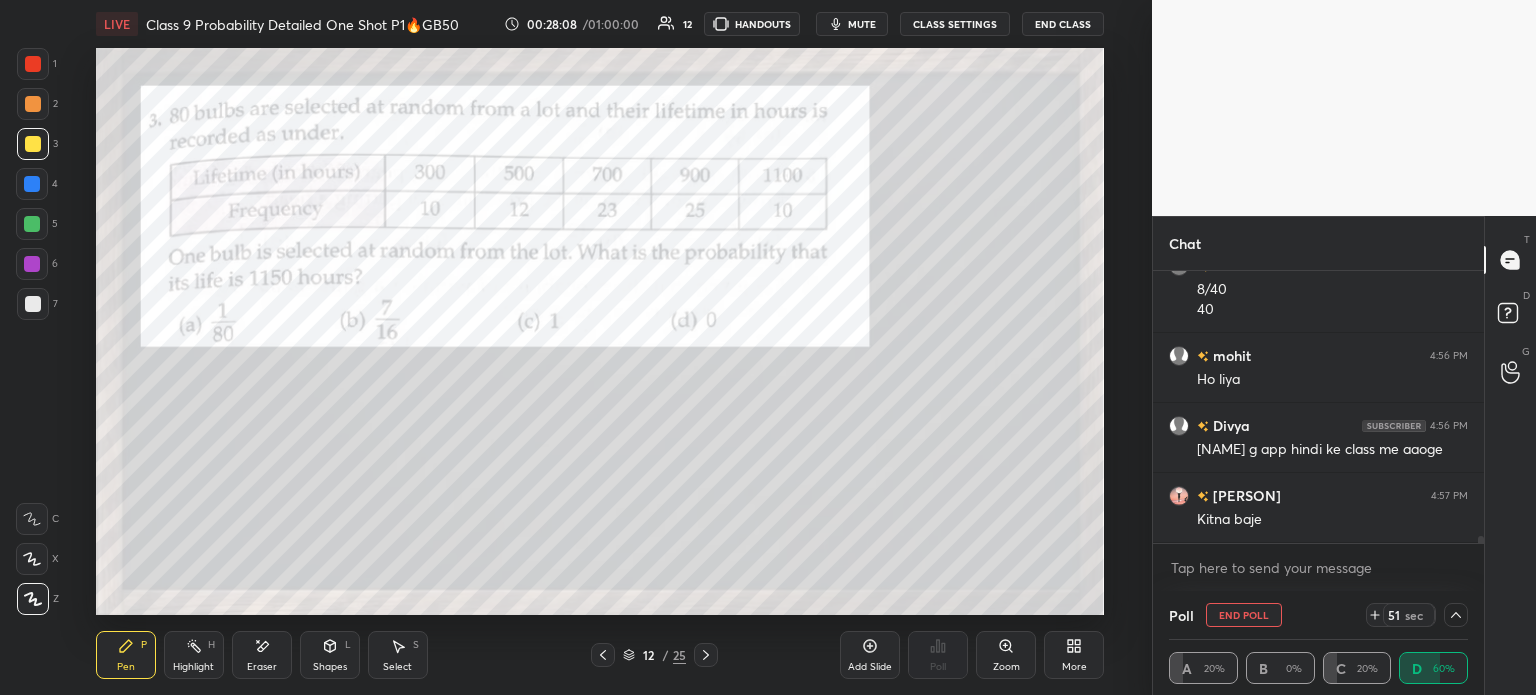 click 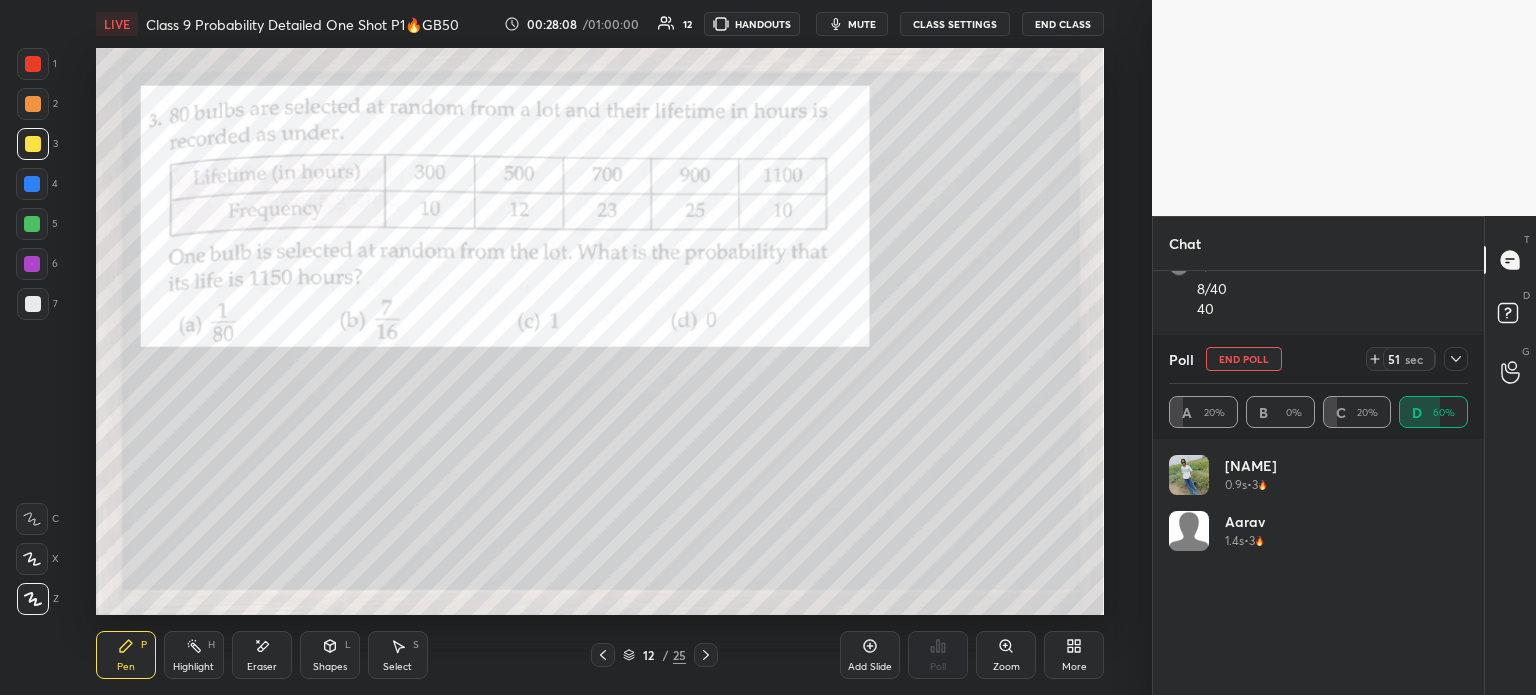 scroll, scrollTop: 6, scrollLeft: 6, axis: both 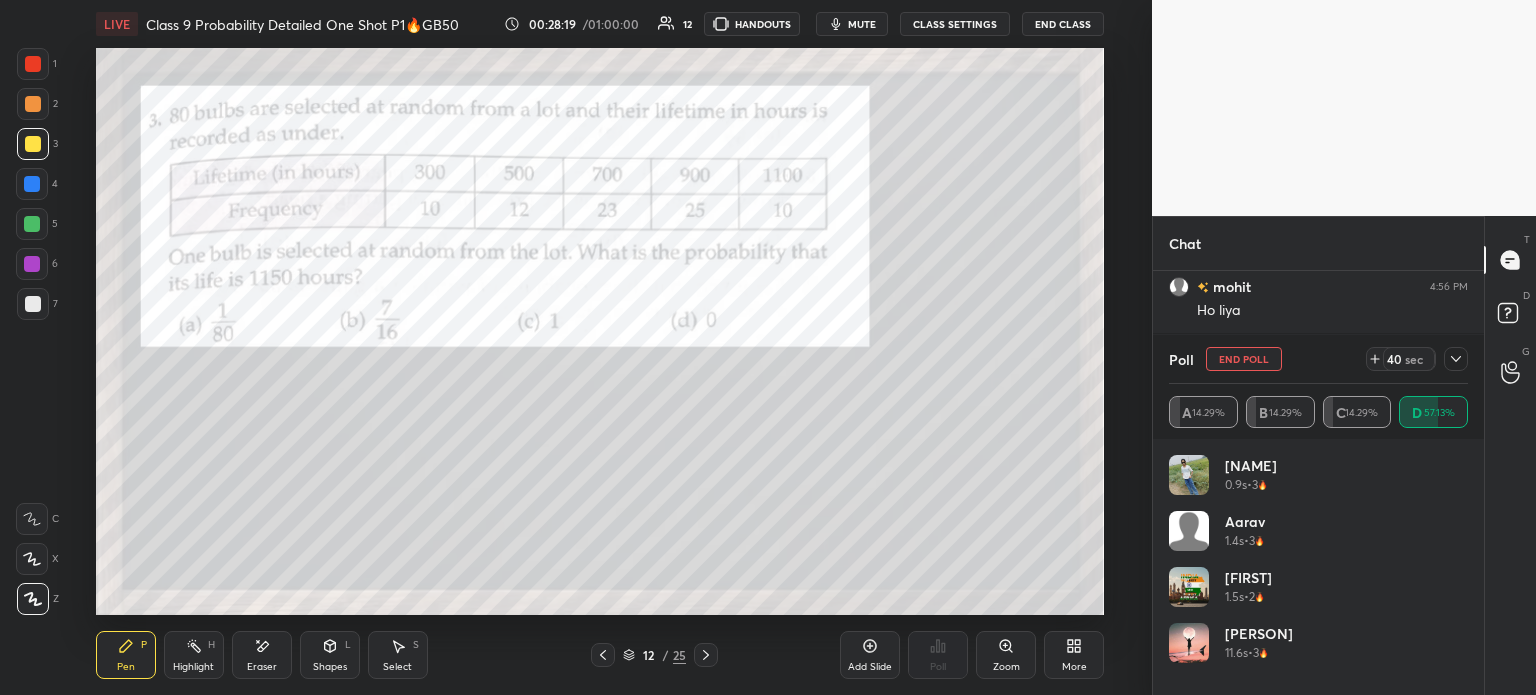 click at bounding box center [1456, 359] 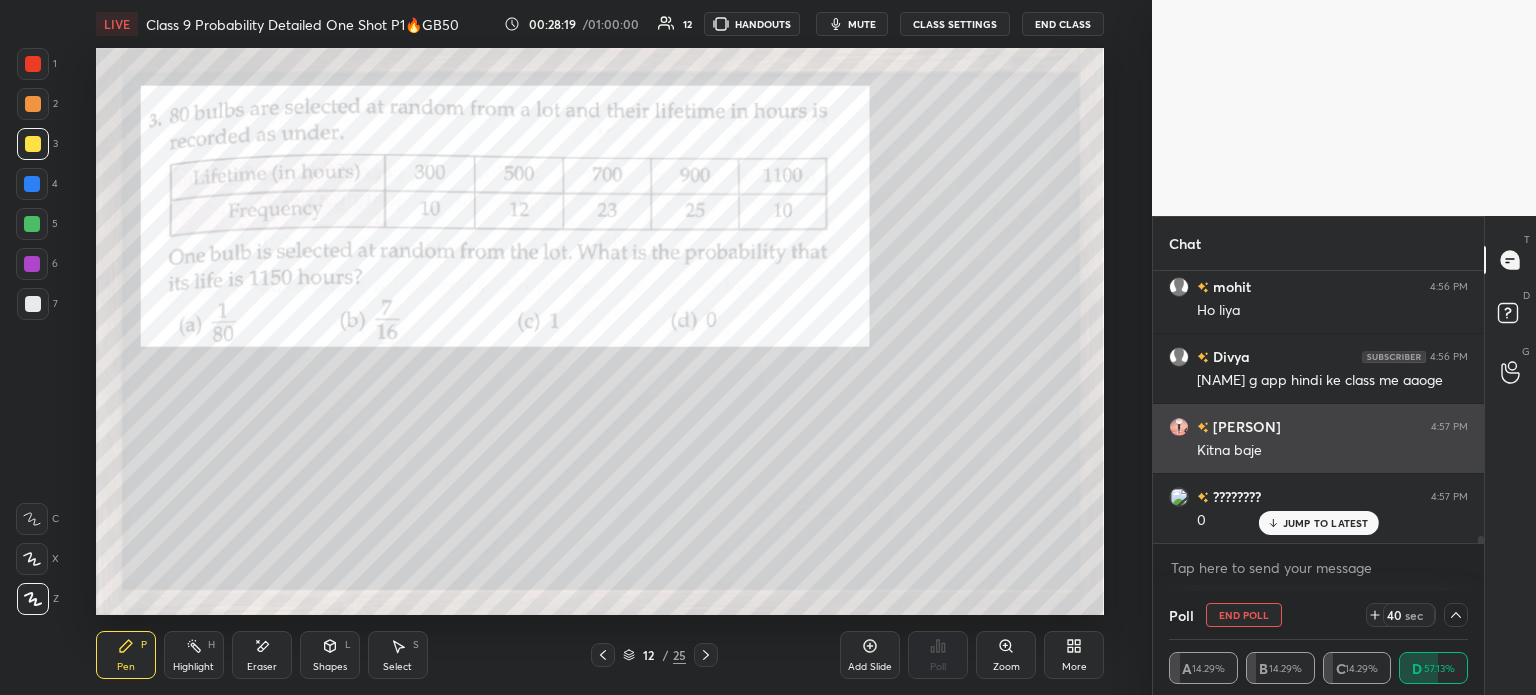 scroll, scrollTop: 0, scrollLeft: 0, axis: both 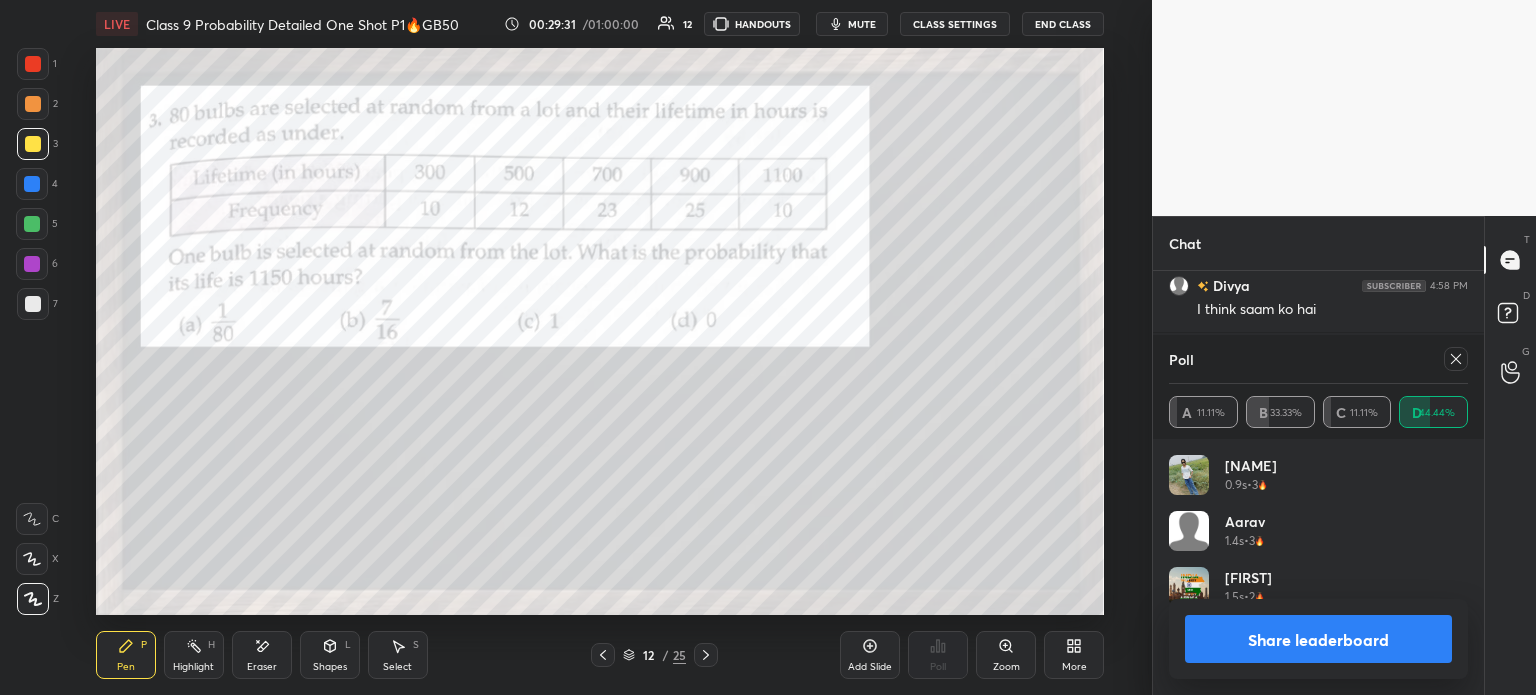 click on "Share leaderboard" at bounding box center (1318, 639) 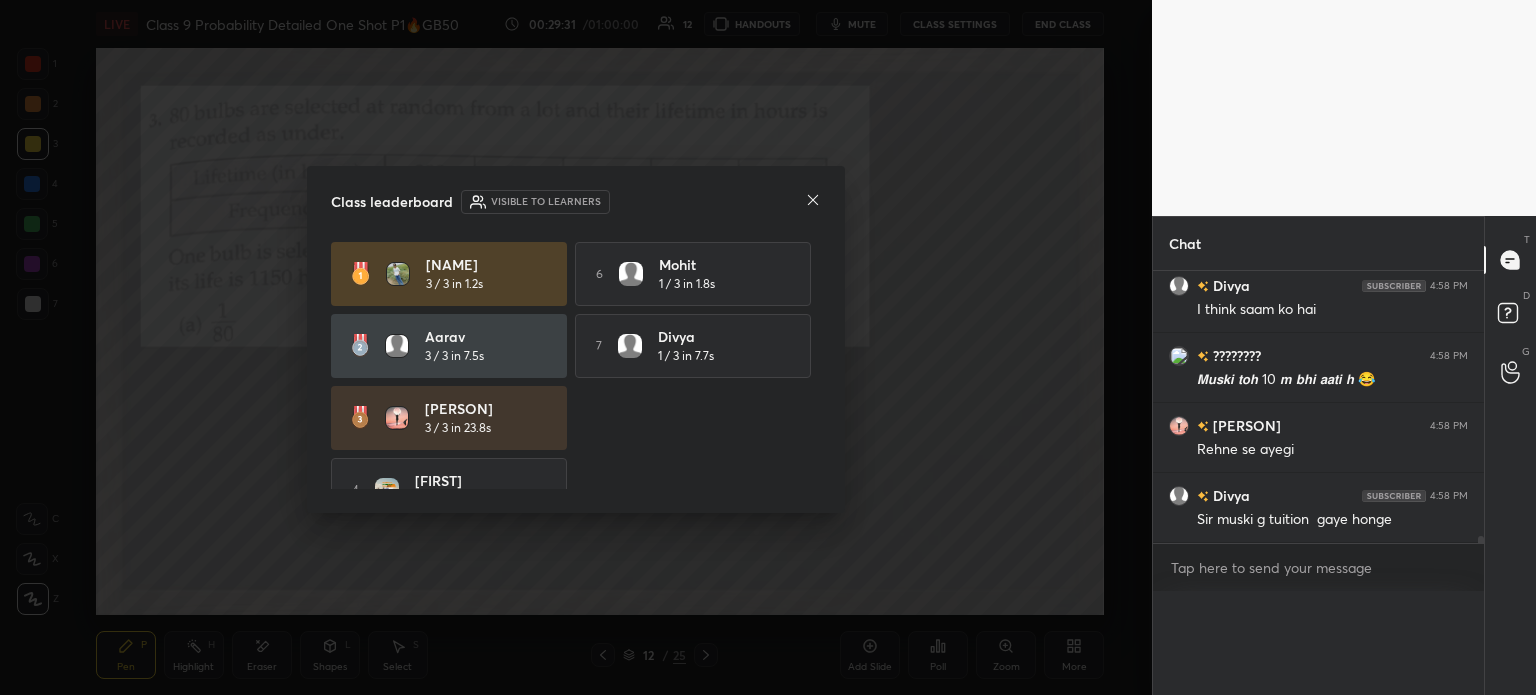 scroll, scrollTop: 88, scrollLeft: 293, axis: both 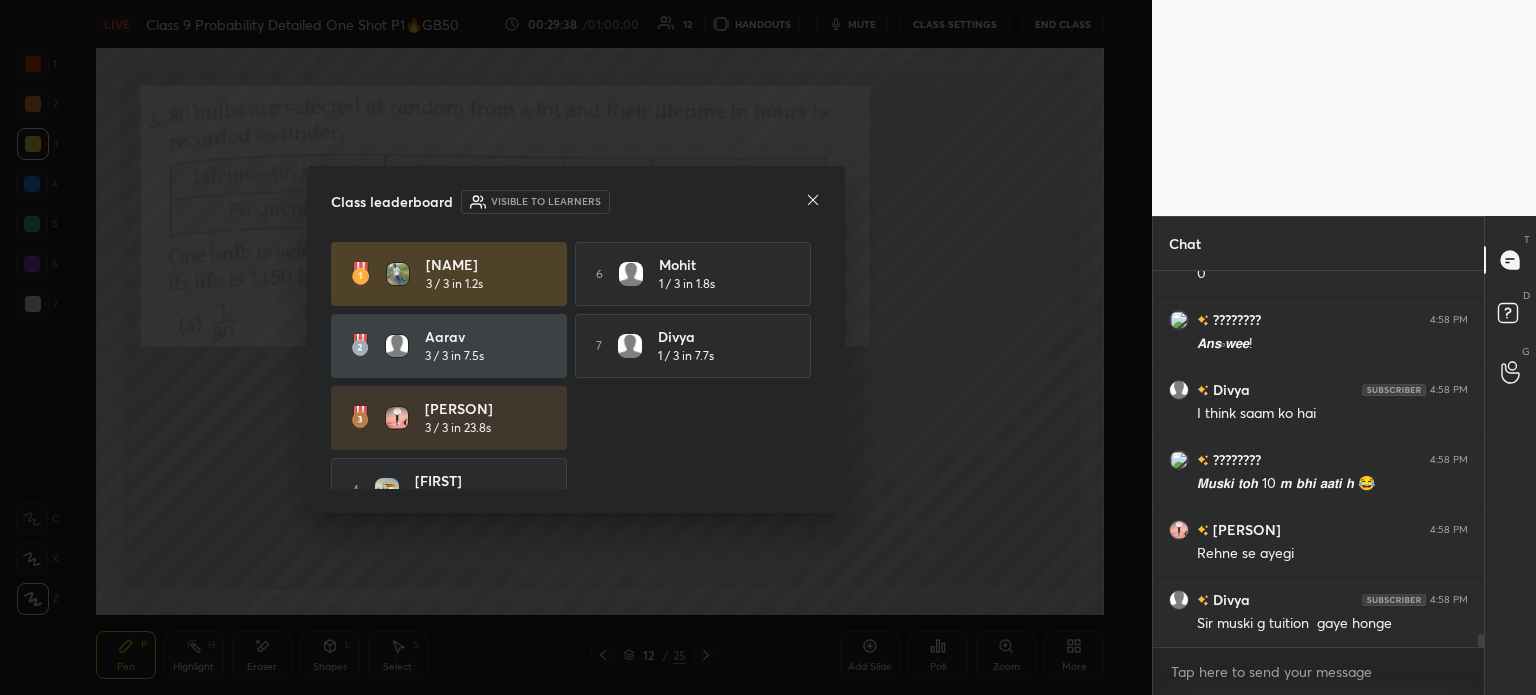 click 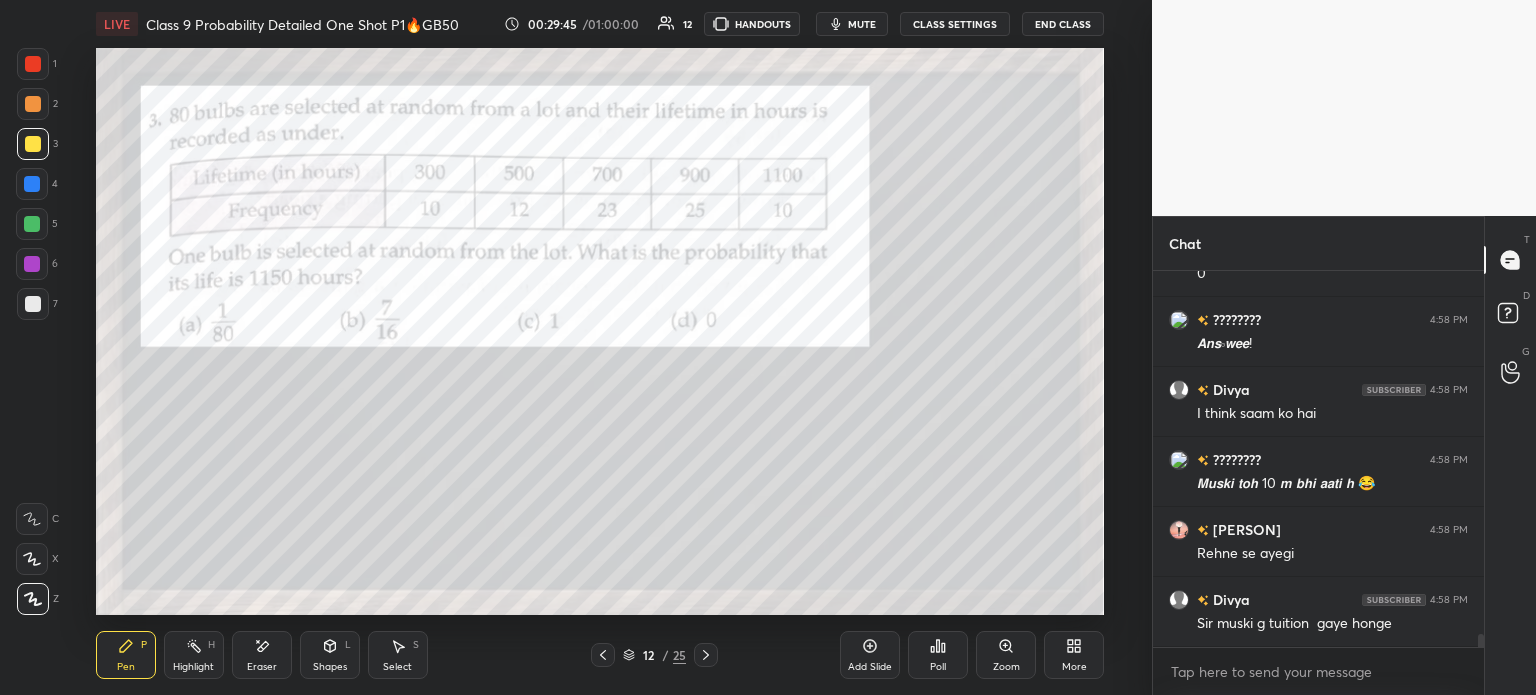 click 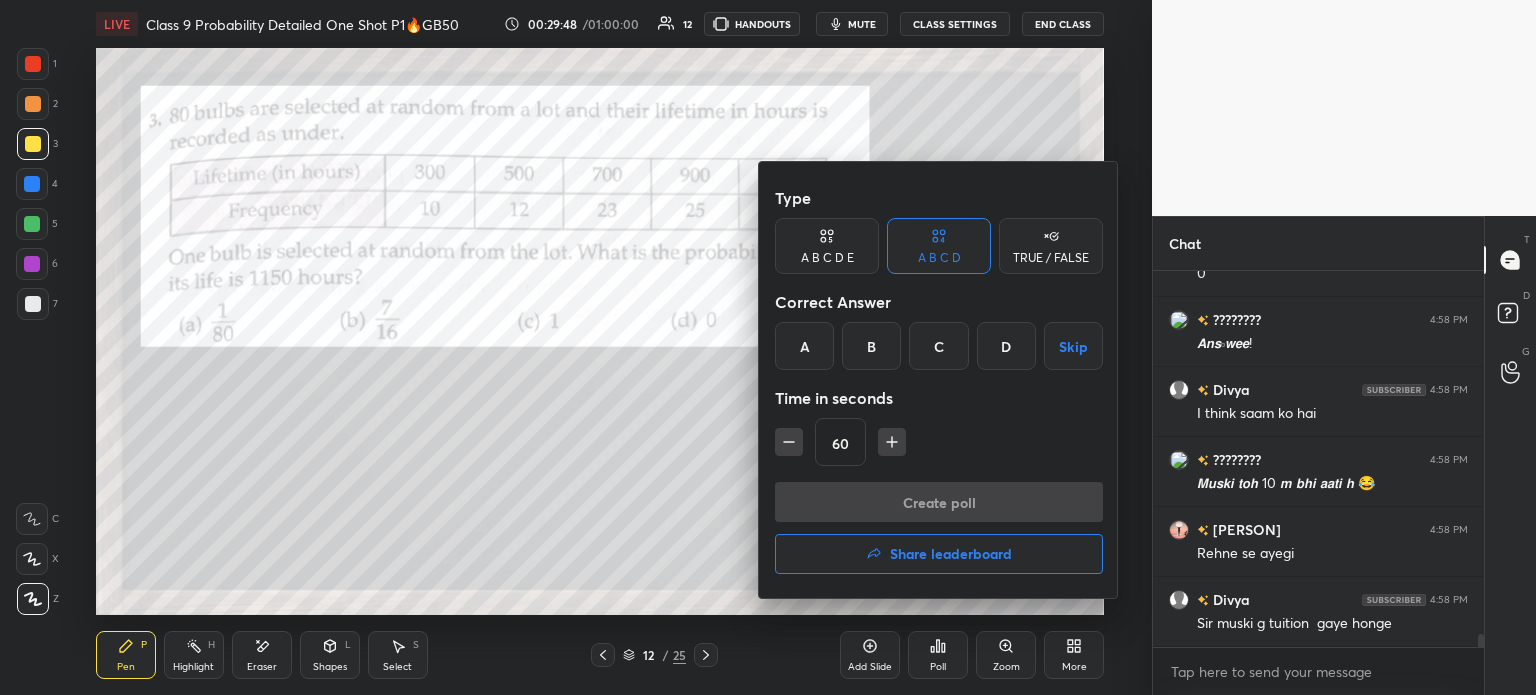 click on "Share leaderboard" at bounding box center [951, 554] 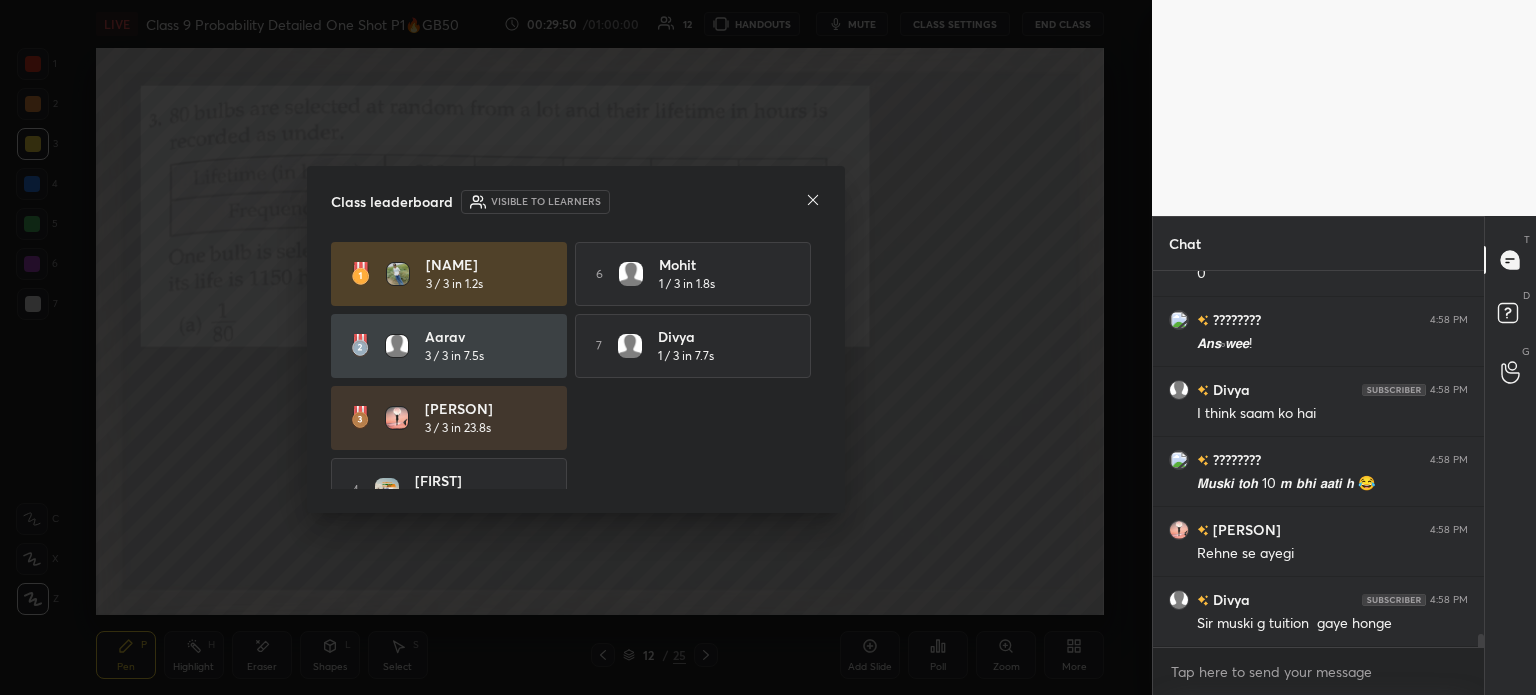 click on "Class leaderboard Visible to learners [NAME] 3 / 3 in 1.2s 6 [NAME] 1 / 3 in 1.8s [NAME] 3 / 3 in 7.5s 7 [NAME] 1 / 3 in 7.7s [NAME] 3 / 3 in 23.8s 4 [NAME] 2 / 3 in 1.8s 5 [NAME] 2 / 3 in 20.5s" at bounding box center (576, 340) 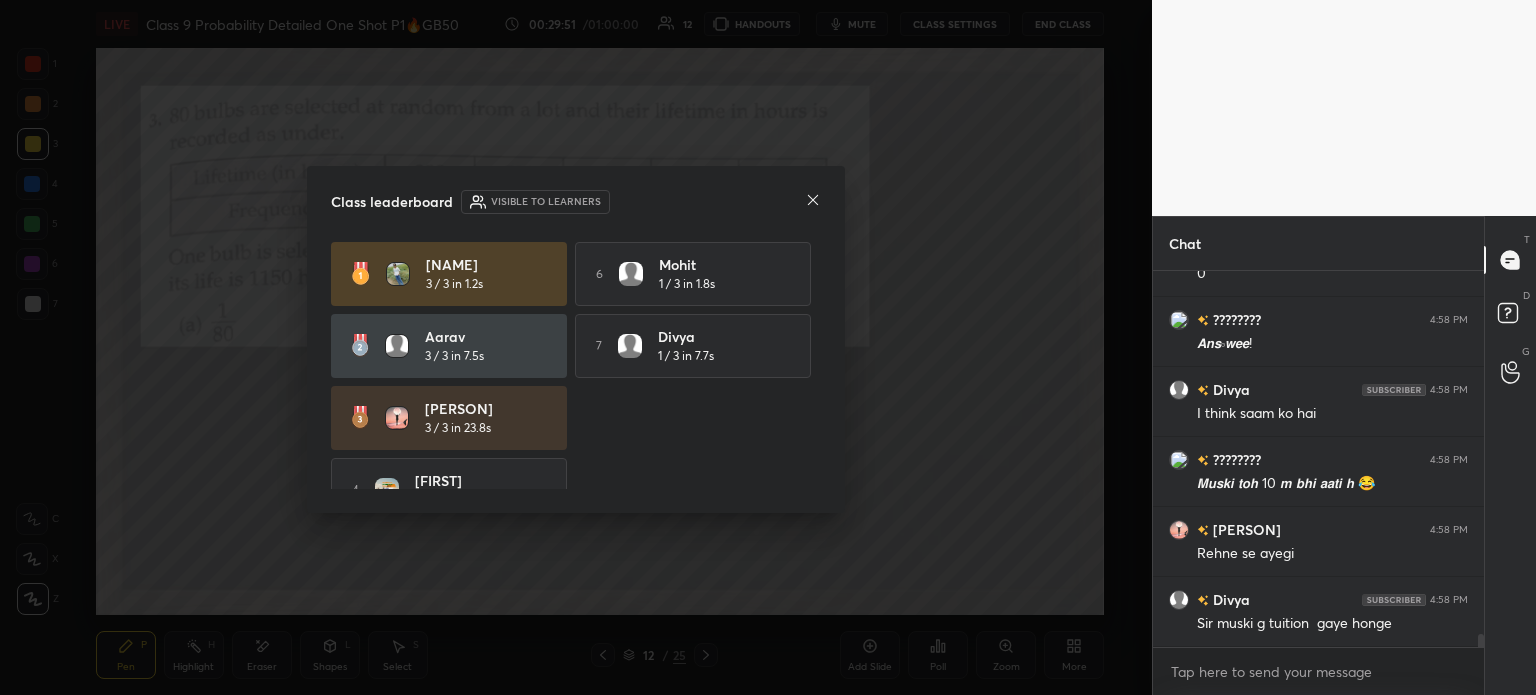 click 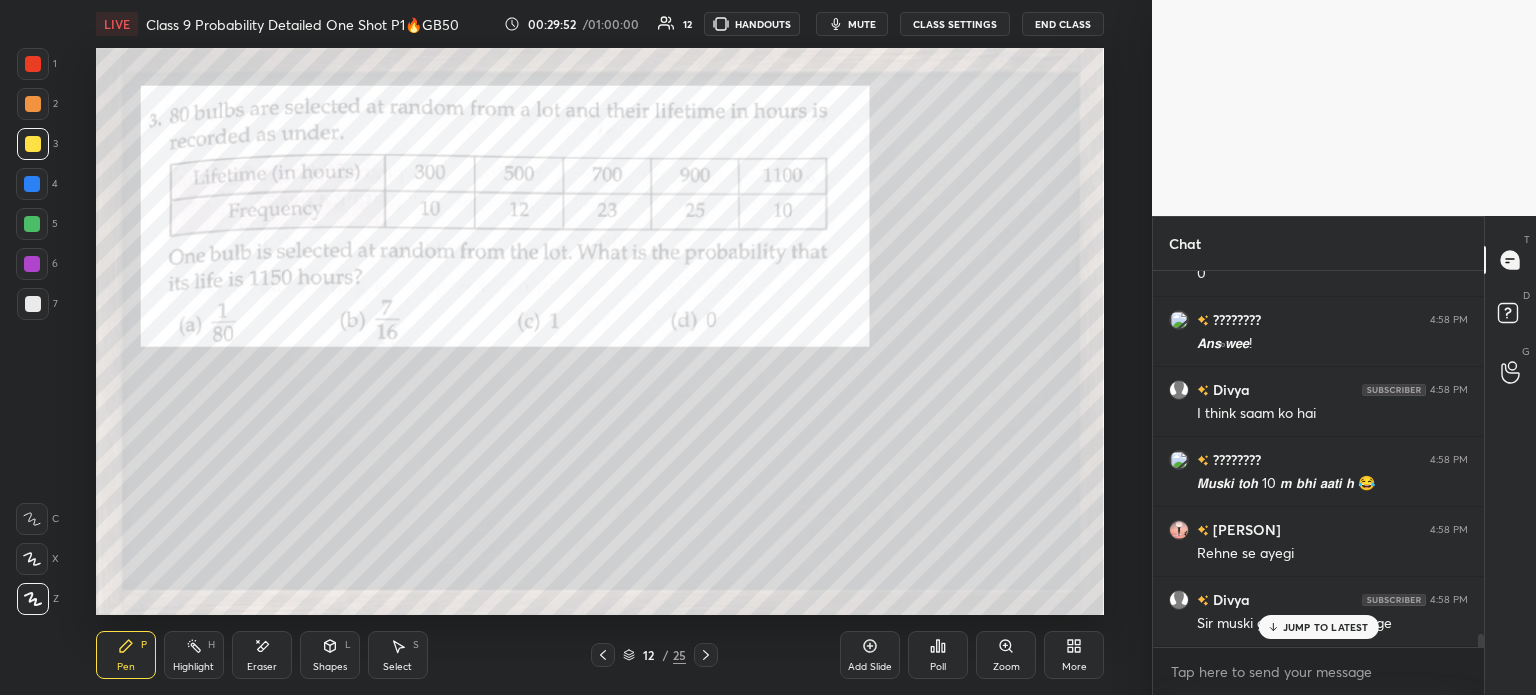 scroll, scrollTop: 10877, scrollLeft: 0, axis: vertical 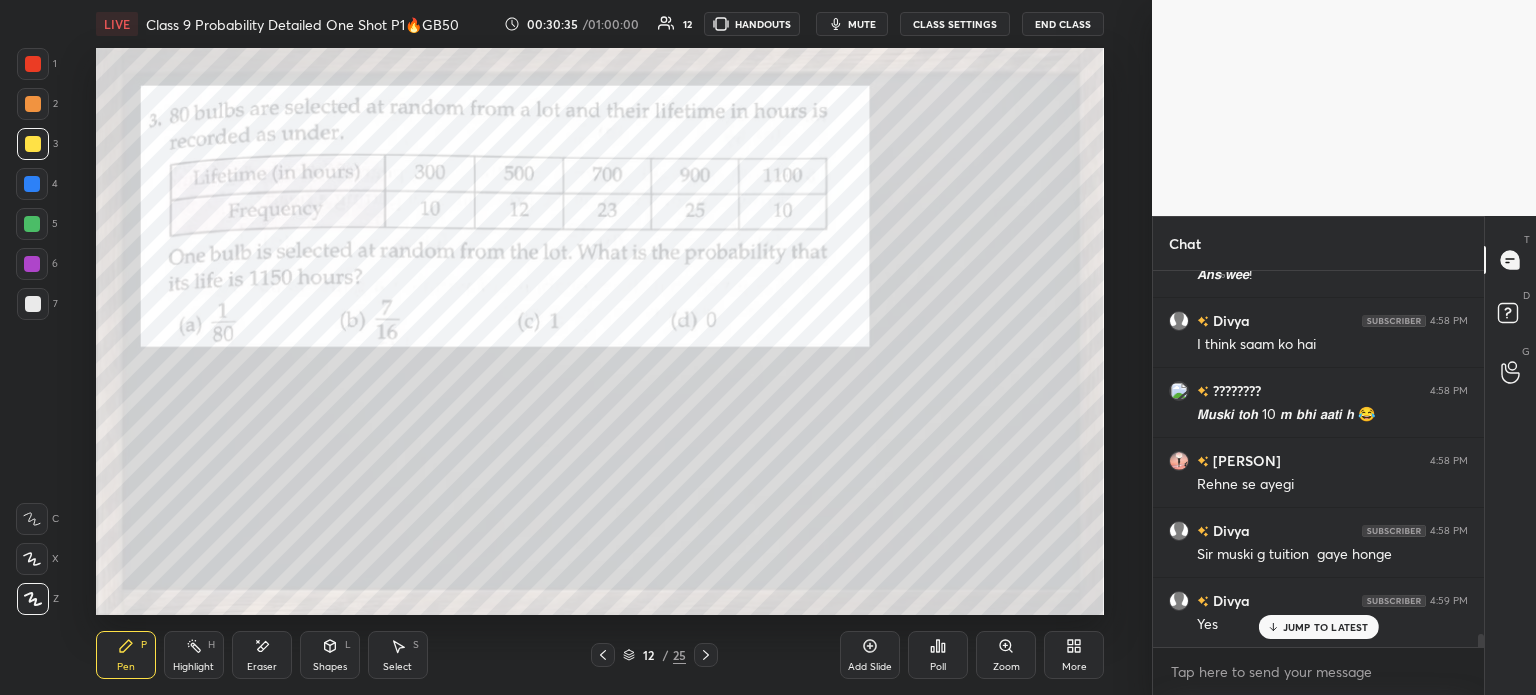 click on "1" at bounding box center (37, 64) 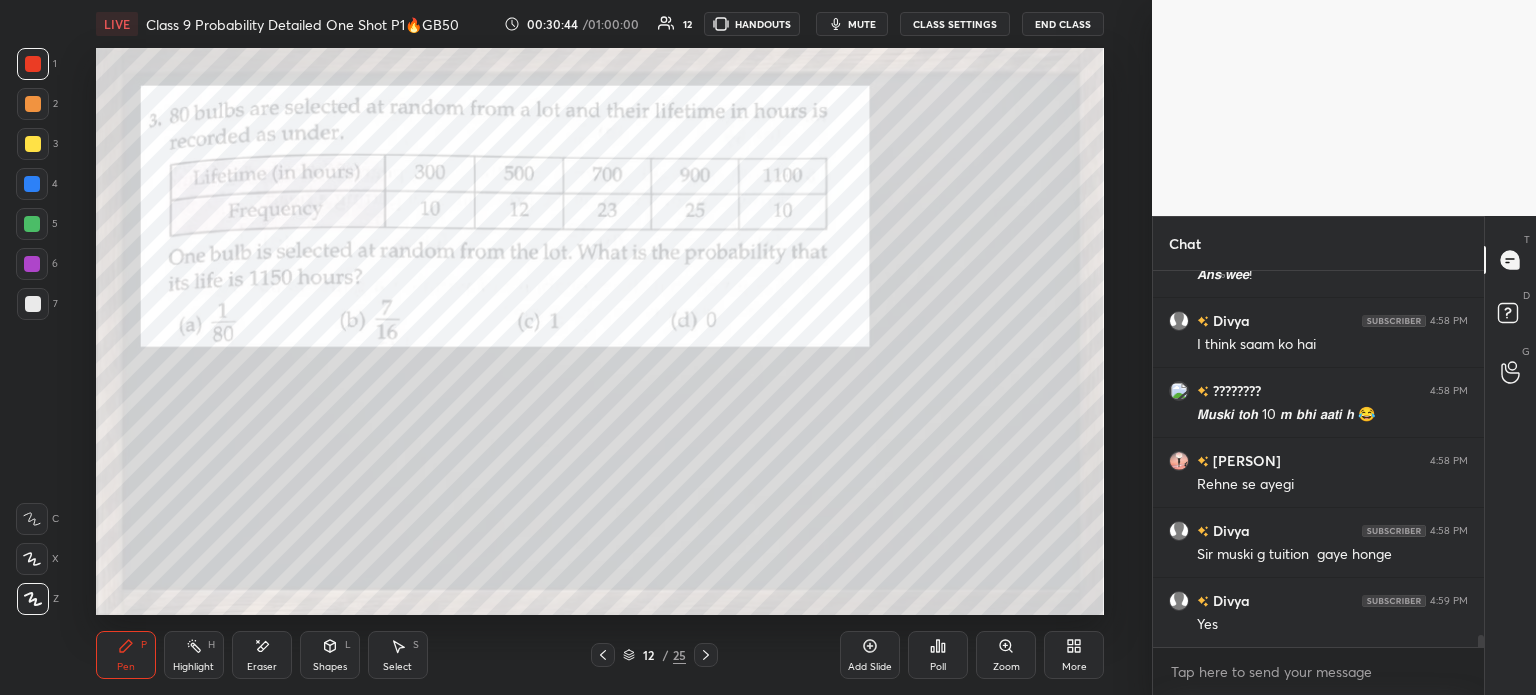 scroll, scrollTop: 10948, scrollLeft: 0, axis: vertical 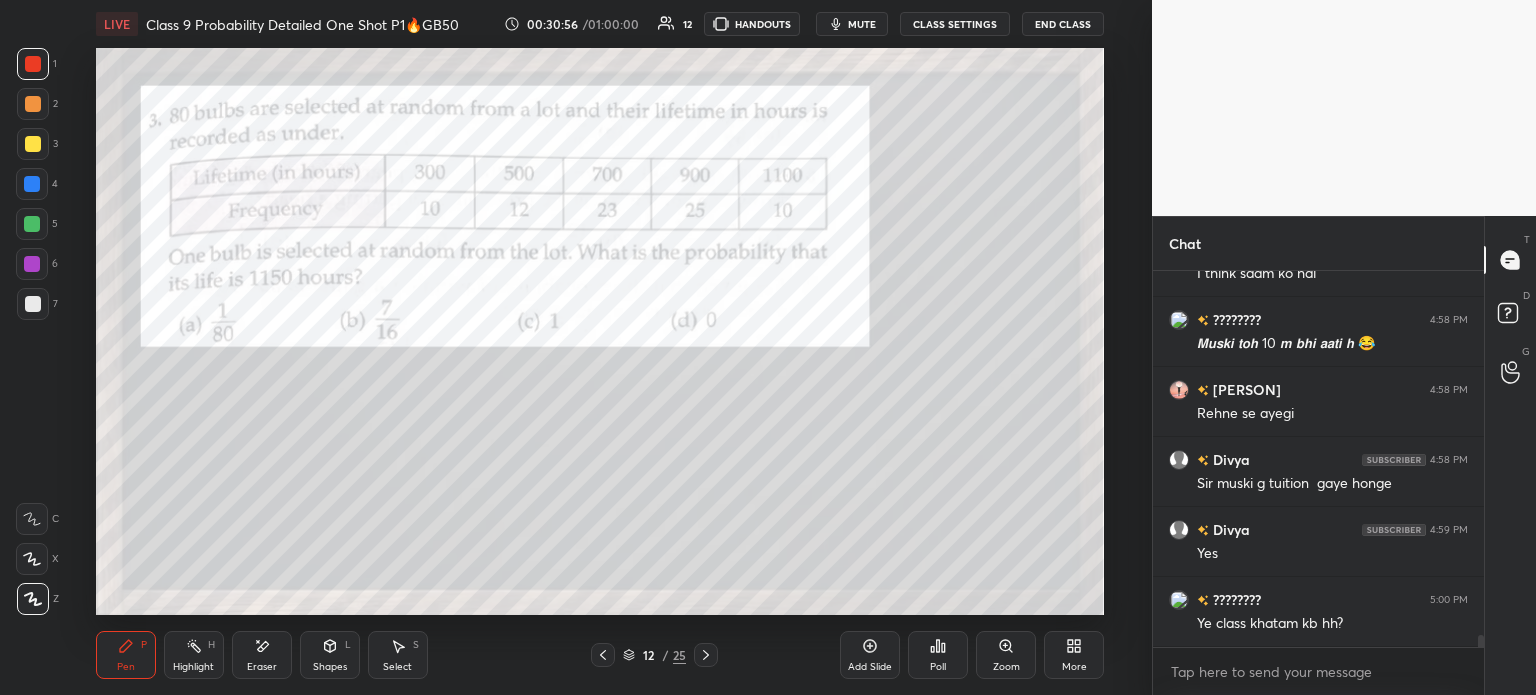 click at bounding box center [33, 304] 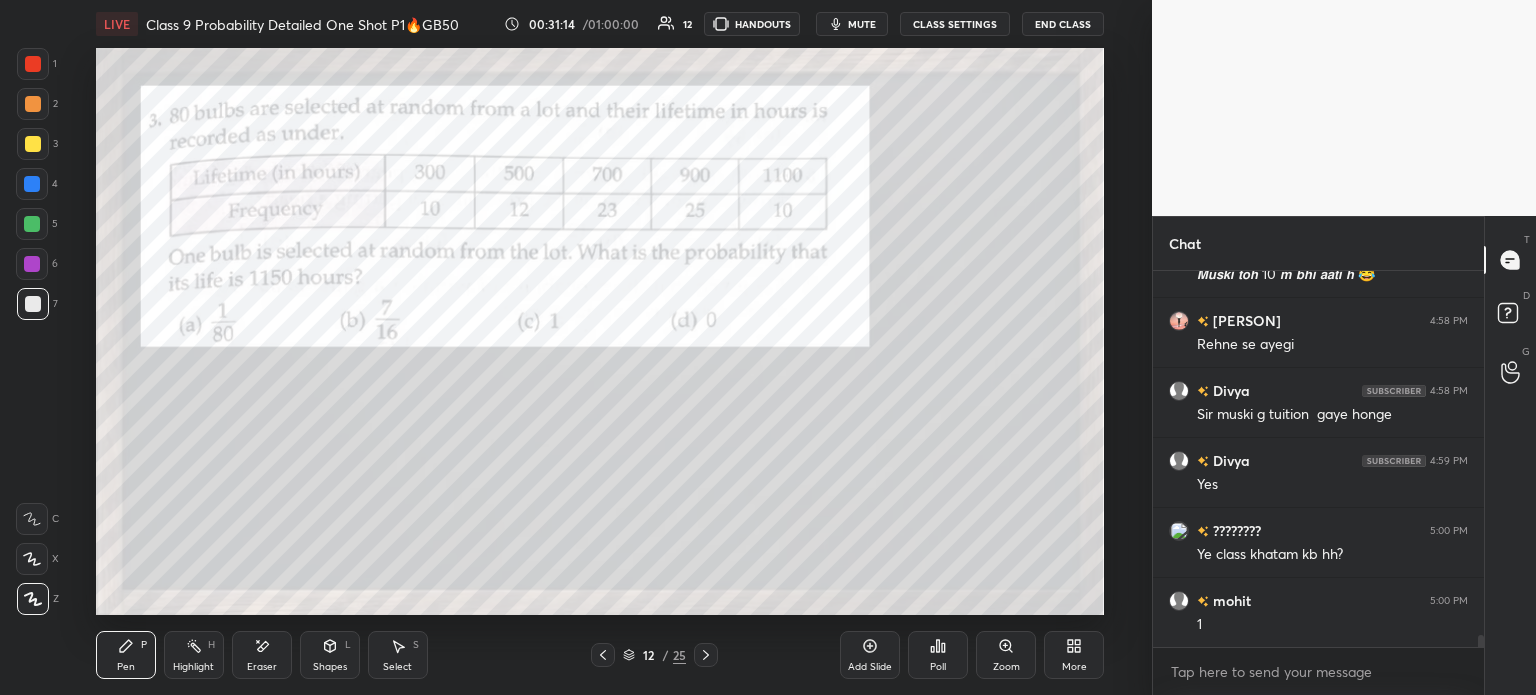 scroll, scrollTop: 11088, scrollLeft: 0, axis: vertical 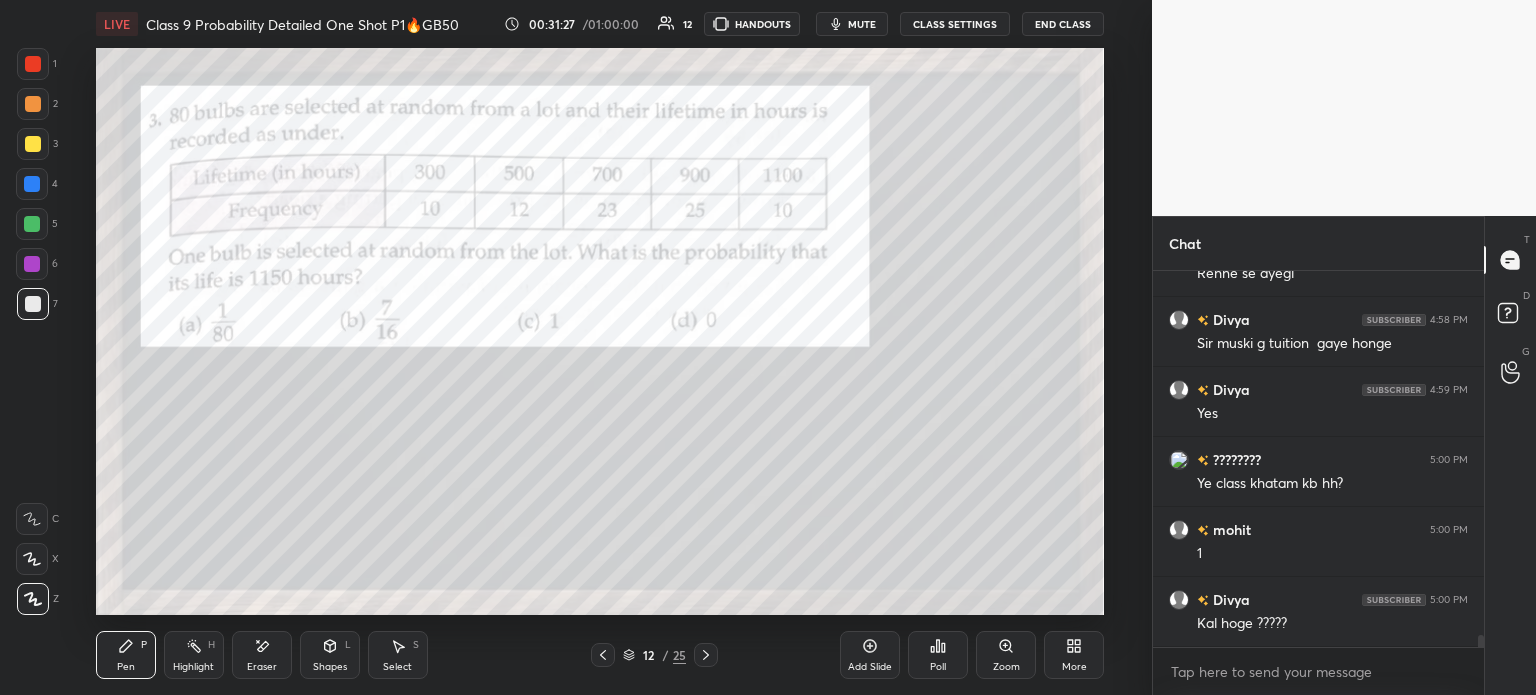 click 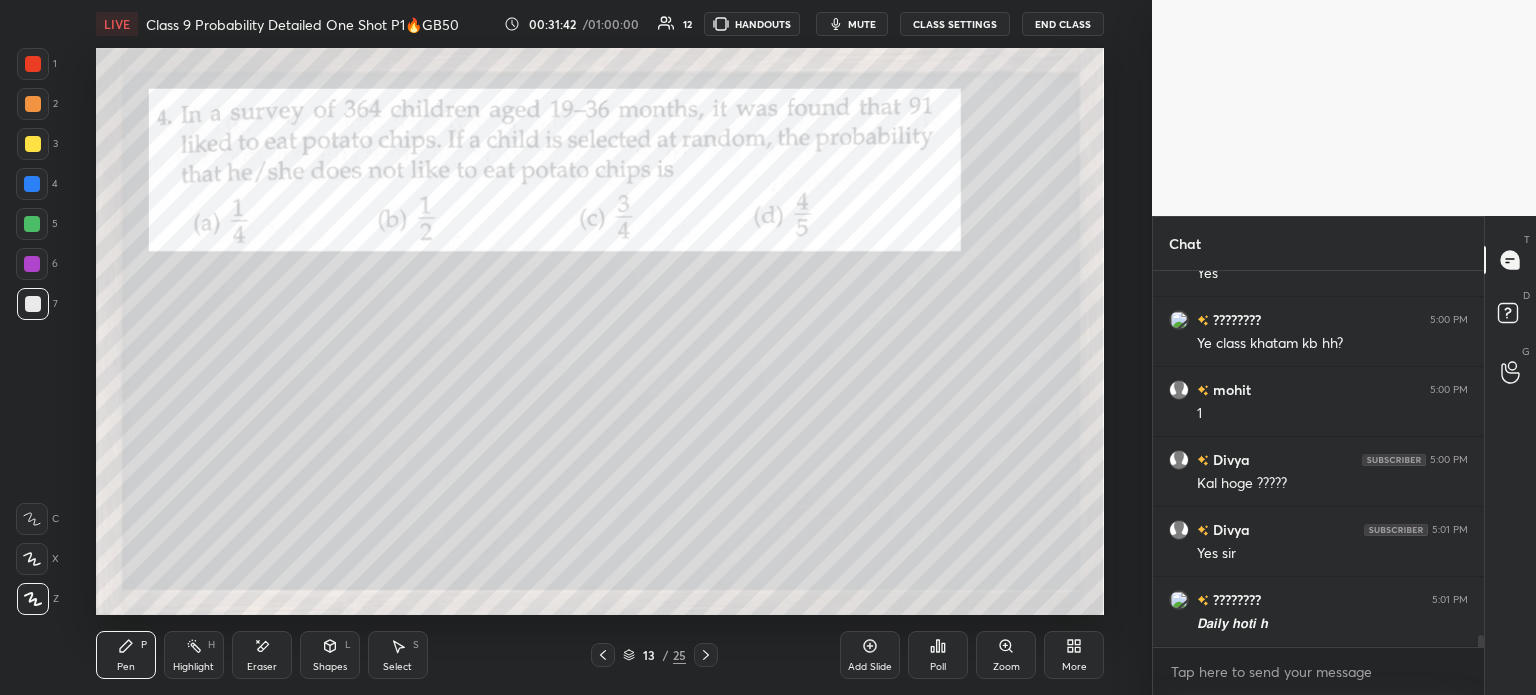 scroll, scrollTop: 11297, scrollLeft: 0, axis: vertical 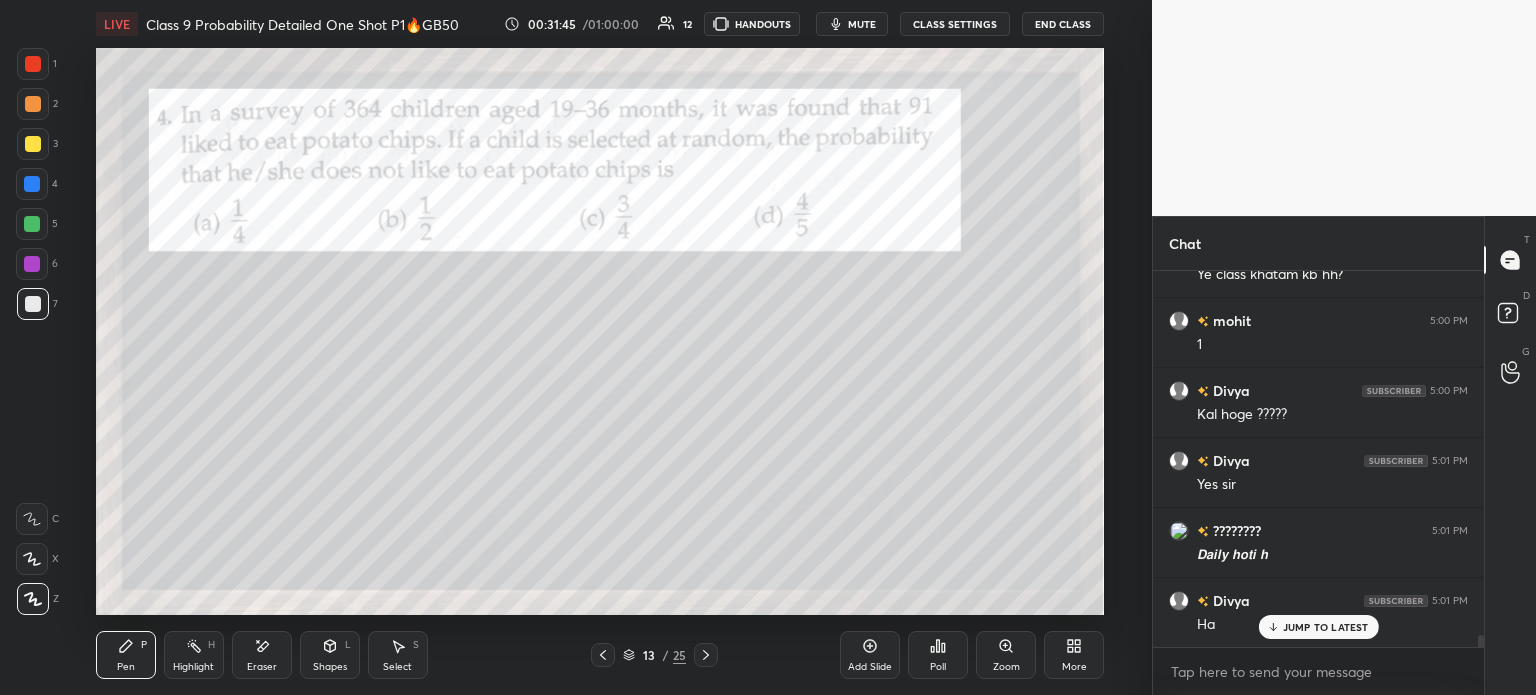 click on "Poll" at bounding box center [938, 655] 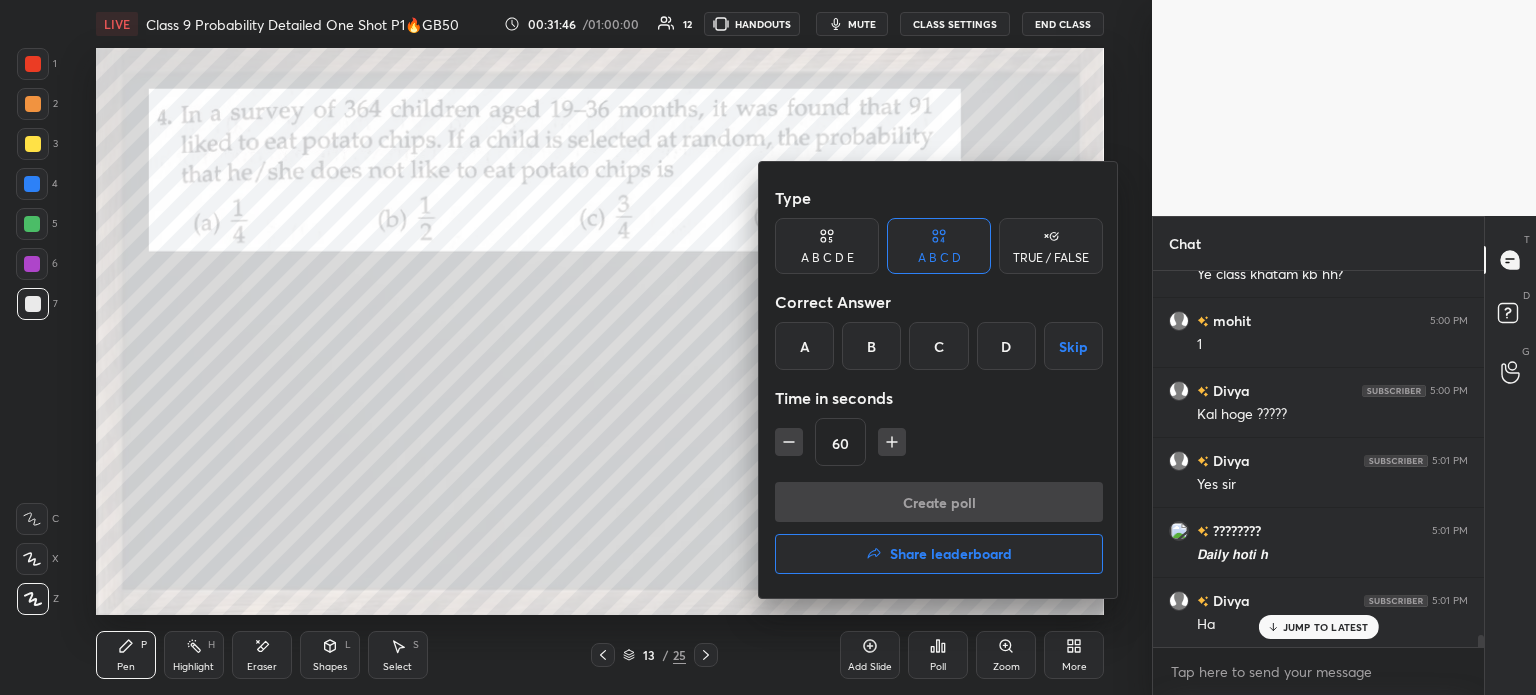 click on "C" at bounding box center [938, 346] 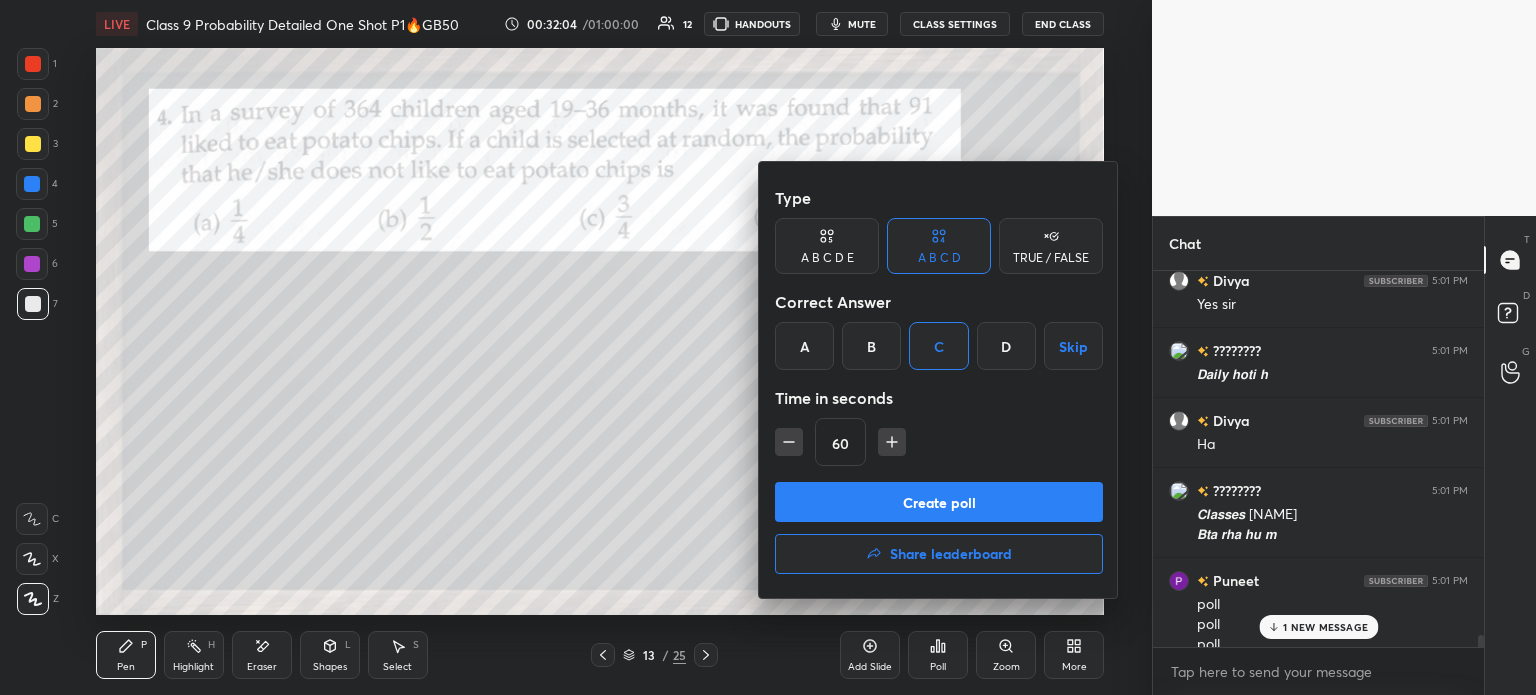 scroll, scrollTop: 11497, scrollLeft: 0, axis: vertical 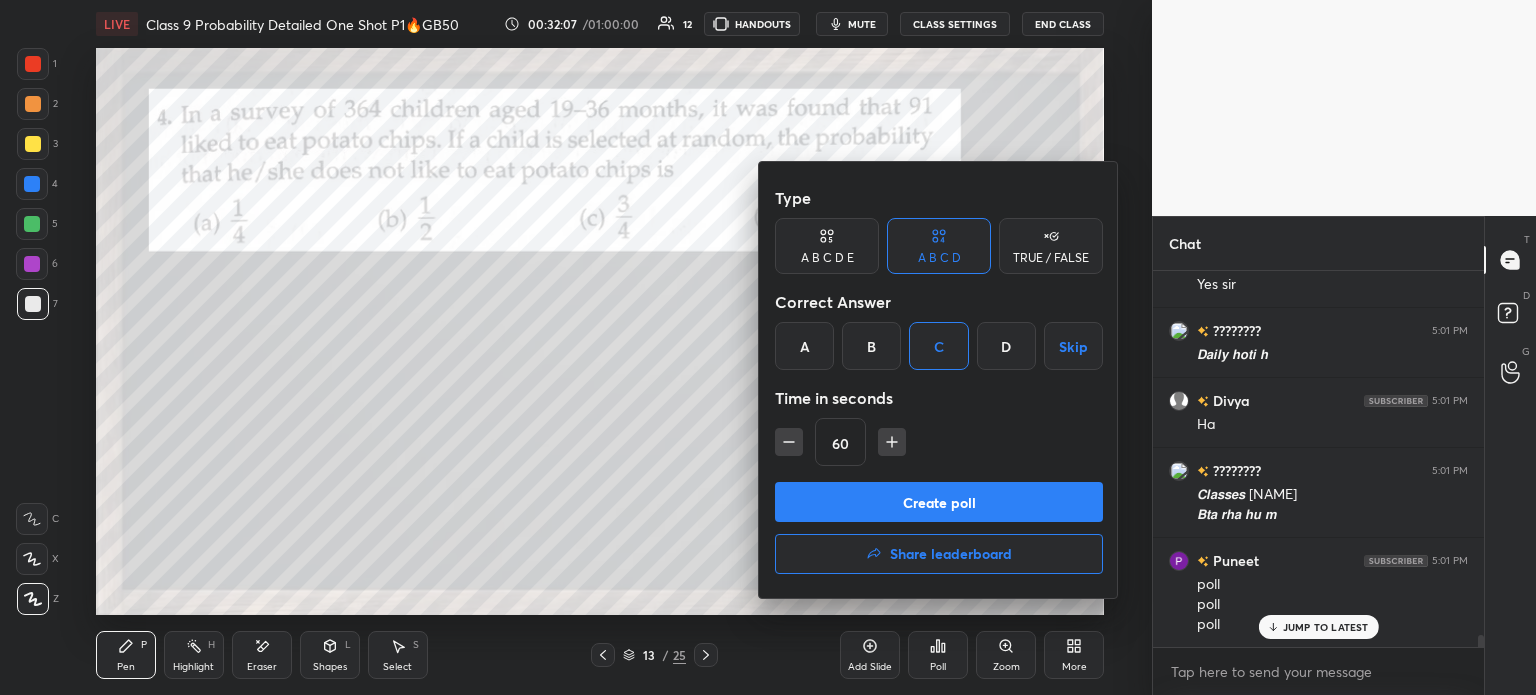 click on "Create poll" at bounding box center (939, 502) 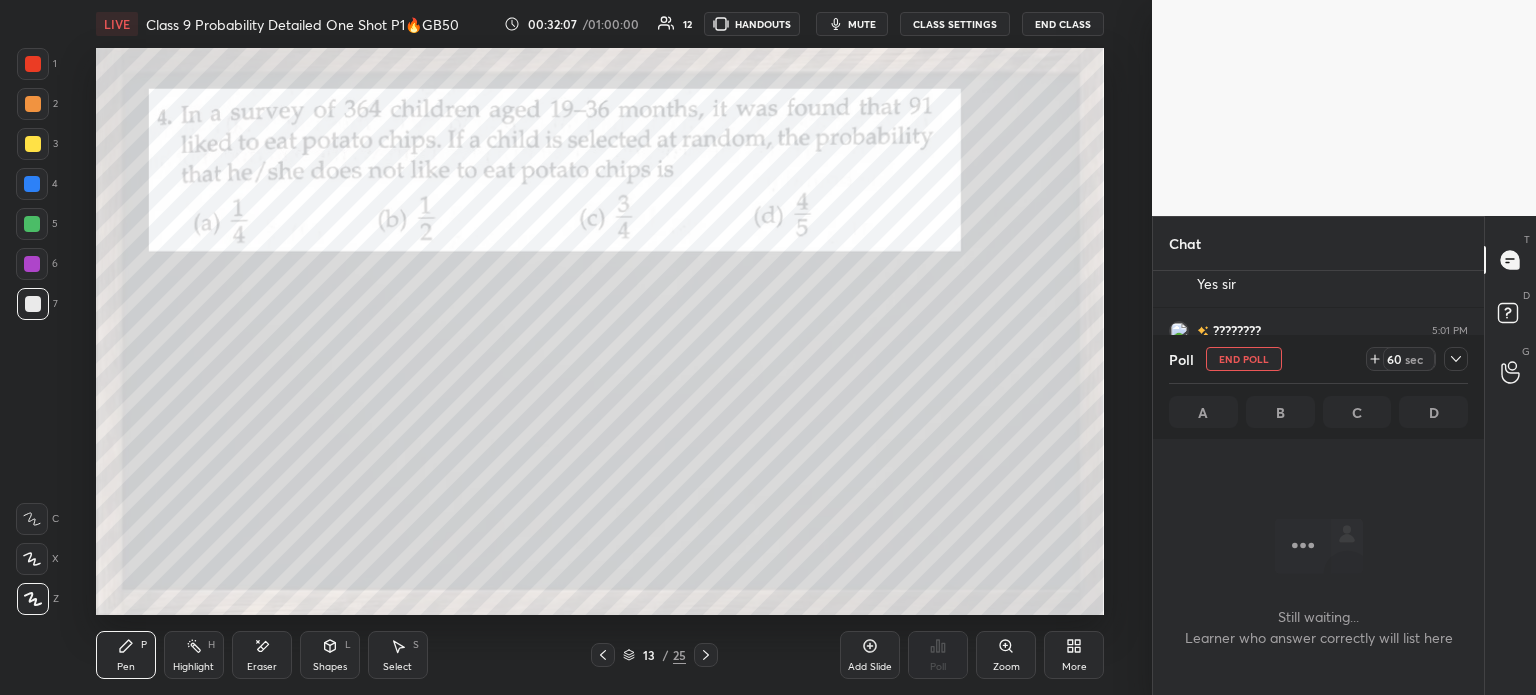 scroll, scrollTop: 272, scrollLeft: 325, axis: both 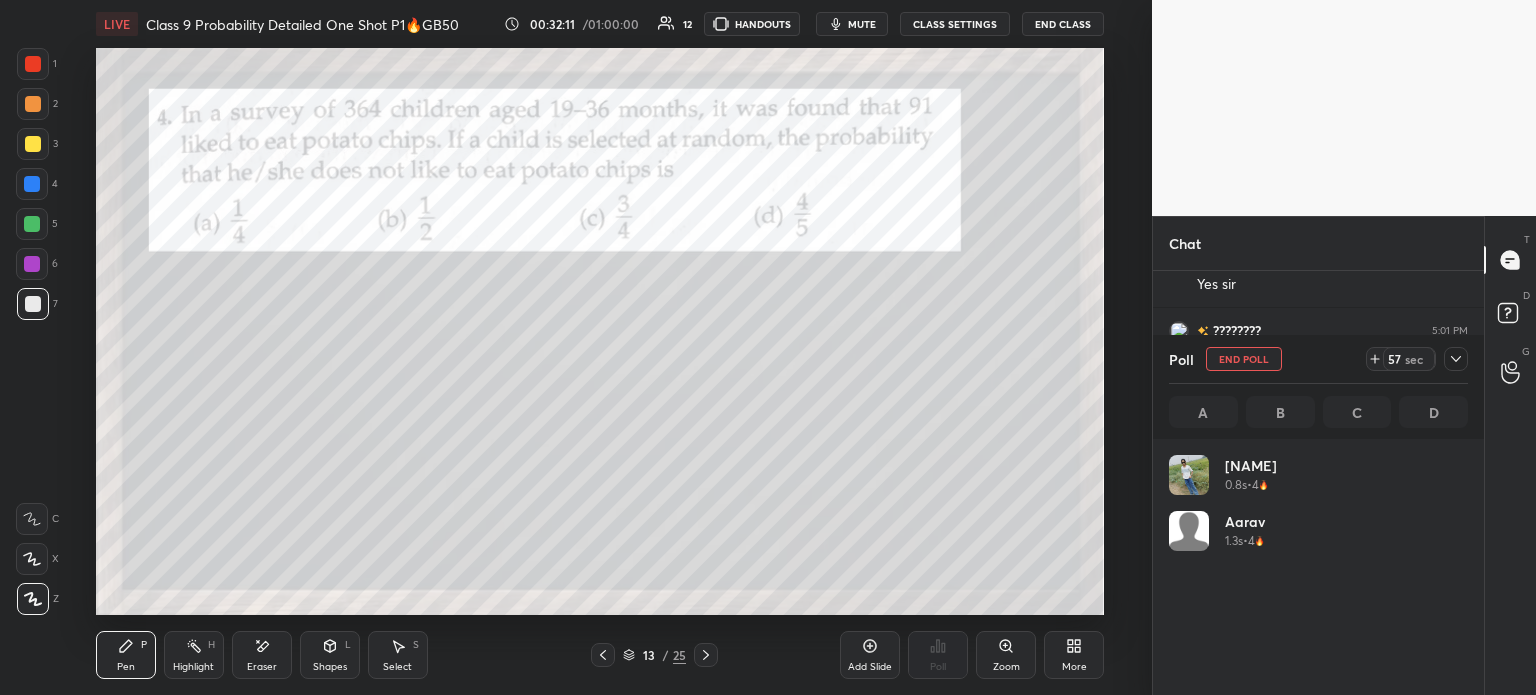 click 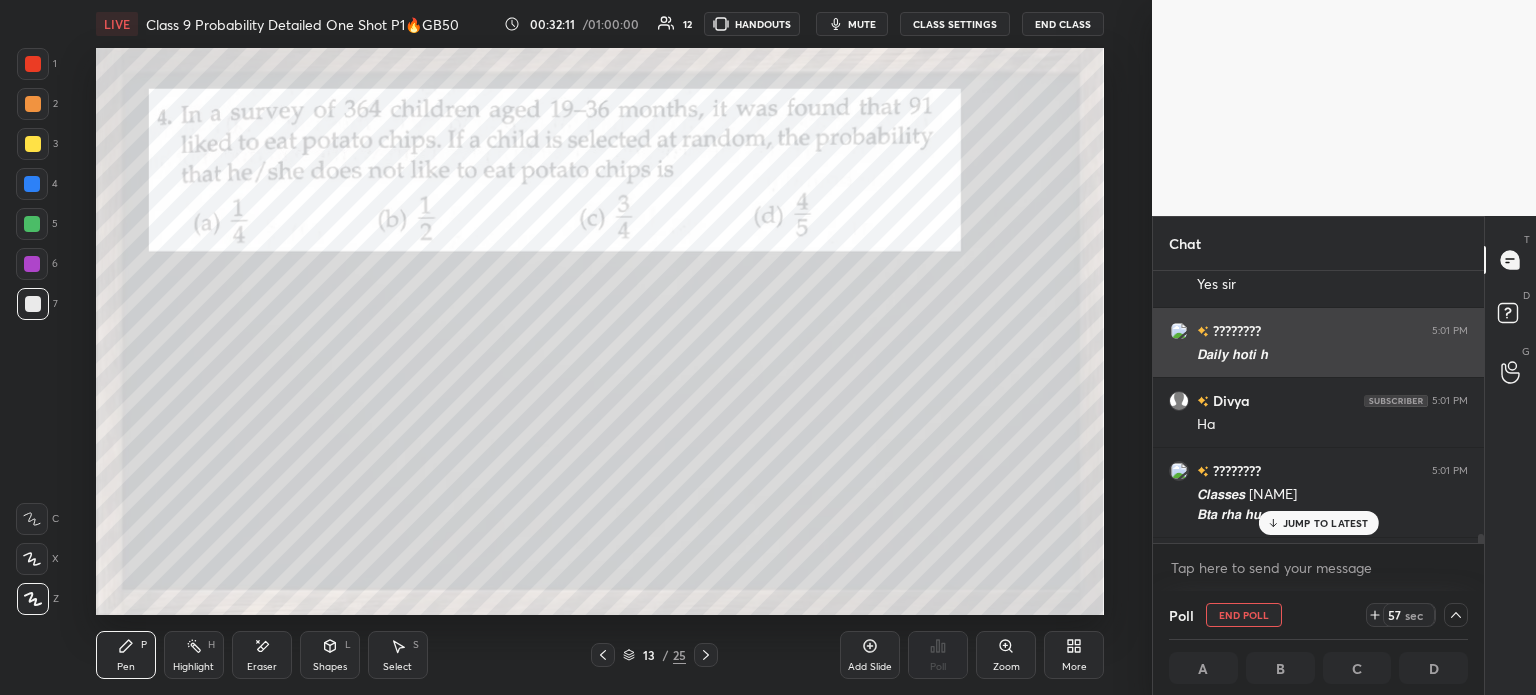 scroll, scrollTop: 154, scrollLeft: 293, axis: both 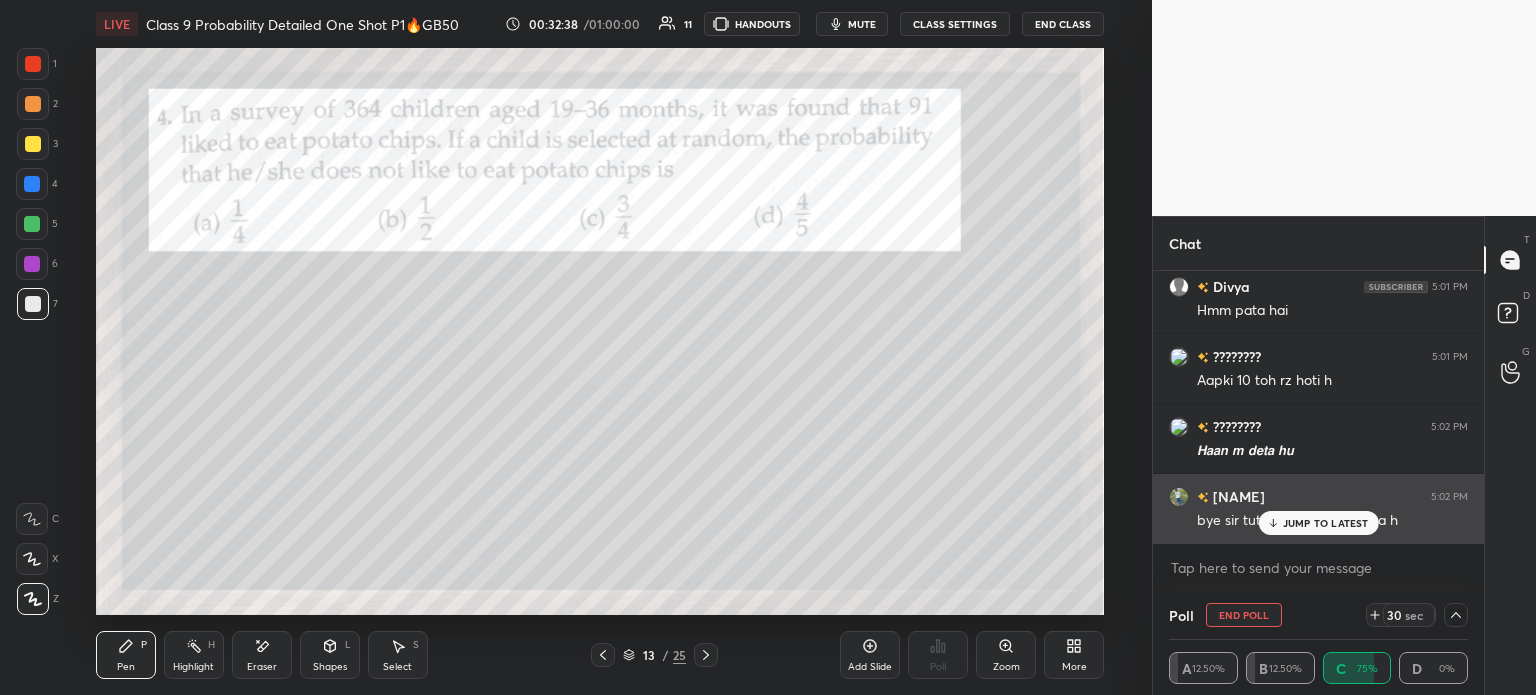 click on "JUMP TO LATEST" at bounding box center [1318, 523] 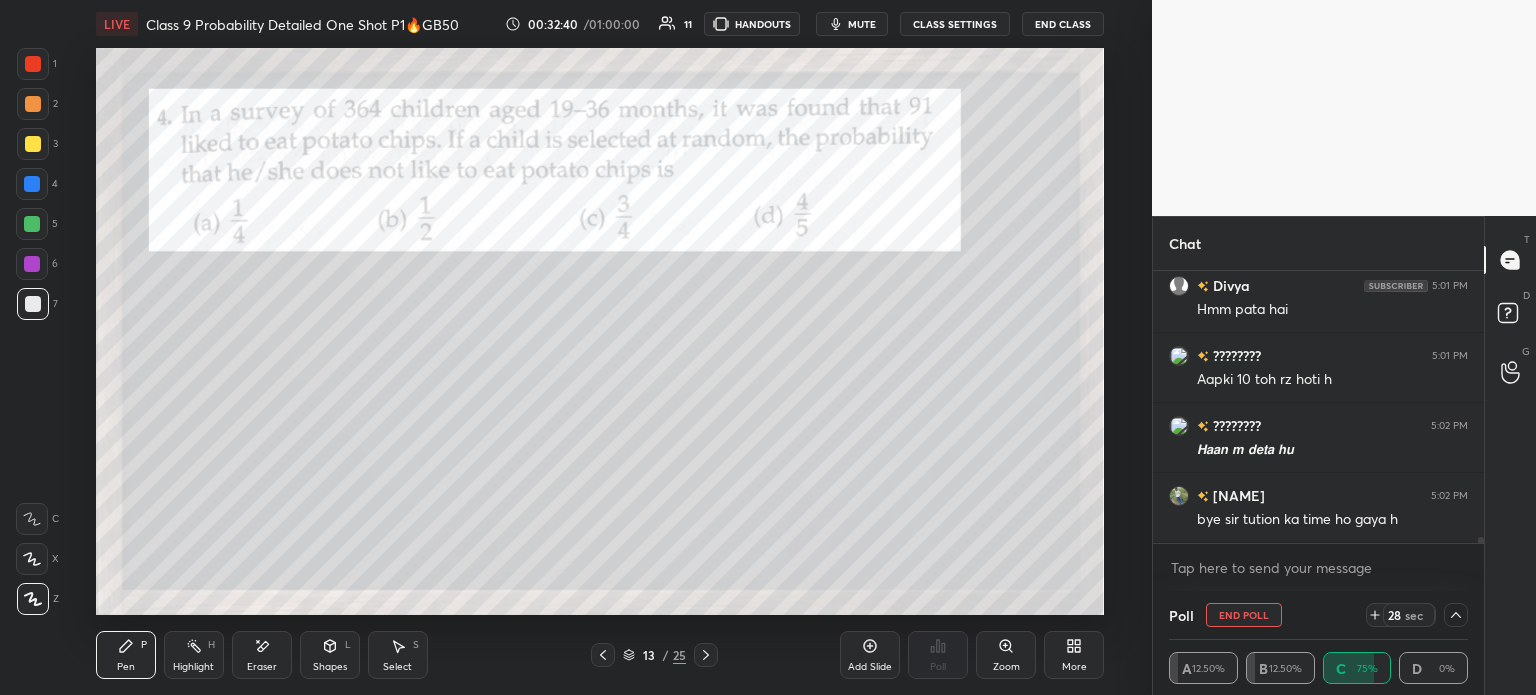 scroll, scrollTop: 11952, scrollLeft: 0, axis: vertical 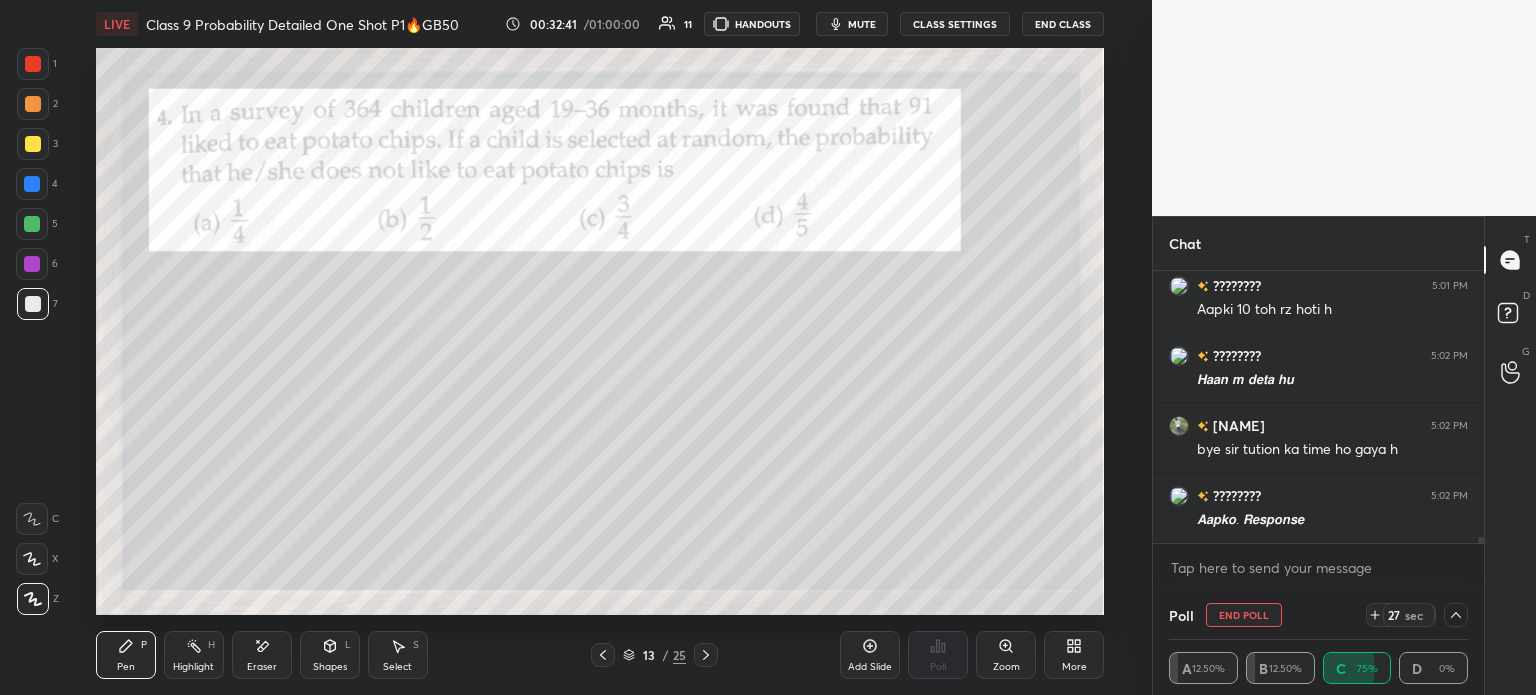 click at bounding box center (33, 144) 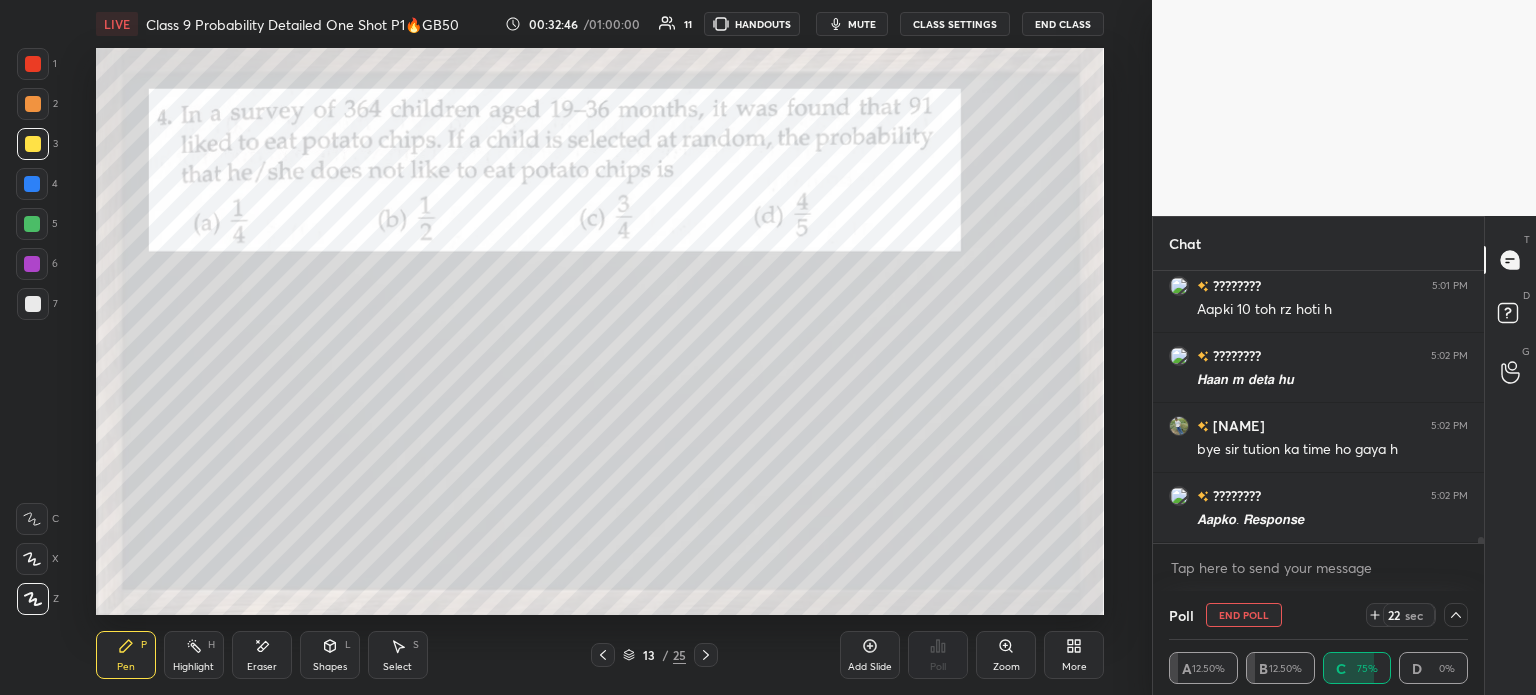 click at bounding box center [33, 104] 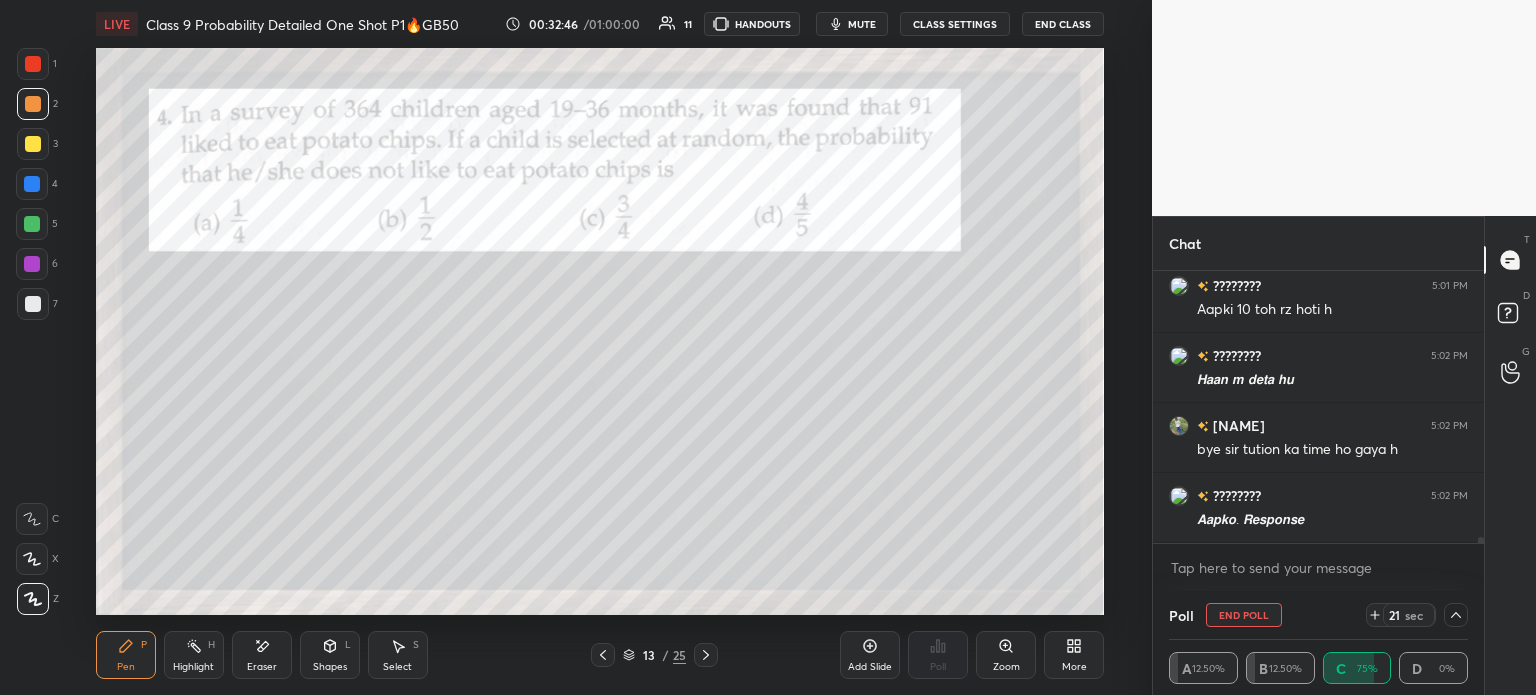 click at bounding box center (33, 64) 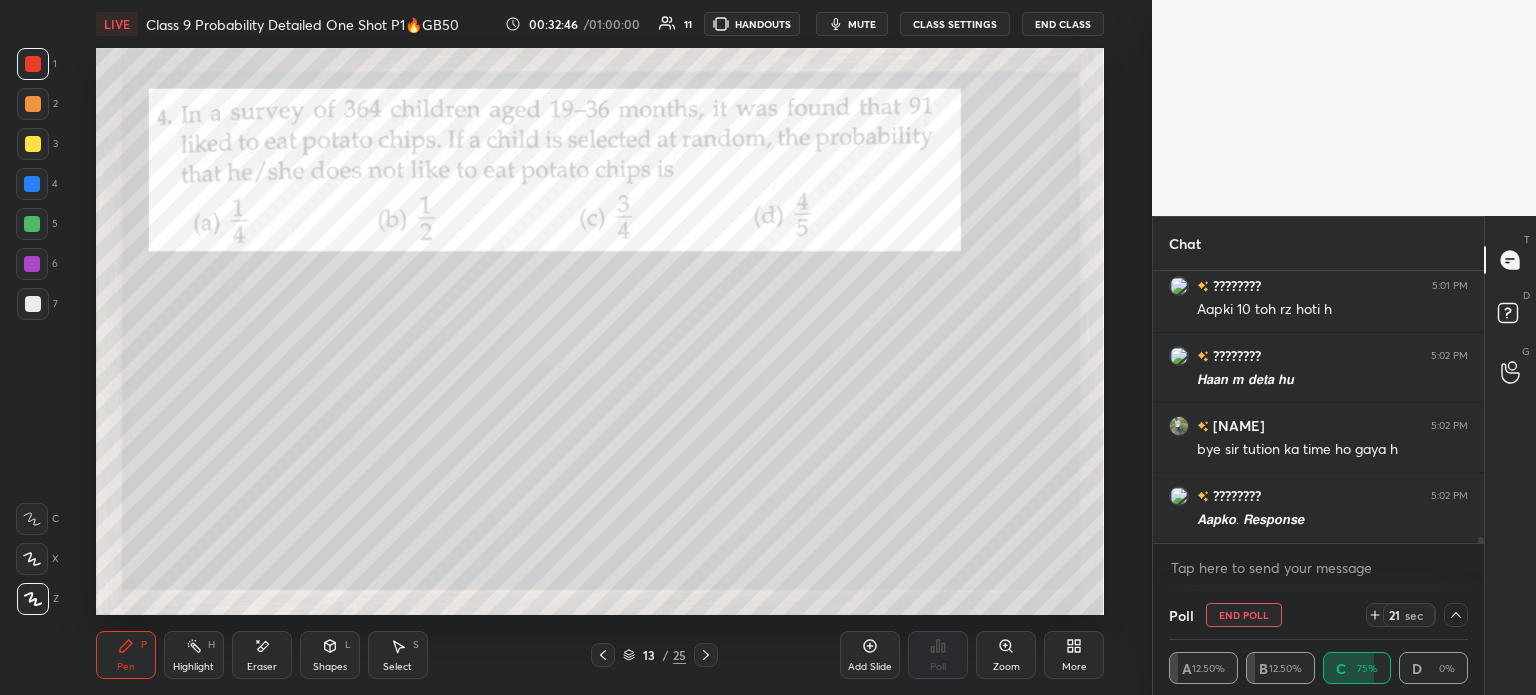 click at bounding box center (33, 104) 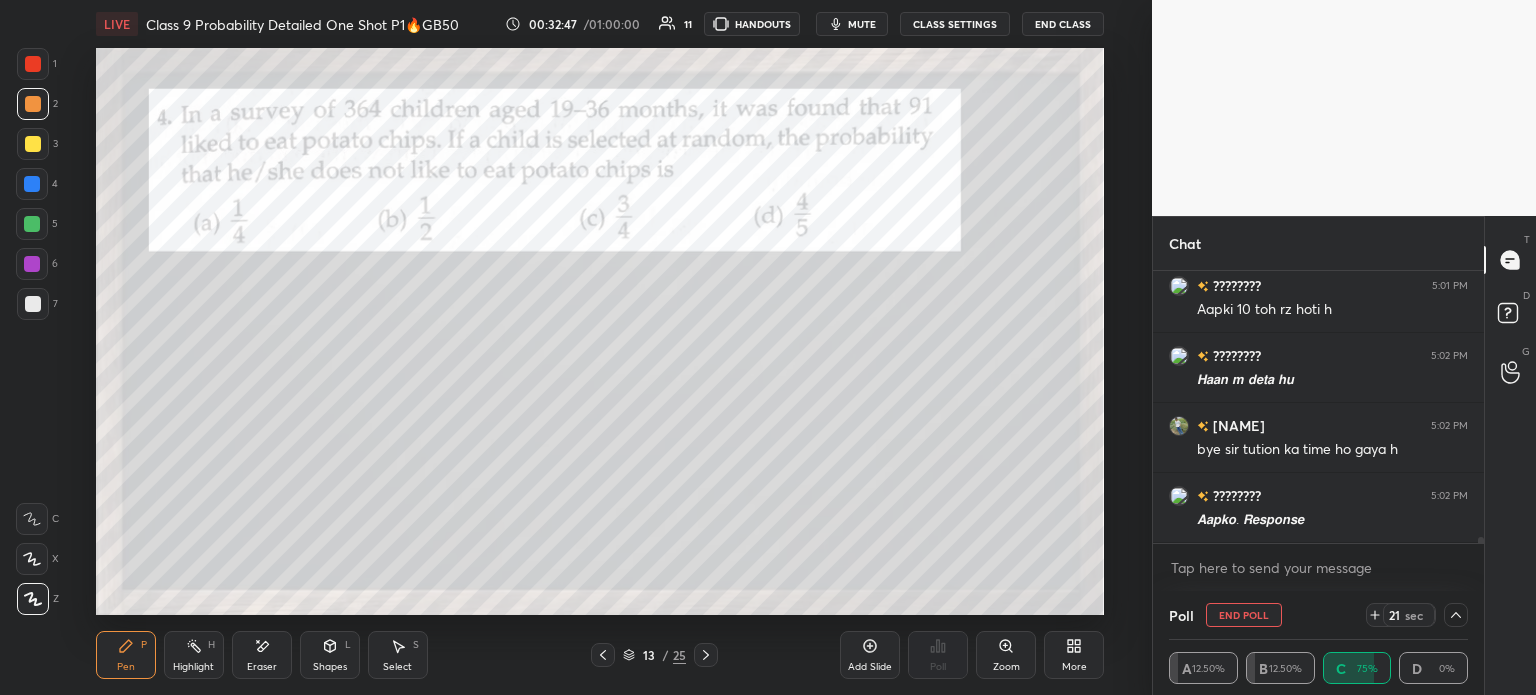 click at bounding box center (33, 144) 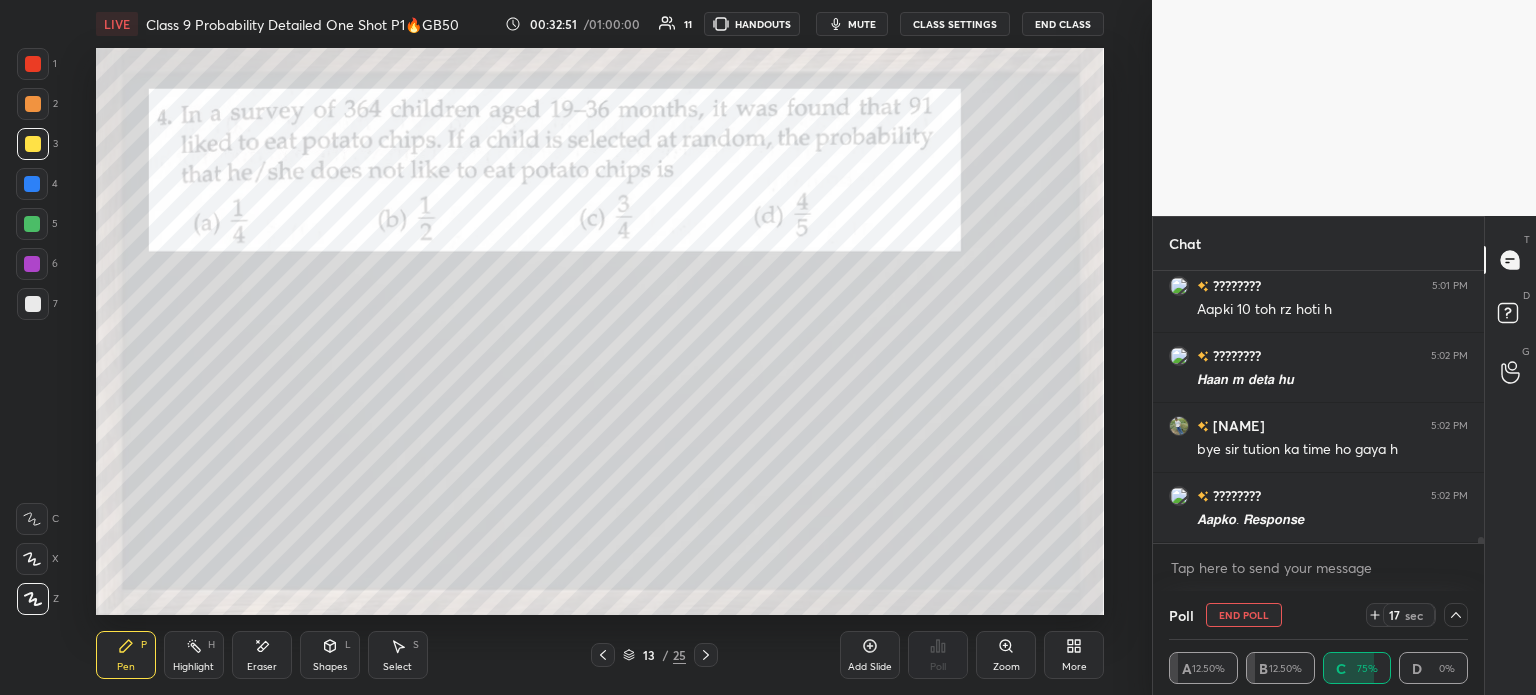 click at bounding box center [1456, 615] 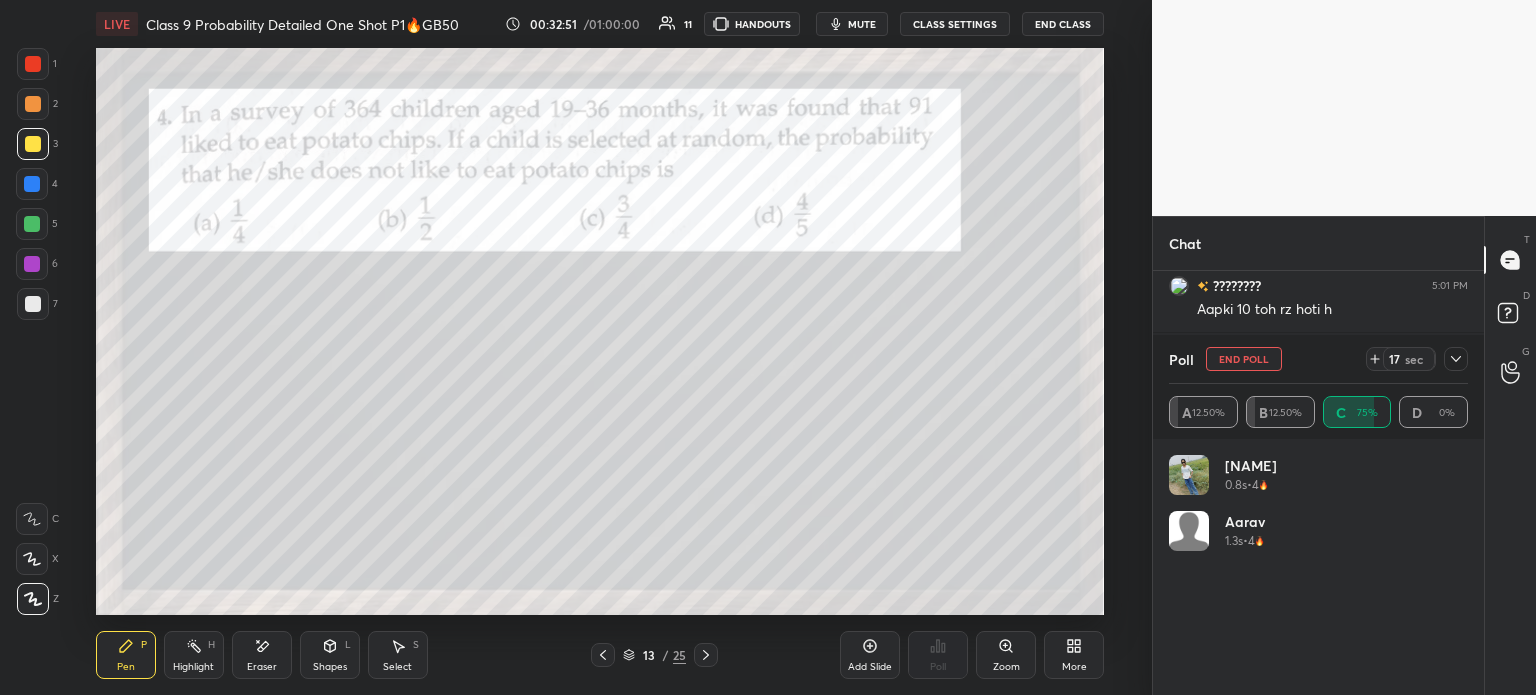 scroll, scrollTop: 6, scrollLeft: 6, axis: both 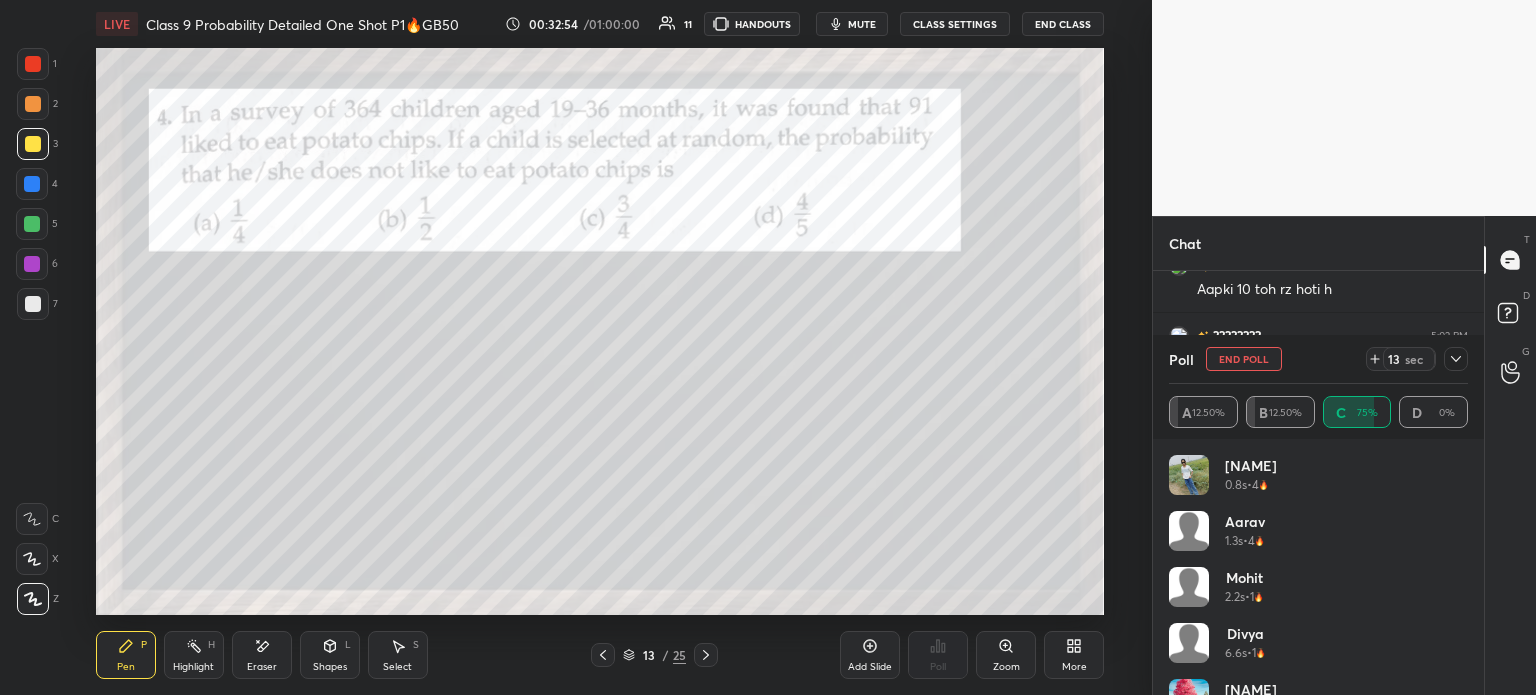 click 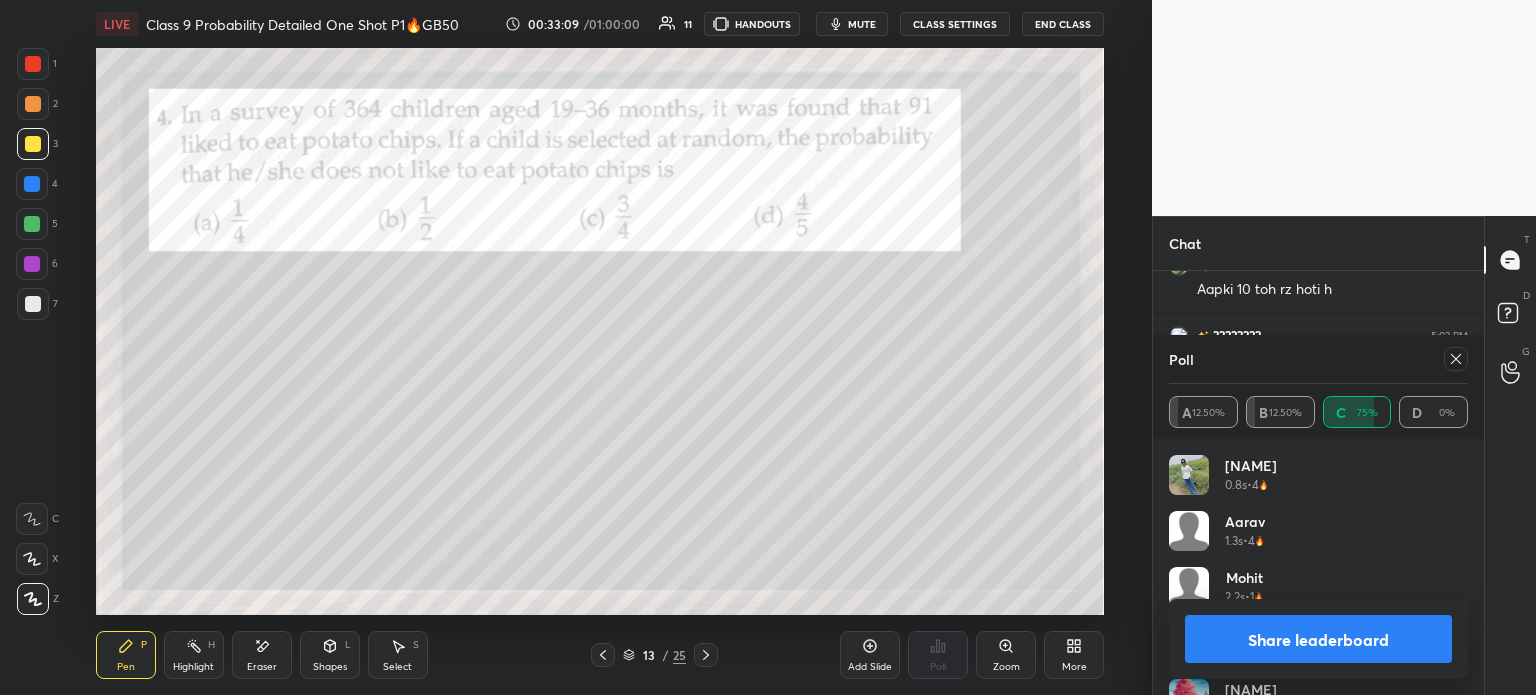 click on "Share leaderboard" at bounding box center (1318, 639) 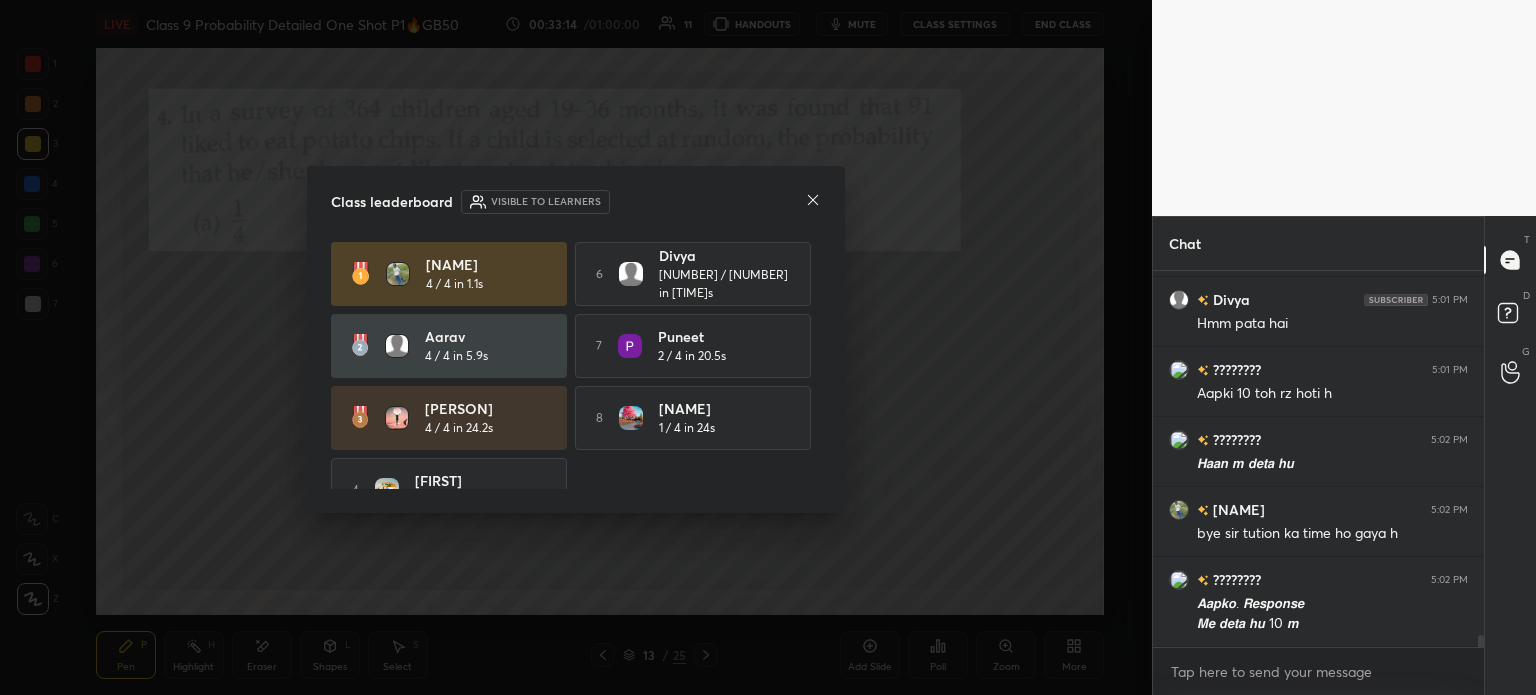 click 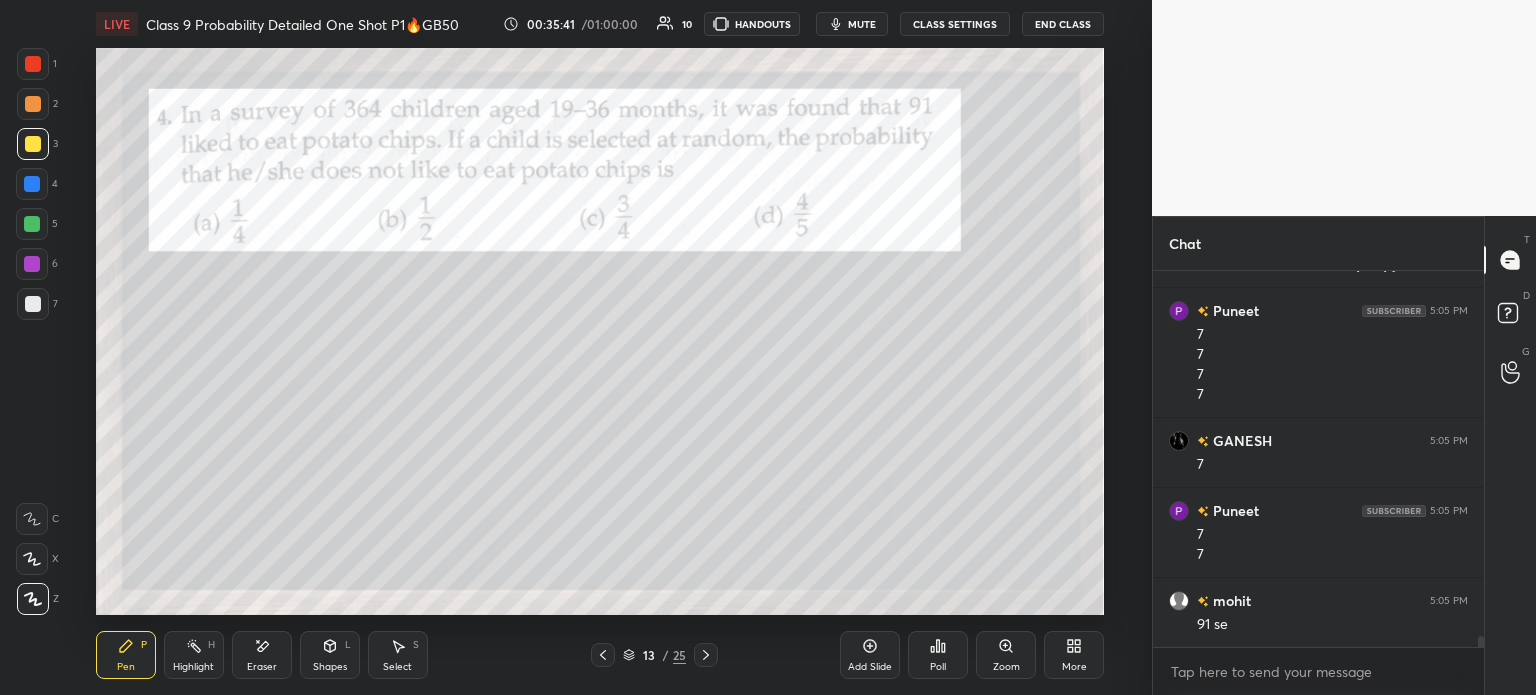 scroll, scrollTop: 12368, scrollLeft: 0, axis: vertical 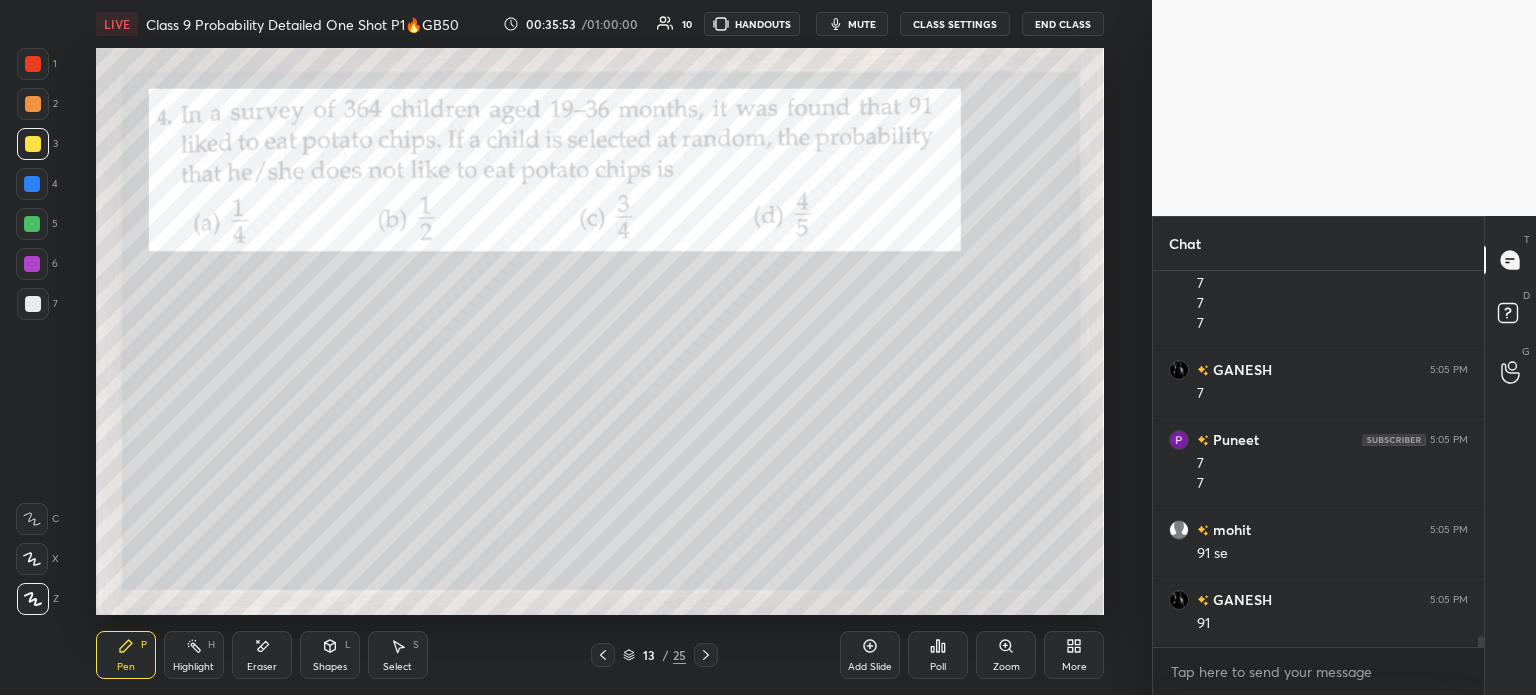 click at bounding box center (33, 64) 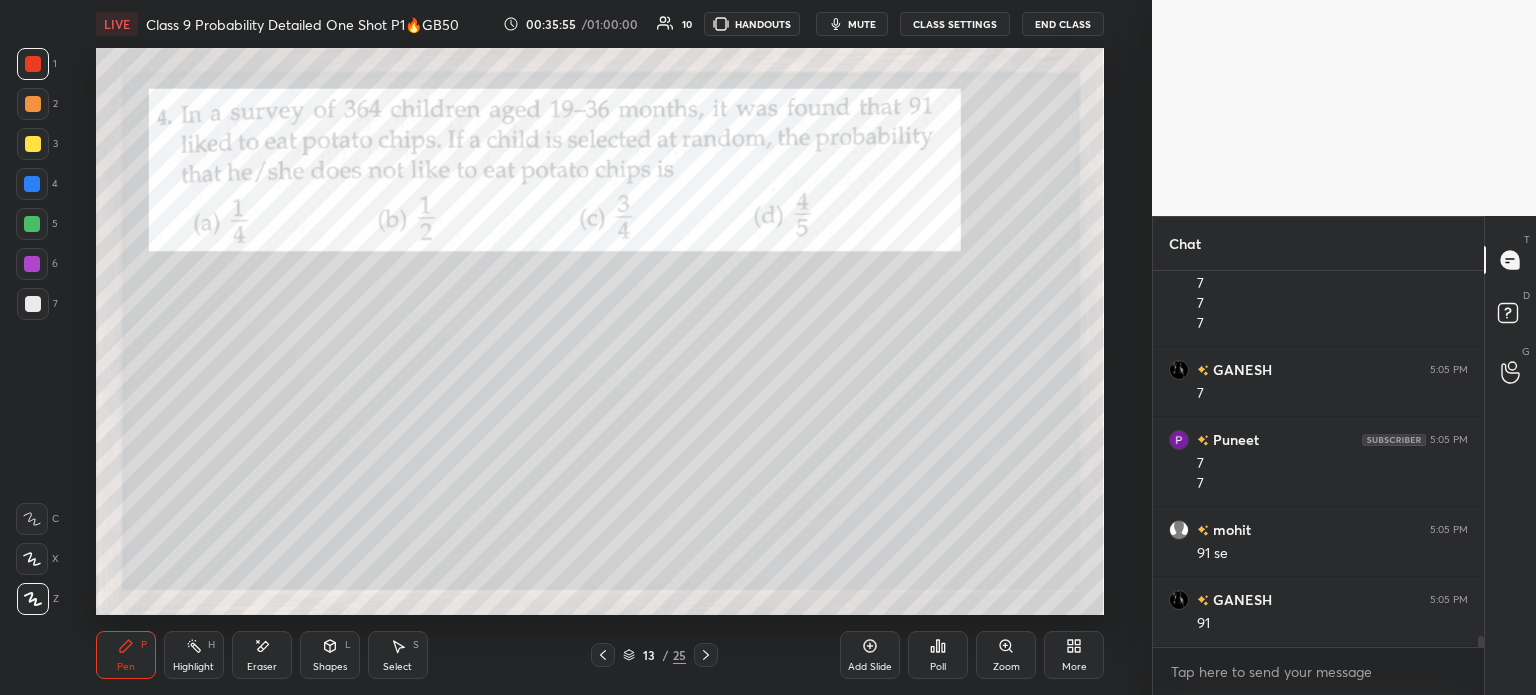 click 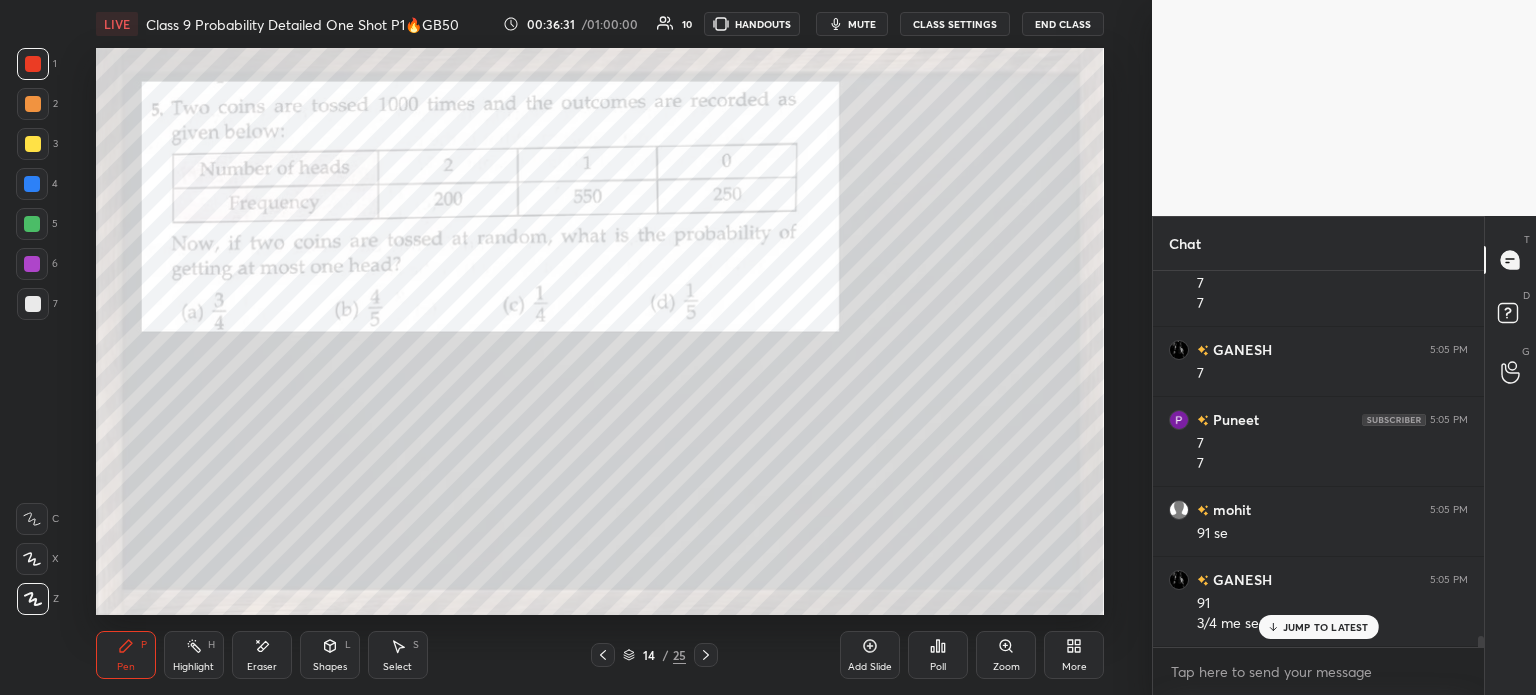 scroll, scrollTop: 12457, scrollLeft: 0, axis: vertical 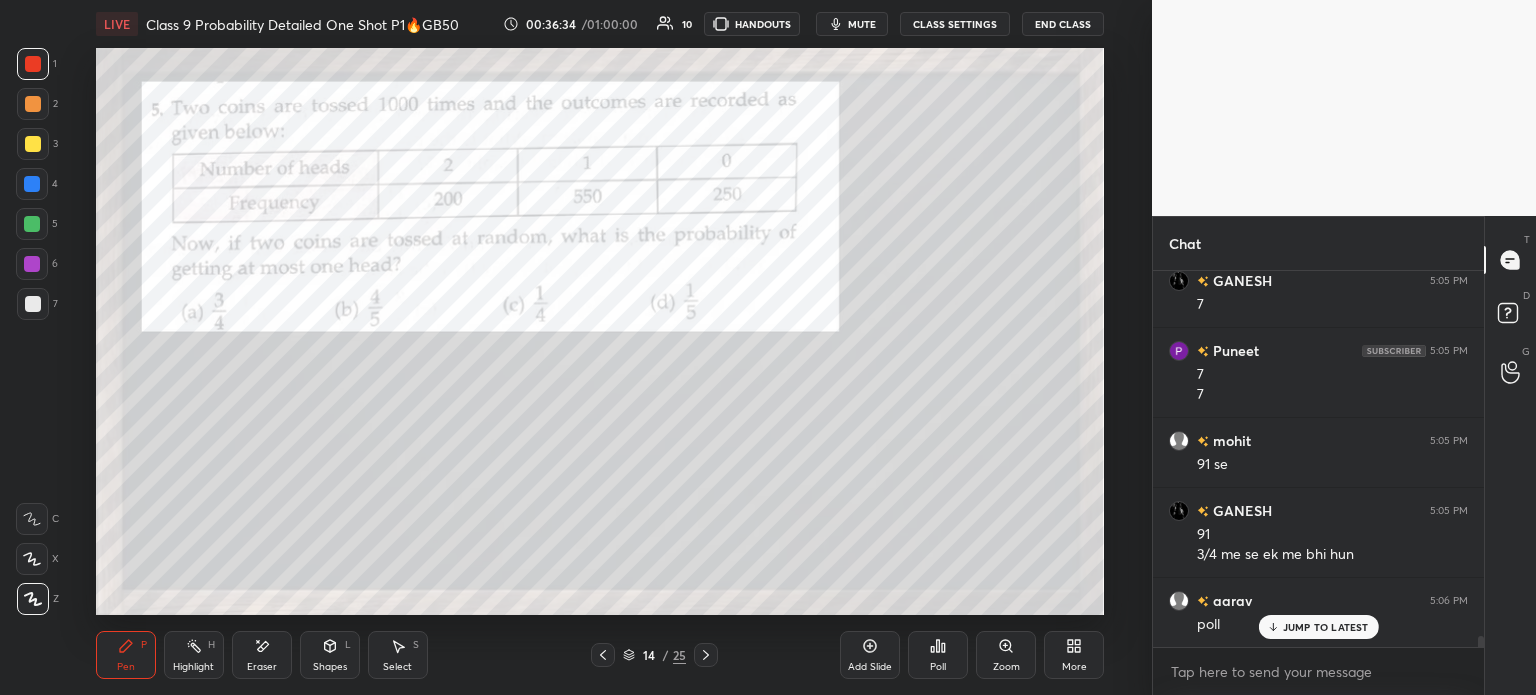 click on "Add Slide Poll Zoom More" at bounding box center [972, 655] 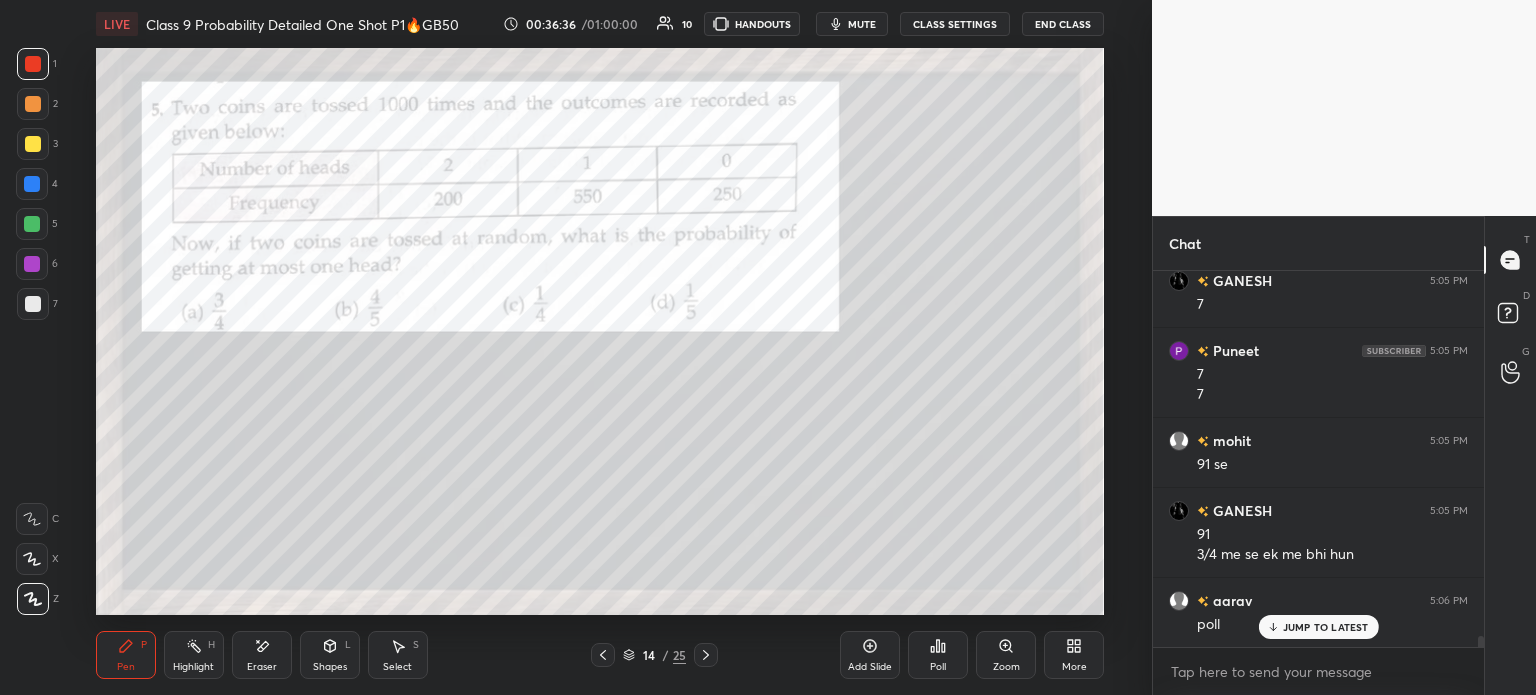 click on "Poll" at bounding box center (938, 655) 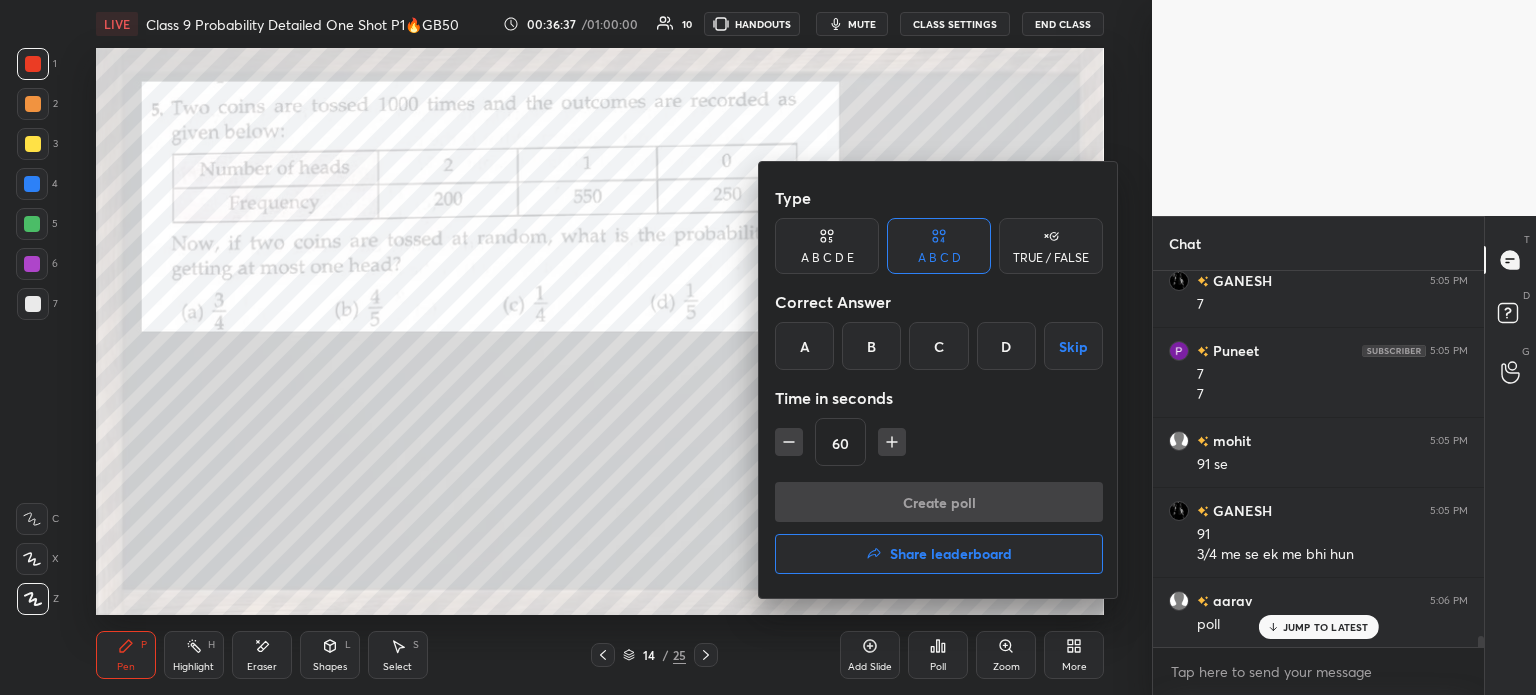 click on "B" at bounding box center (871, 346) 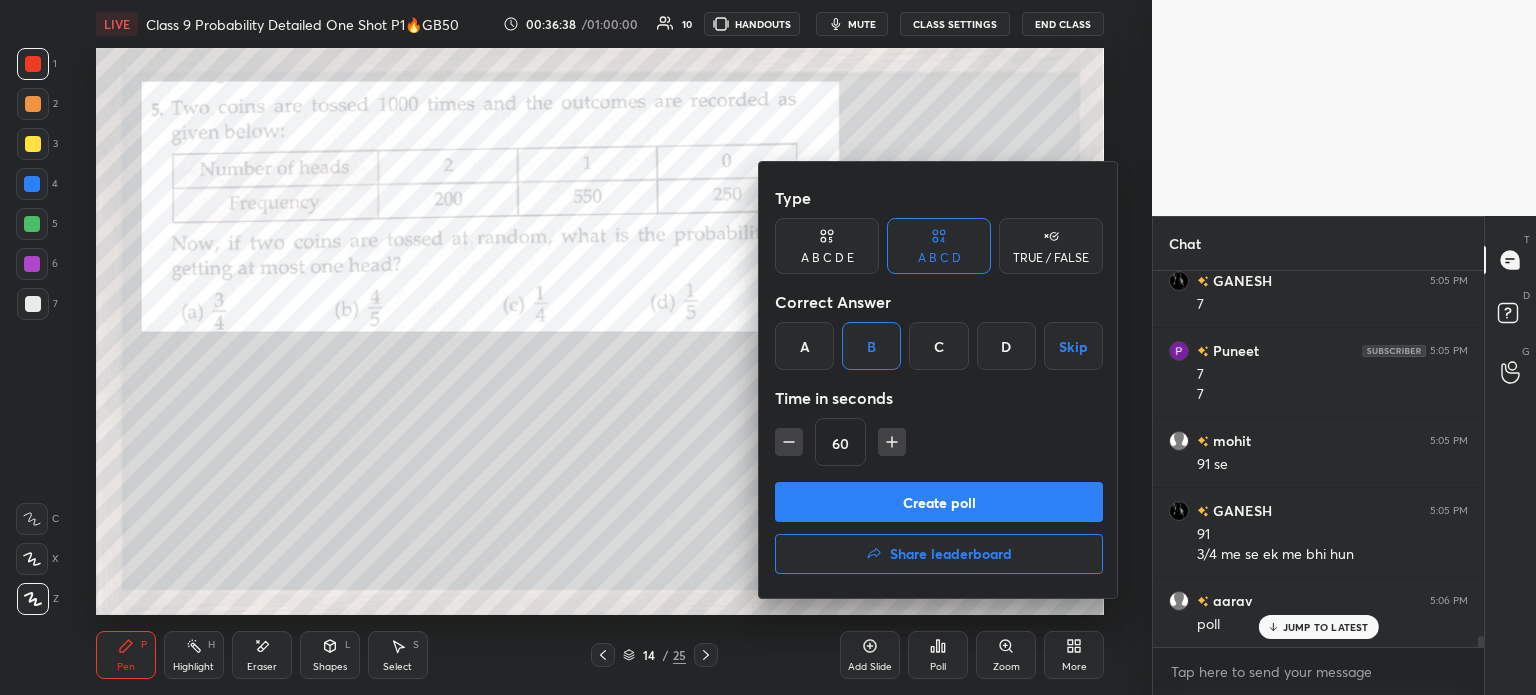 click on "Create poll" at bounding box center [939, 502] 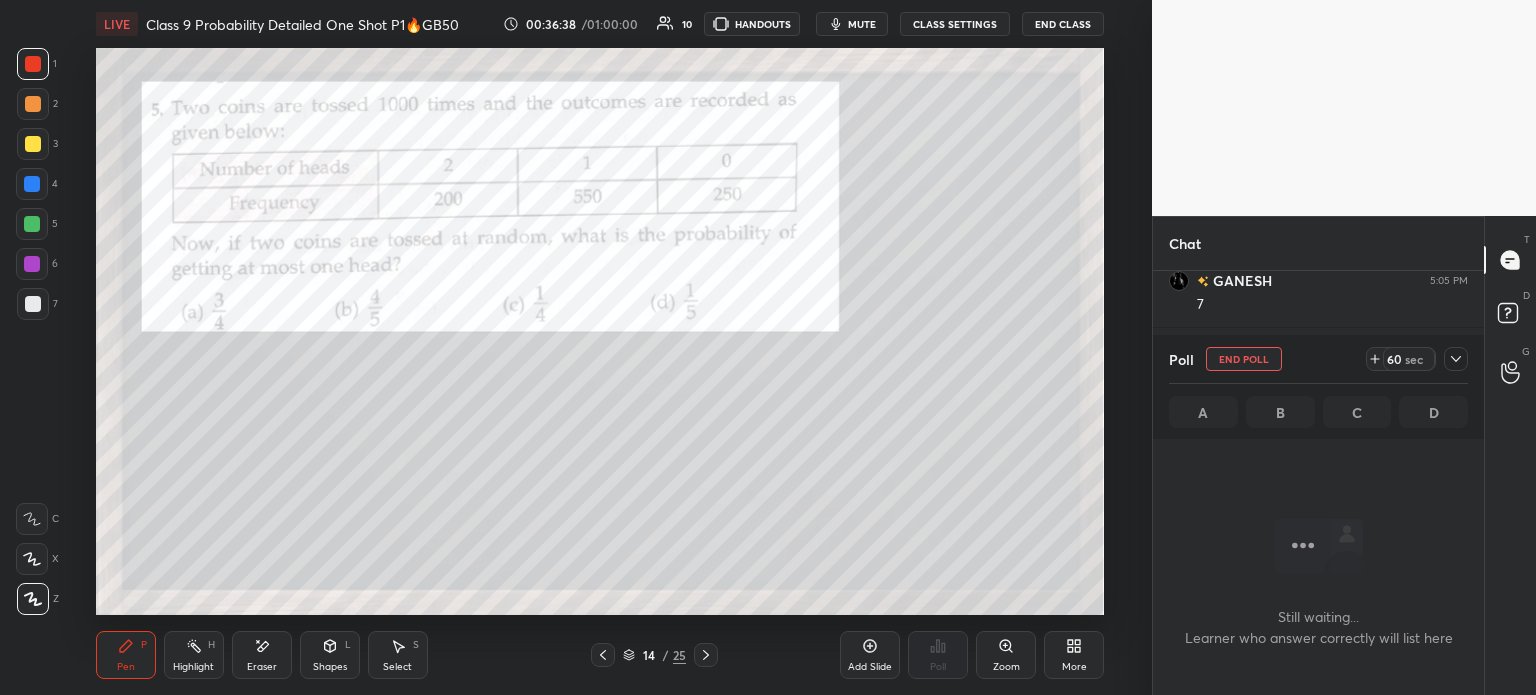 scroll, scrollTop: 338, scrollLeft: 325, axis: both 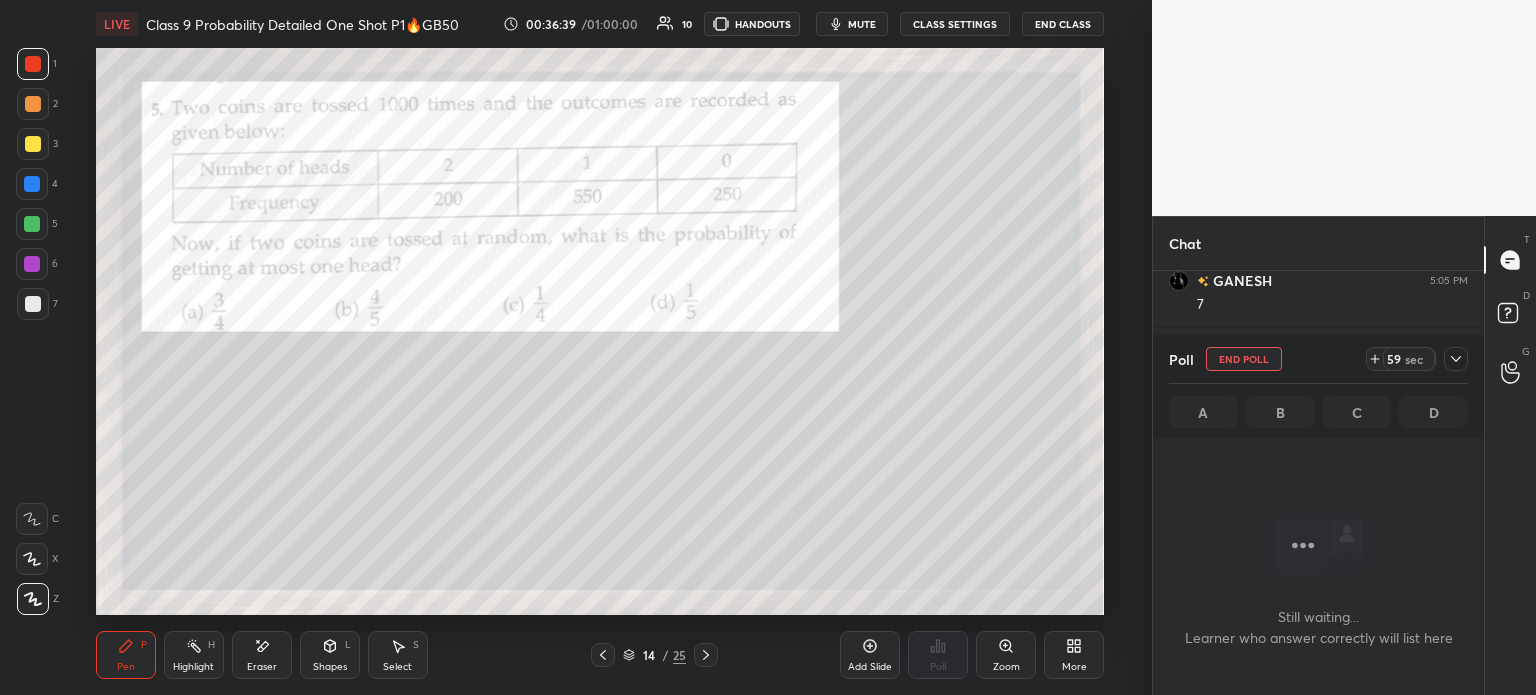 click at bounding box center (1456, 359) 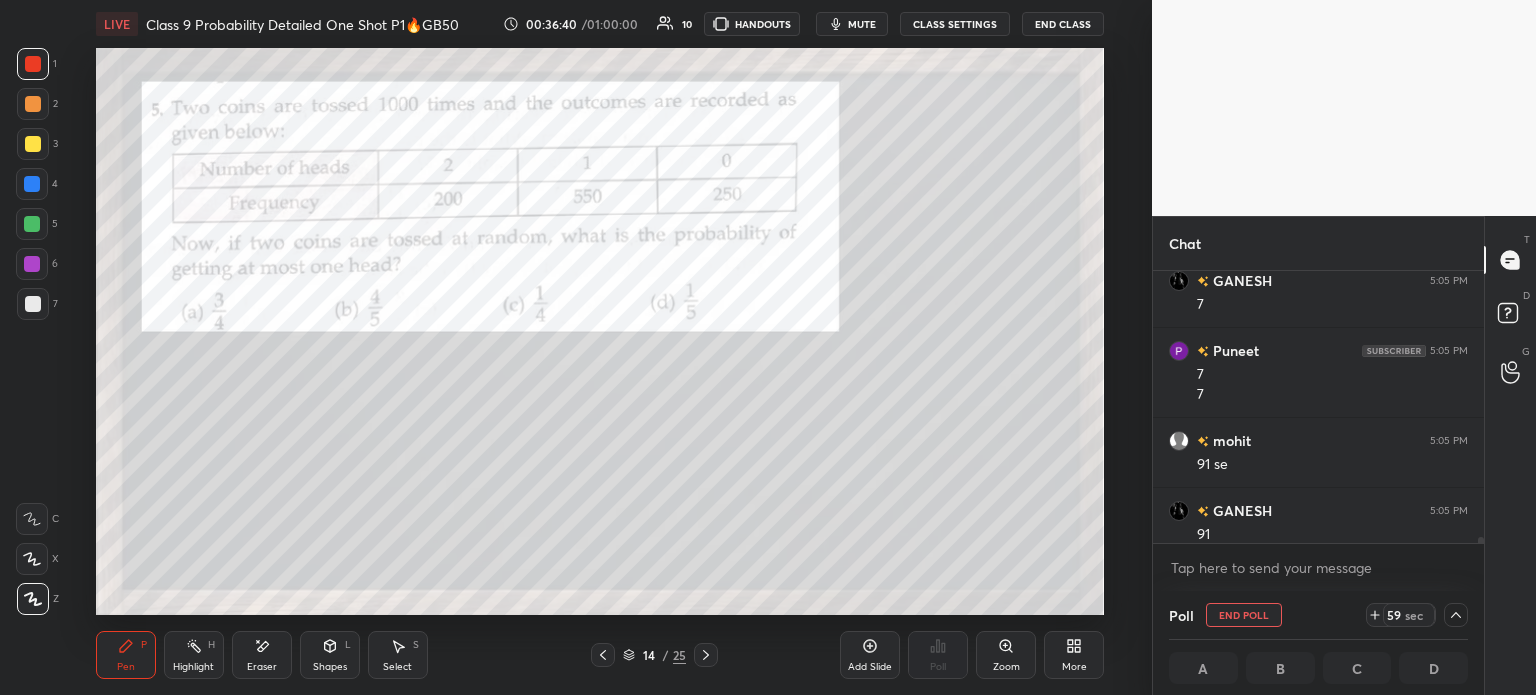 scroll, scrollTop: 12562, scrollLeft: 0, axis: vertical 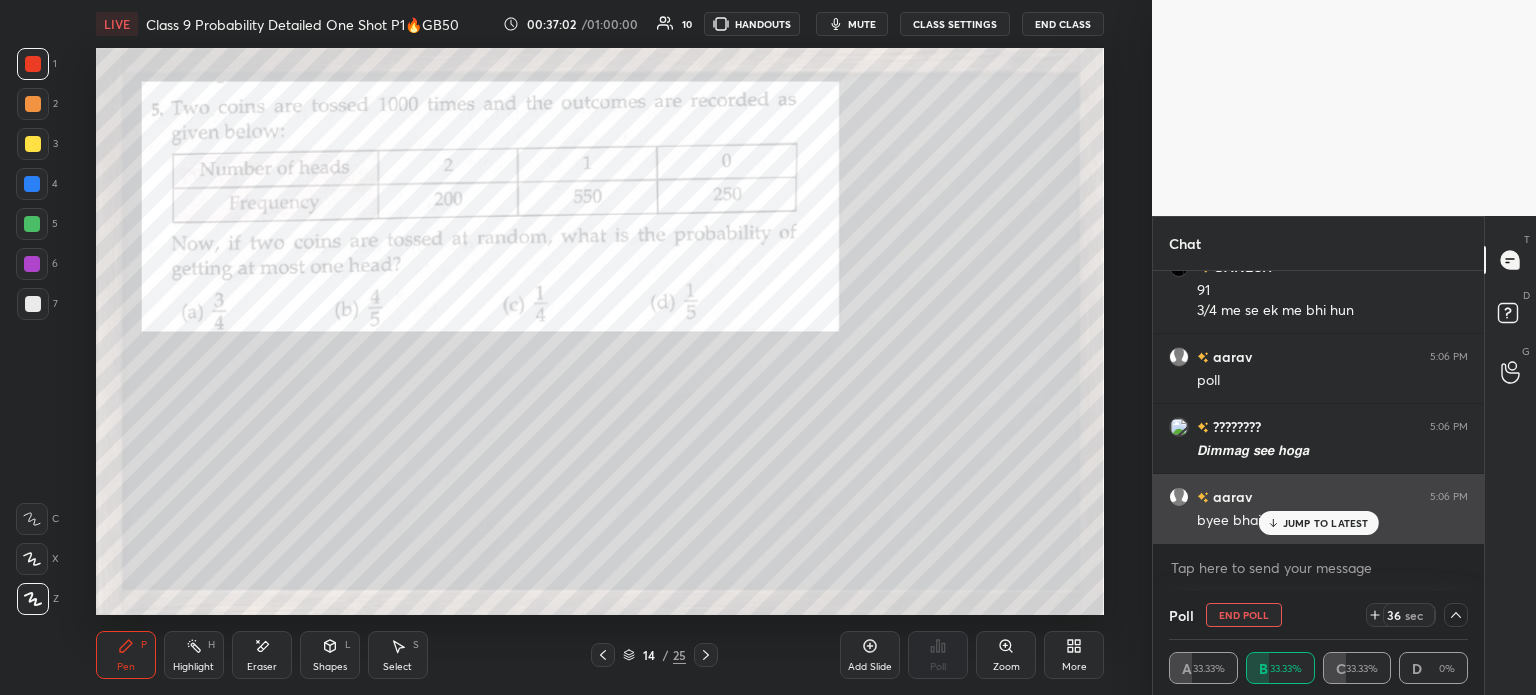 click on "JUMP TO LATEST" at bounding box center [1318, 523] 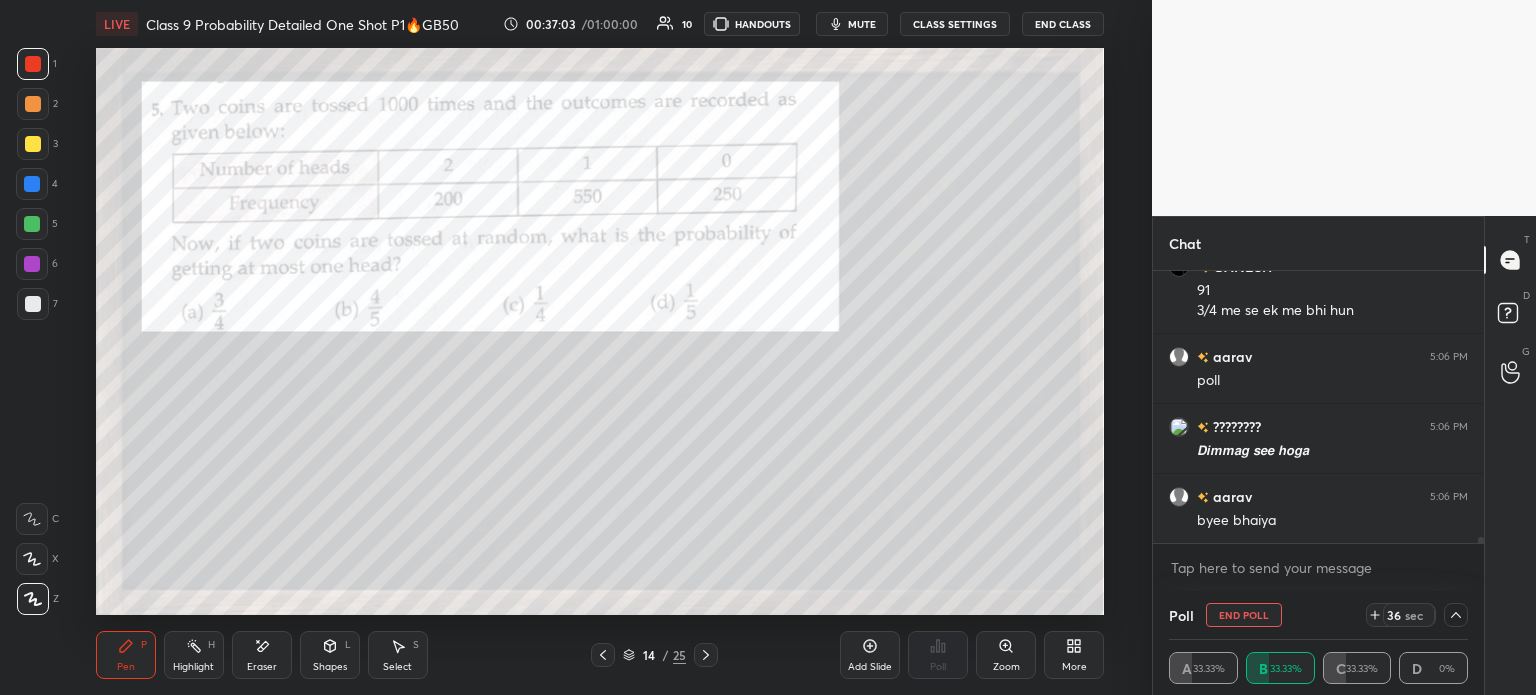 scroll, scrollTop: 12702, scrollLeft: 0, axis: vertical 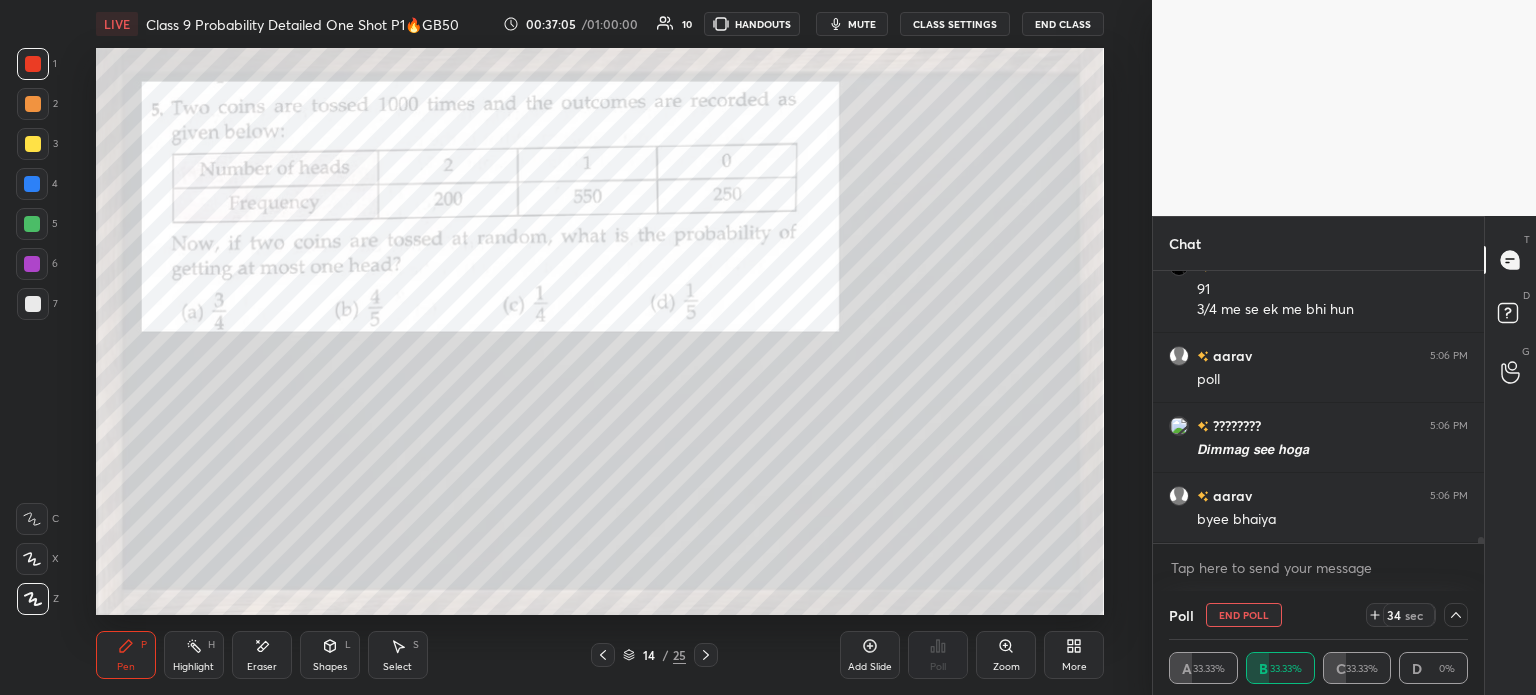 click at bounding box center (1456, 615) 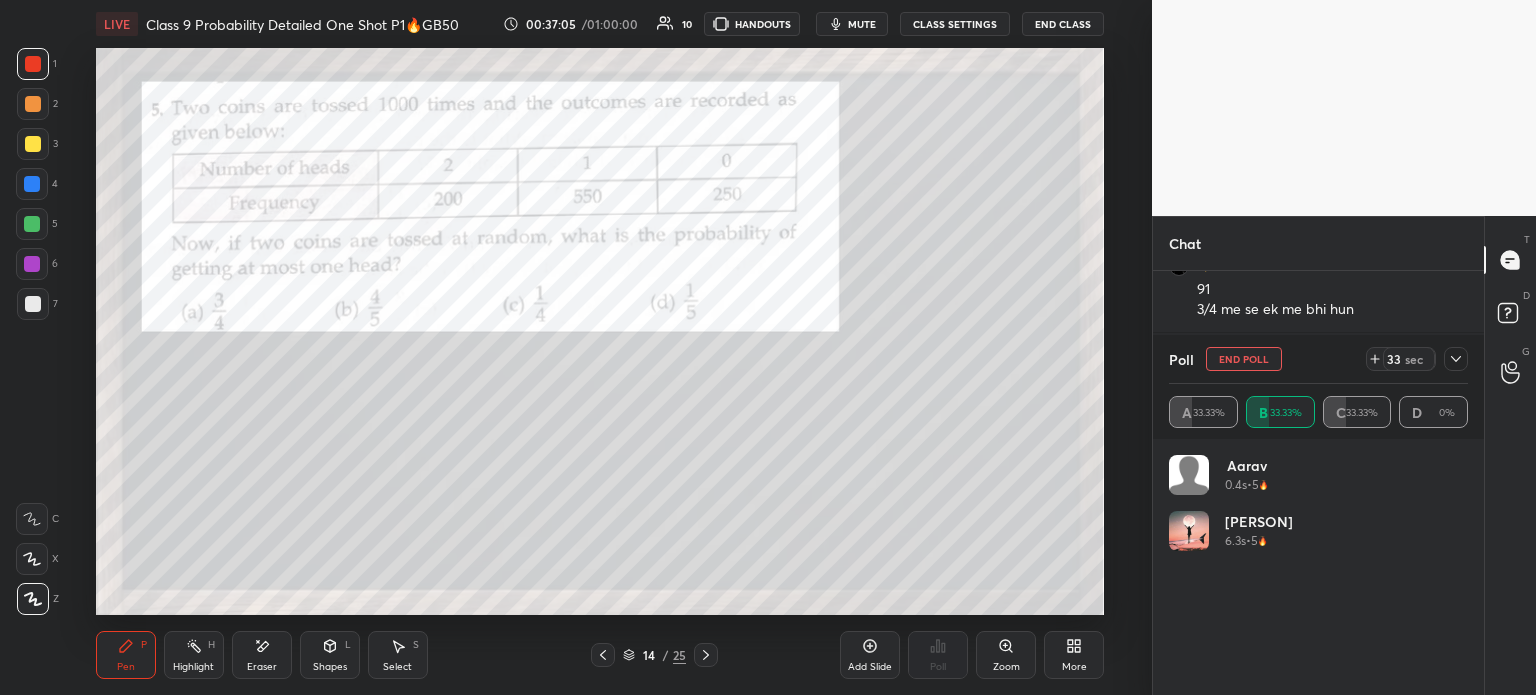 scroll, scrollTop: 6, scrollLeft: 6, axis: both 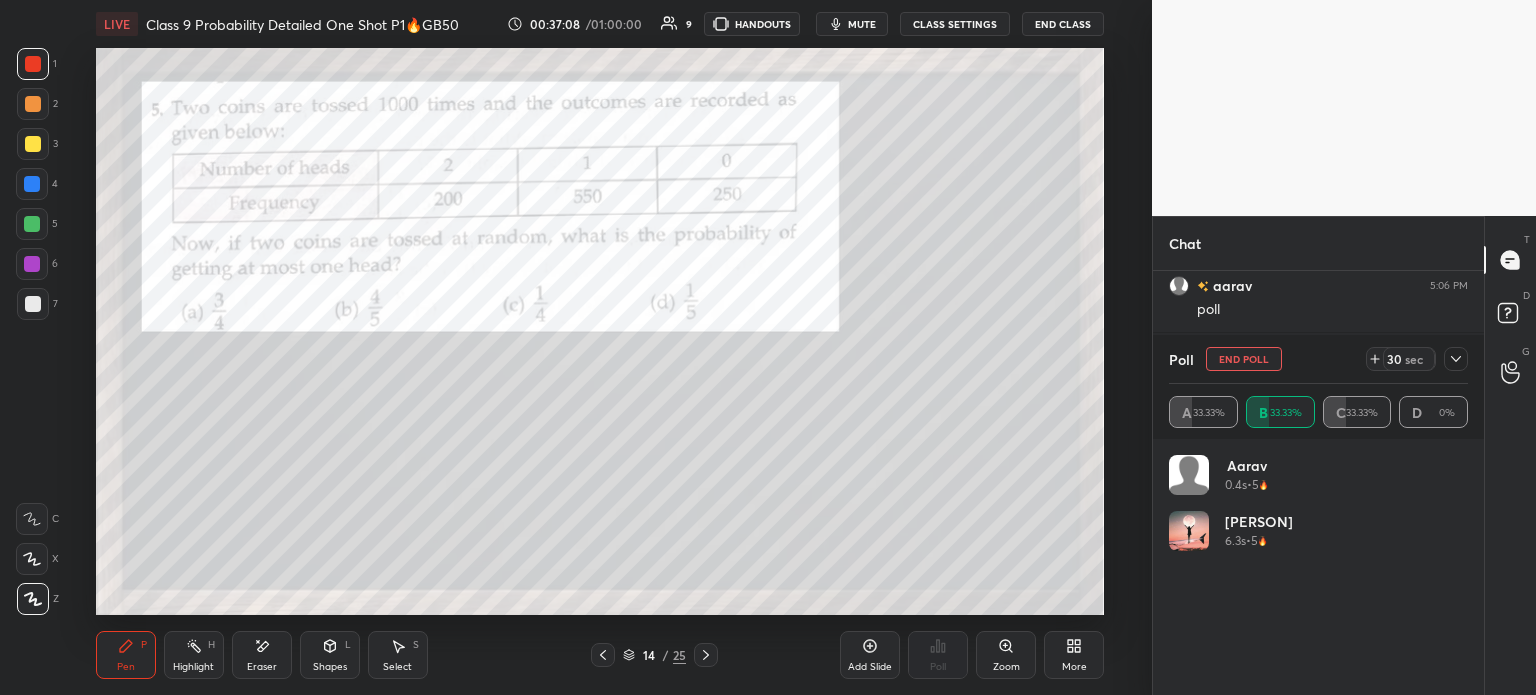 click 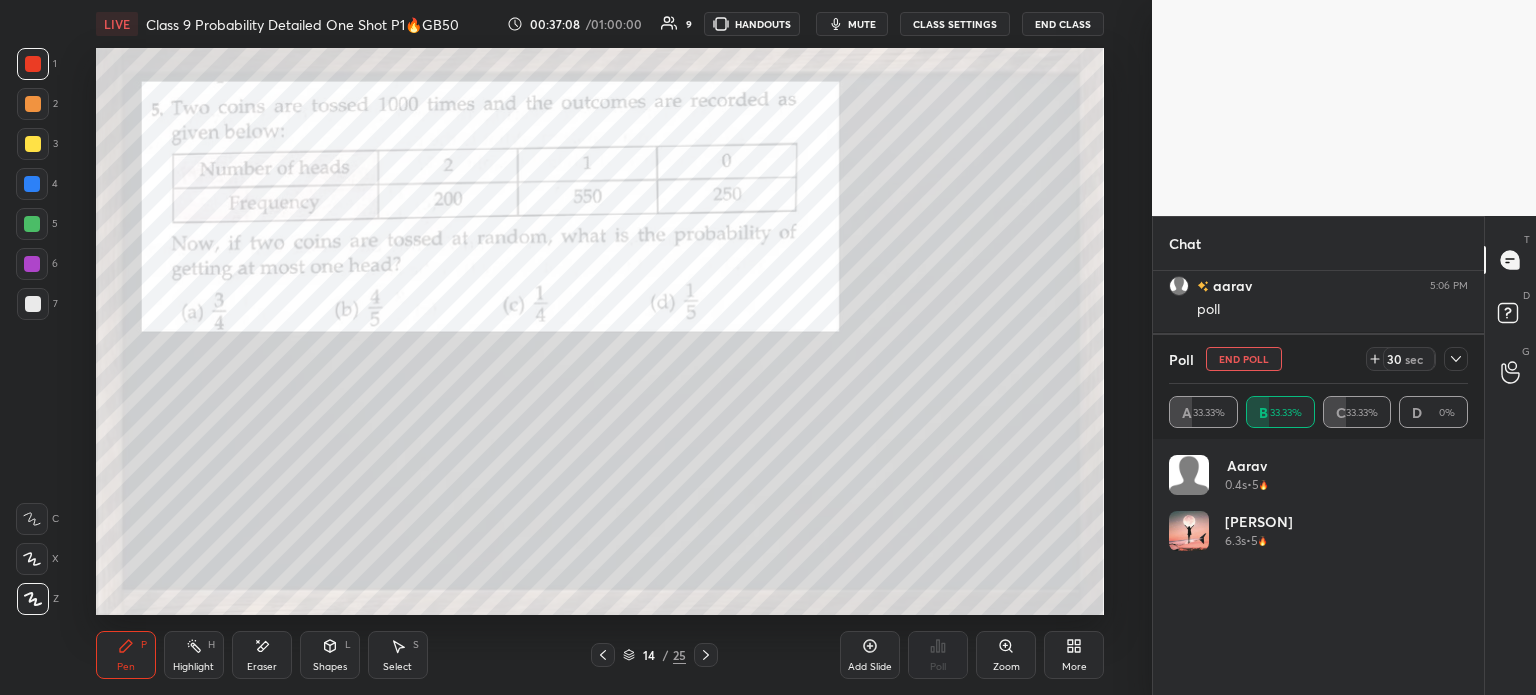 scroll, scrollTop: 130, scrollLeft: 293, axis: both 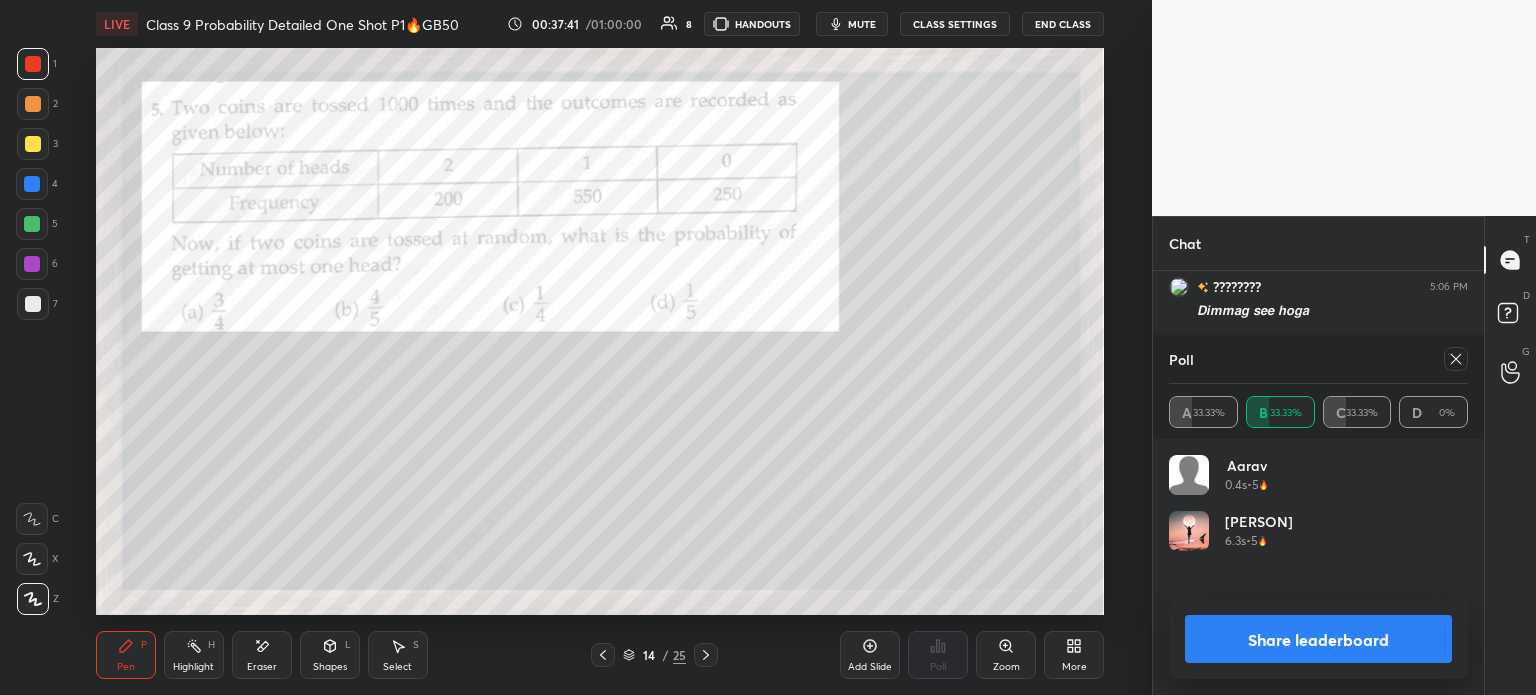 click on "Share leaderboard" at bounding box center (1318, 639) 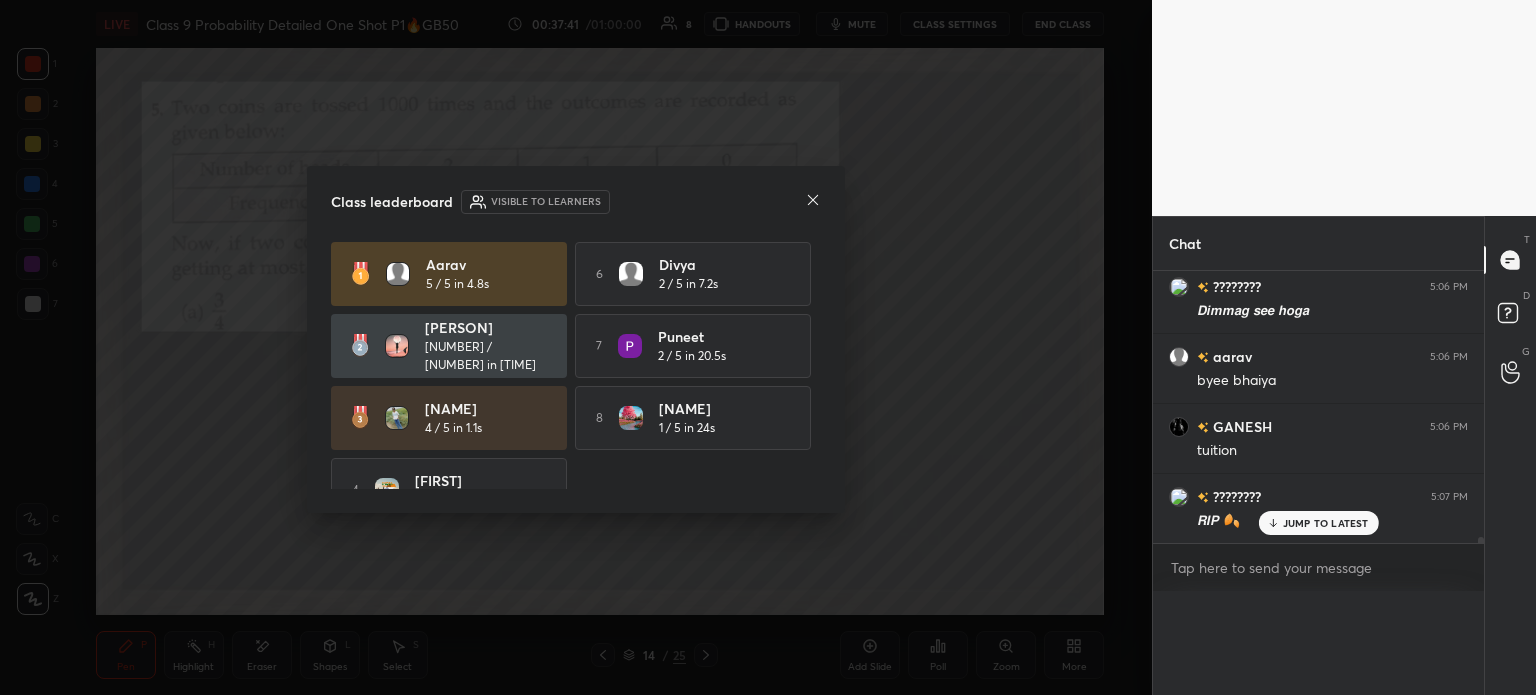 scroll, scrollTop: 308, scrollLeft: 325, axis: both 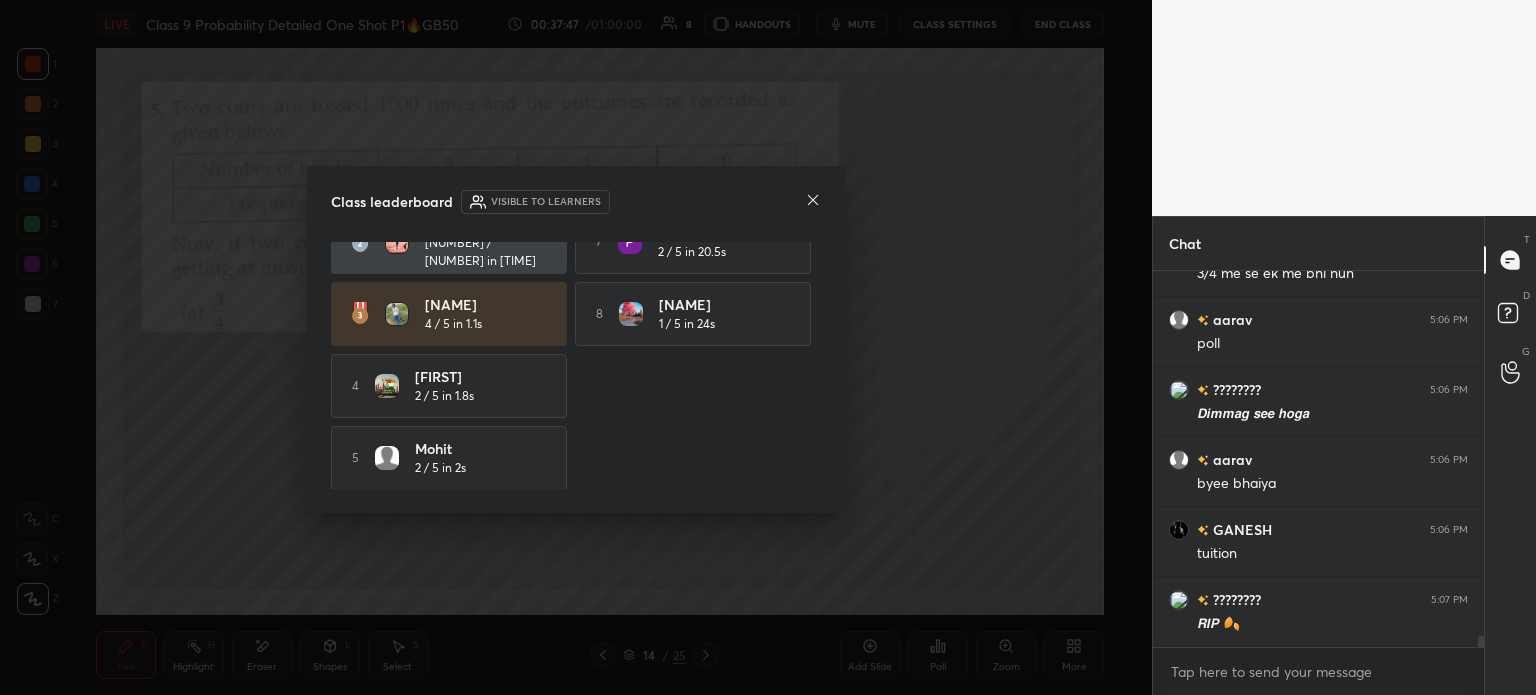 click 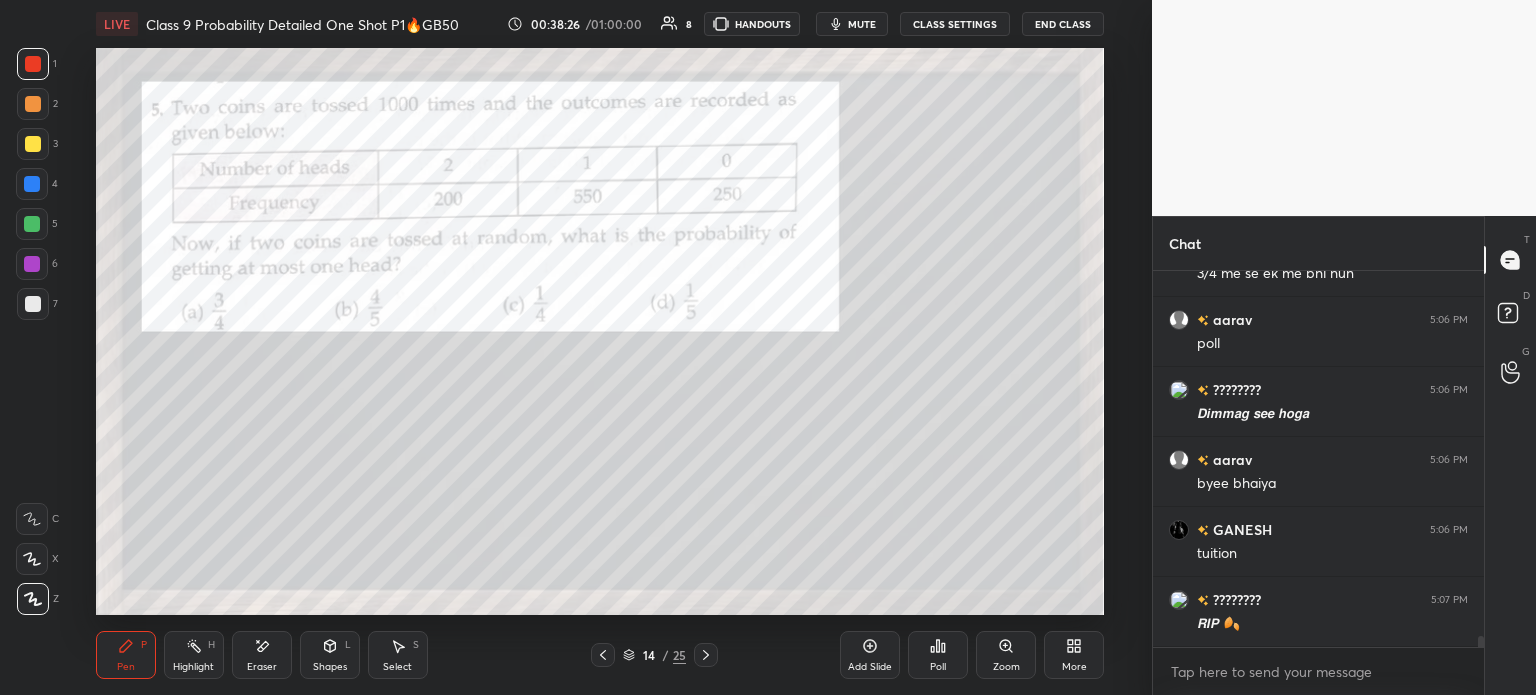 scroll, scrollTop: 12808, scrollLeft: 0, axis: vertical 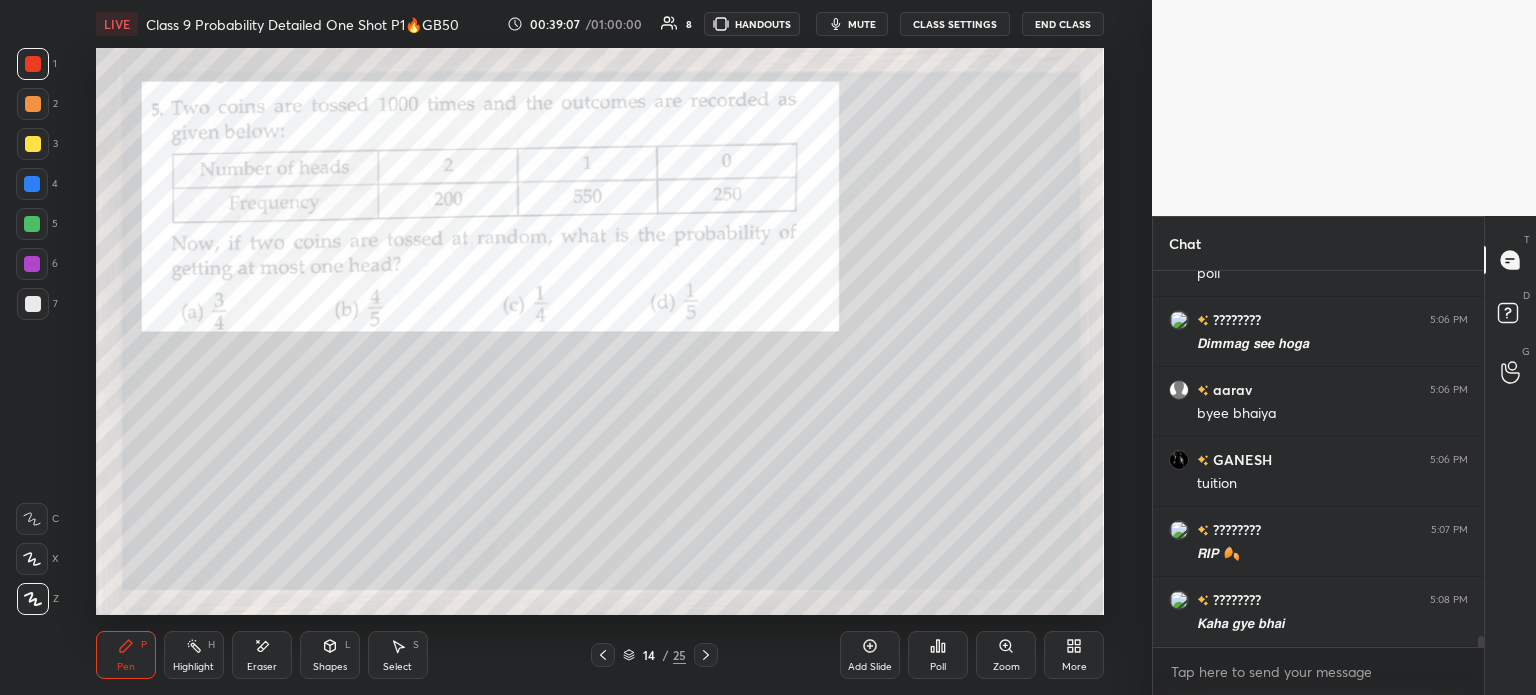 click at bounding box center [33, 304] 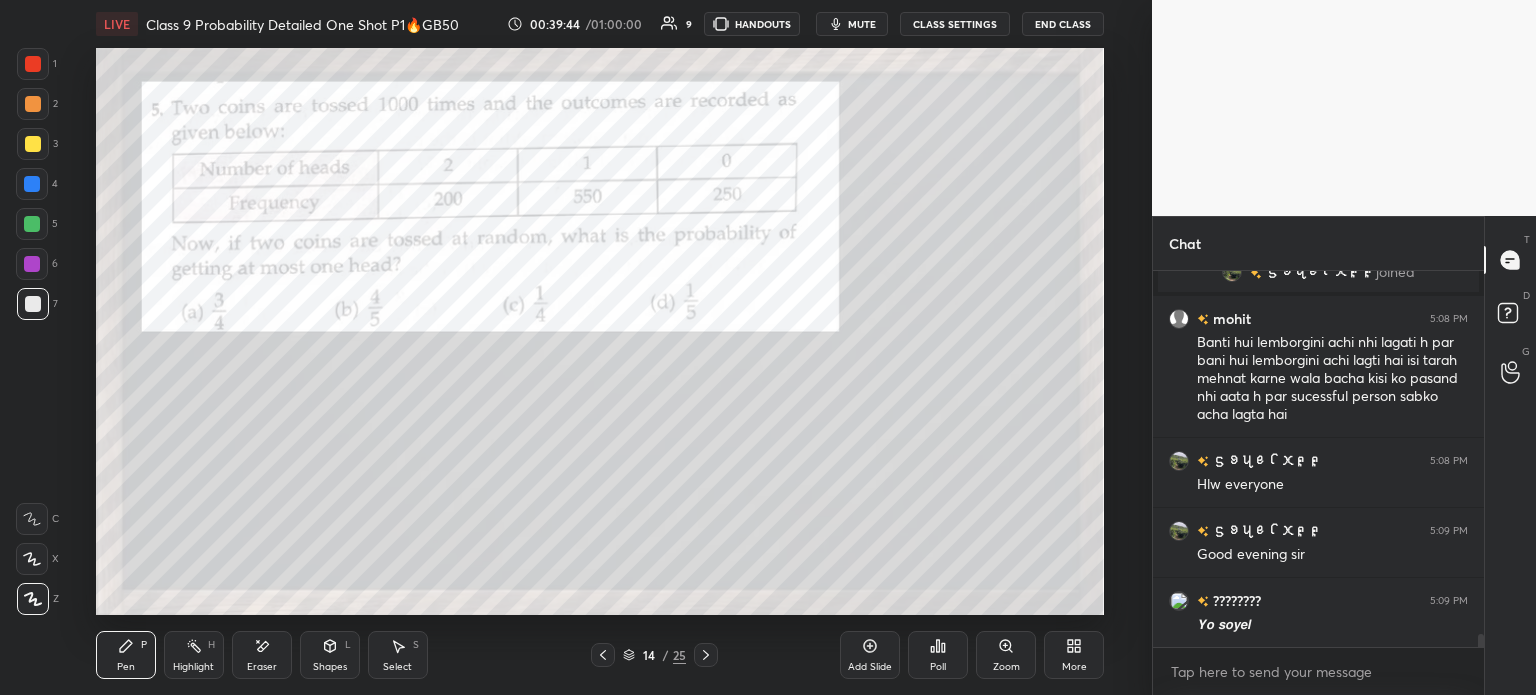 scroll, scrollTop: 10104, scrollLeft: 0, axis: vertical 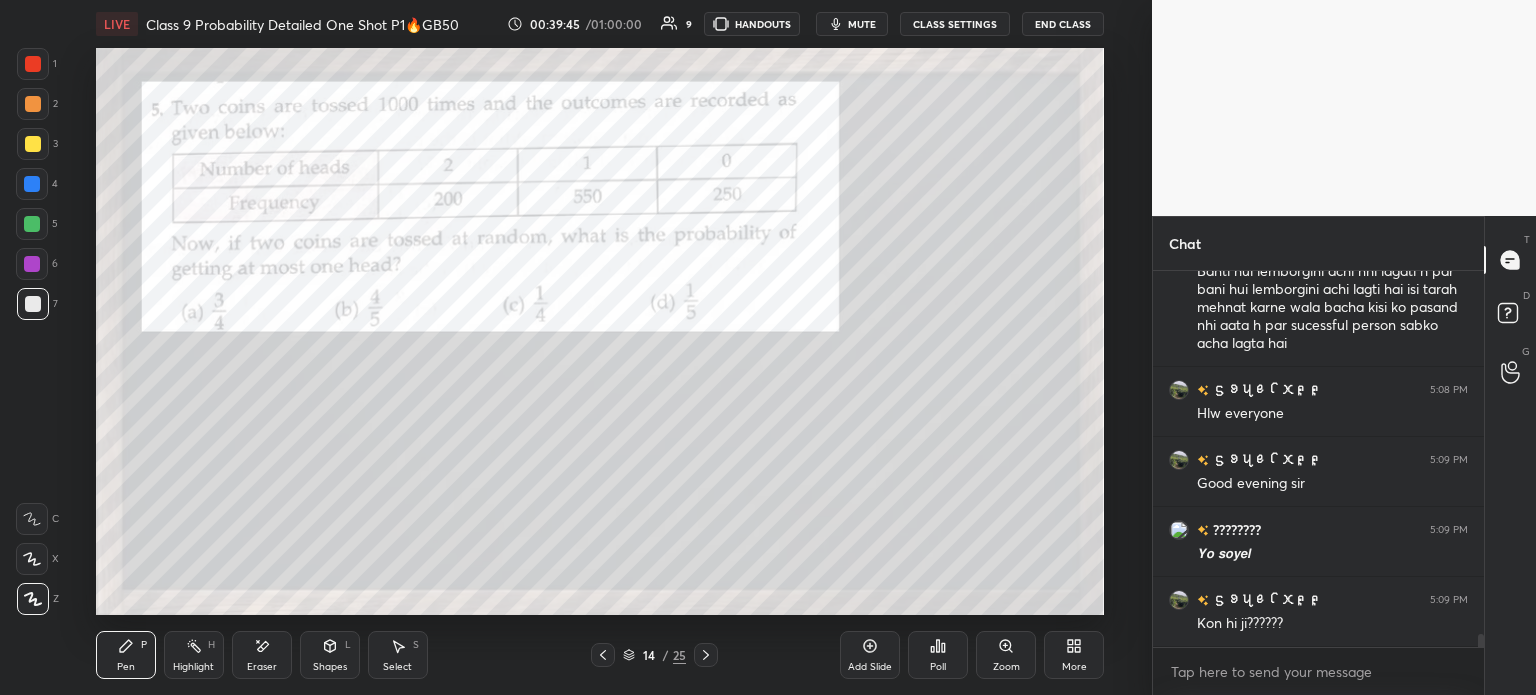 click on "Add Slide" at bounding box center [870, 655] 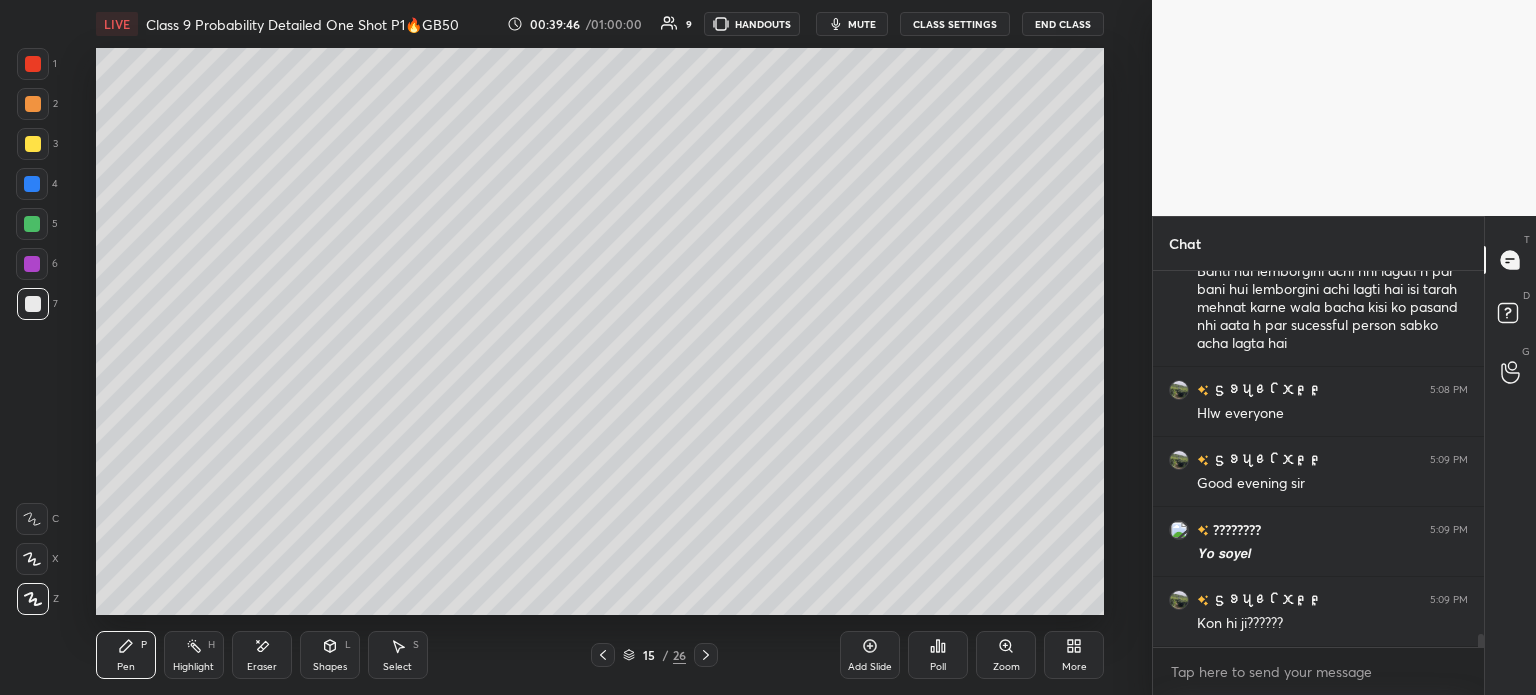 scroll, scrollTop: 10173, scrollLeft: 0, axis: vertical 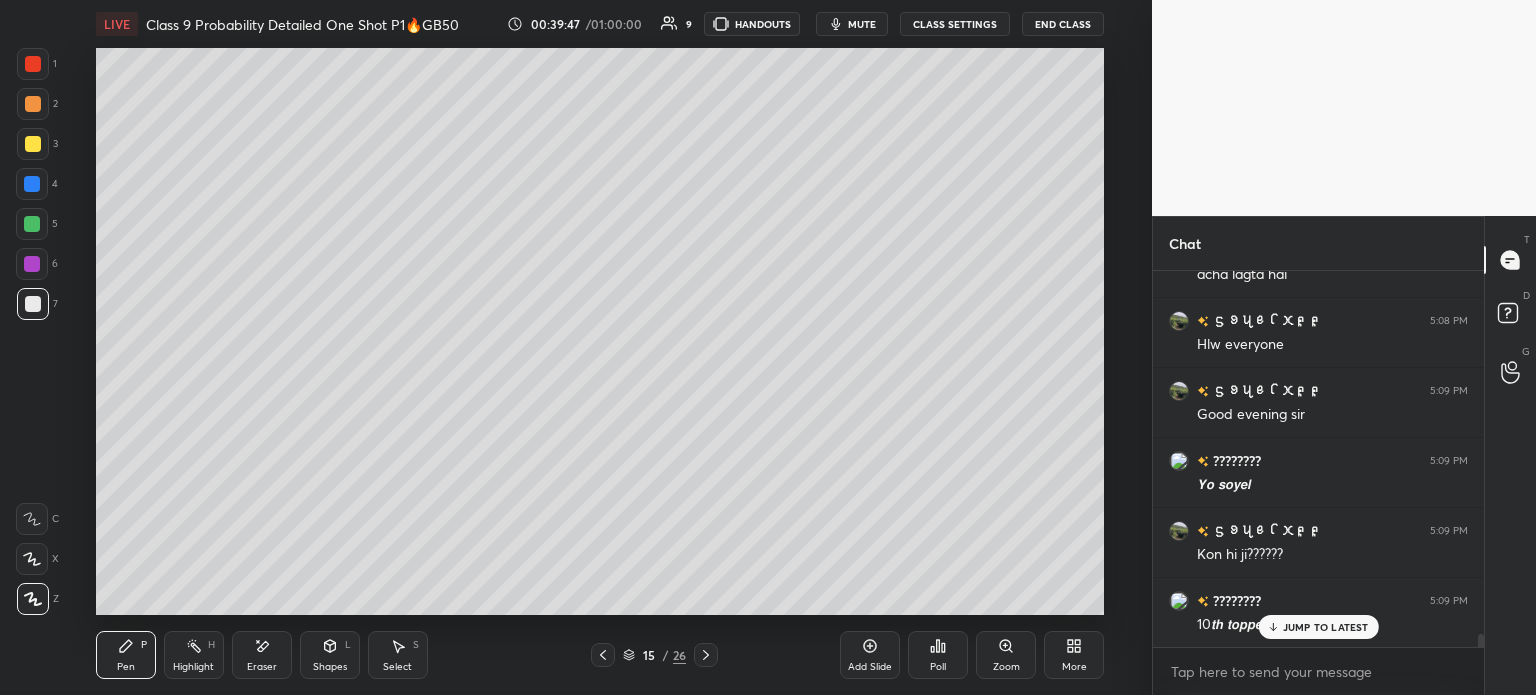 click at bounding box center [33, 104] 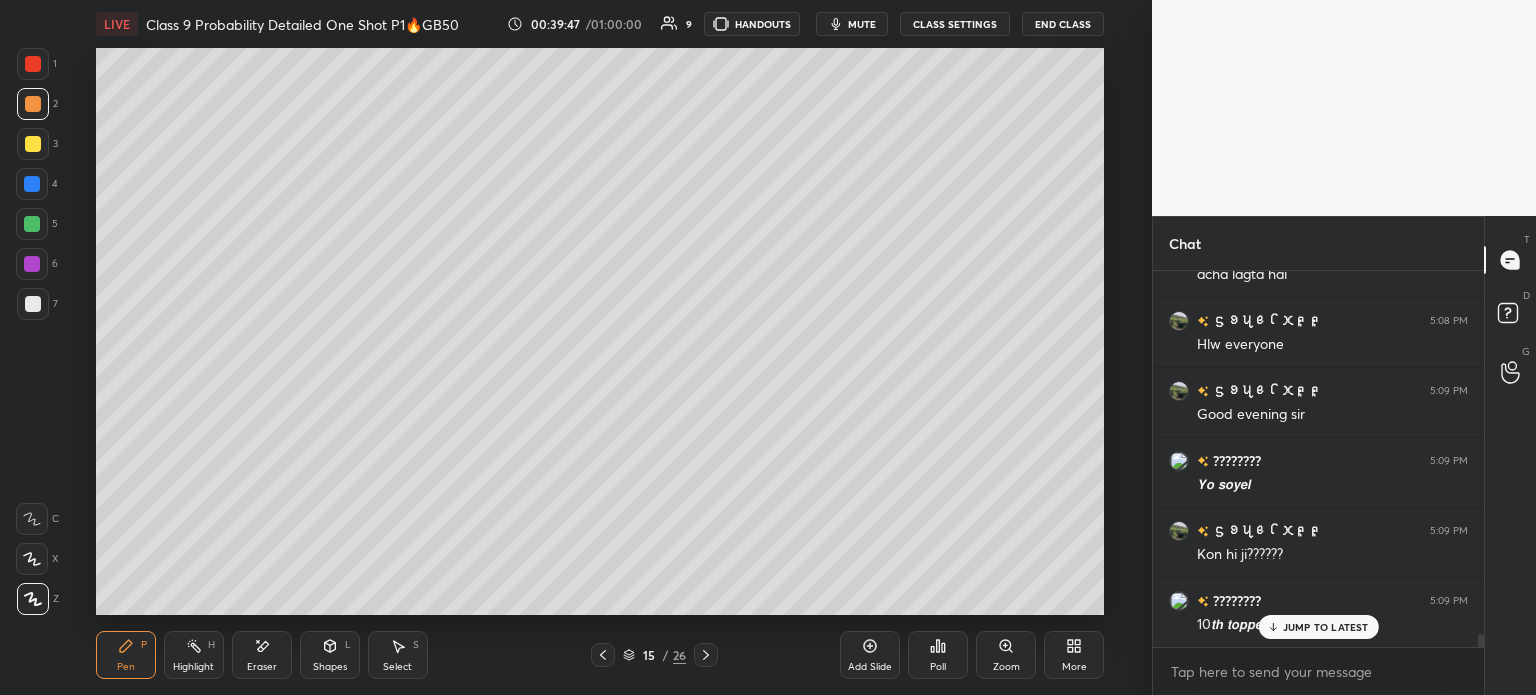 click at bounding box center (33, 144) 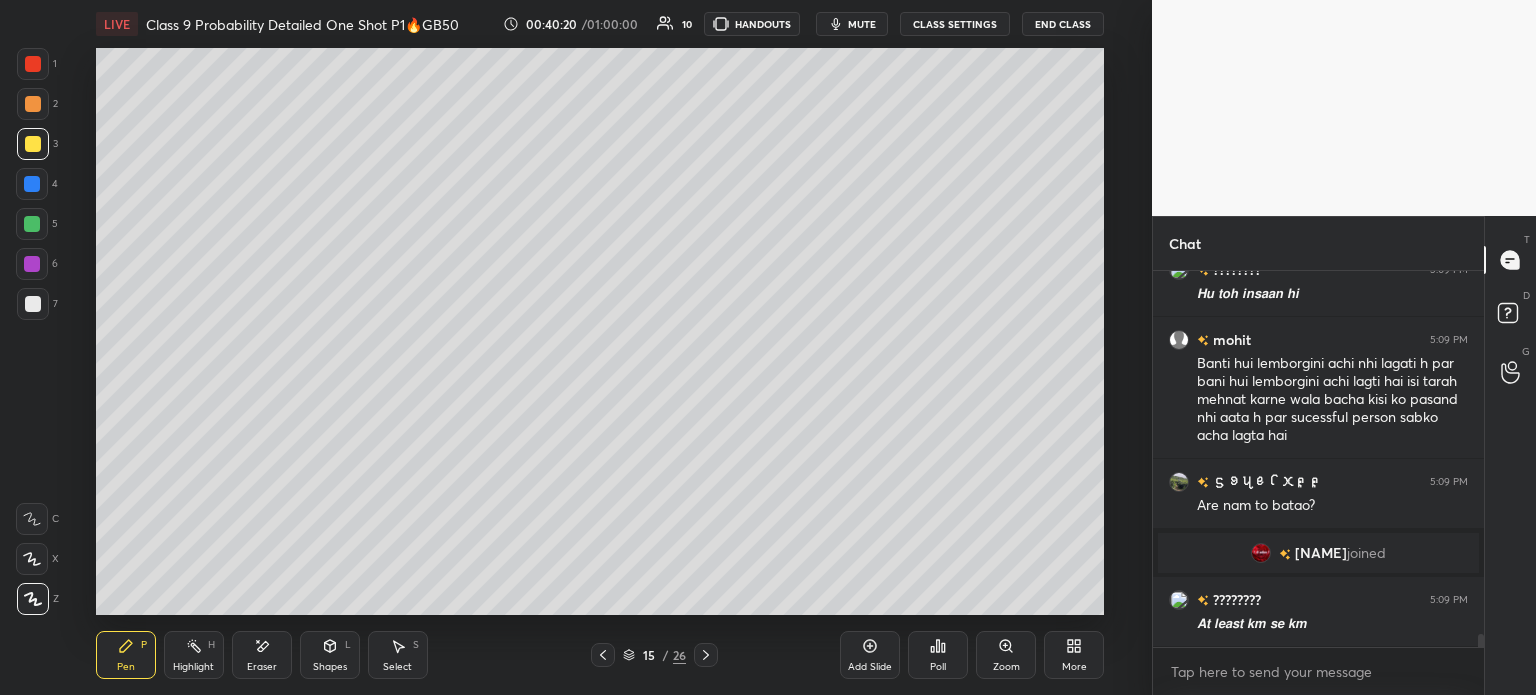 scroll, scrollTop: 10313, scrollLeft: 0, axis: vertical 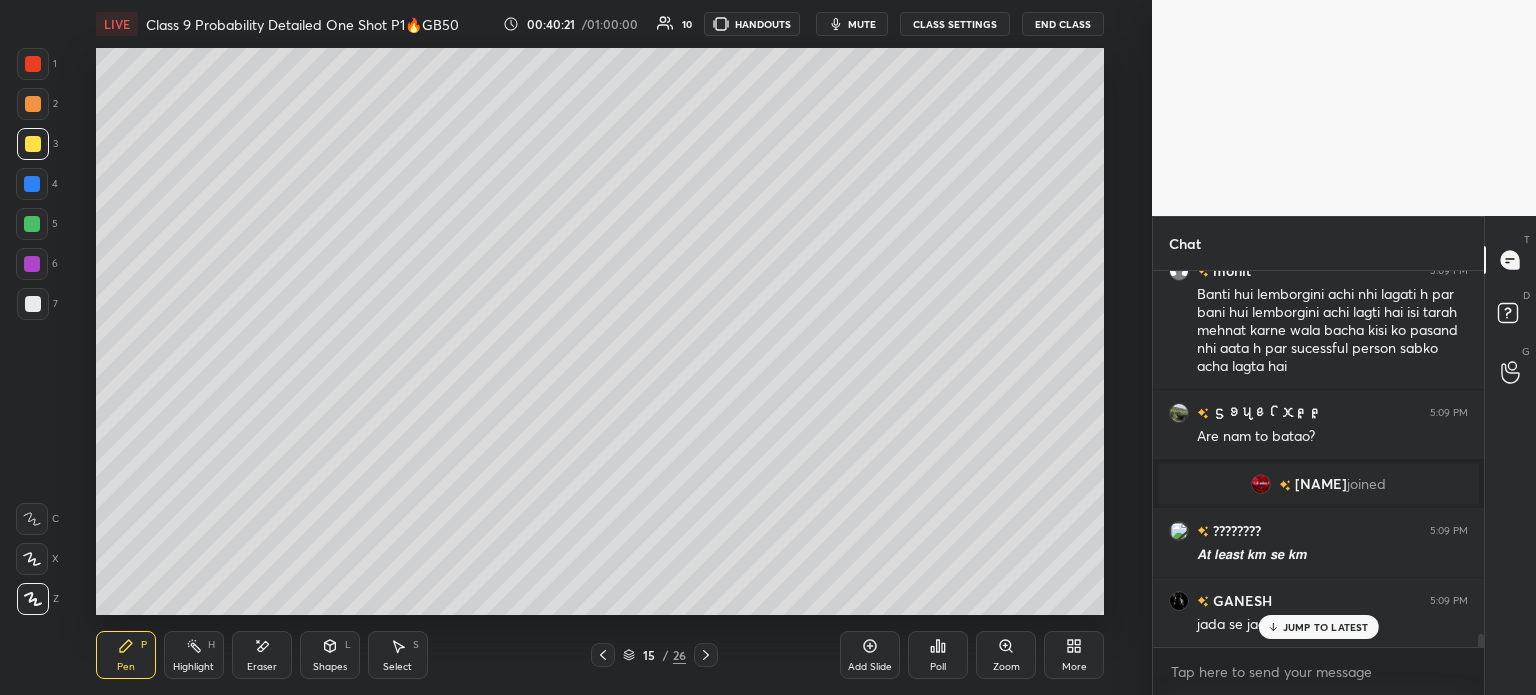 click at bounding box center [1261, 484] 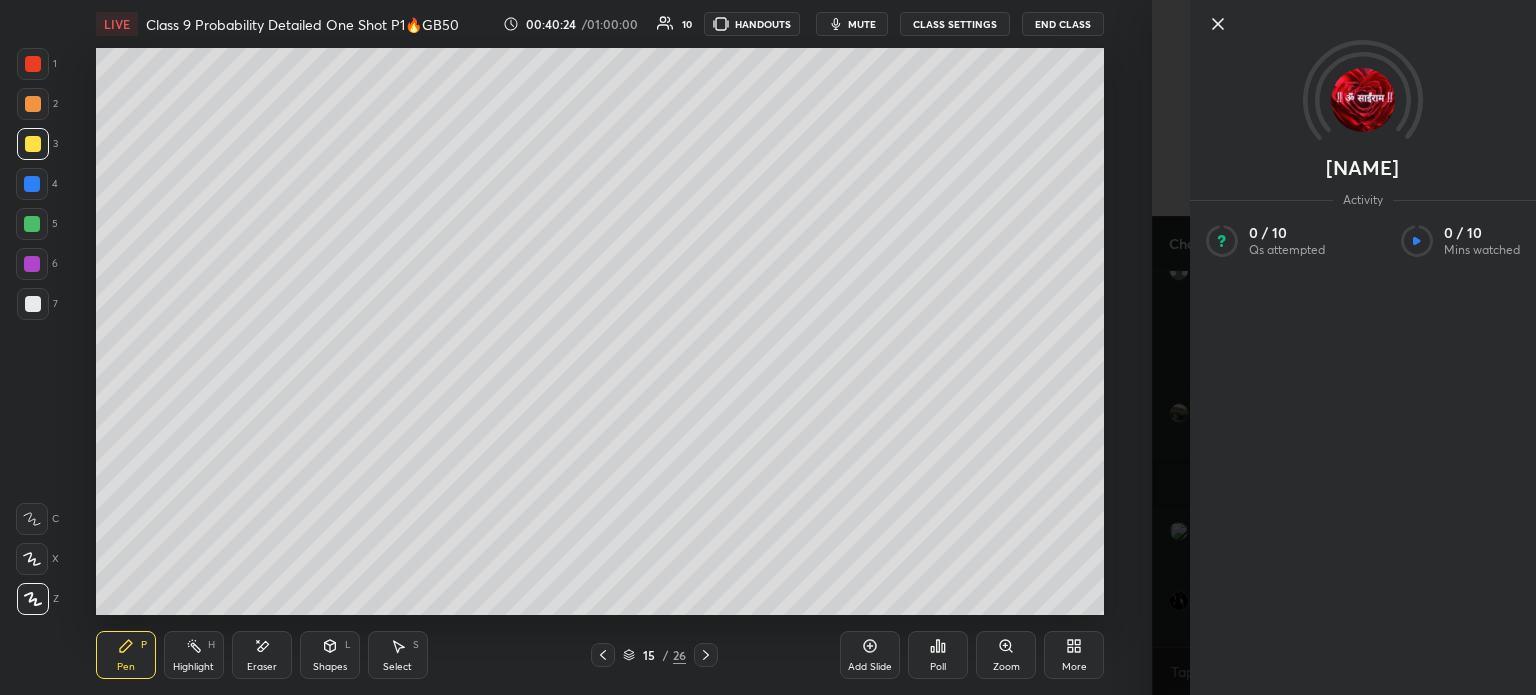 click 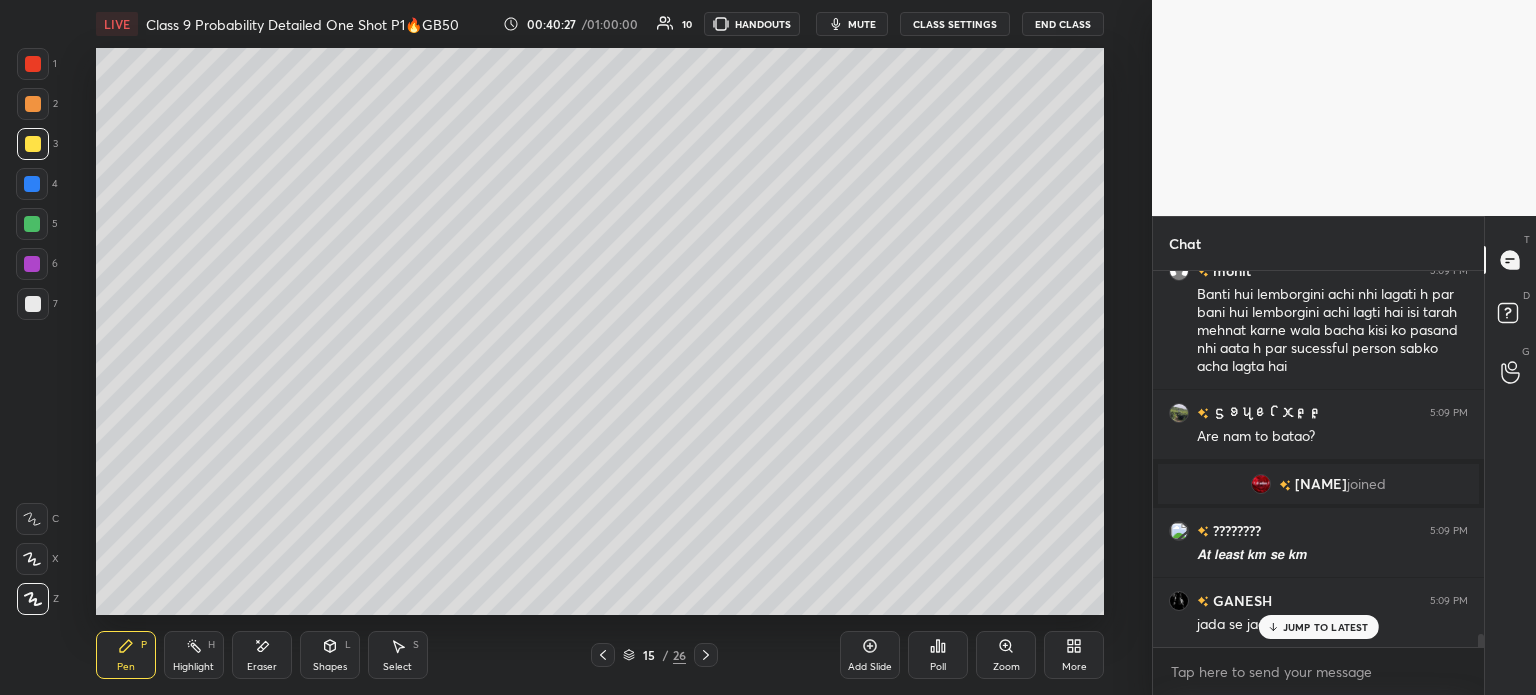 scroll, scrollTop: 10456, scrollLeft: 0, axis: vertical 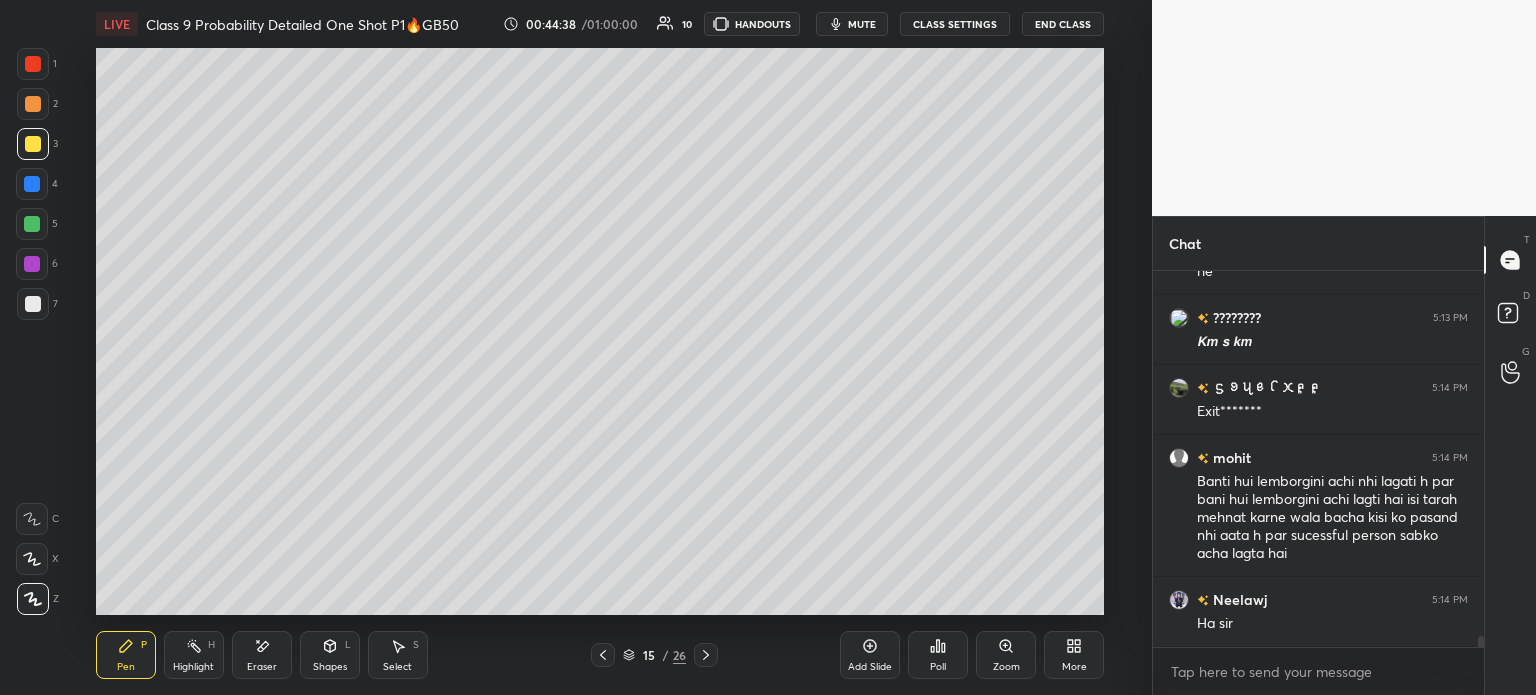 click 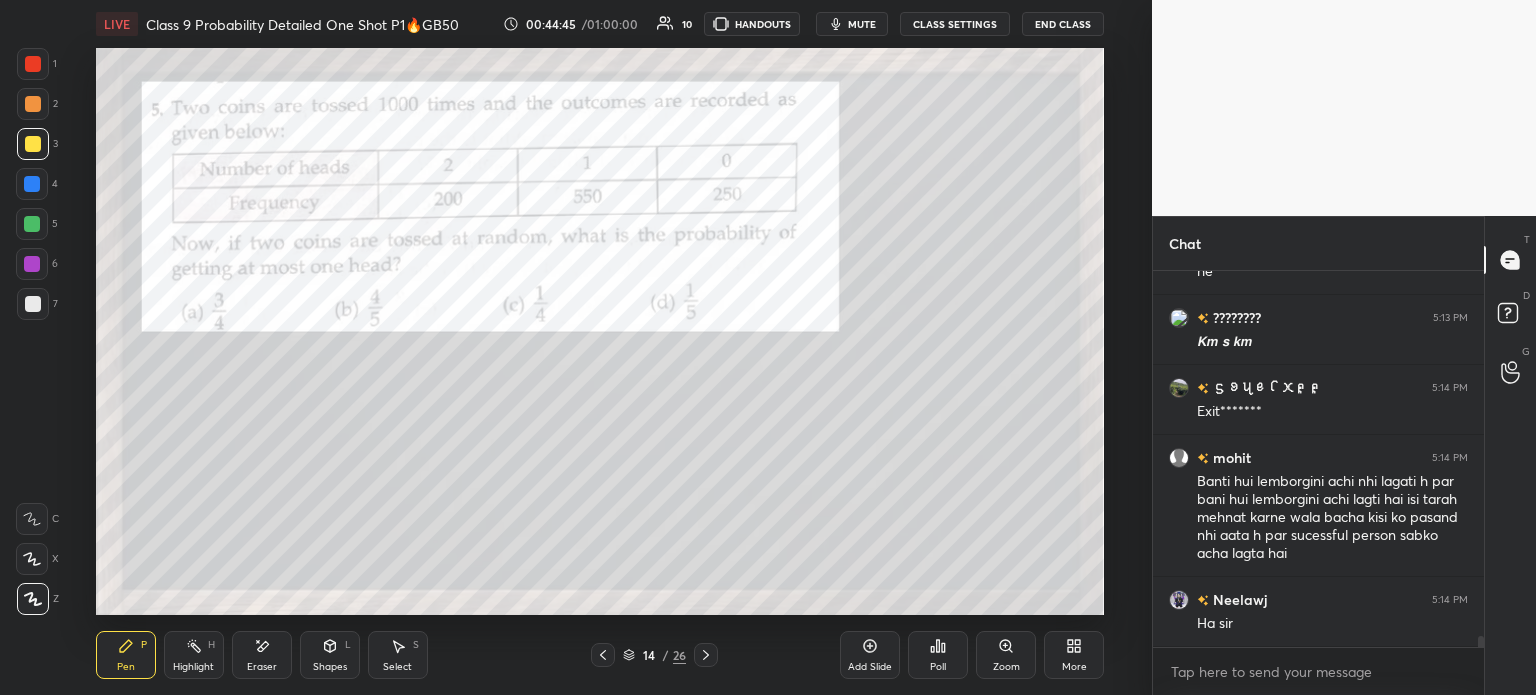 scroll, scrollTop: 12729, scrollLeft: 0, axis: vertical 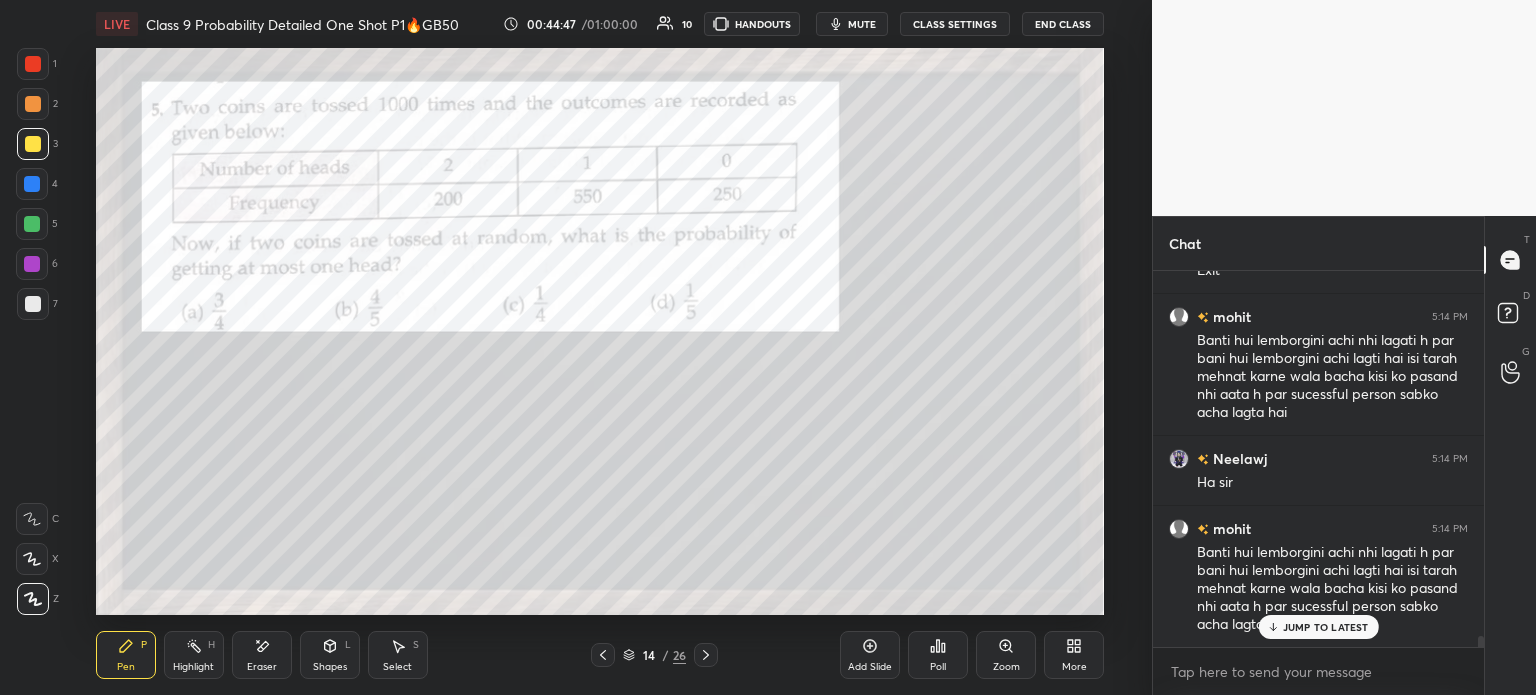 click at bounding box center (33, 144) 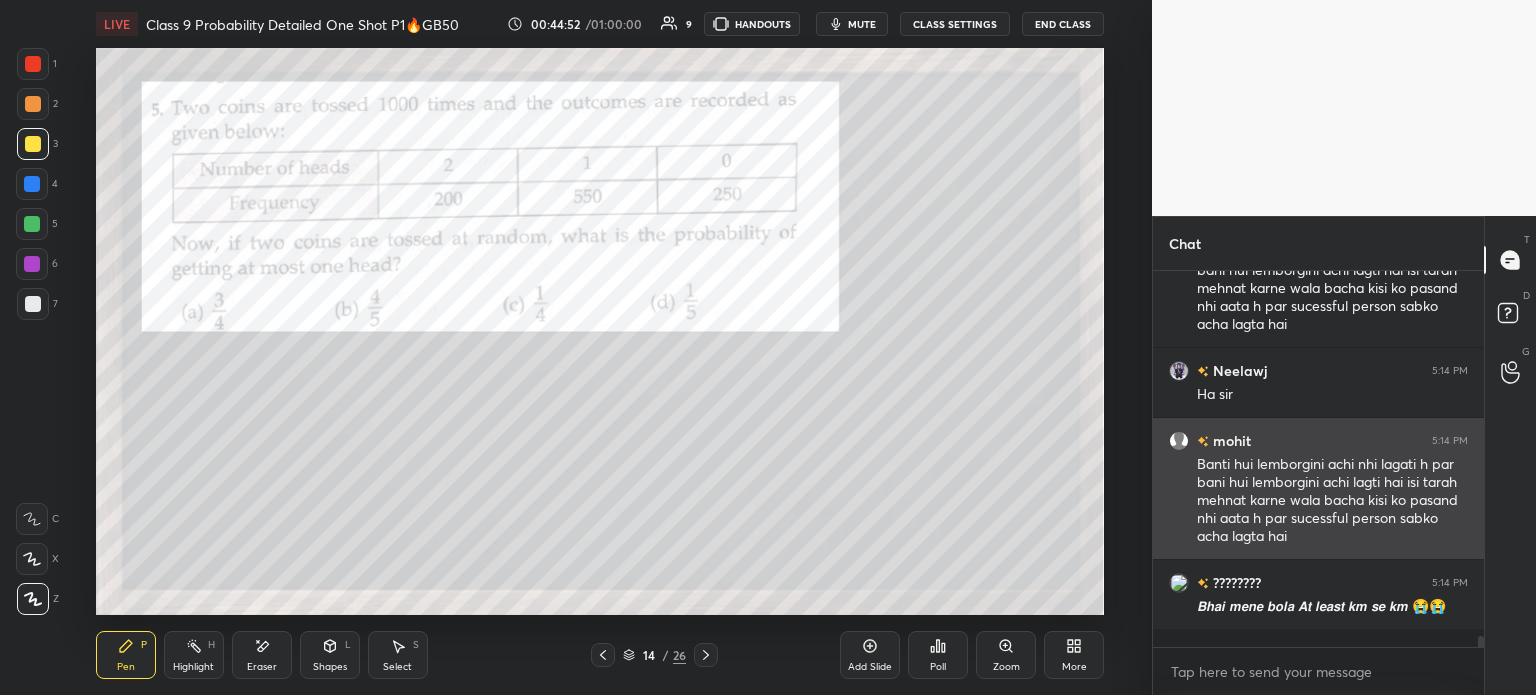 scroll, scrollTop: 12818, scrollLeft: 0, axis: vertical 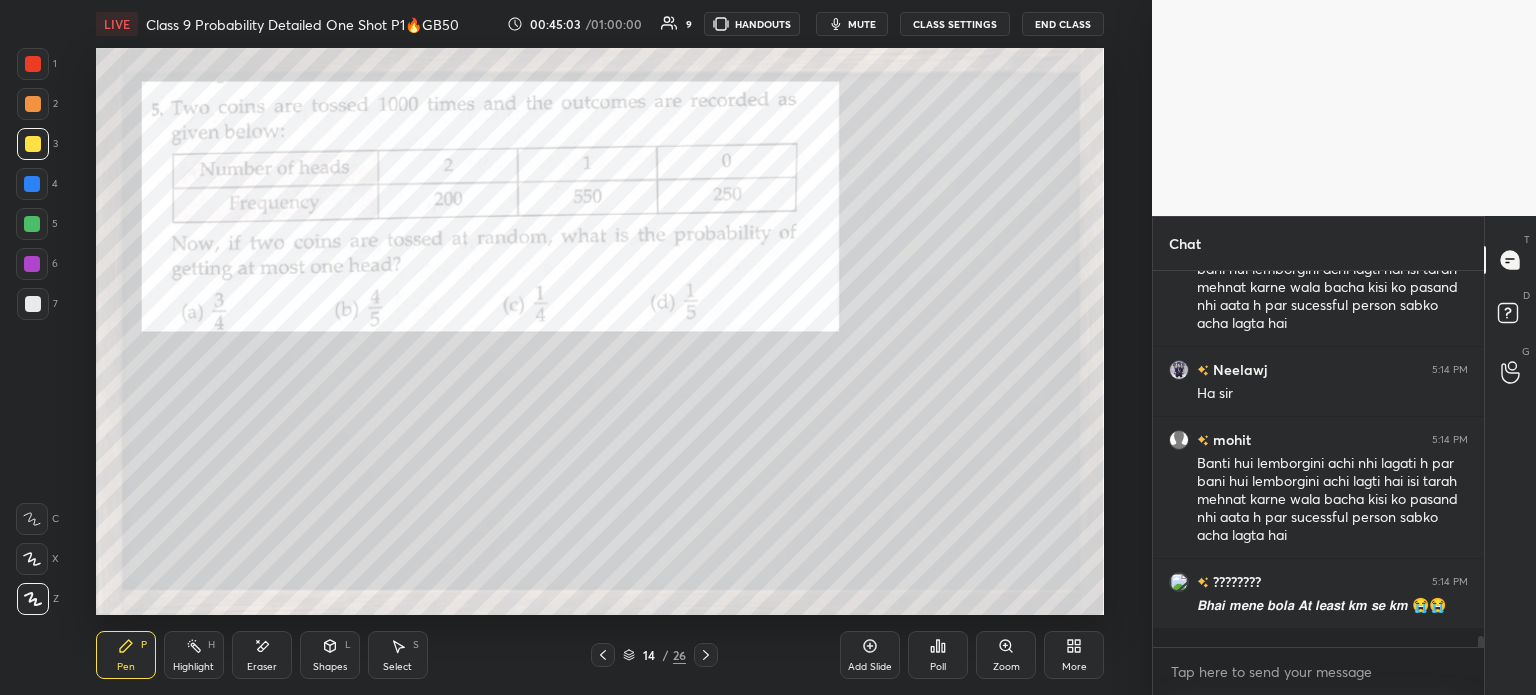 click at bounding box center (33, 64) 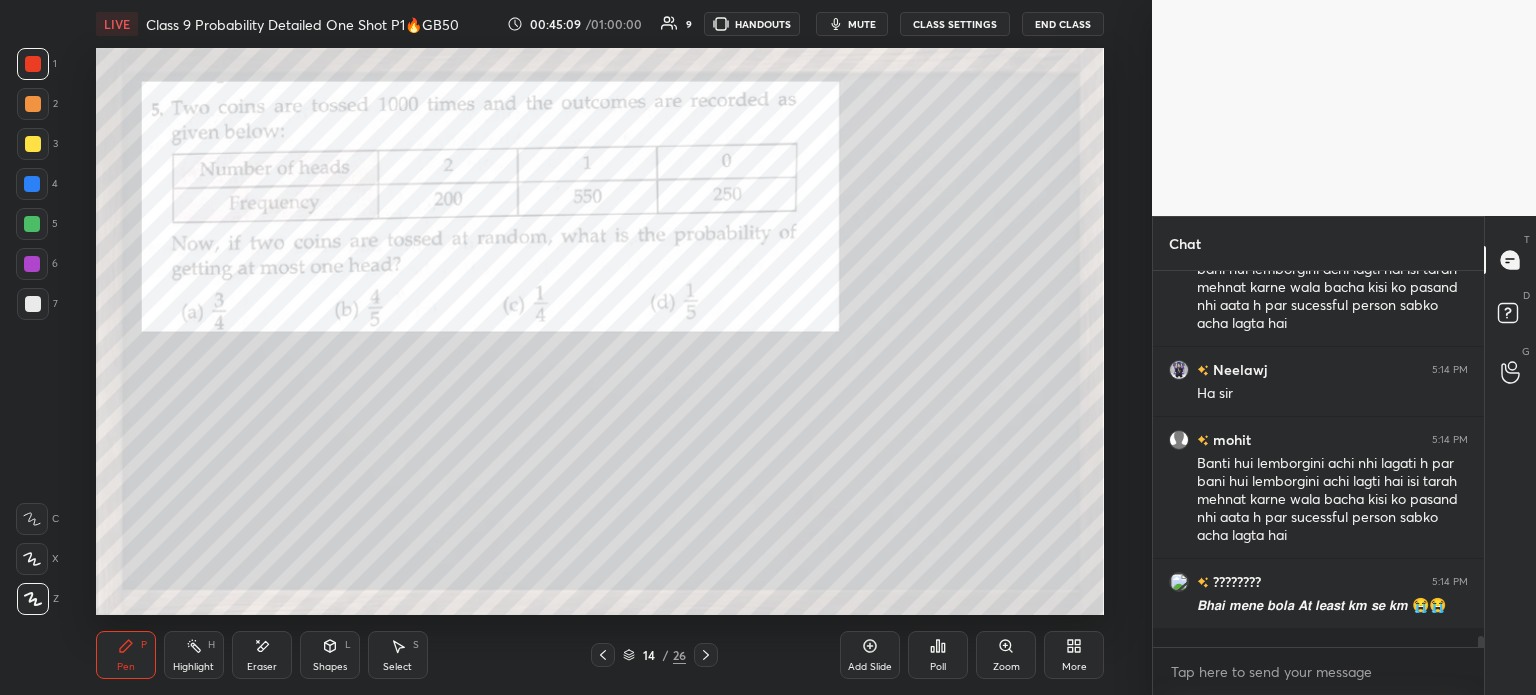 scroll, scrollTop: 12960, scrollLeft: 0, axis: vertical 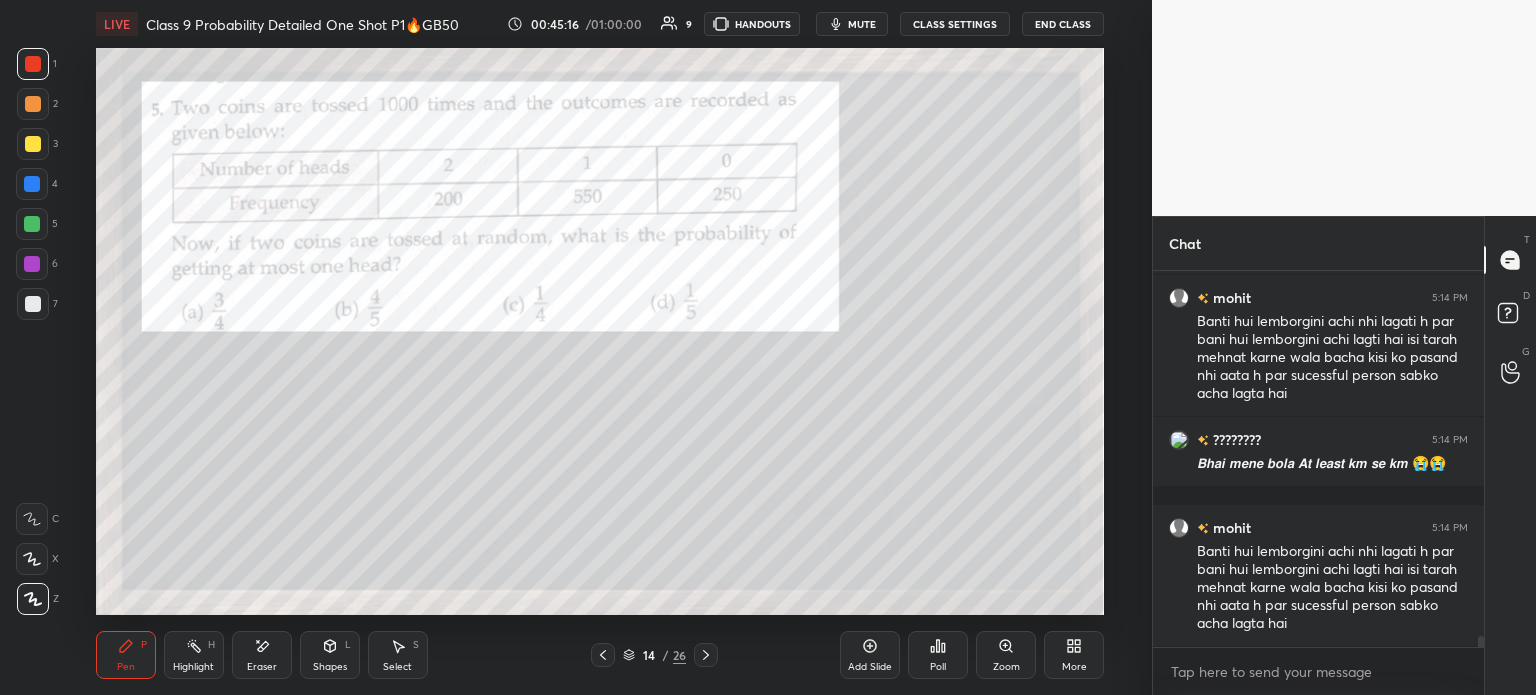 click on "3" at bounding box center [37, 144] 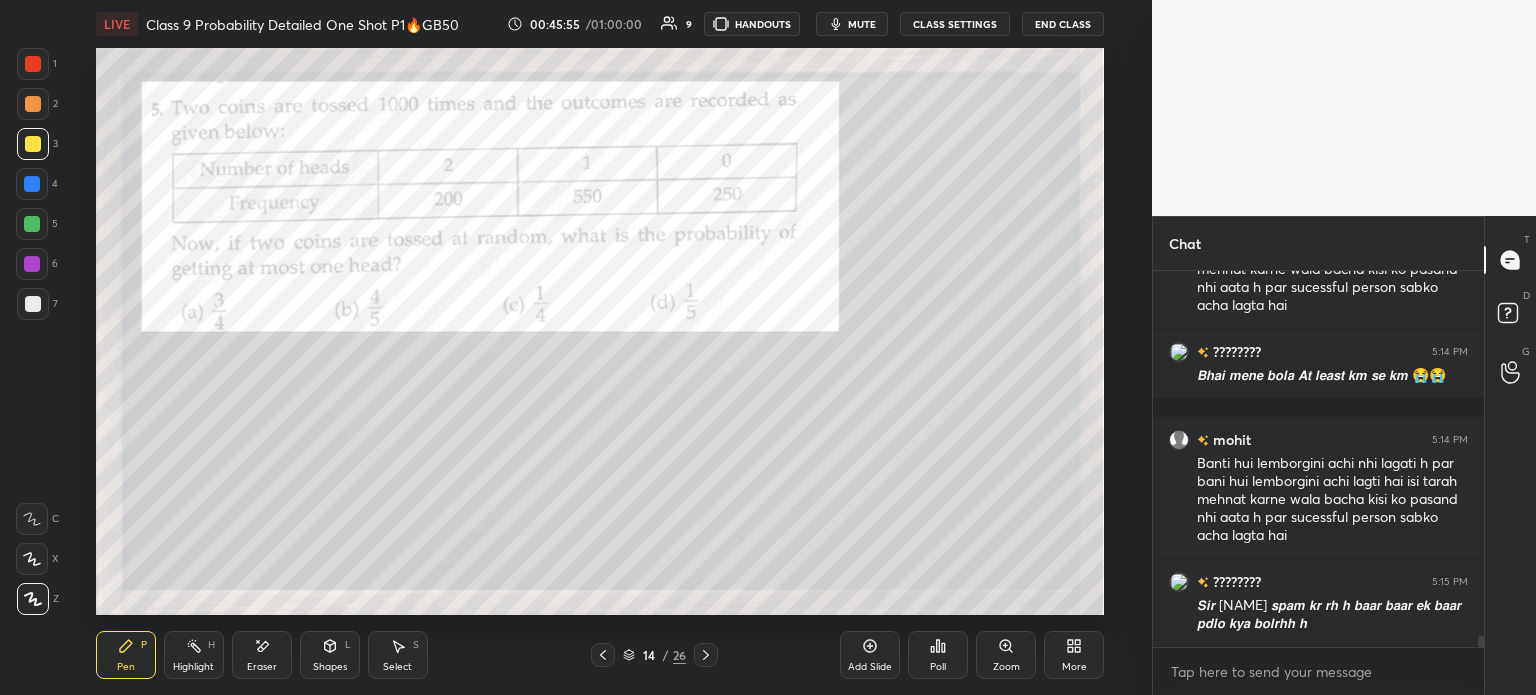 scroll, scrollTop: 13117, scrollLeft: 0, axis: vertical 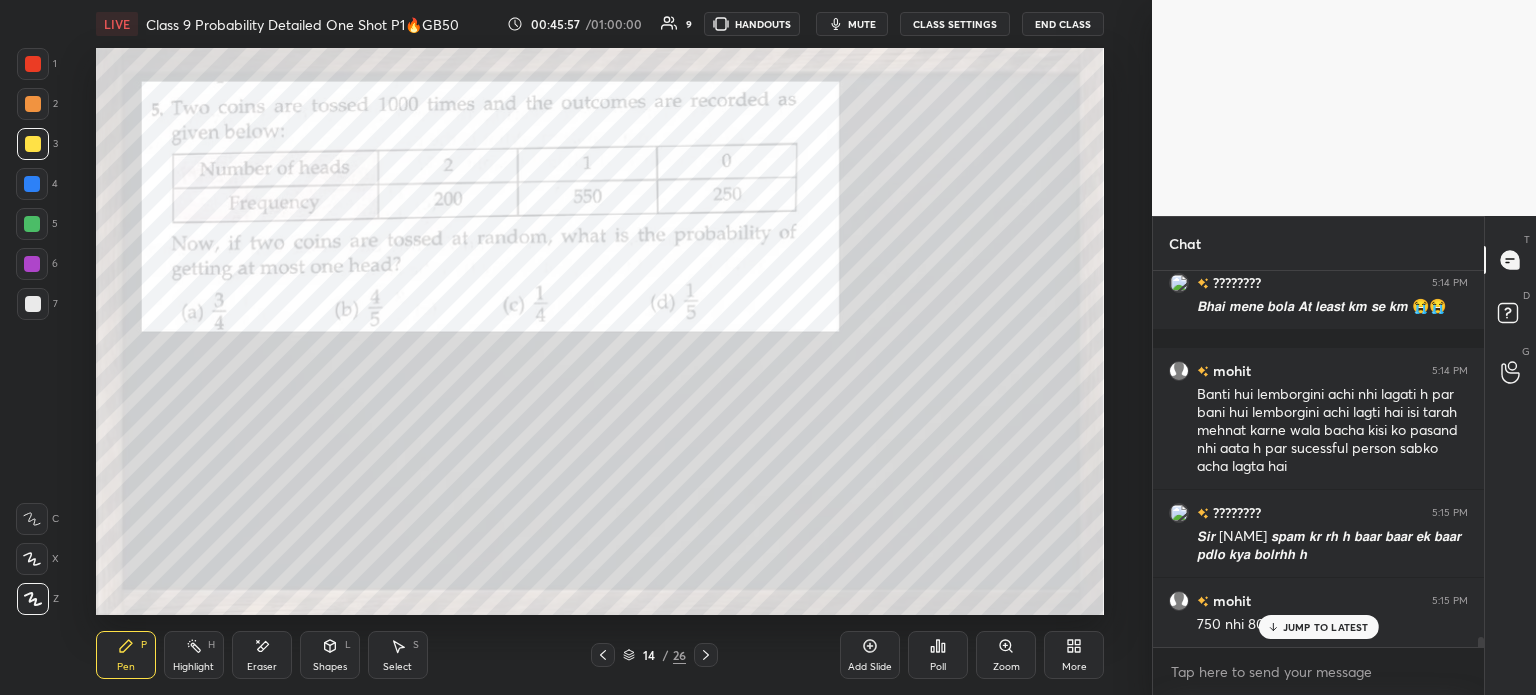 click on "Eraser" at bounding box center (262, 655) 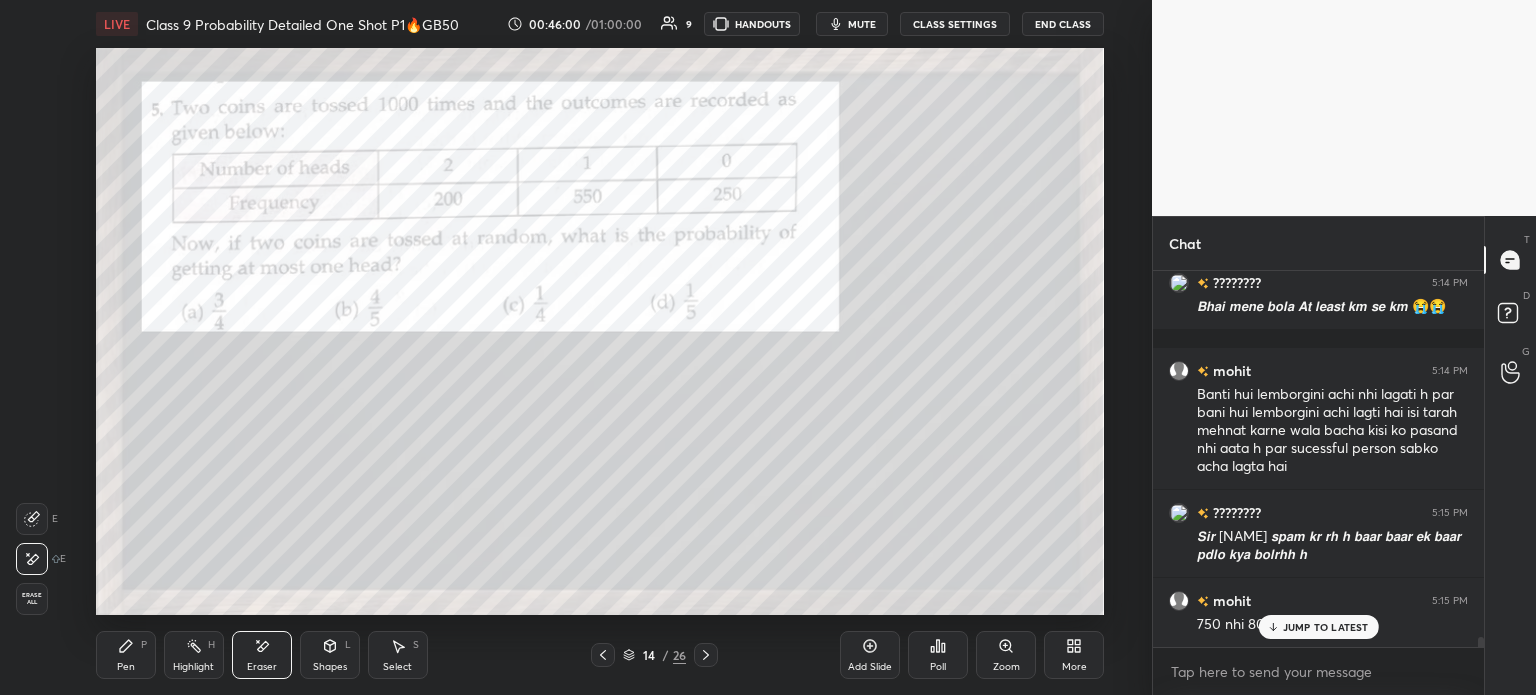 click on "Pen" at bounding box center [126, 667] 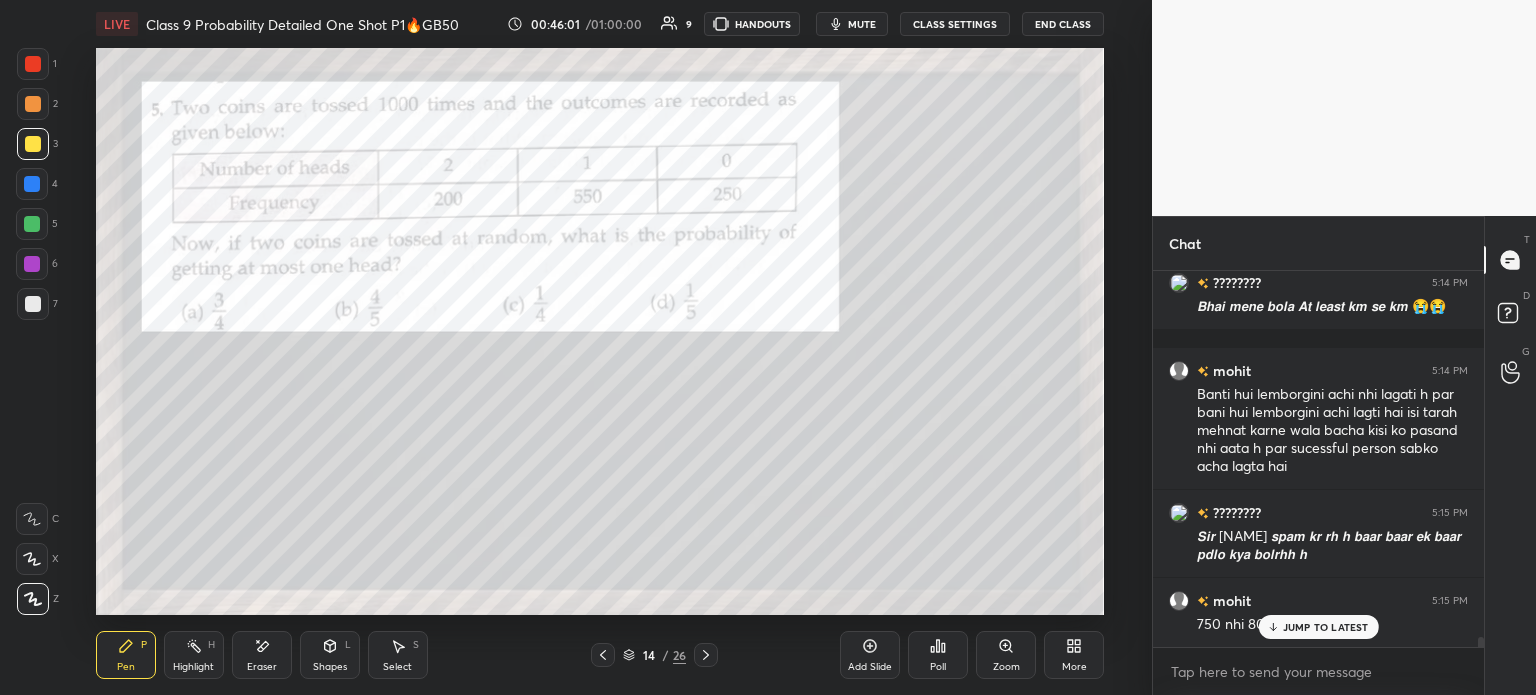 click at bounding box center [33, 64] 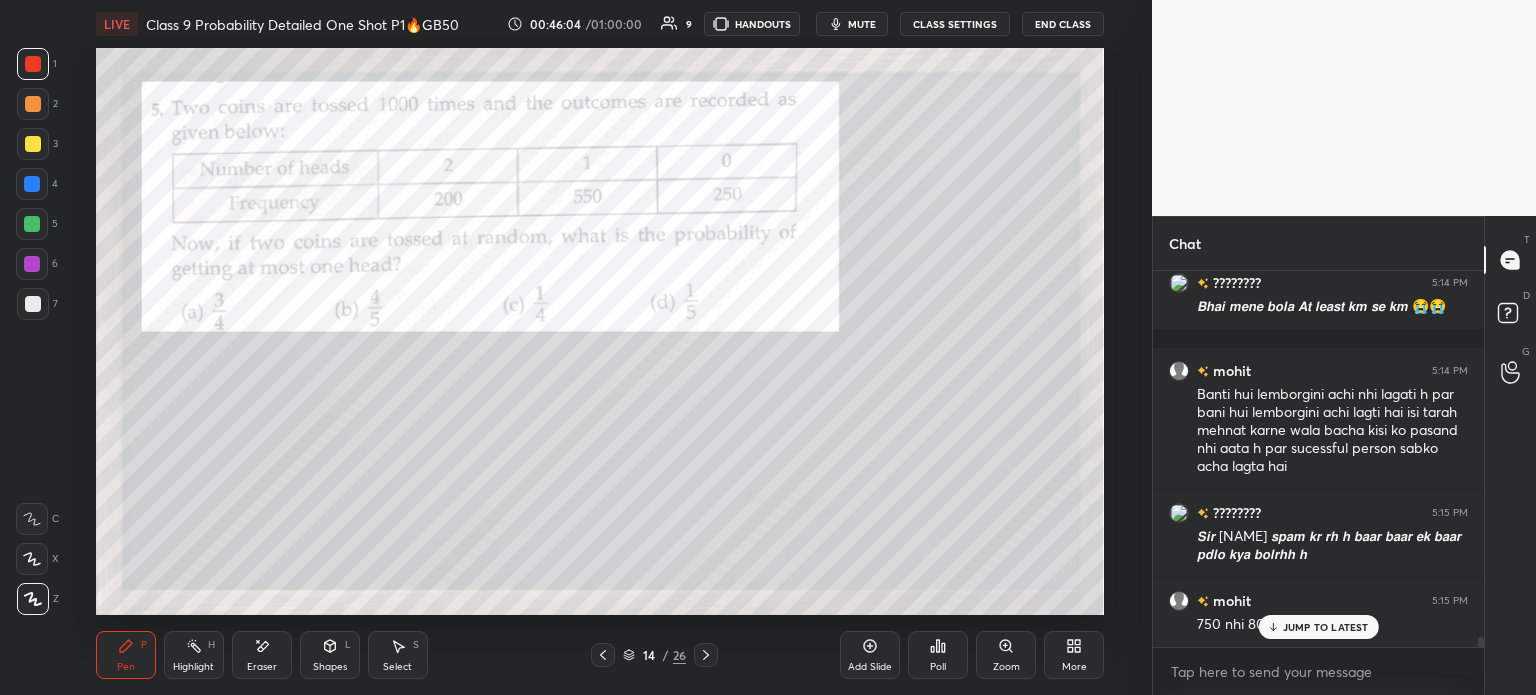 click at bounding box center (33, 144) 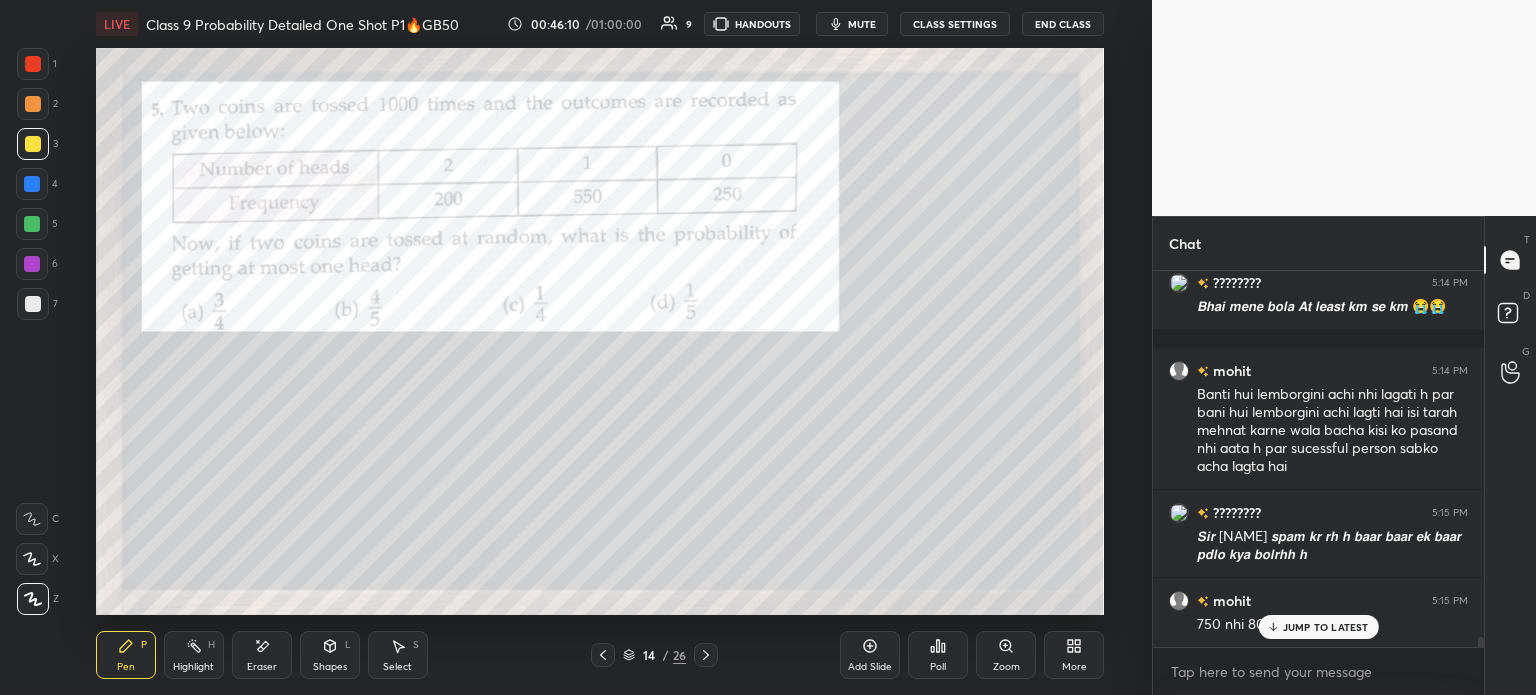 click at bounding box center (33, 304) 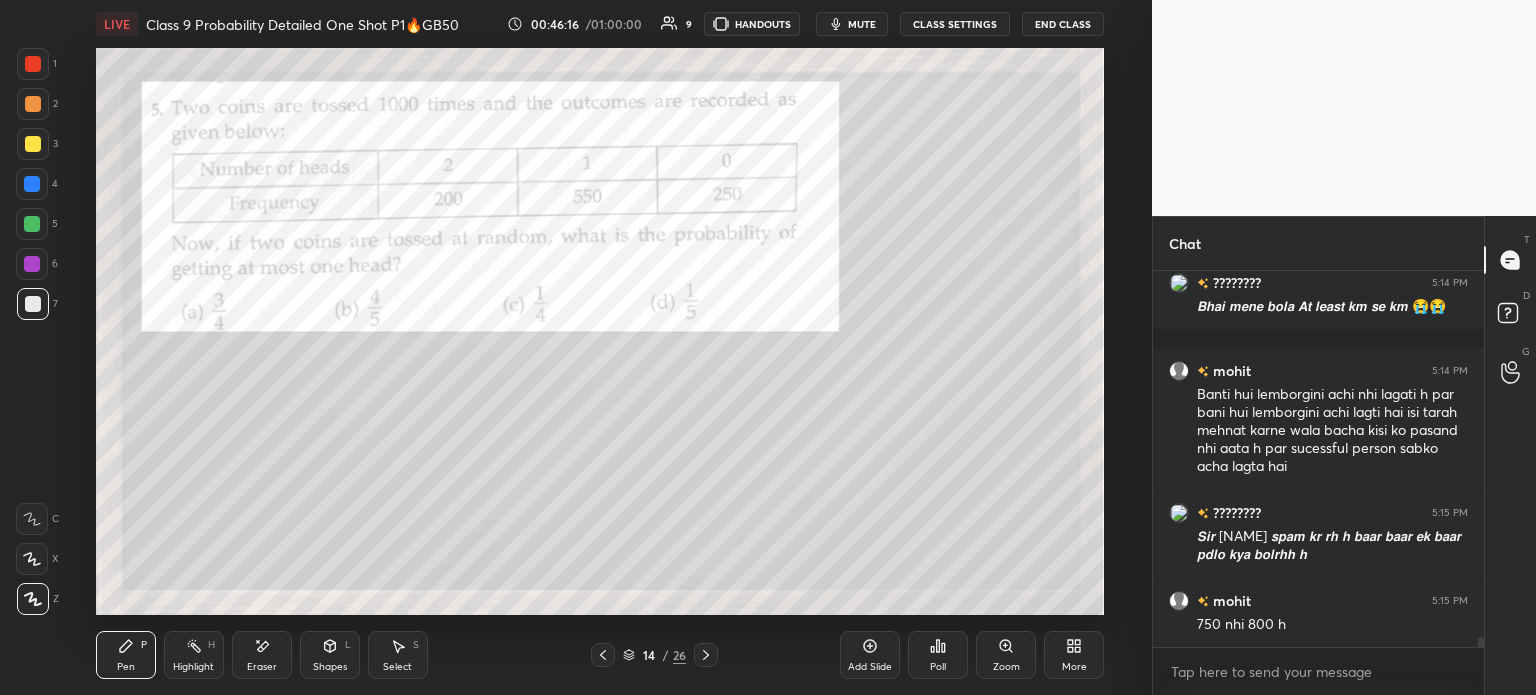 scroll, scrollTop: 13188, scrollLeft: 0, axis: vertical 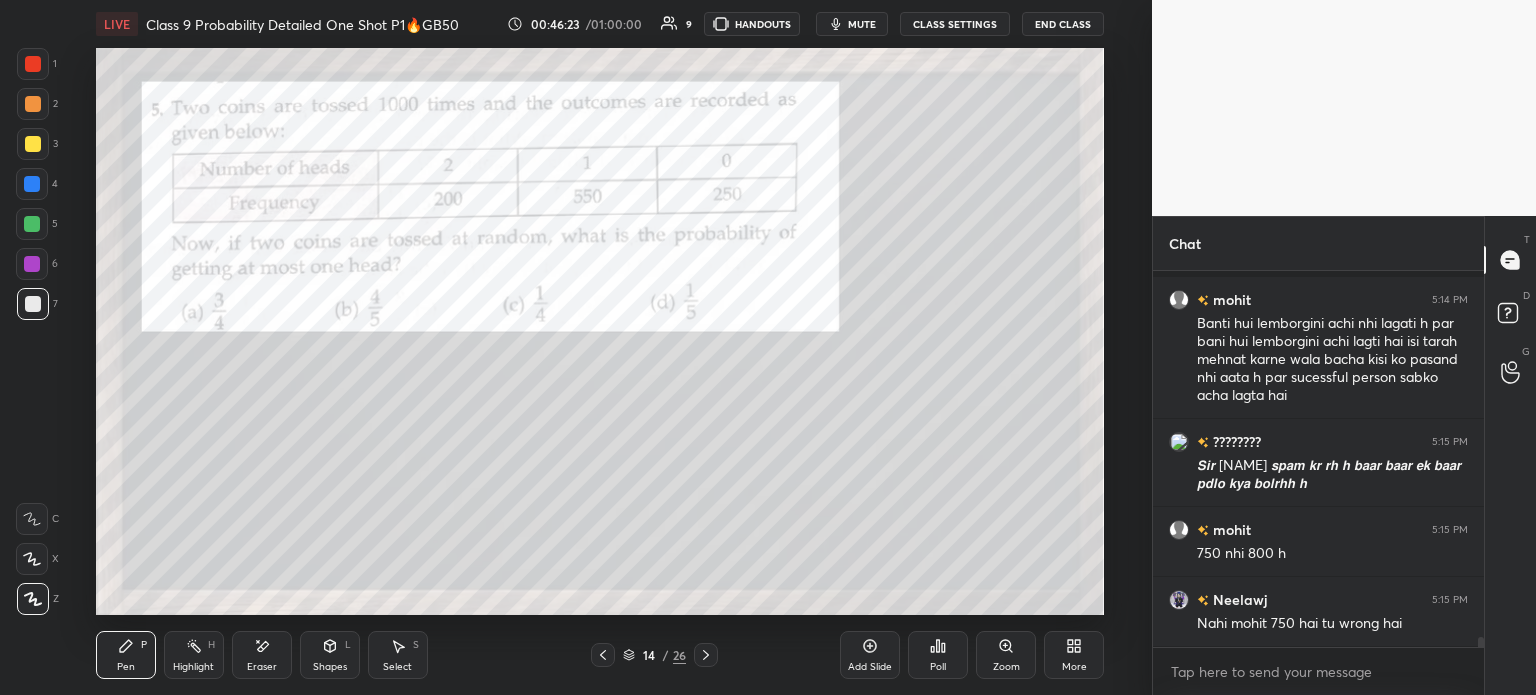 click at bounding box center (33, 64) 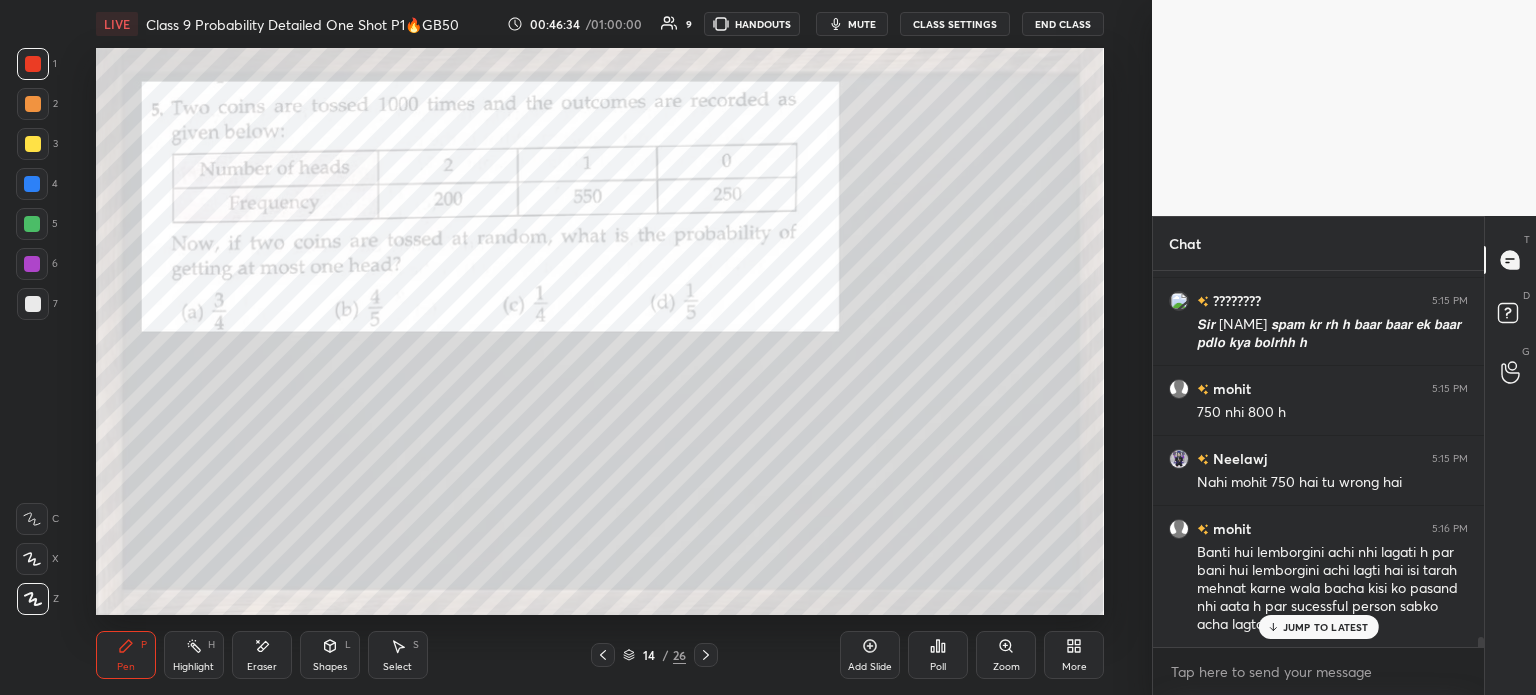 scroll, scrollTop: 13400, scrollLeft: 0, axis: vertical 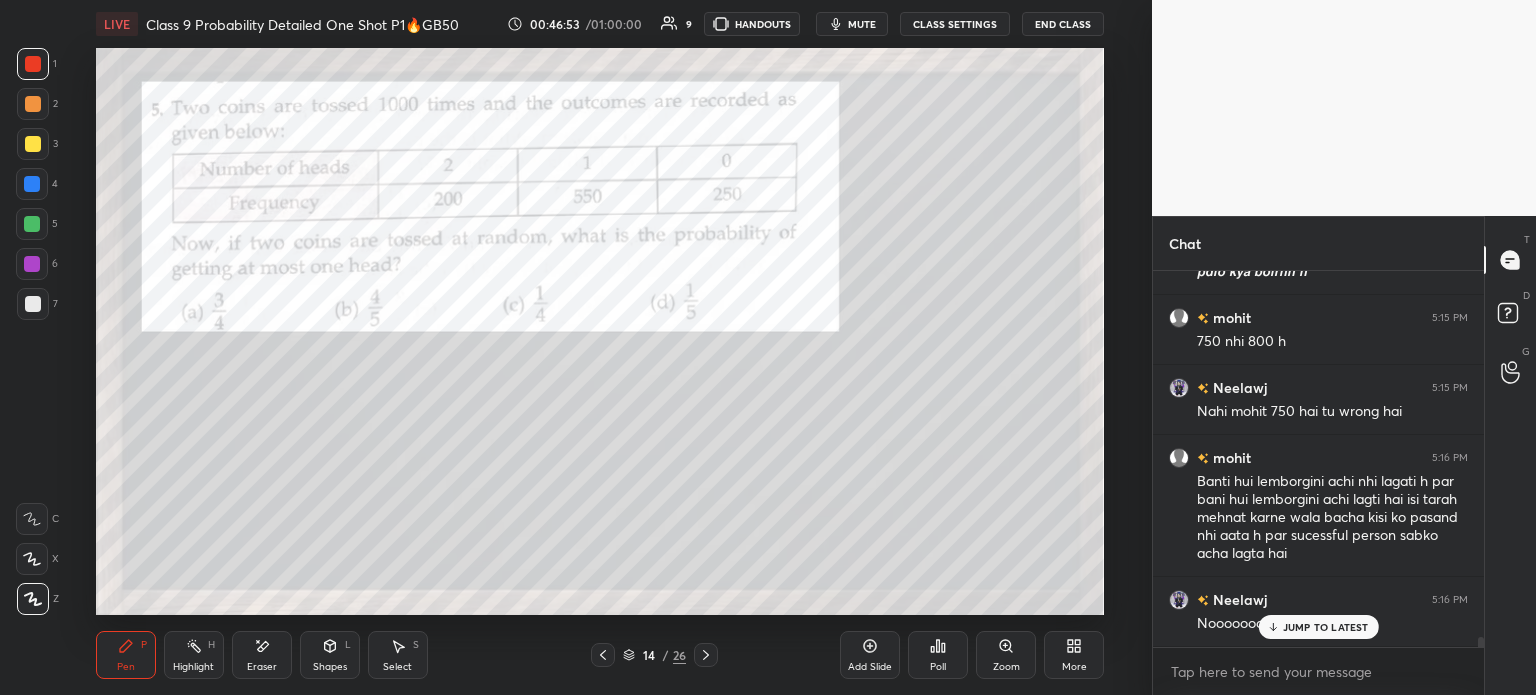 click 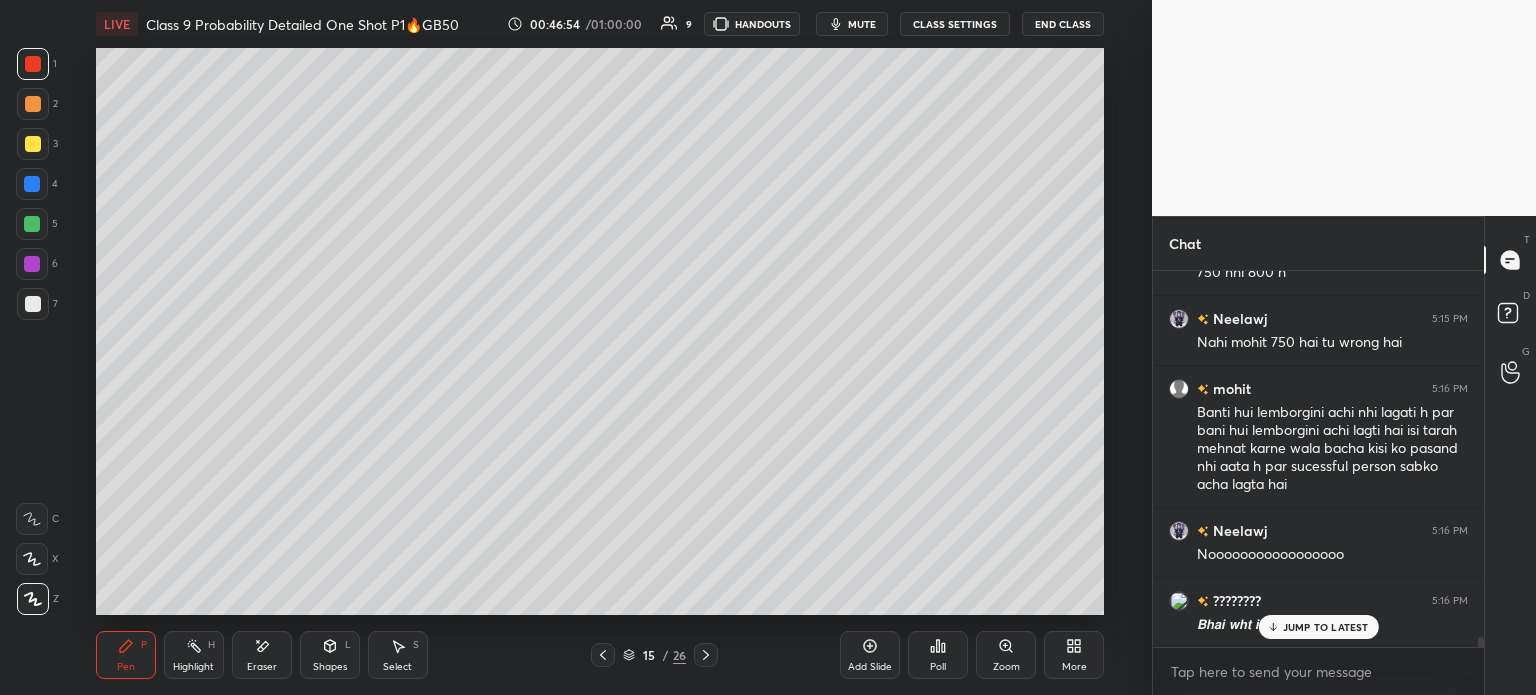 click 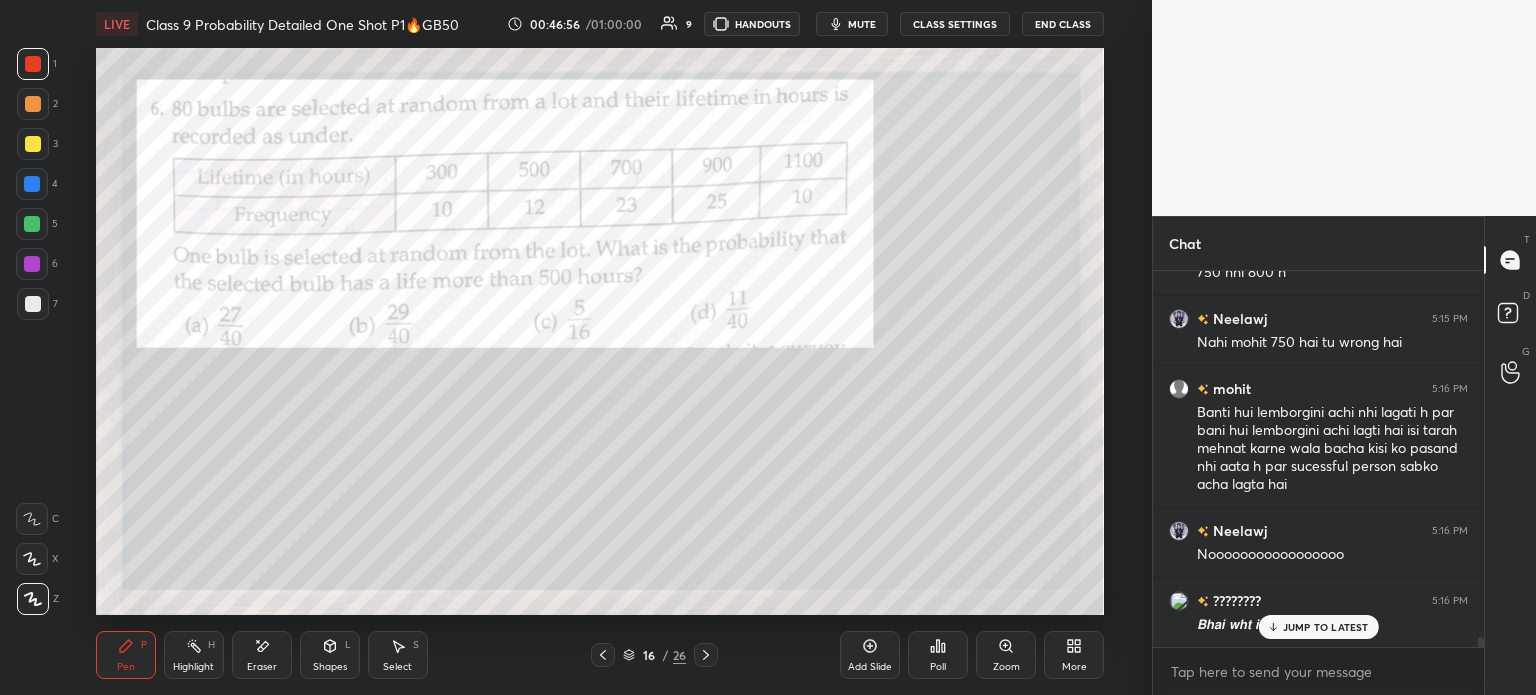 scroll, scrollTop: 13612, scrollLeft: 0, axis: vertical 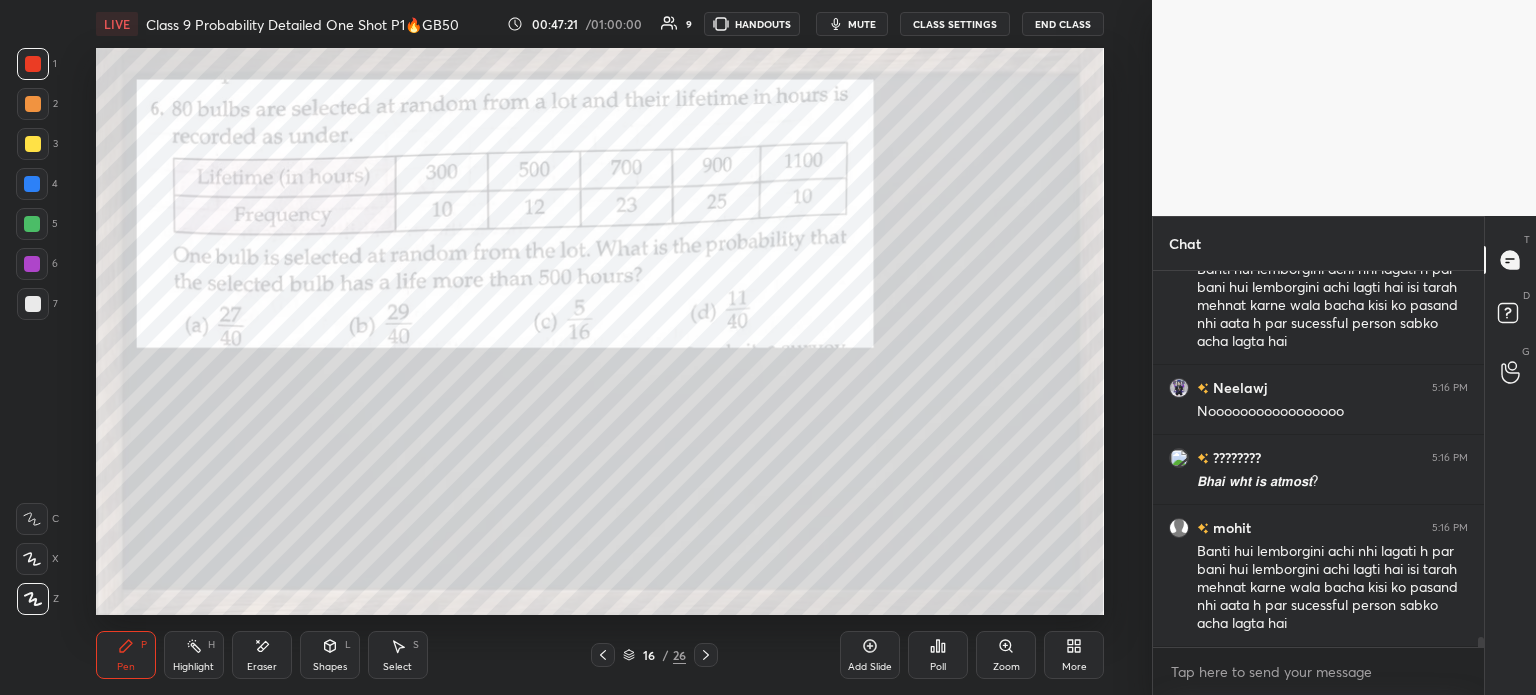 click on "Poll" at bounding box center (938, 667) 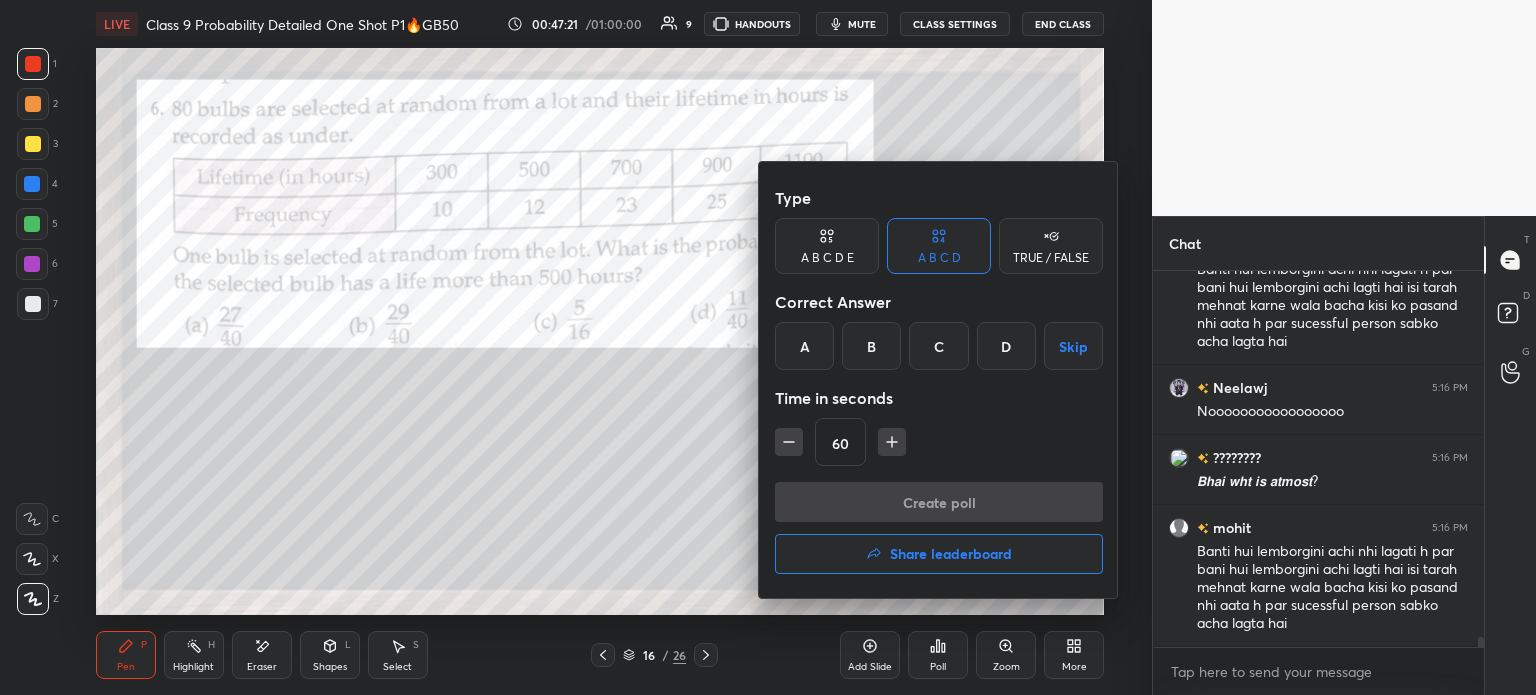 click on "B" at bounding box center [871, 346] 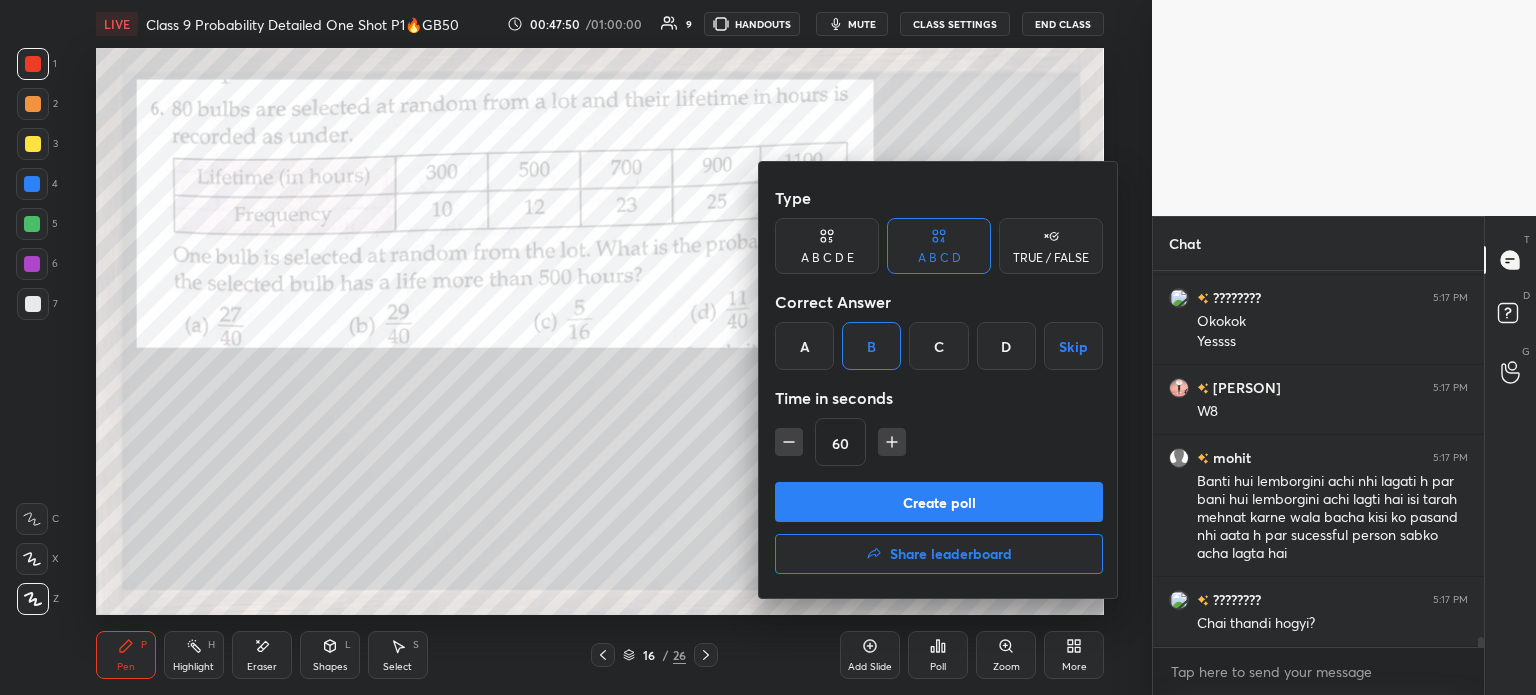 scroll, scrollTop: 14032, scrollLeft: 0, axis: vertical 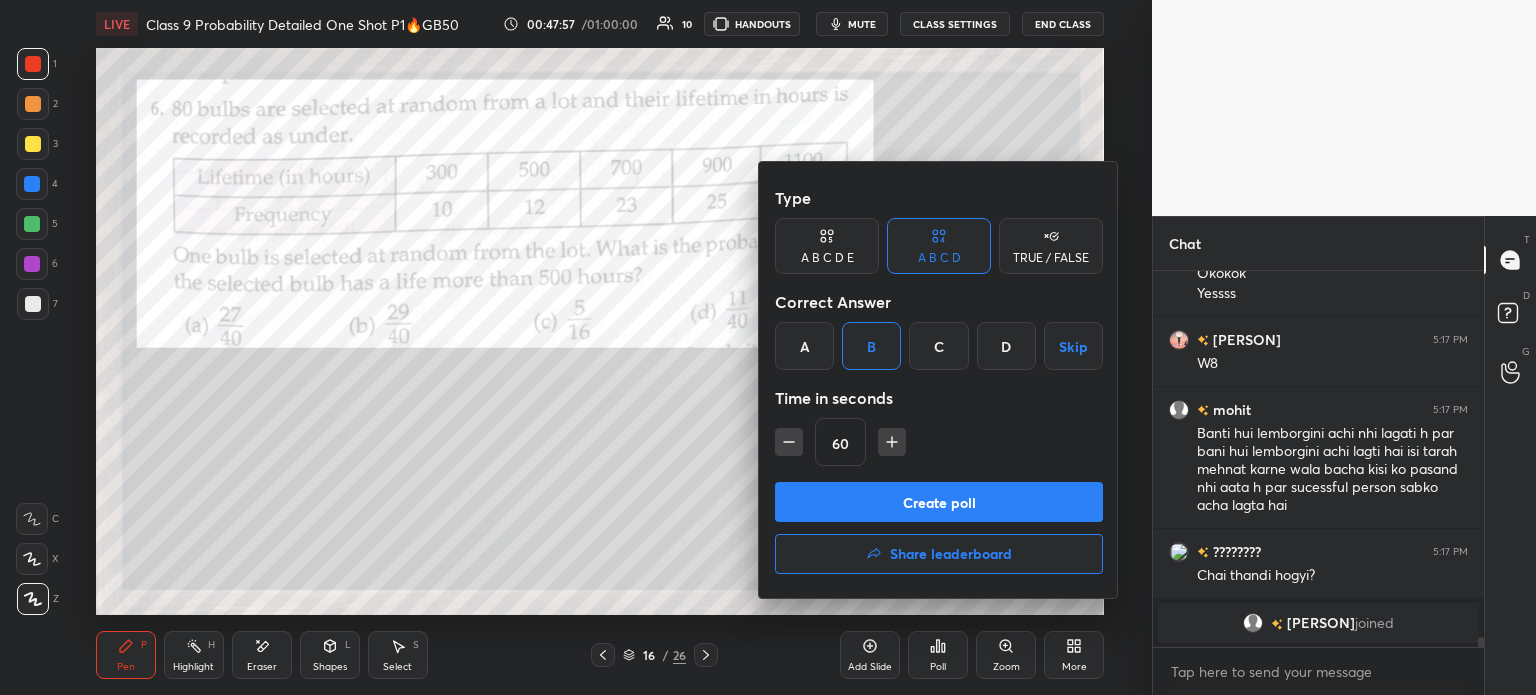 click on "B" at bounding box center (871, 346) 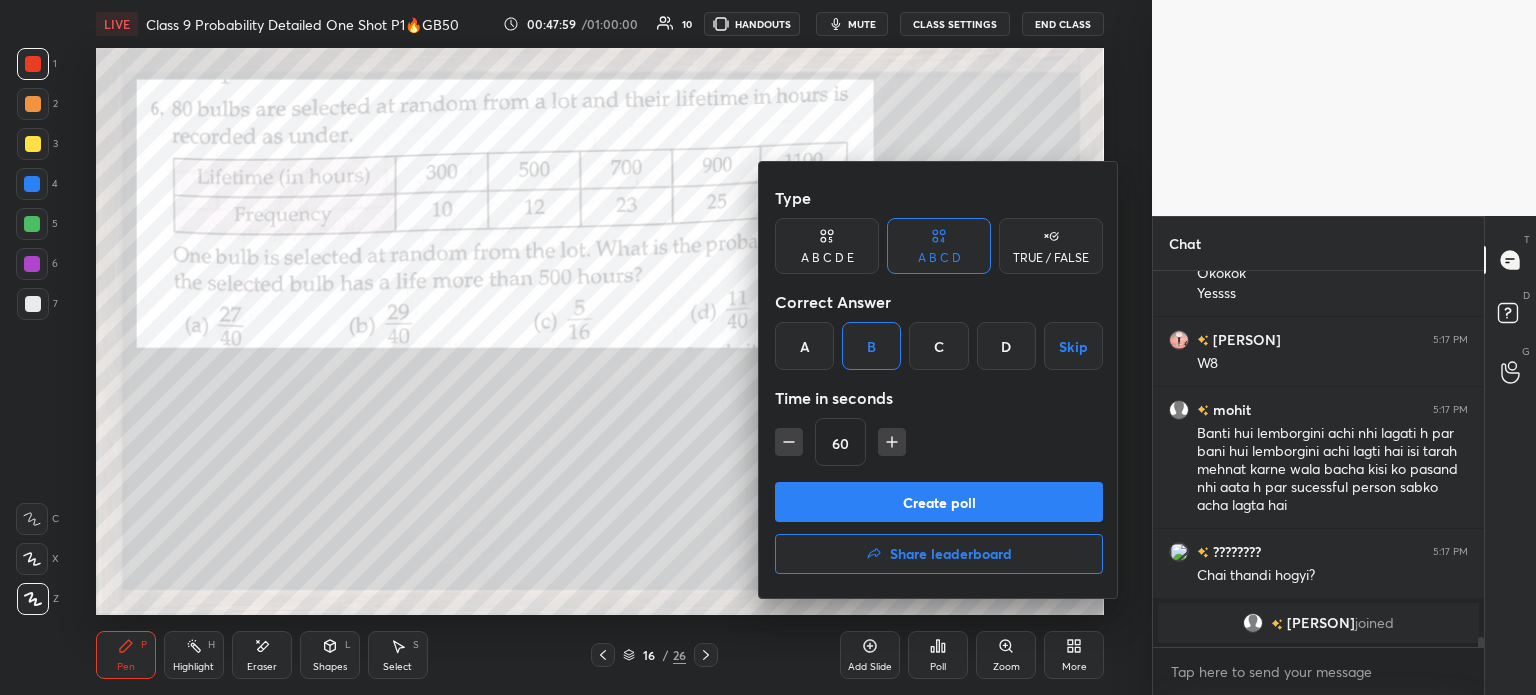click on "Create poll" at bounding box center (939, 502) 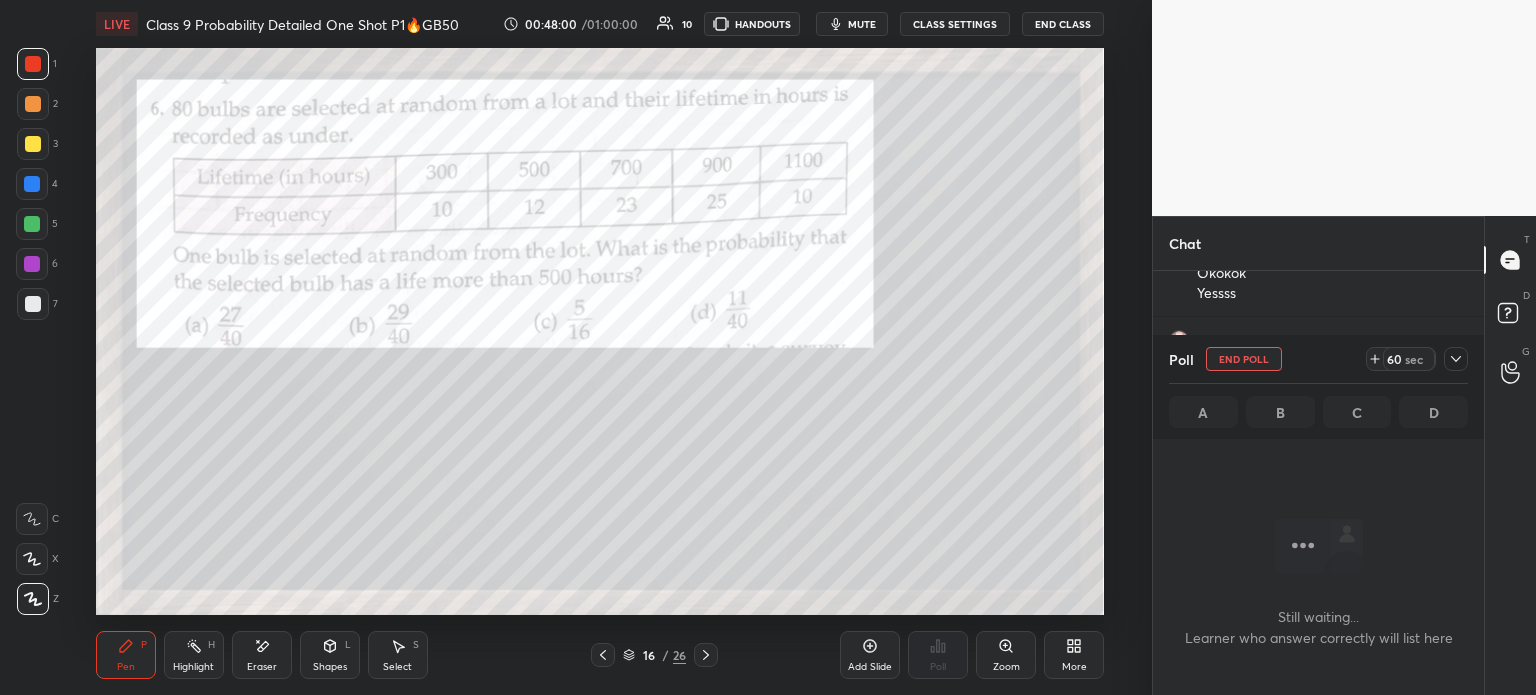 scroll, scrollTop: 328, scrollLeft: 325, axis: both 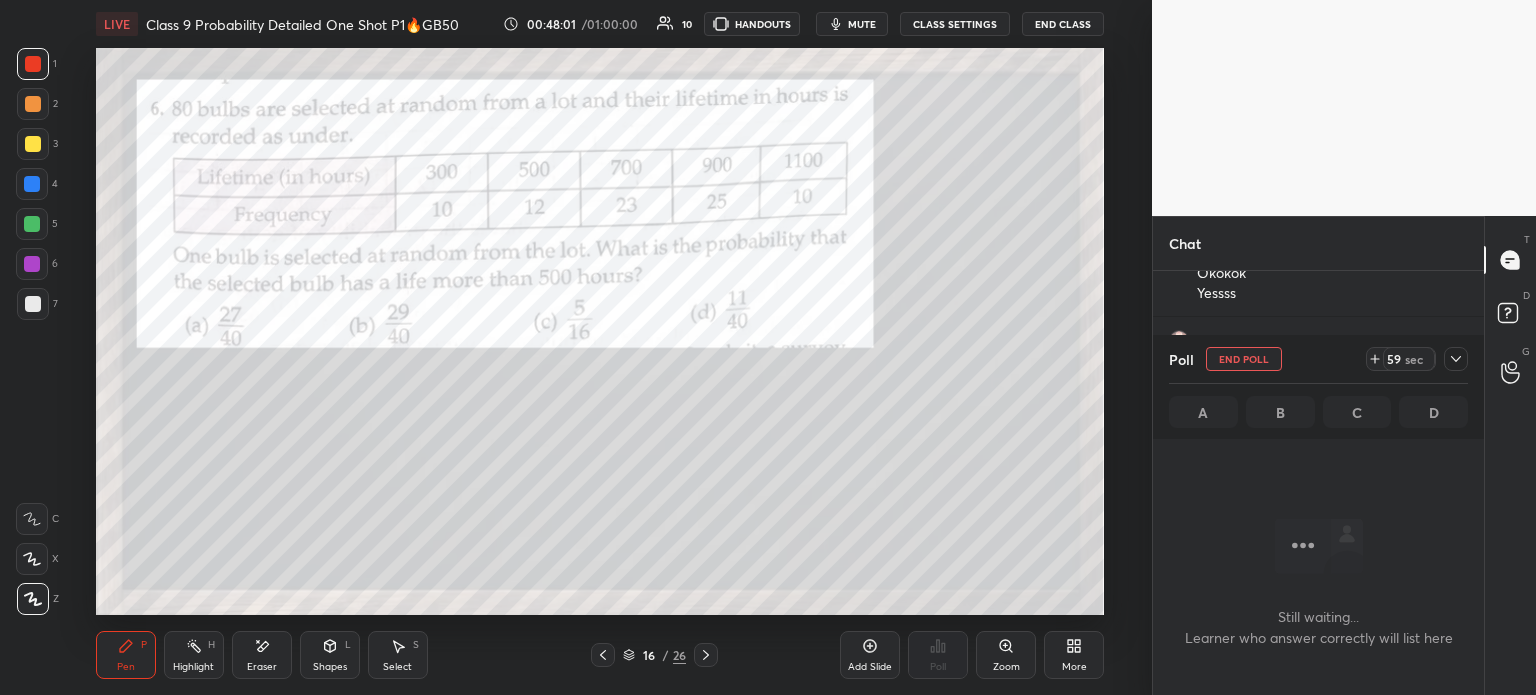 click at bounding box center (1456, 359) 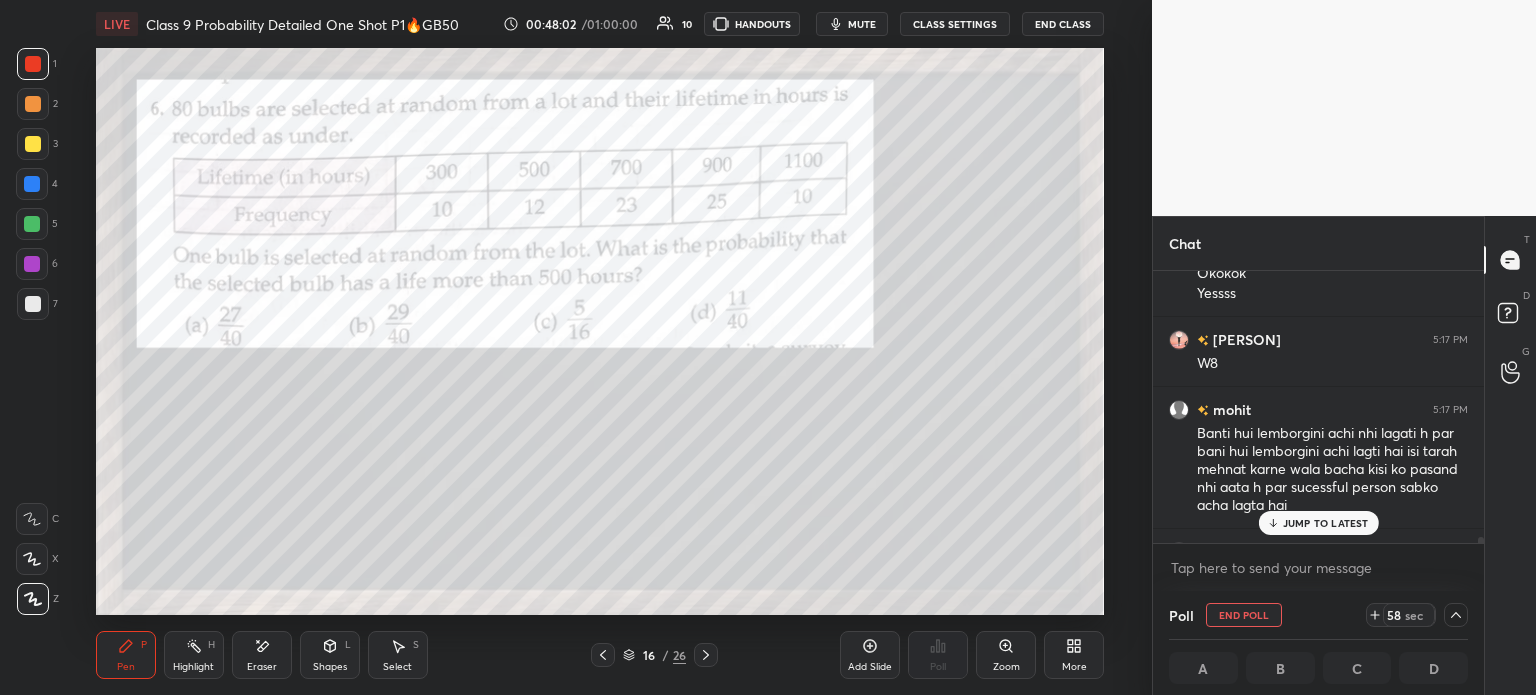 scroll, scrollTop: 14136, scrollLeft: 0, axis: vertical 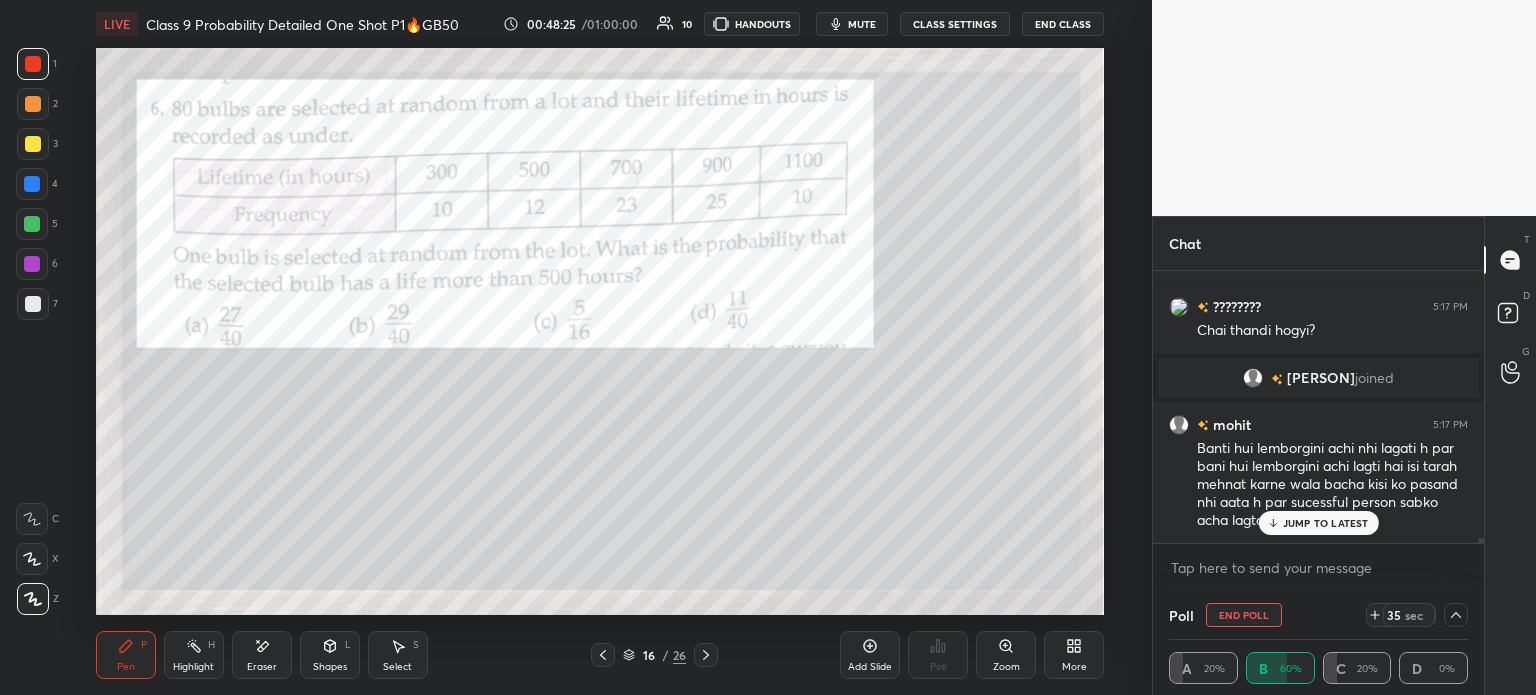 click at bounding box center [33, 144] 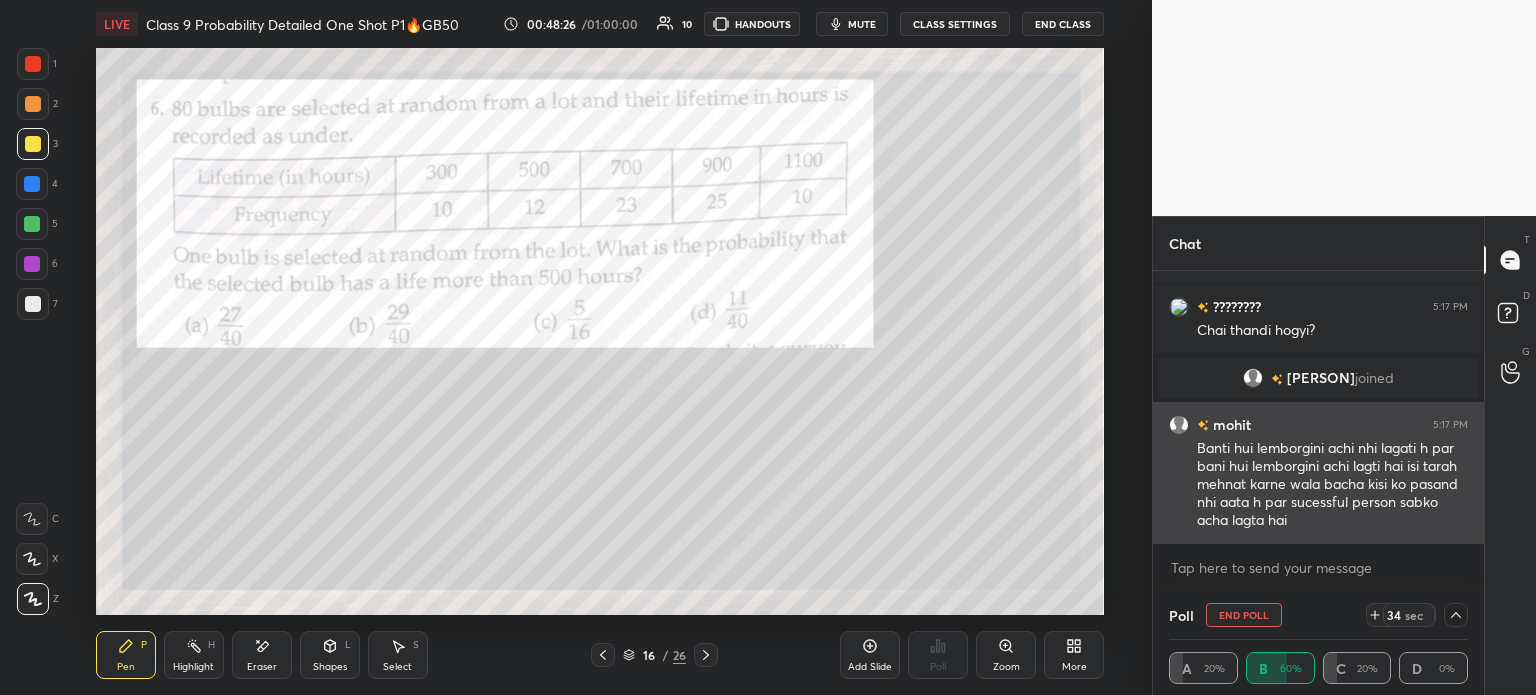 scroll, scrollTop: 13266, scrollLeft: 0, axis: vertical 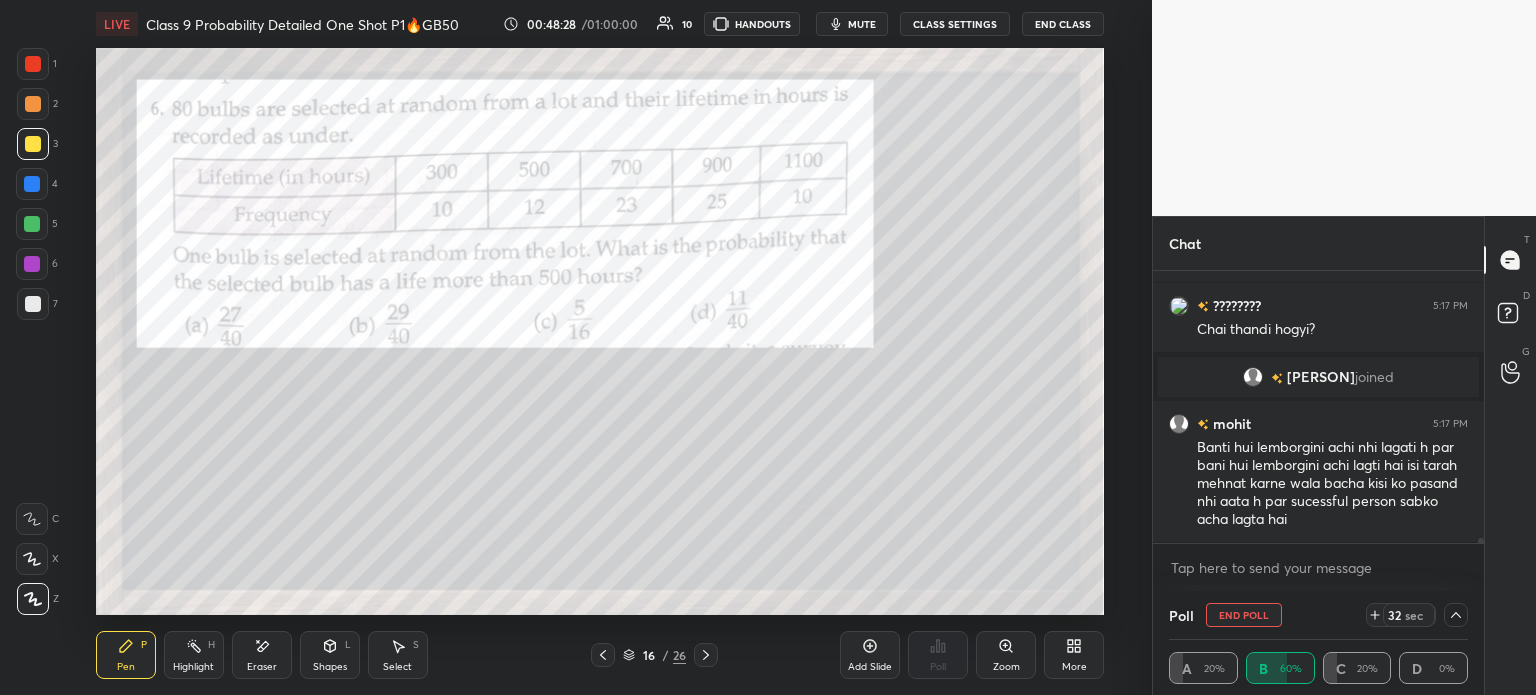 click 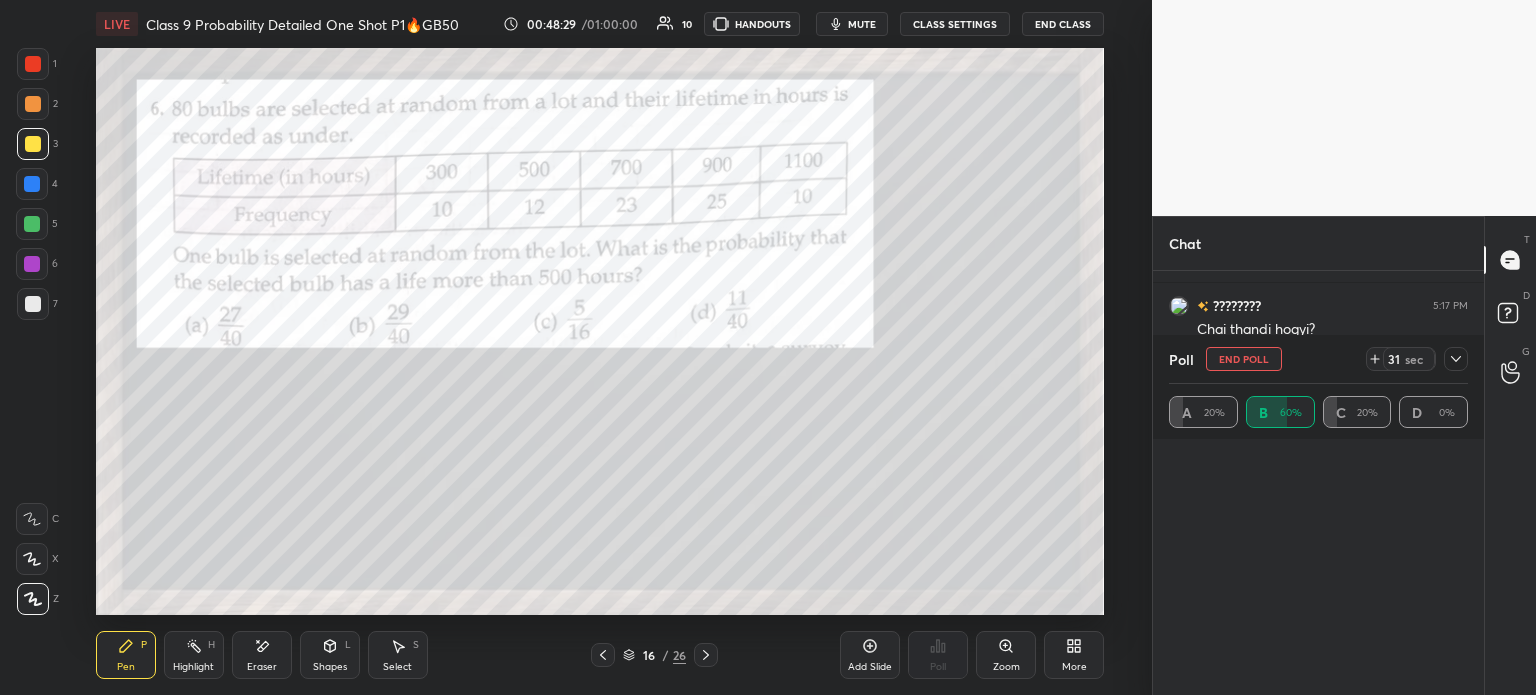 scroll, scrollTop: 6, scrollLeft: 6, axis: both 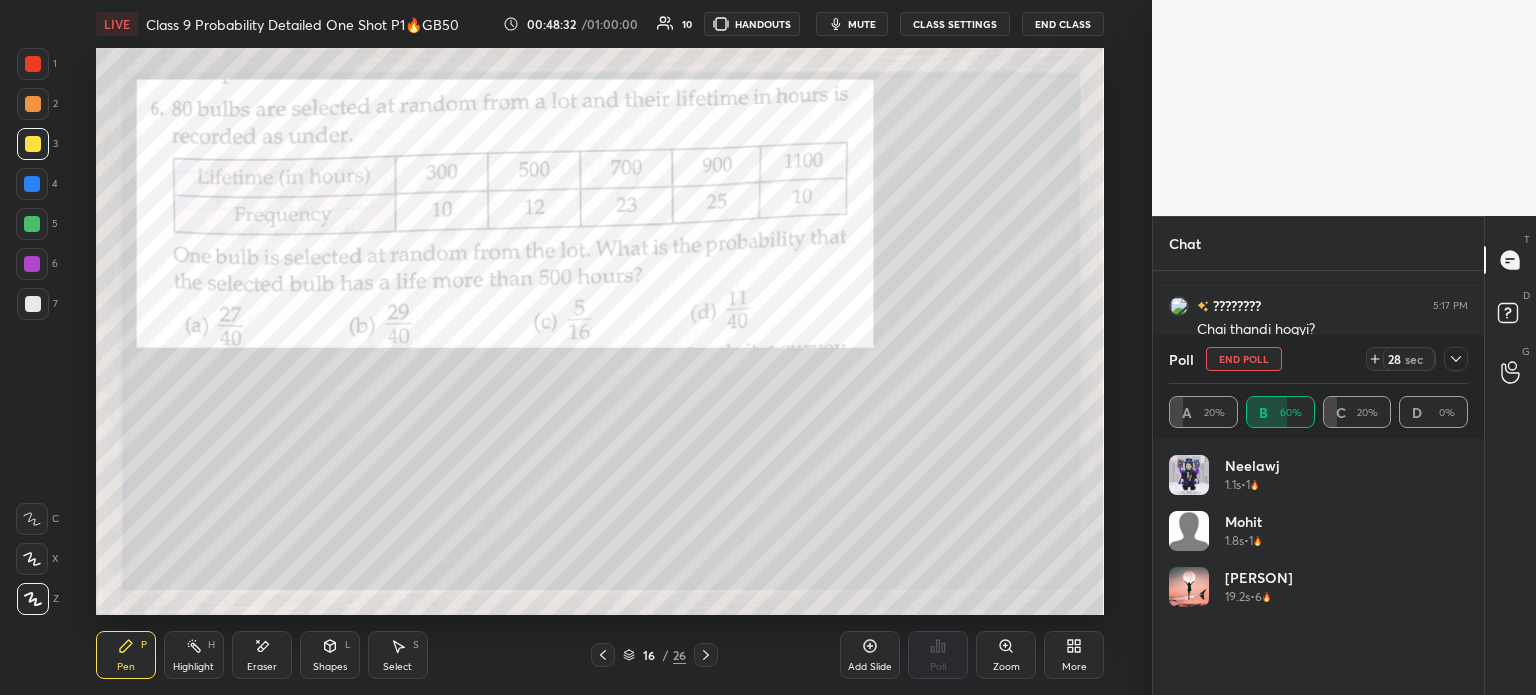 click 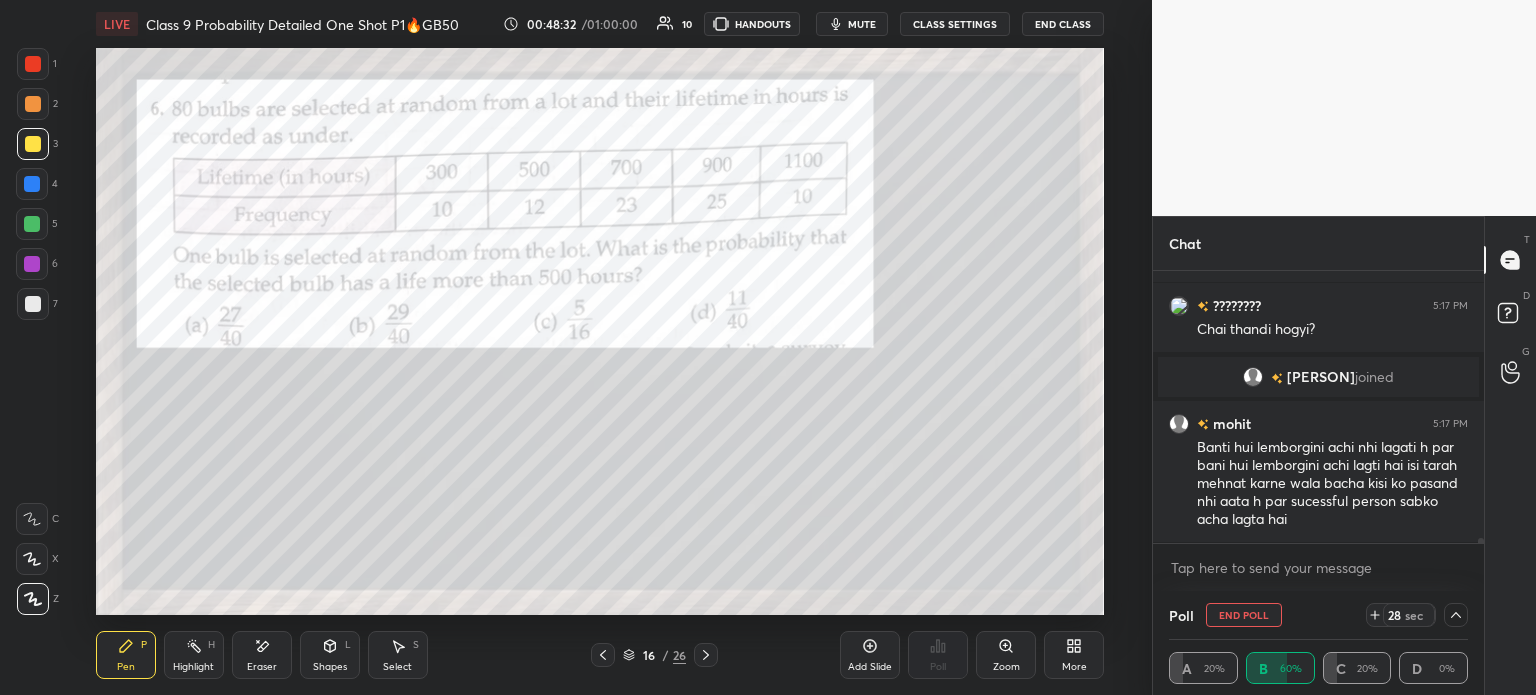 scroll, scrollTop: 0, scrollLeft: 6, axis: horizontal 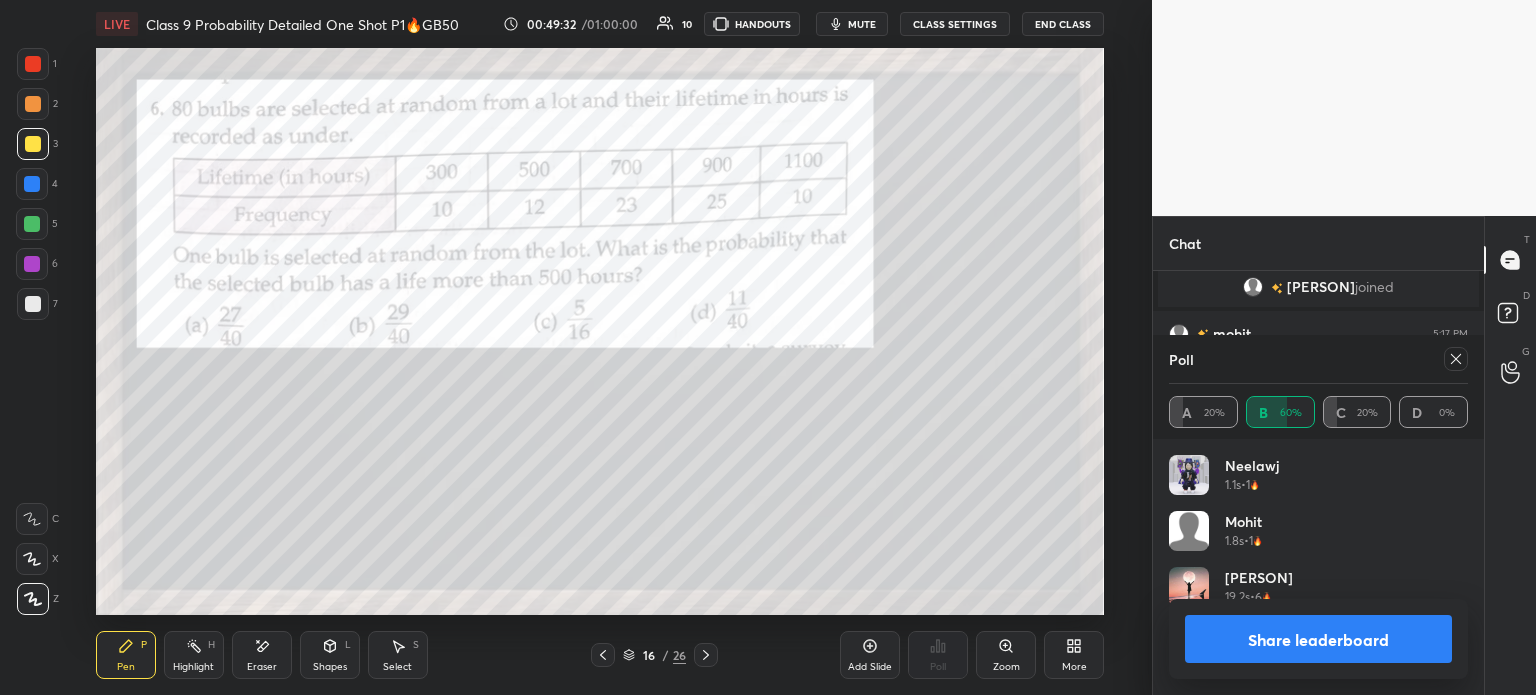 click on "Share leaderboard" at bounding box center [1318, 639] 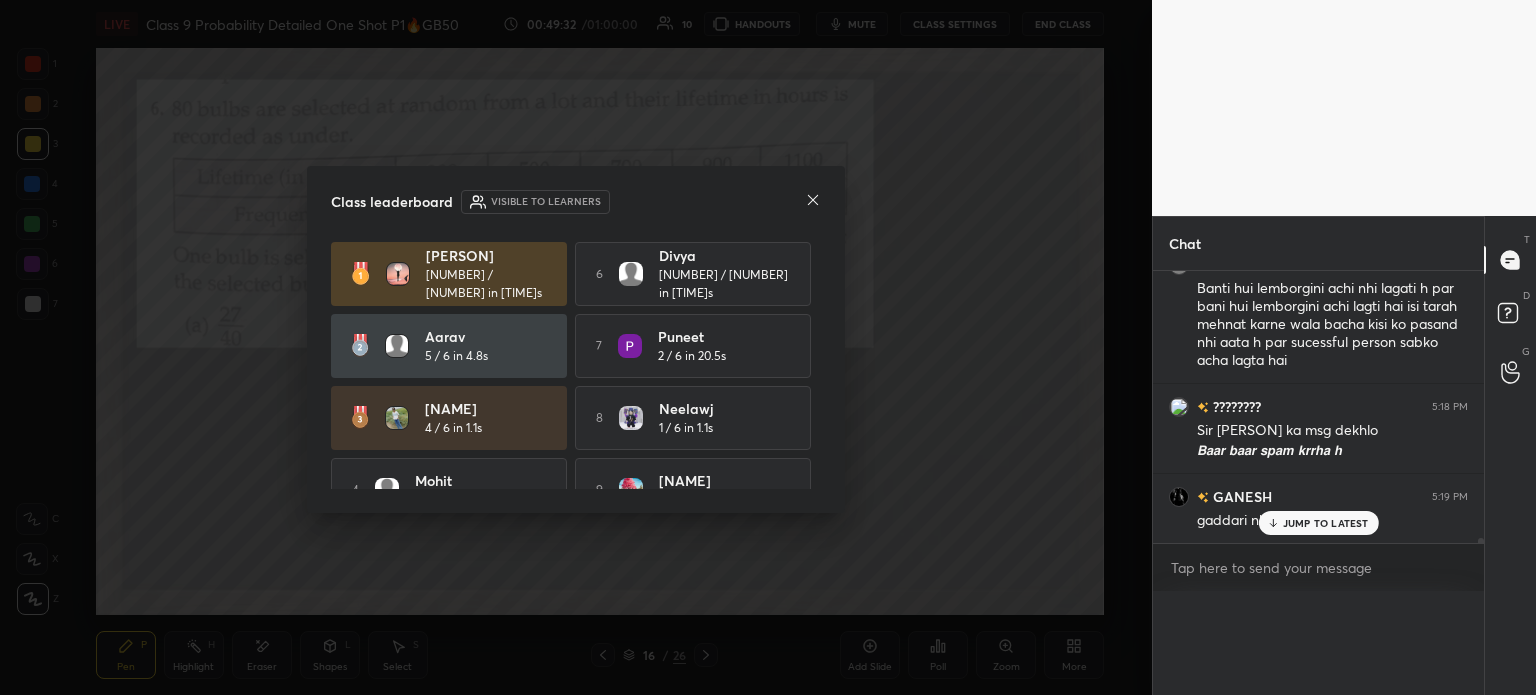 scroll, scrollTop: 88, scrollLeft: 293, axis: both 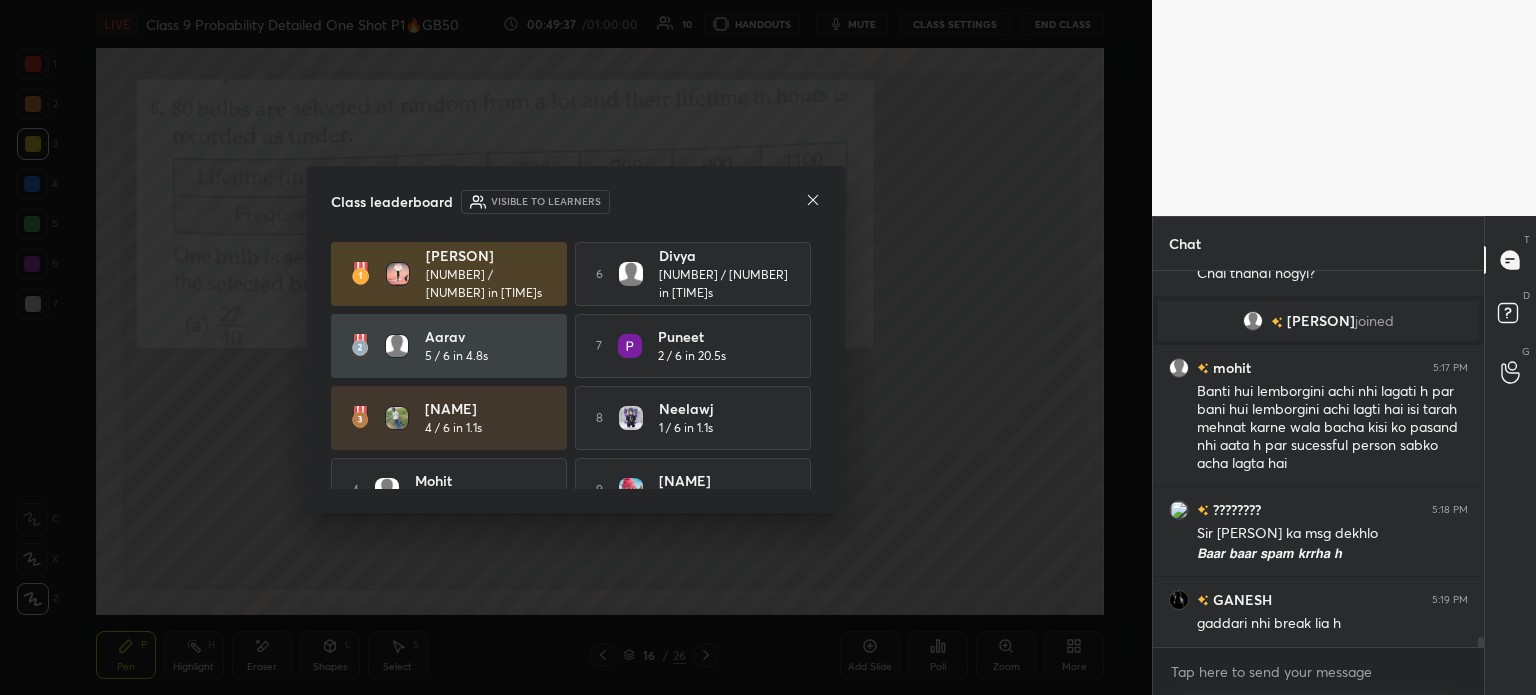click 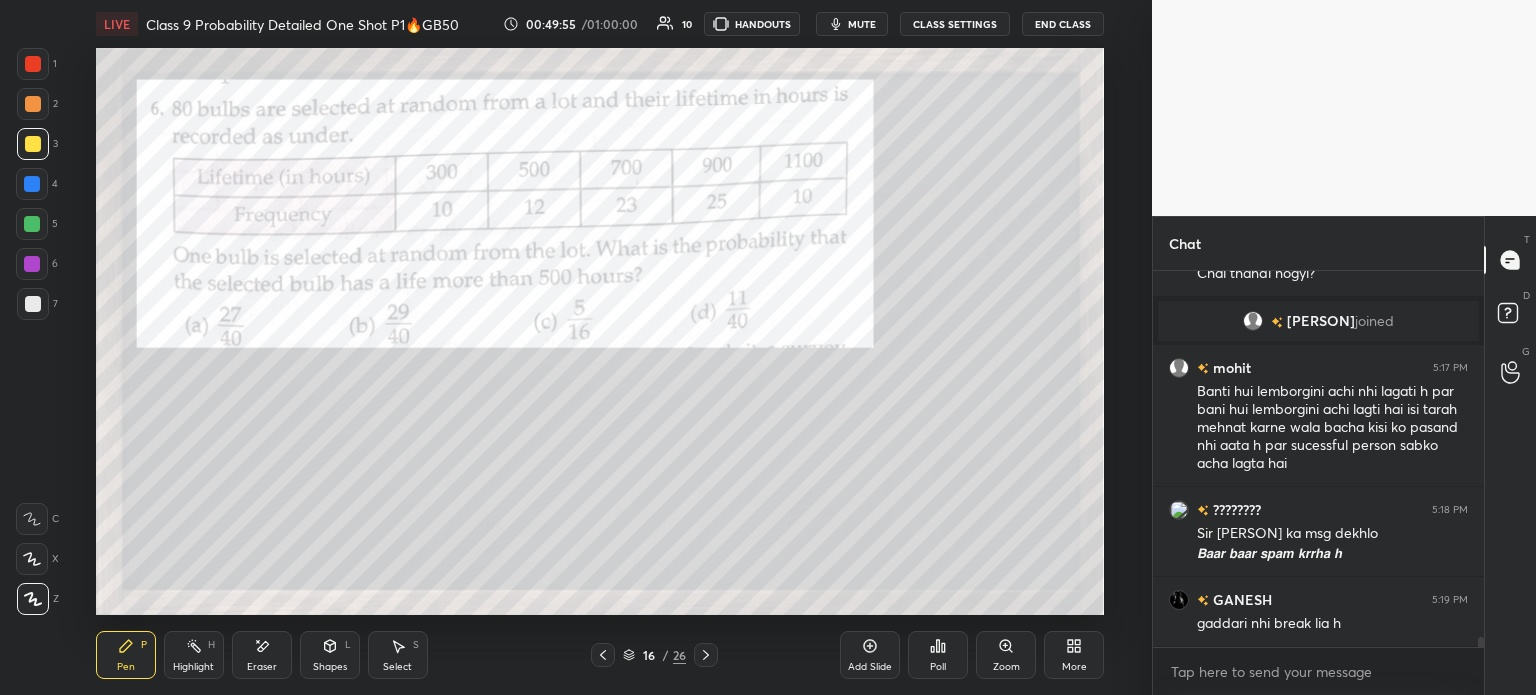 click on "1" at bounding box center (37, 64) 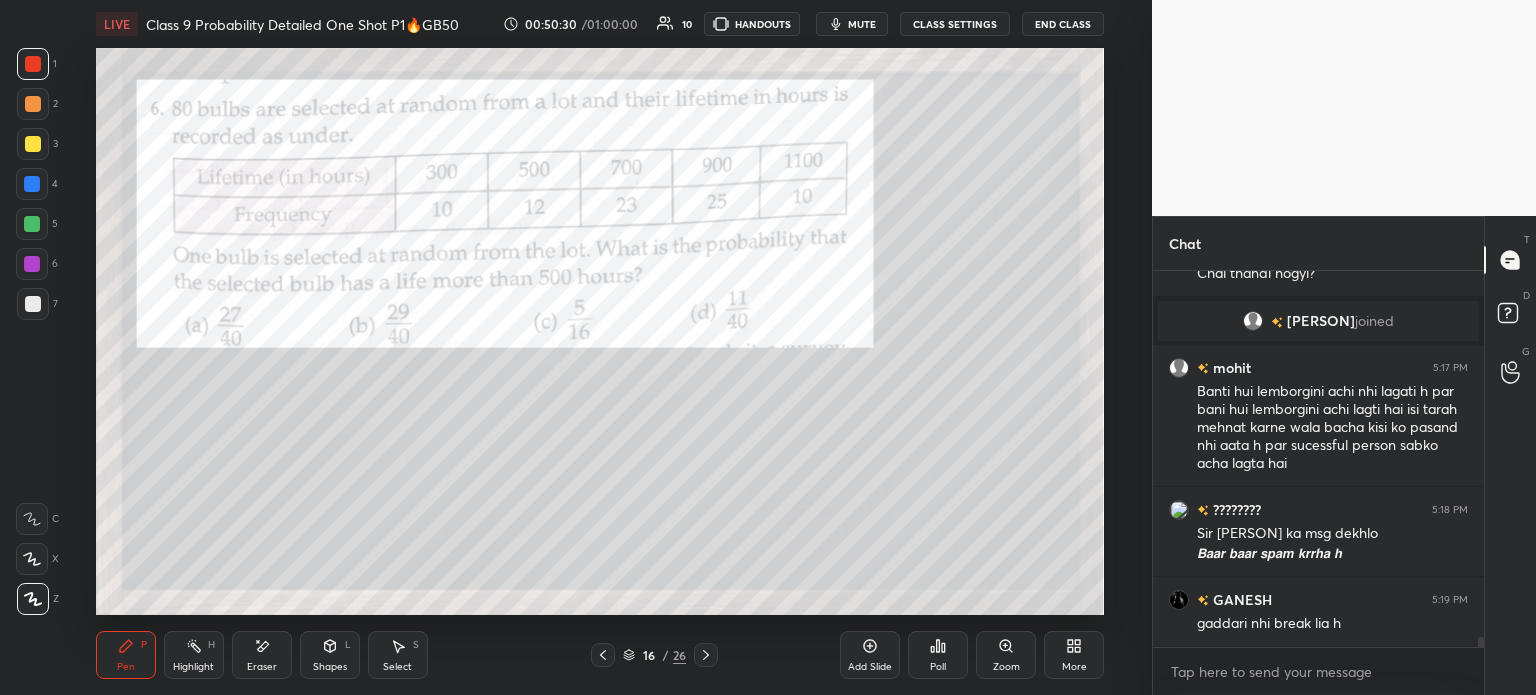 click at bounding box center [33, 304] 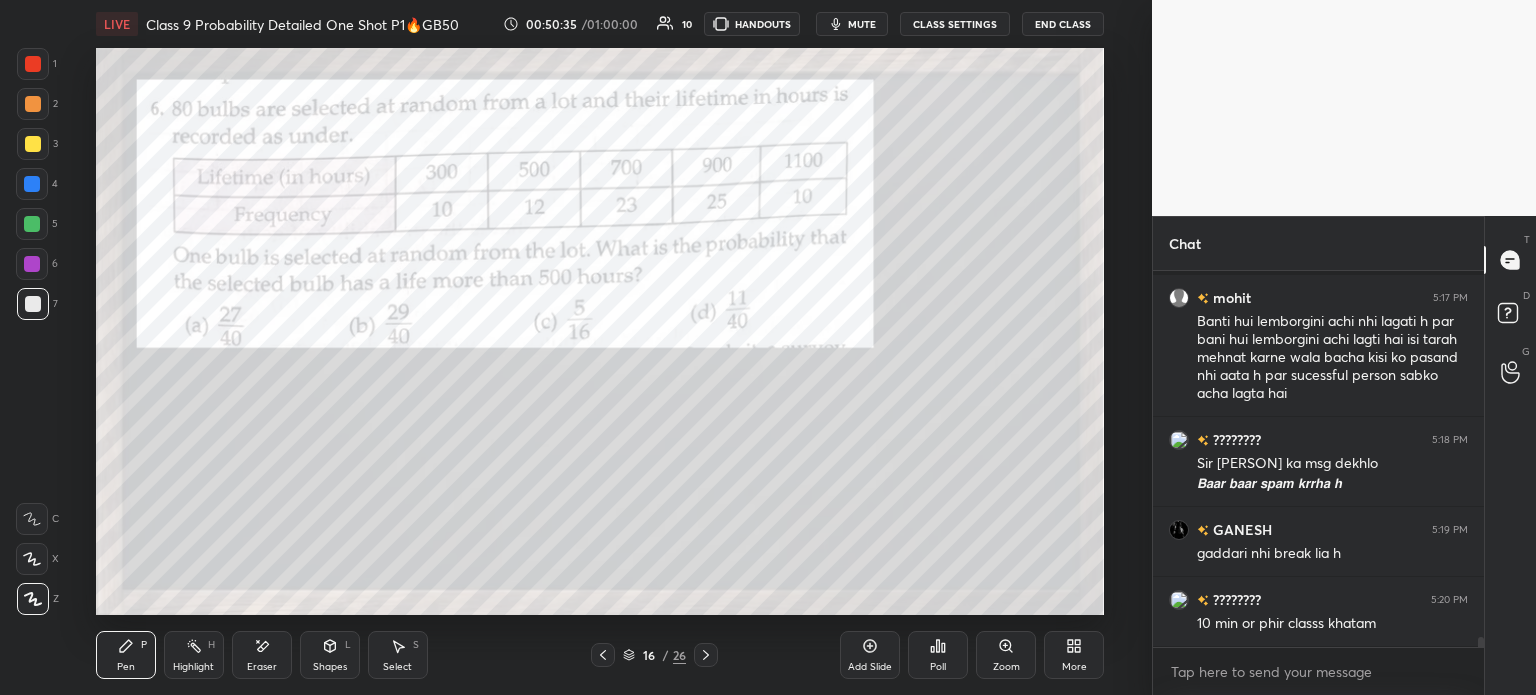 scroll, scrollTop: 13461, scrollLeft: 0, axis: vertical 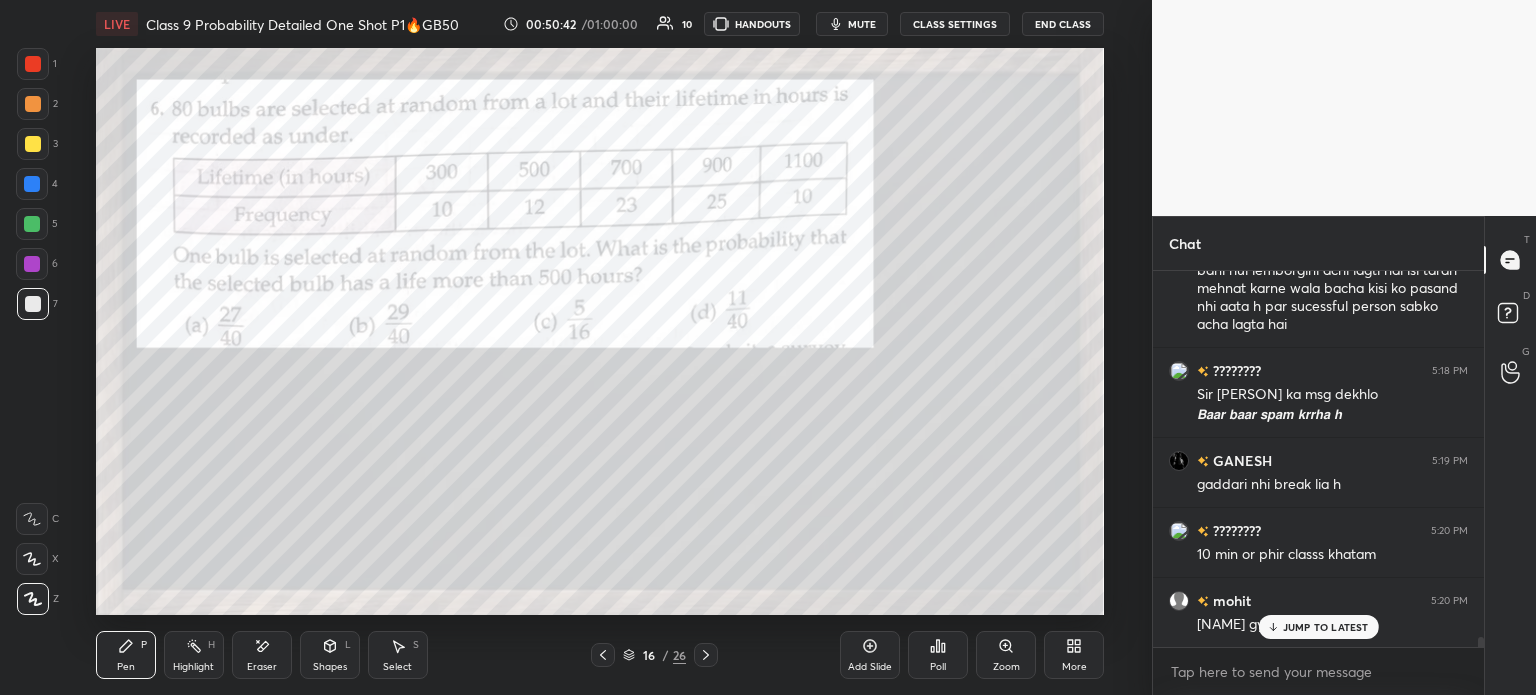 click at bounding box center [33, 64] 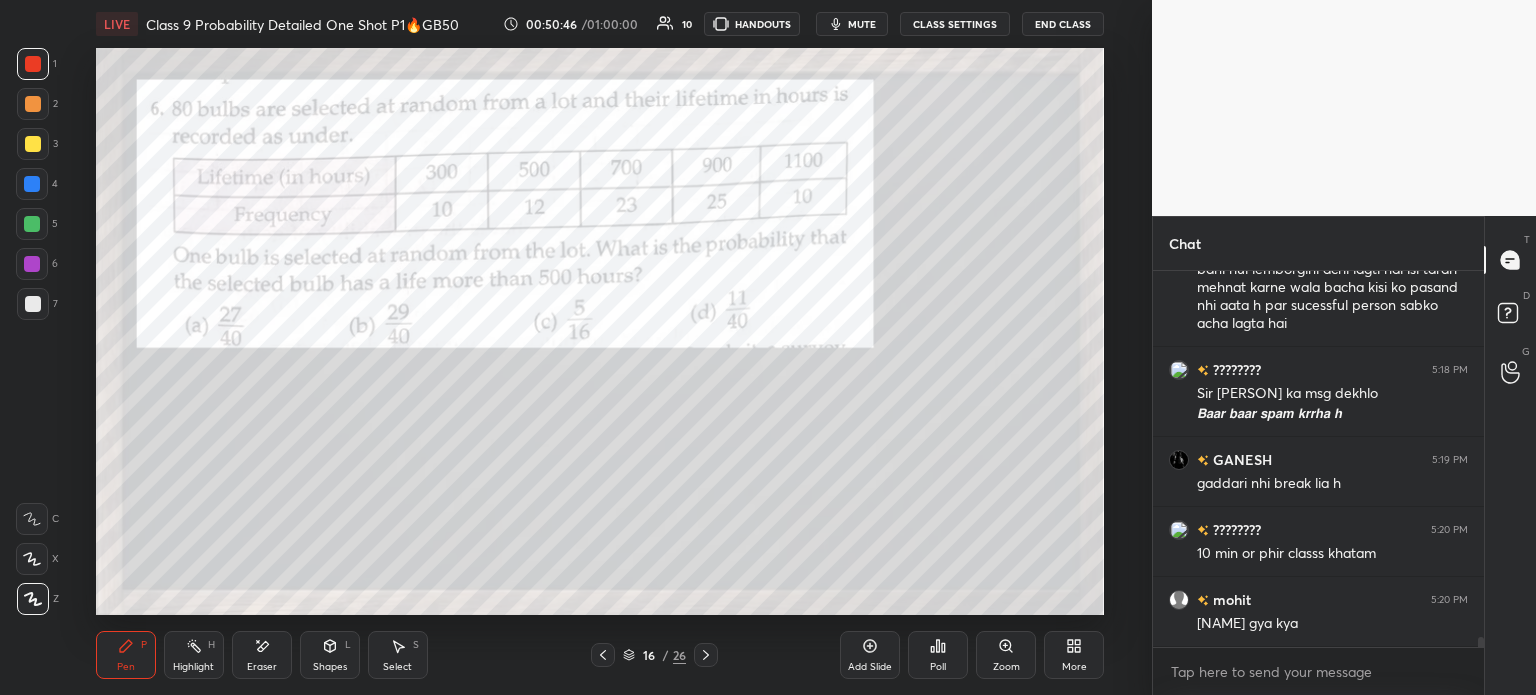 scroll, scrollTop: 13532, scrollLeft: 0, axis: vertical 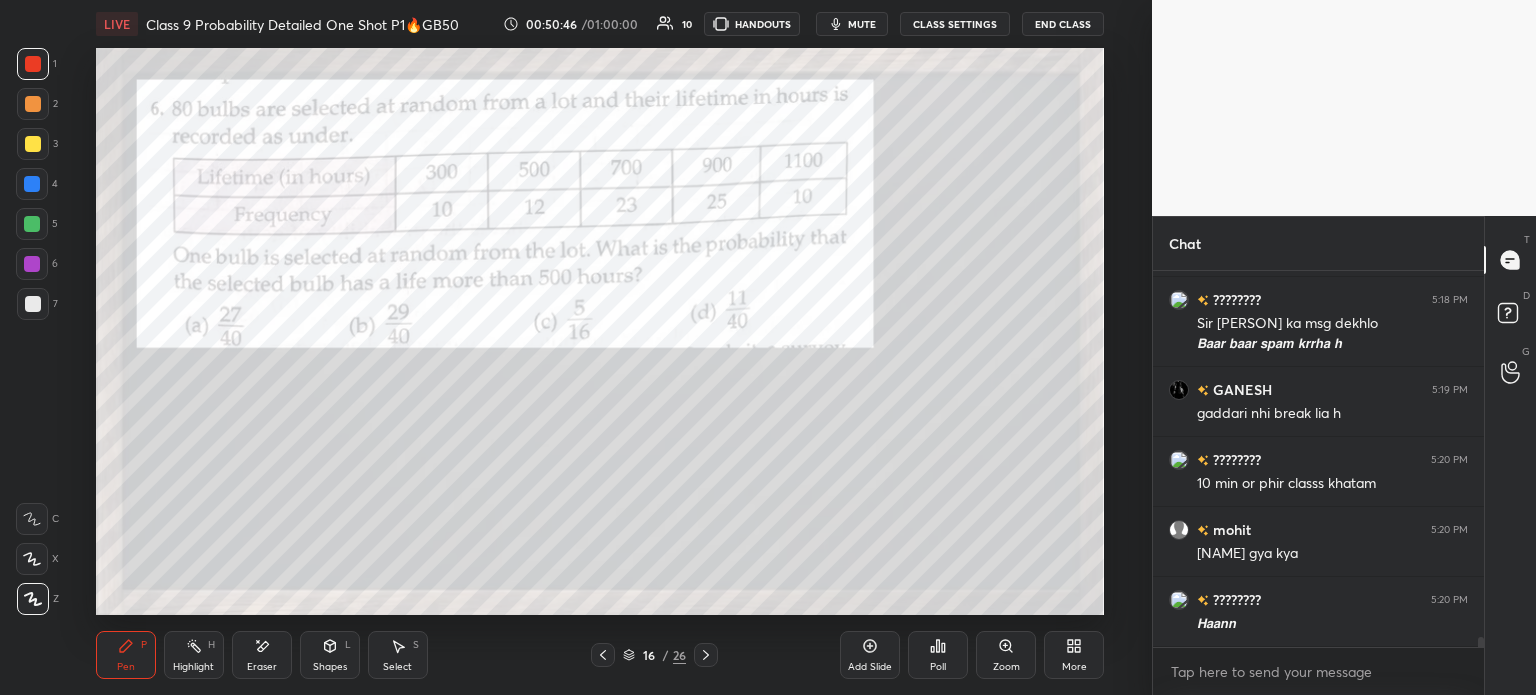 click on "Pen P Highlight H Eraser Shapes L Select S 16 / 26 Add Slide Poll Zoom More" at bounding box center (600, 655) 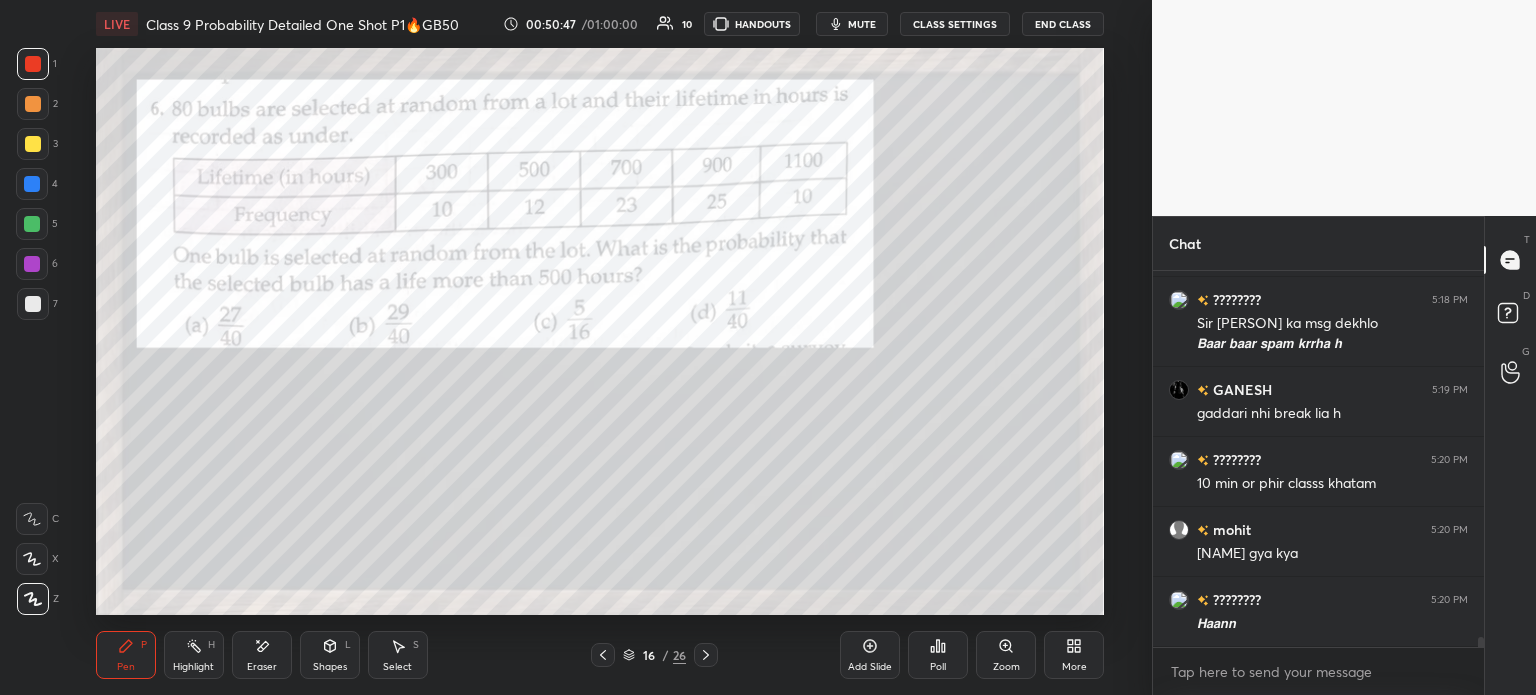 click 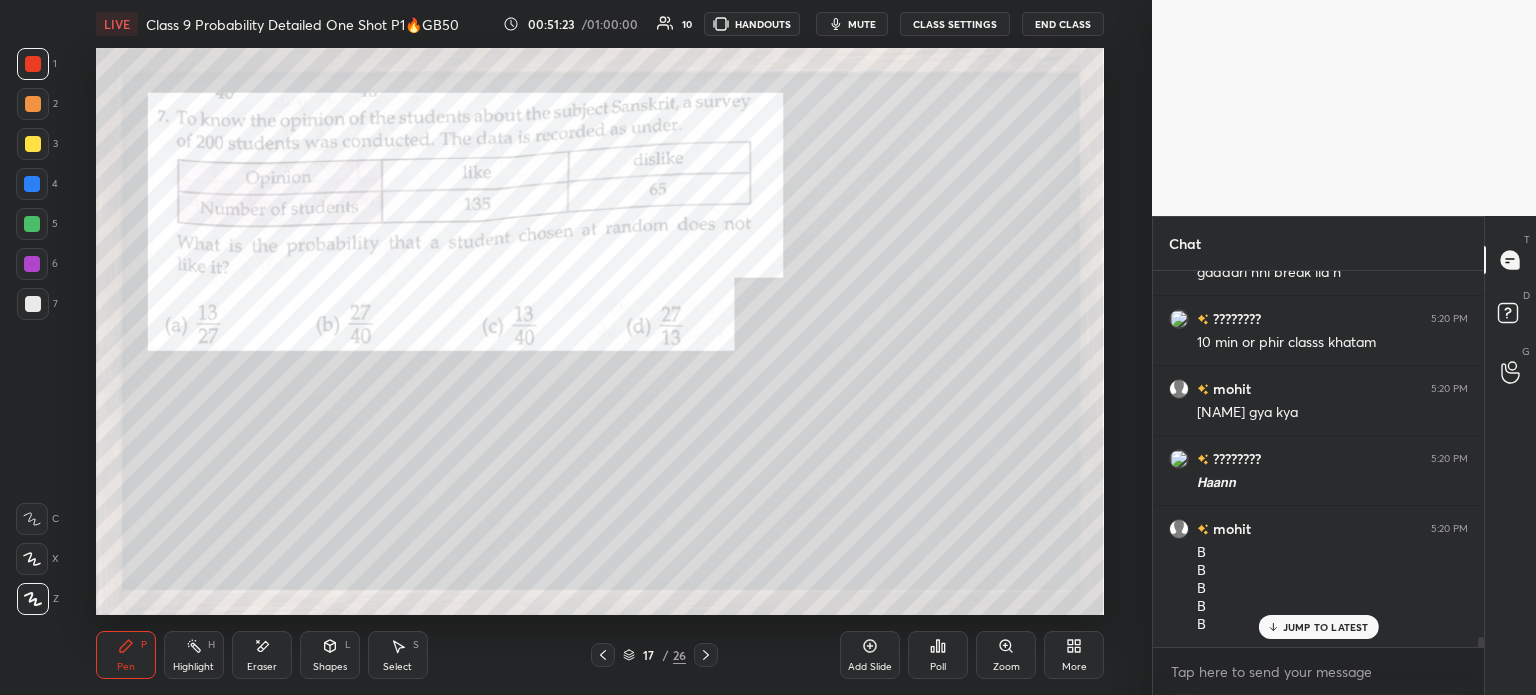 scroll, scrollTop: 13761, scrollLeft: 0, axis: vertical 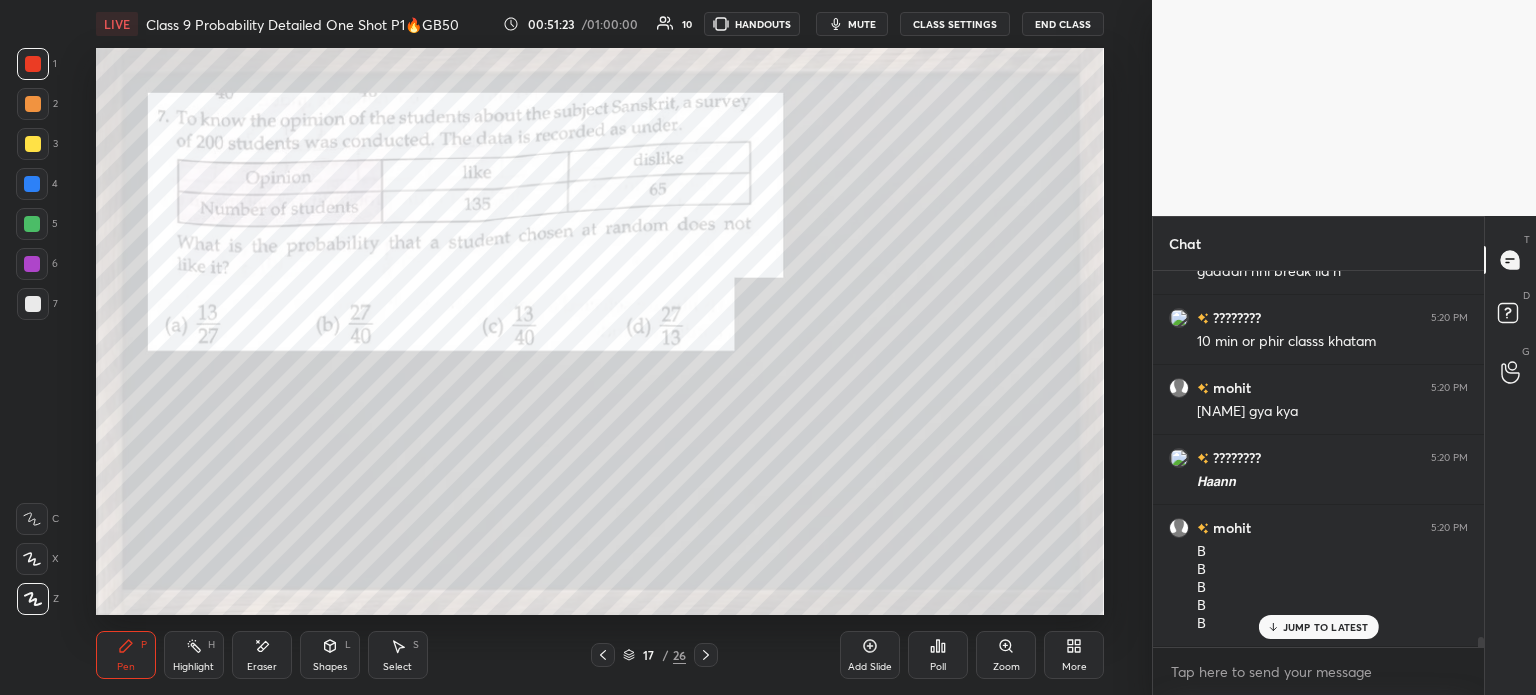 click 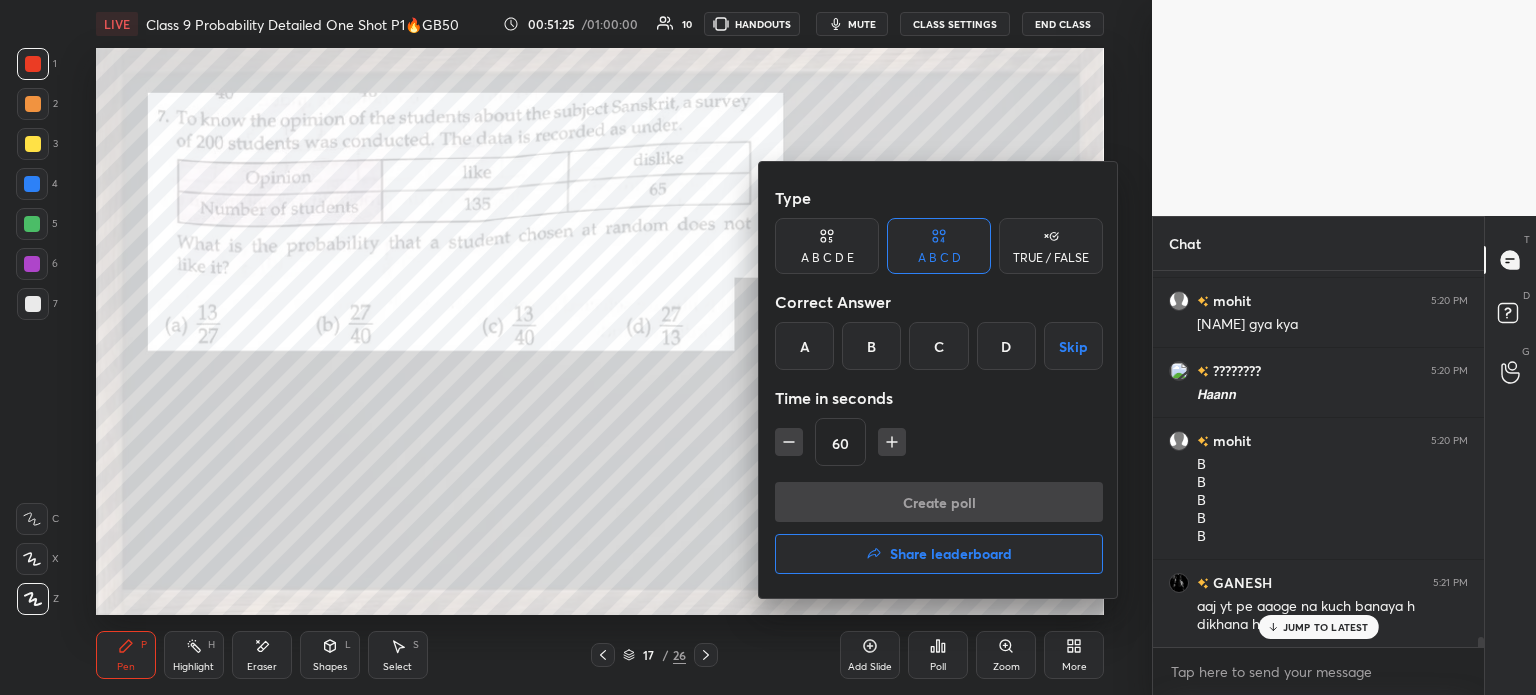 click on "C" at bounding box center [938, 346] 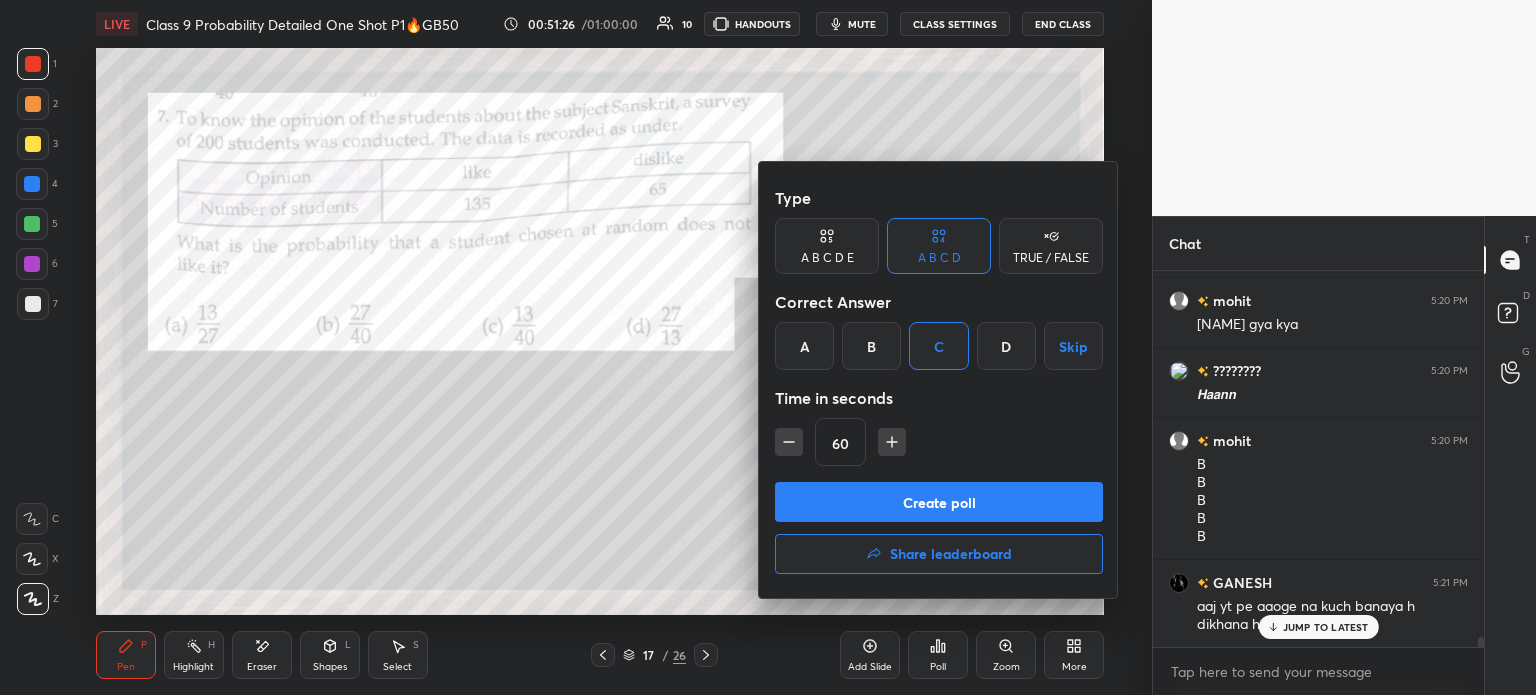 click on "Create poll" at bounding box center (939, 502) 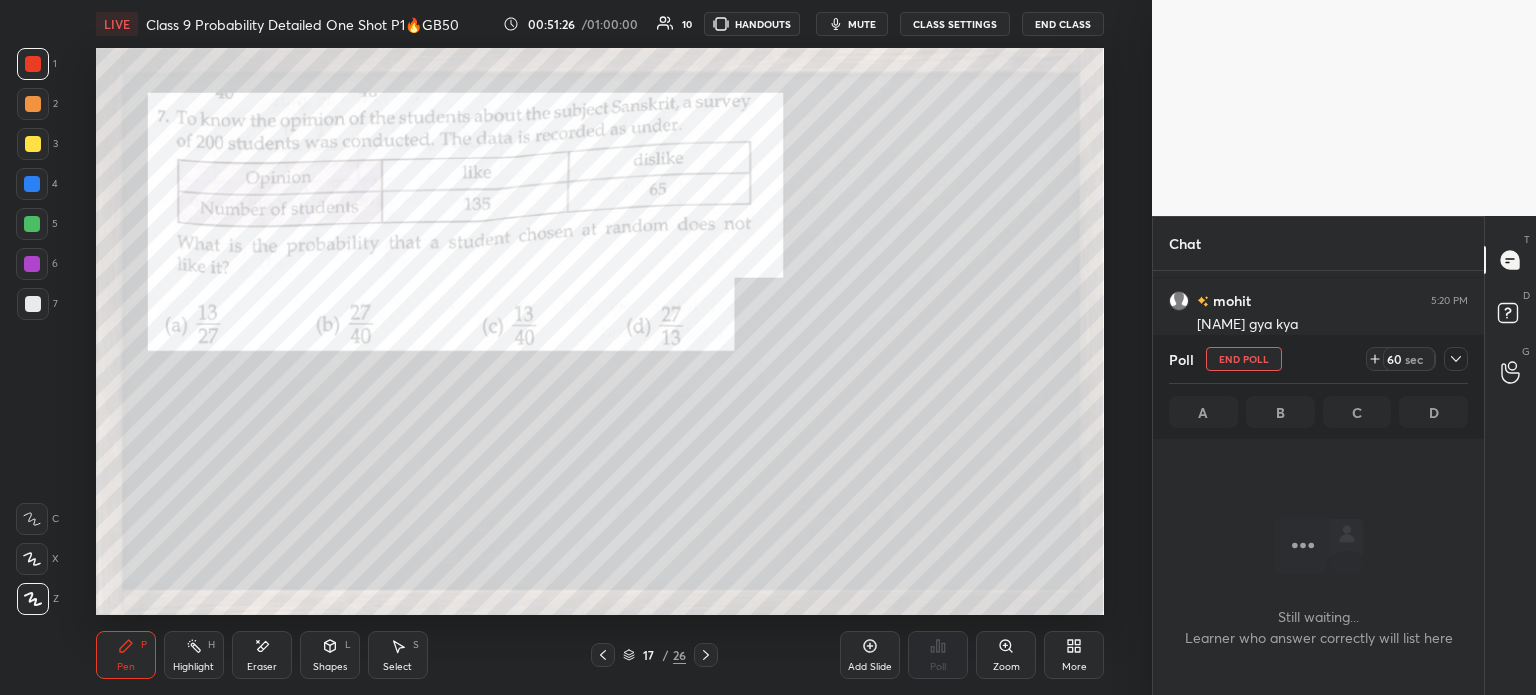 scroll, scrollTop: 353, scrollLeft: 325, axis: both 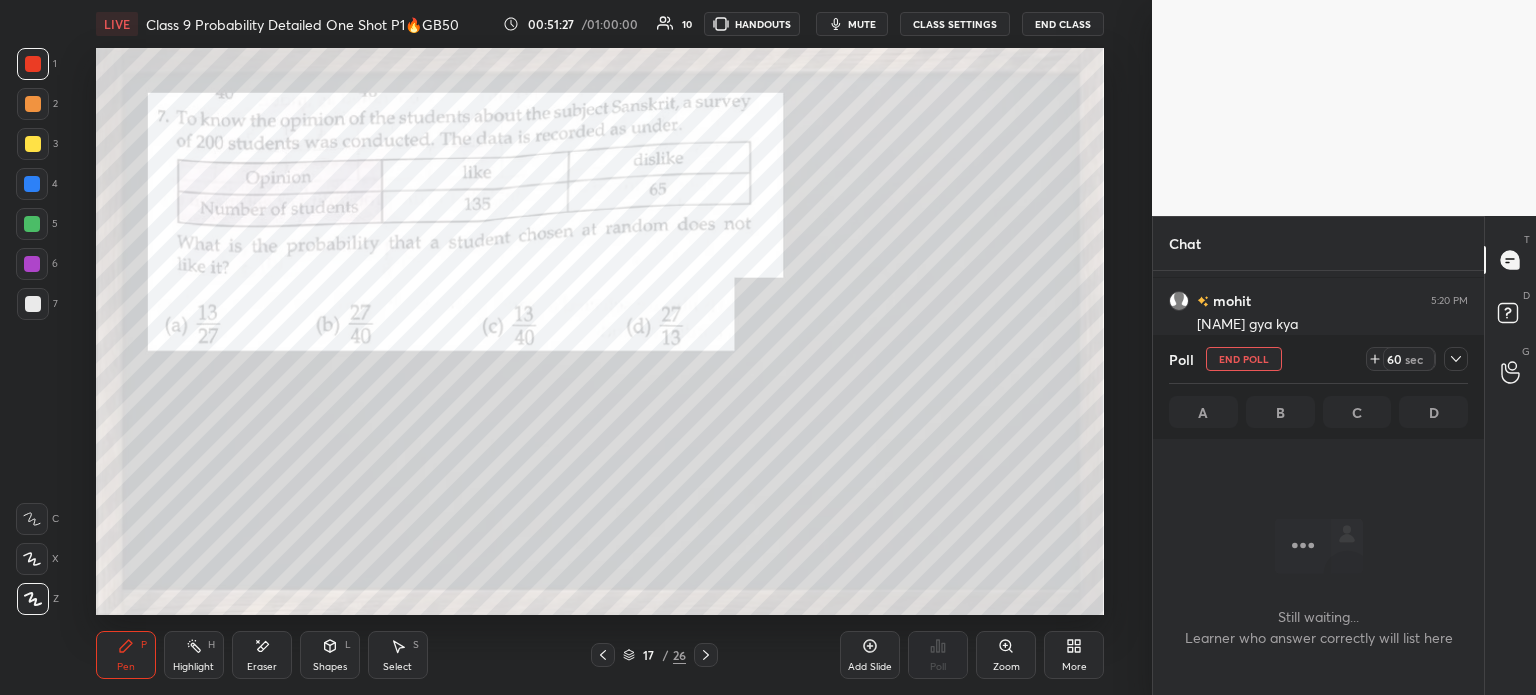 click at bounding box center (1456, 359) 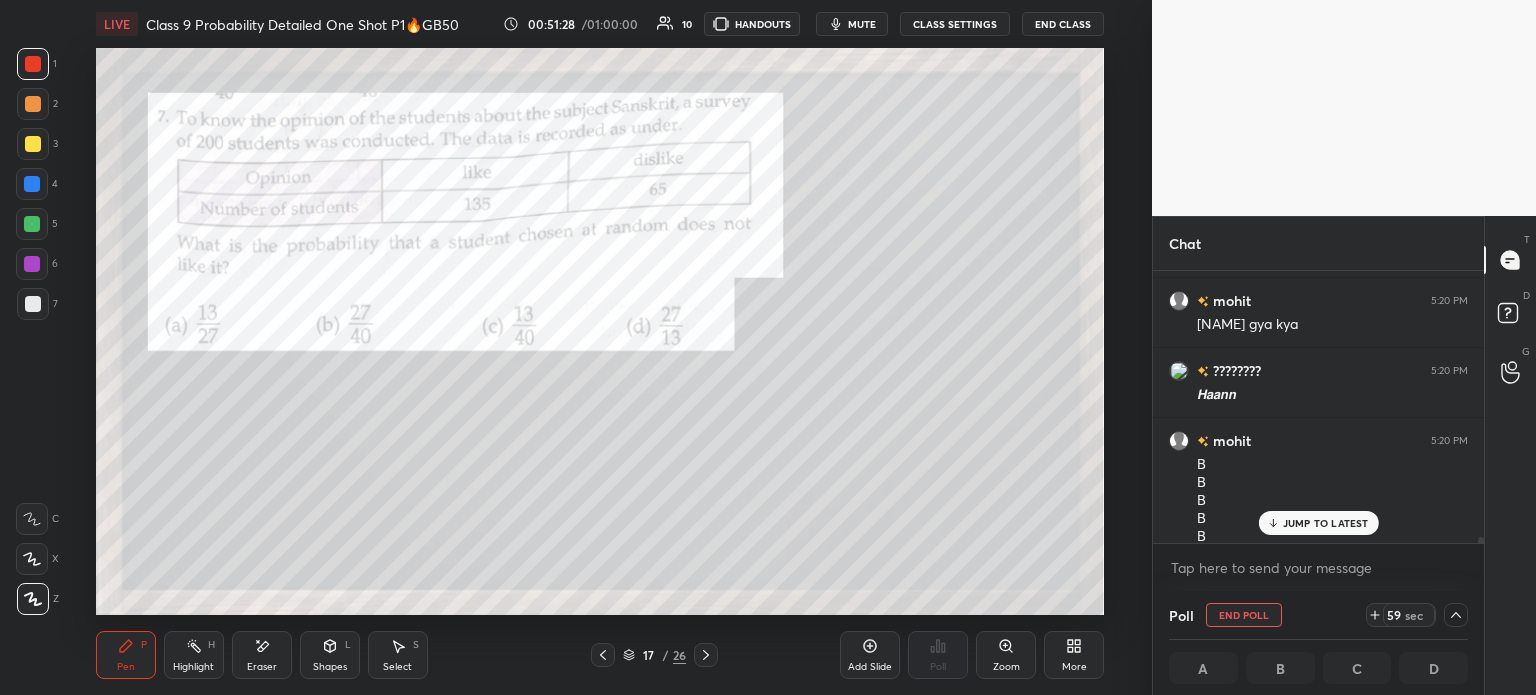 scroll, scrollTop: 13866, scrollLeft: 0, axis: vertical 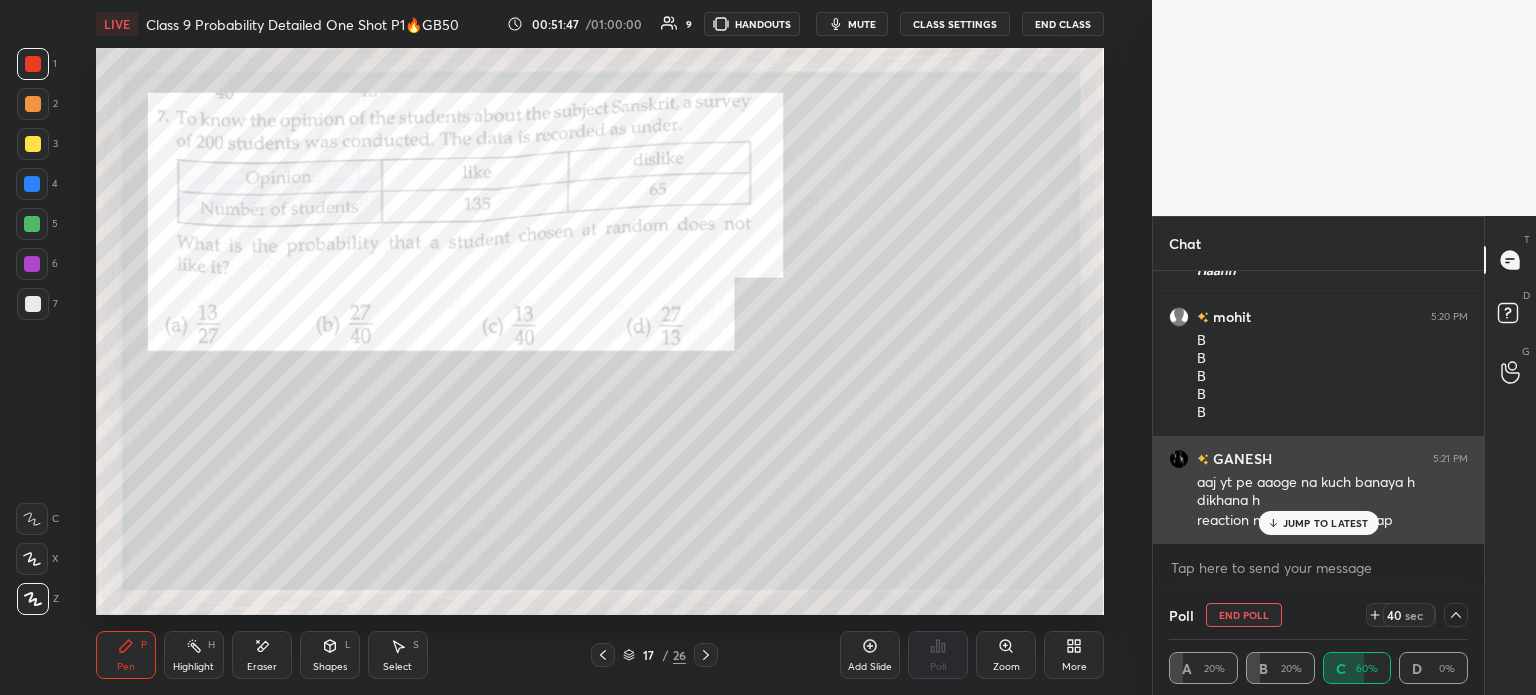 click on "JUMP TO LATEST" at bounding box center [1326, 523] 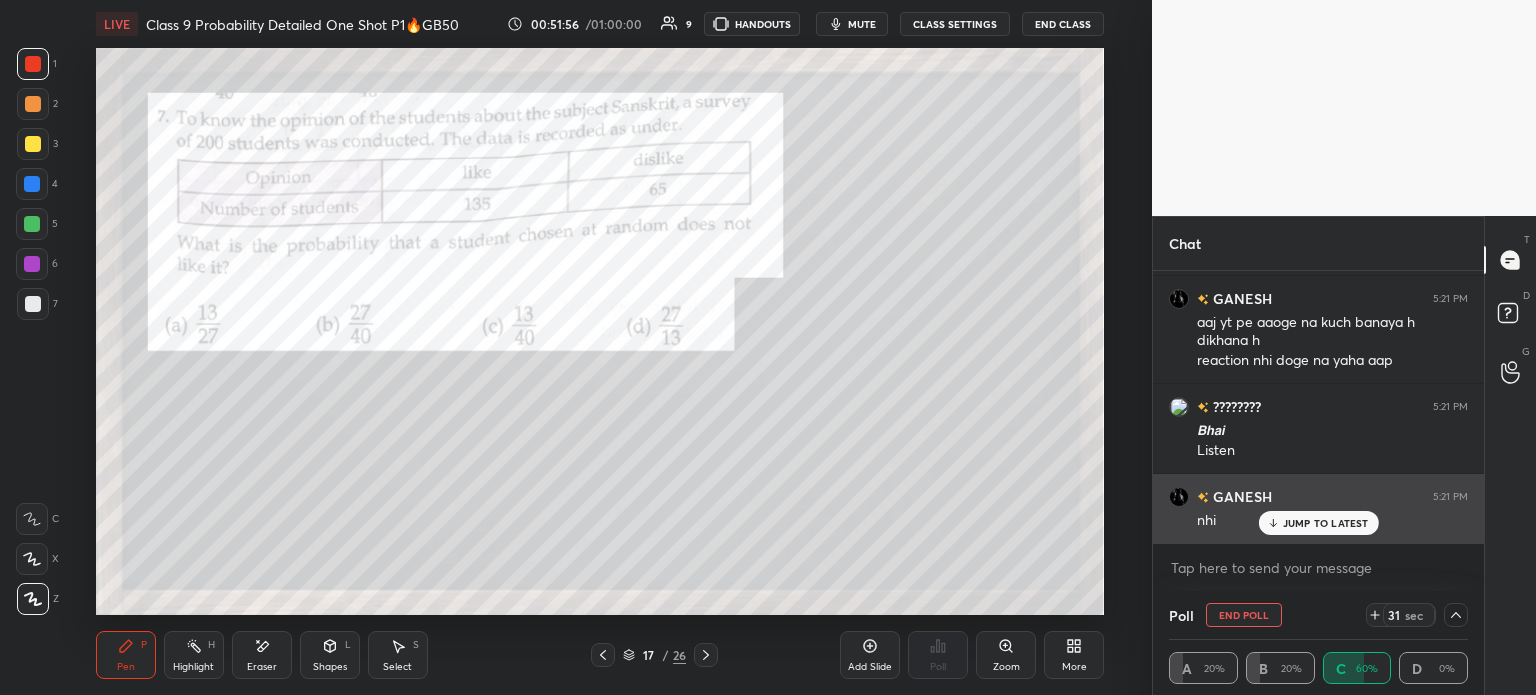 scroll, scrollTop: 14046, scrollLeft: 0, axis: vertical 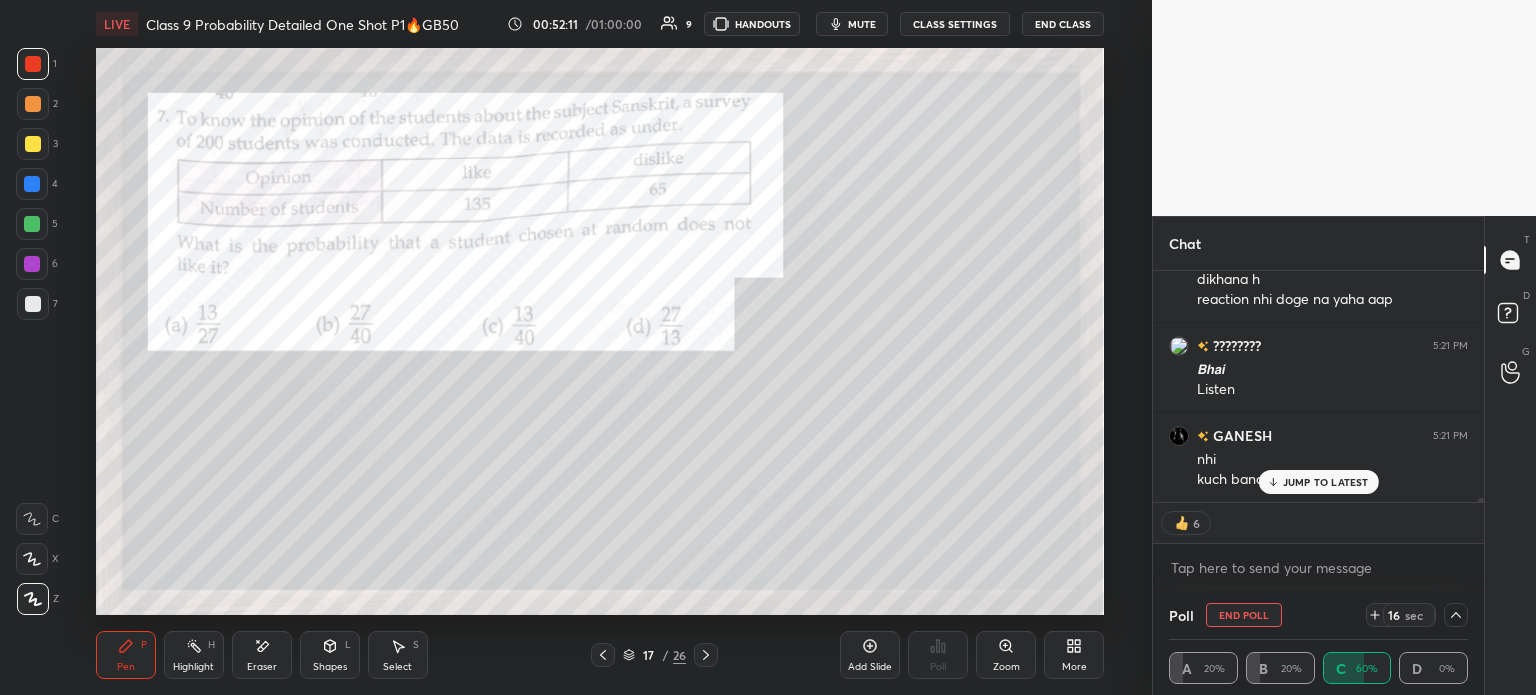 click on "JUMP TO LATEST" at bounding box center [1326, 482] 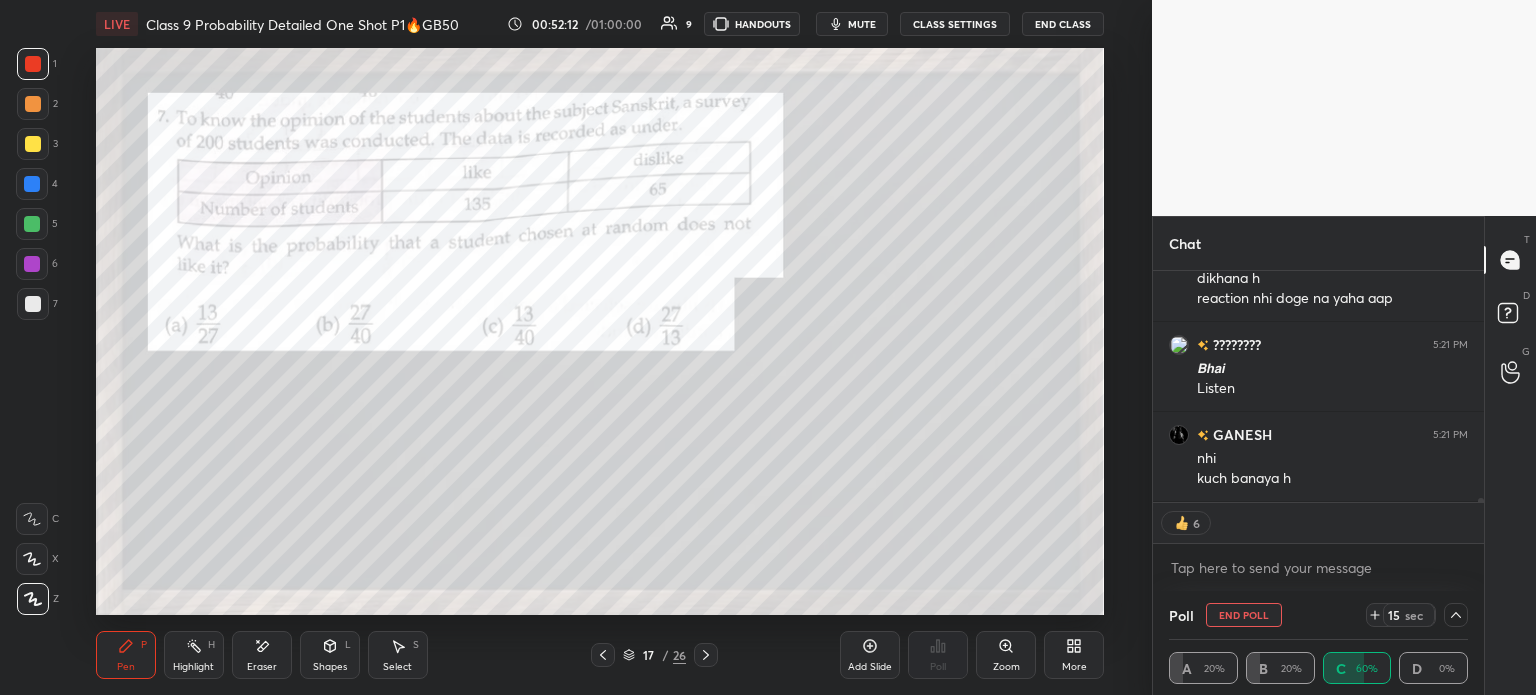 scroll, scrollTop: 14176, scrollLeft: 0, axis: vertical 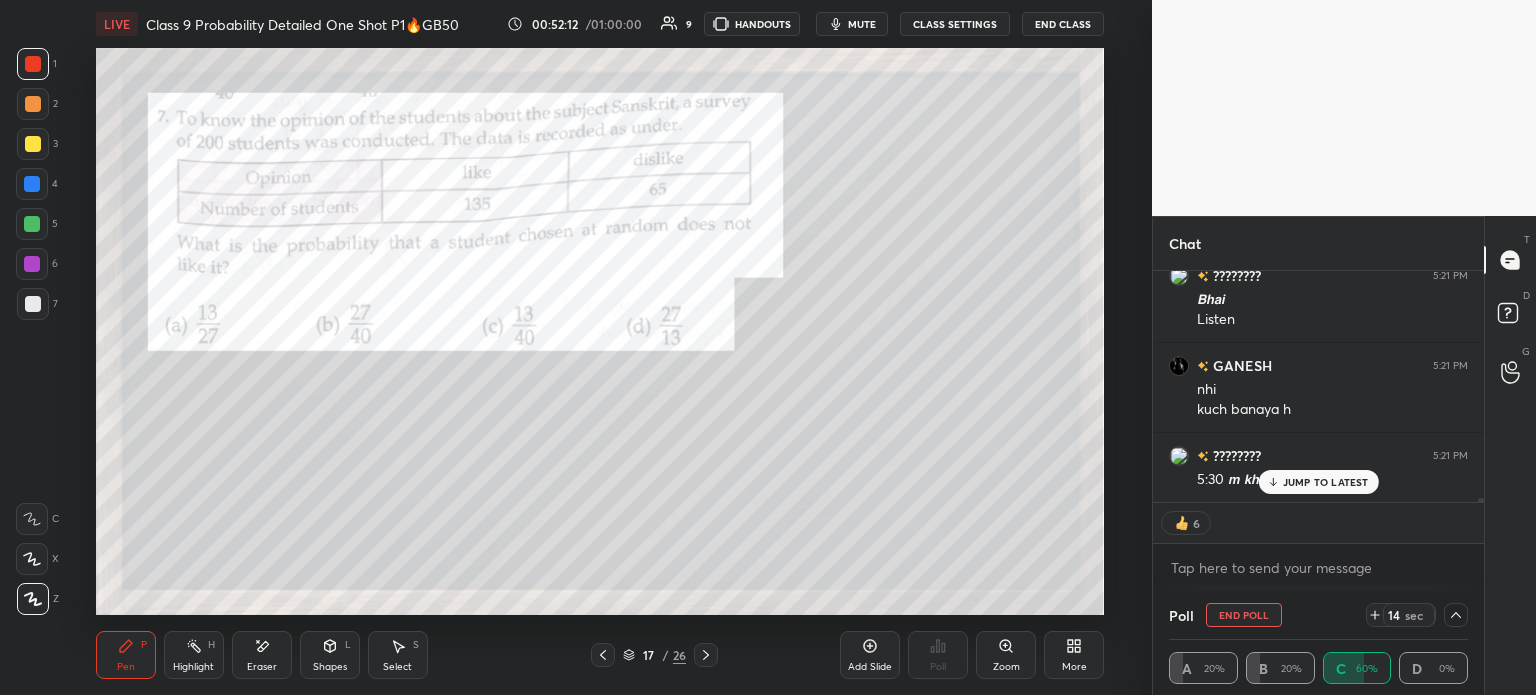 click on "JUMP TO LATEST" at bounding box center (1326, 482) 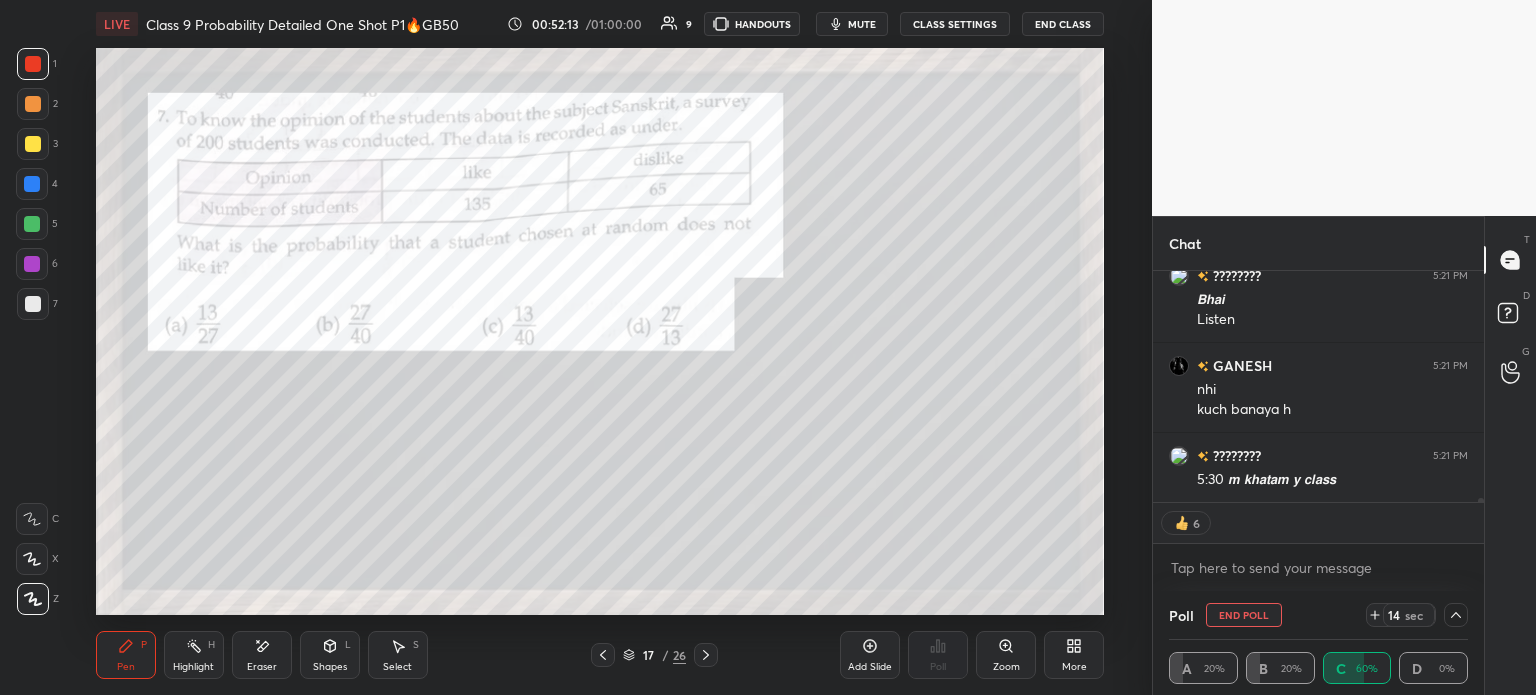 scroll, scrollTop: 6, scrollLeft: 6, axis: both 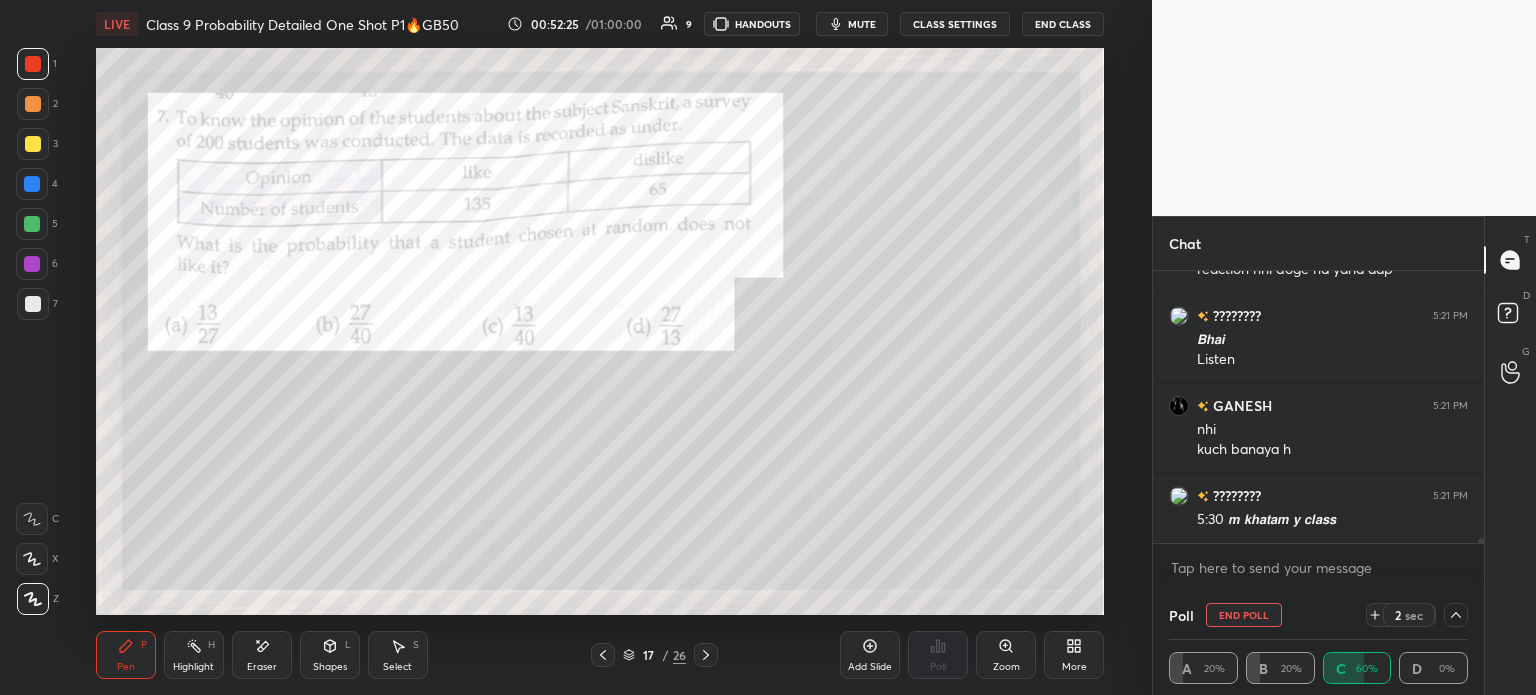 click at bounding box center [1456, 615] 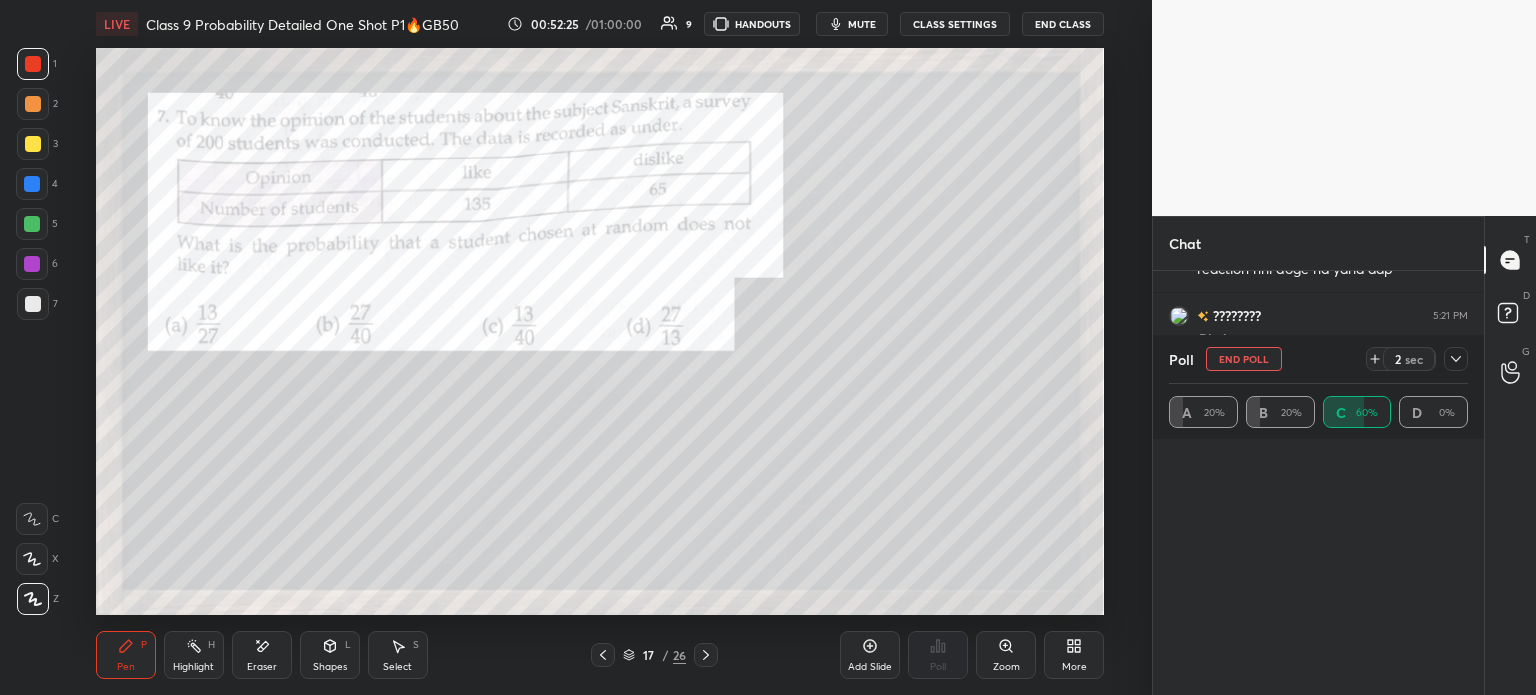 scroll, scrollTop: 6, scrollLeft: 6, axis: both 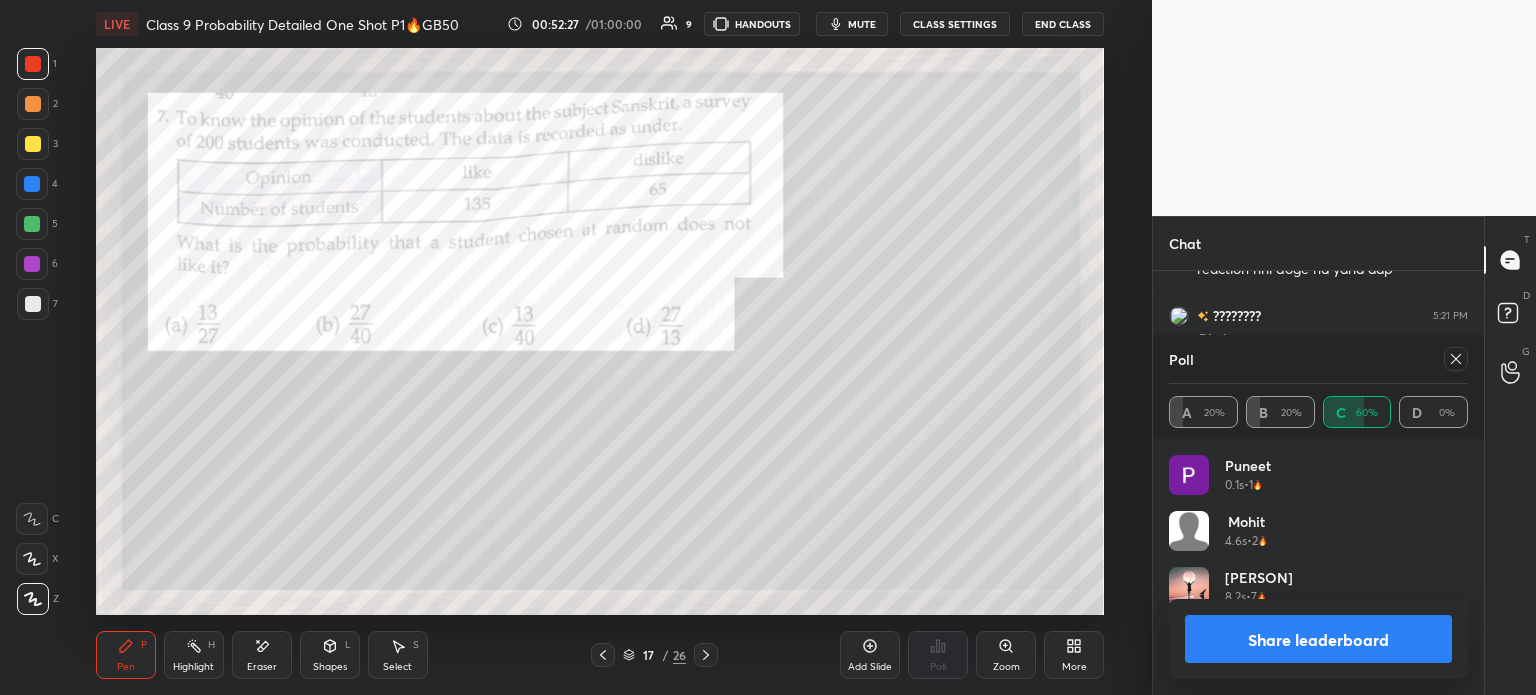 click on "Share leaderboard" at bounding box center [1318, 639] 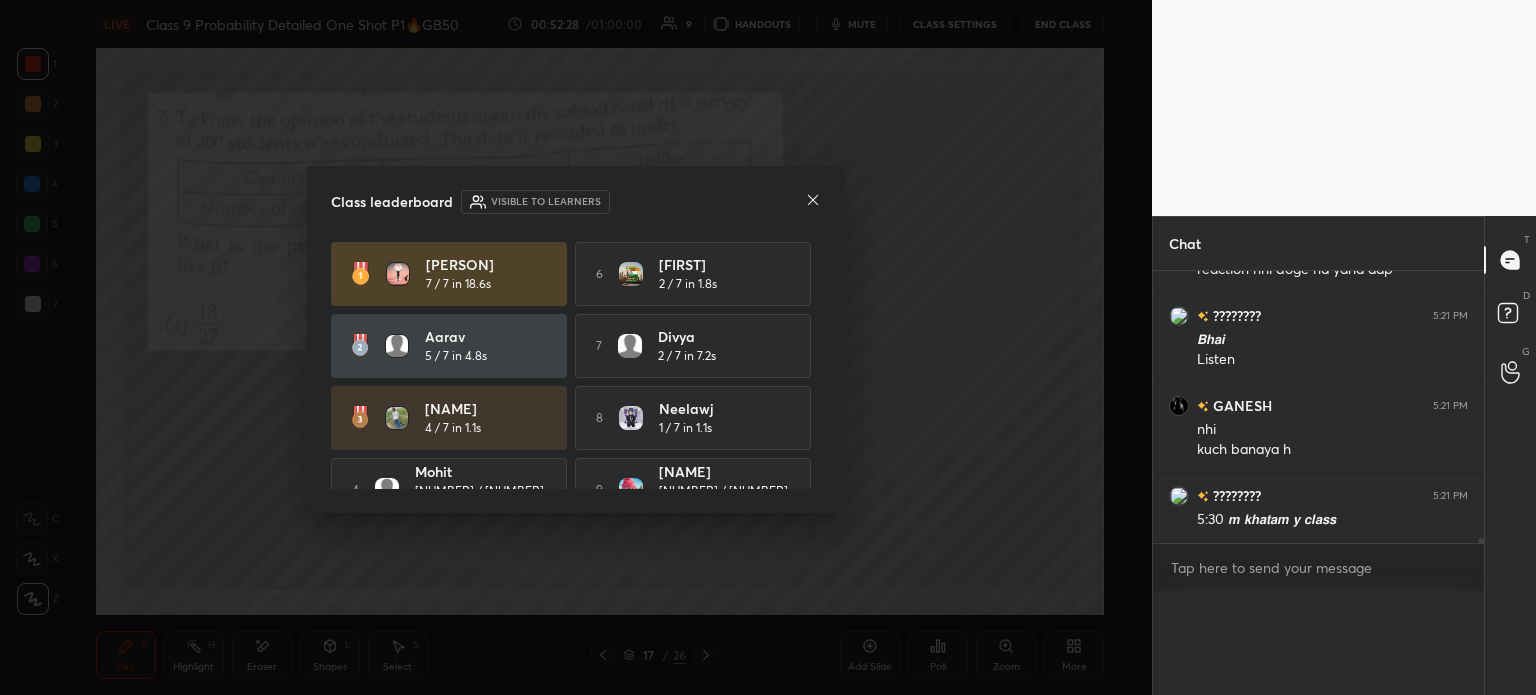 scroll, scrollTop: 0, scrollLeft: 0, axis: both 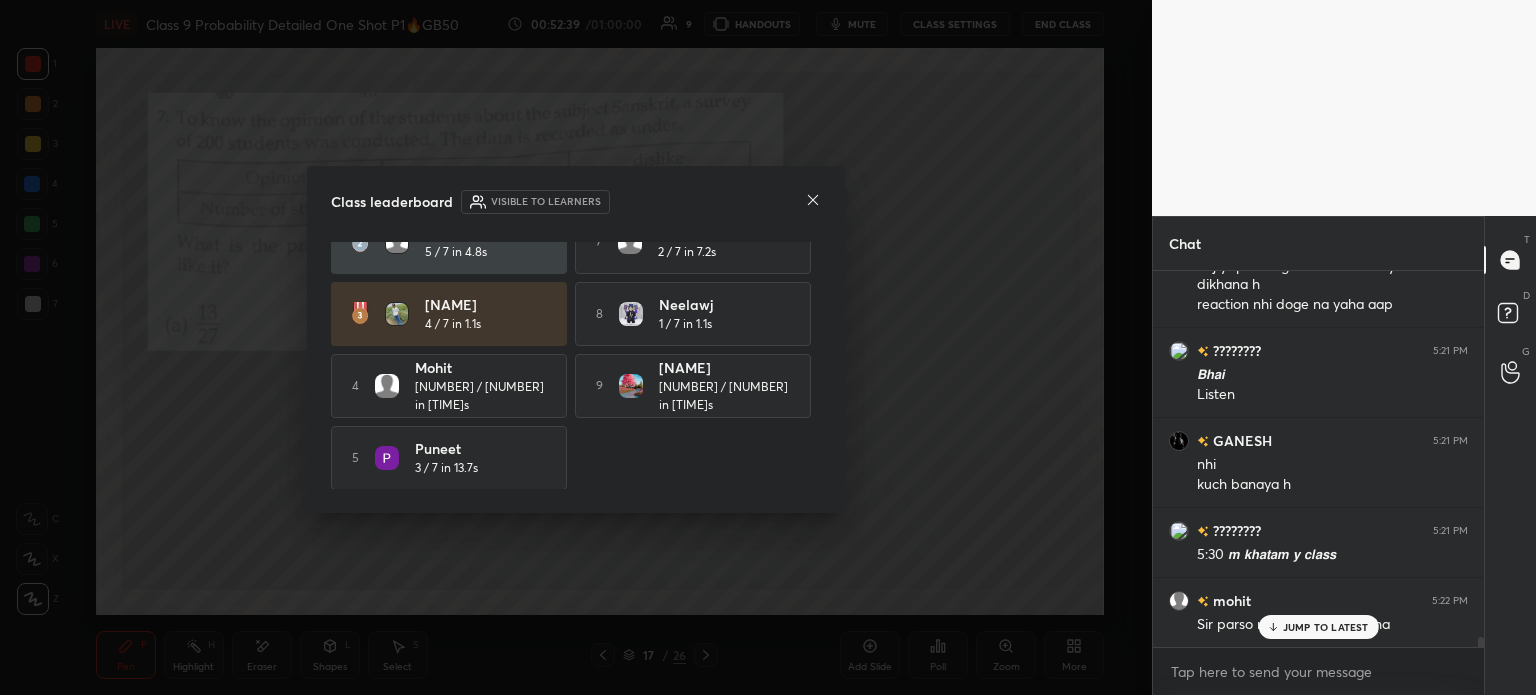 click 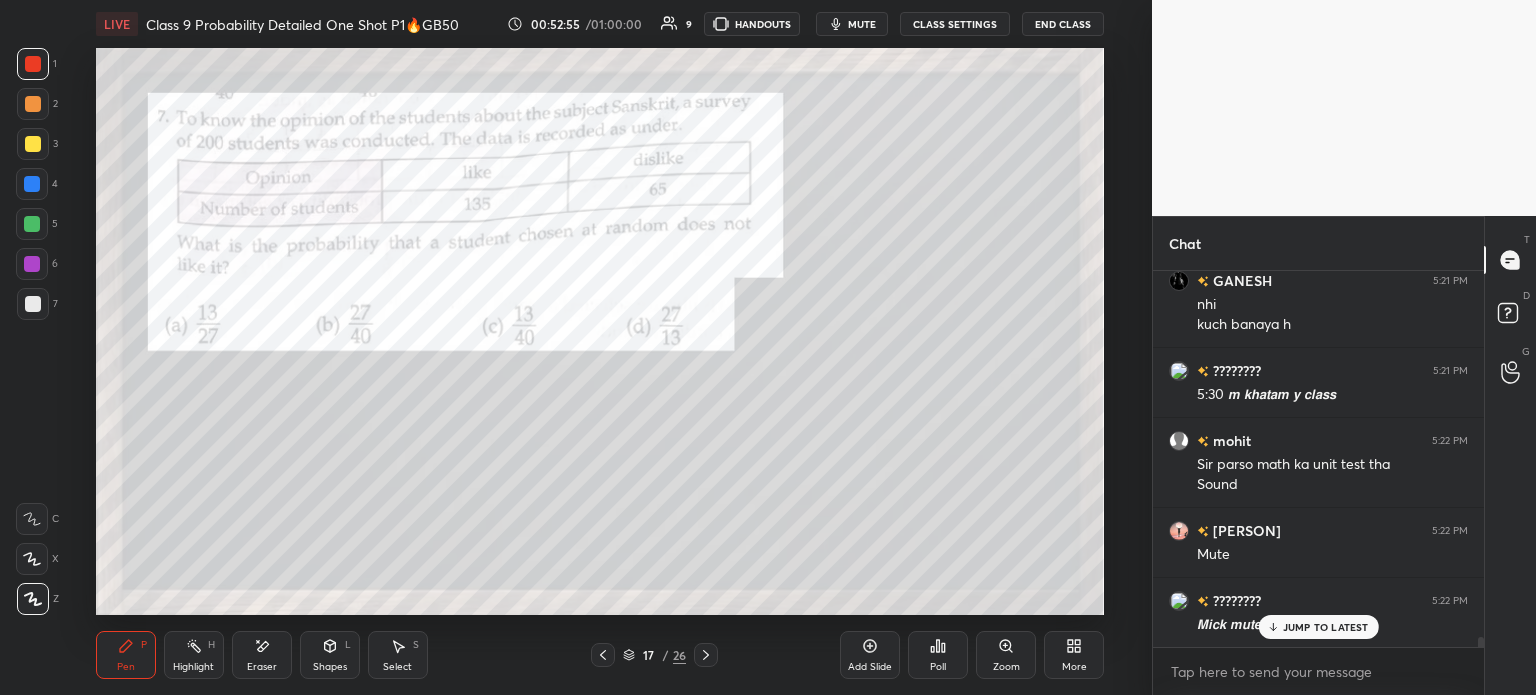 click on "CLASS SETTINGS" at bounding box center (955, 24) 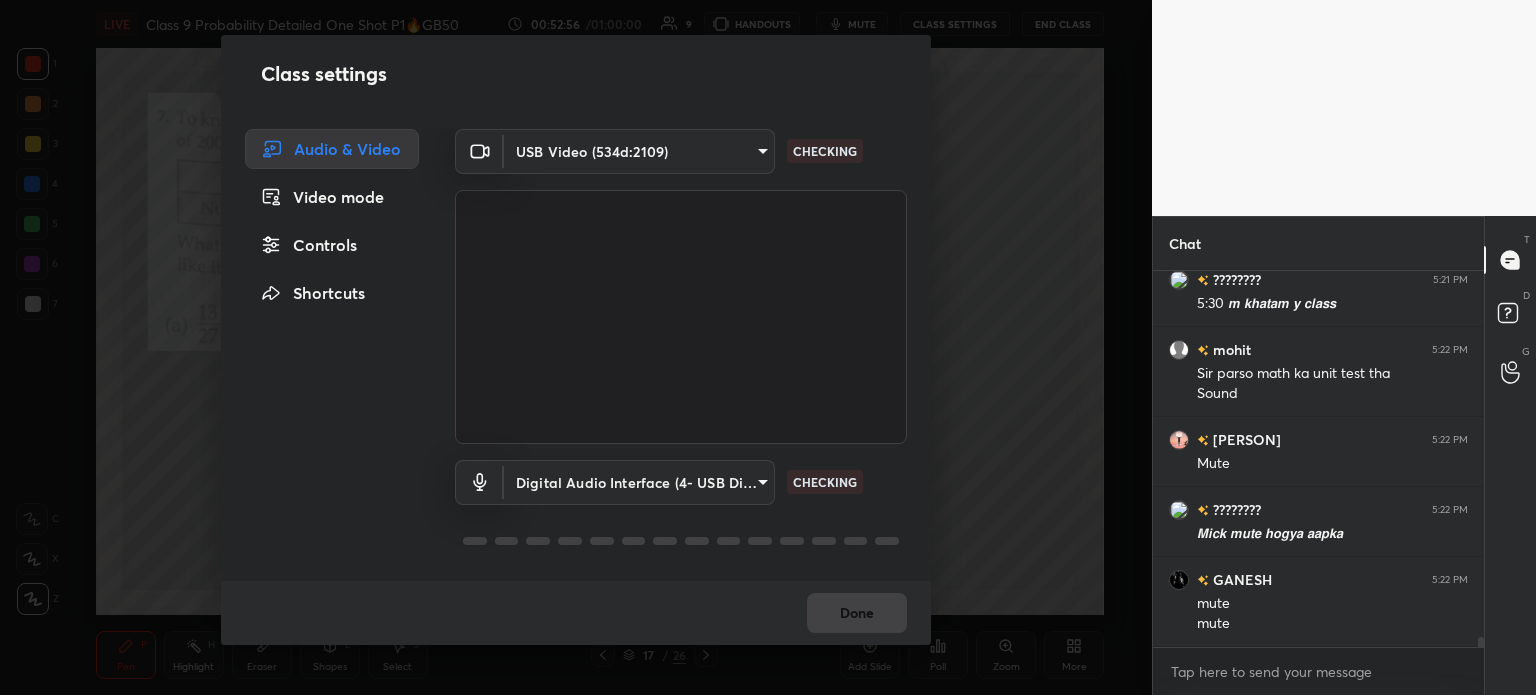 click on "Digital Audio Interface (4- USB Digital Audio) (534d:2109) [HASH] CHECKING" at bounding box center [681, 510] 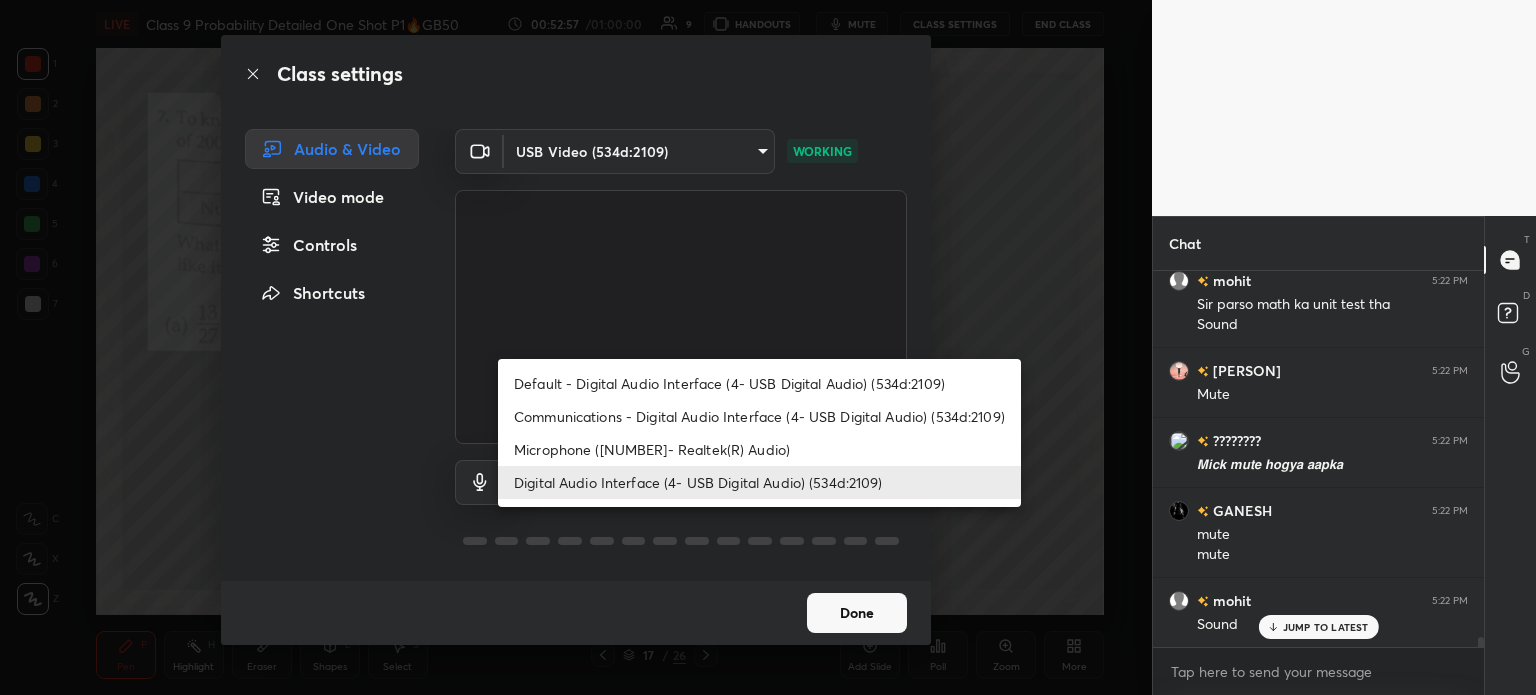 click on "Microphone ([NUMBER]- Realtek(R) Audio)" at bounding box center (759, 449) 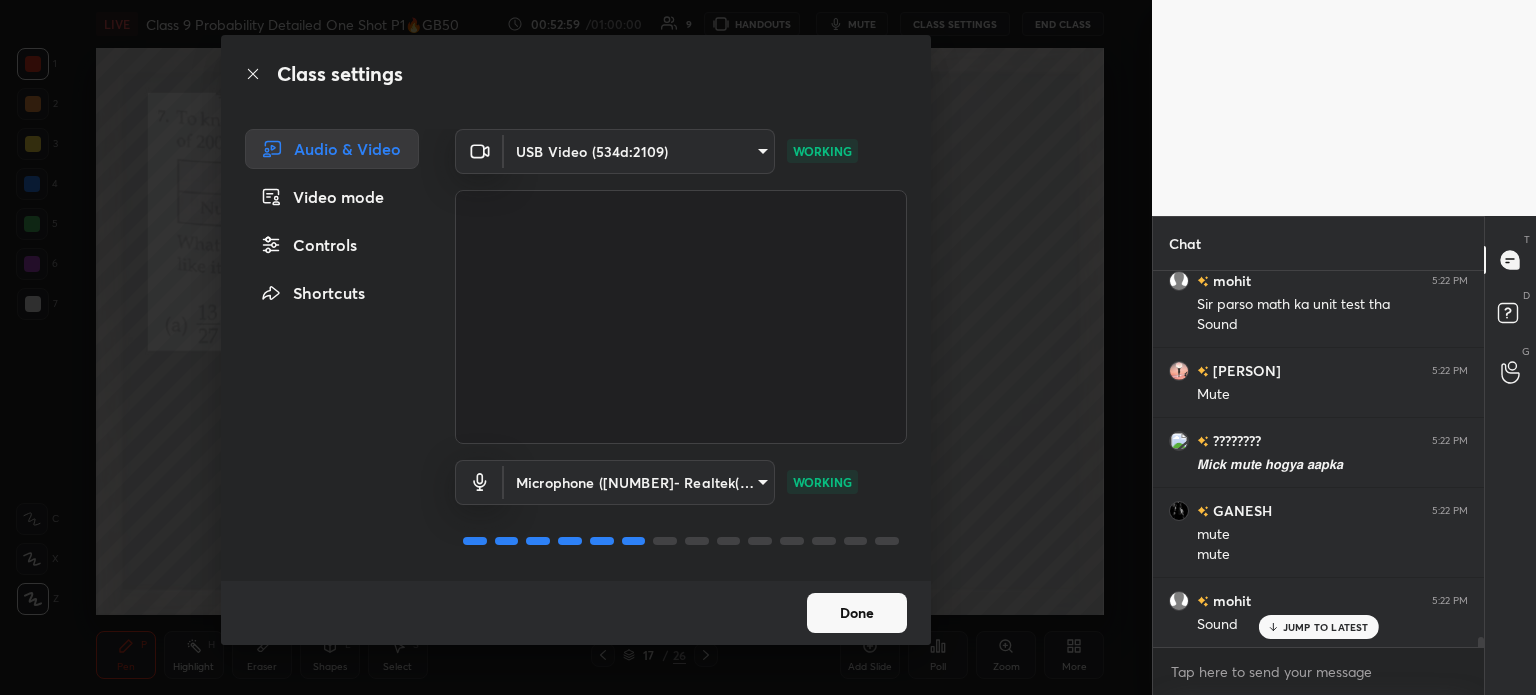 click on "Done" at bounding box center (857, 613) 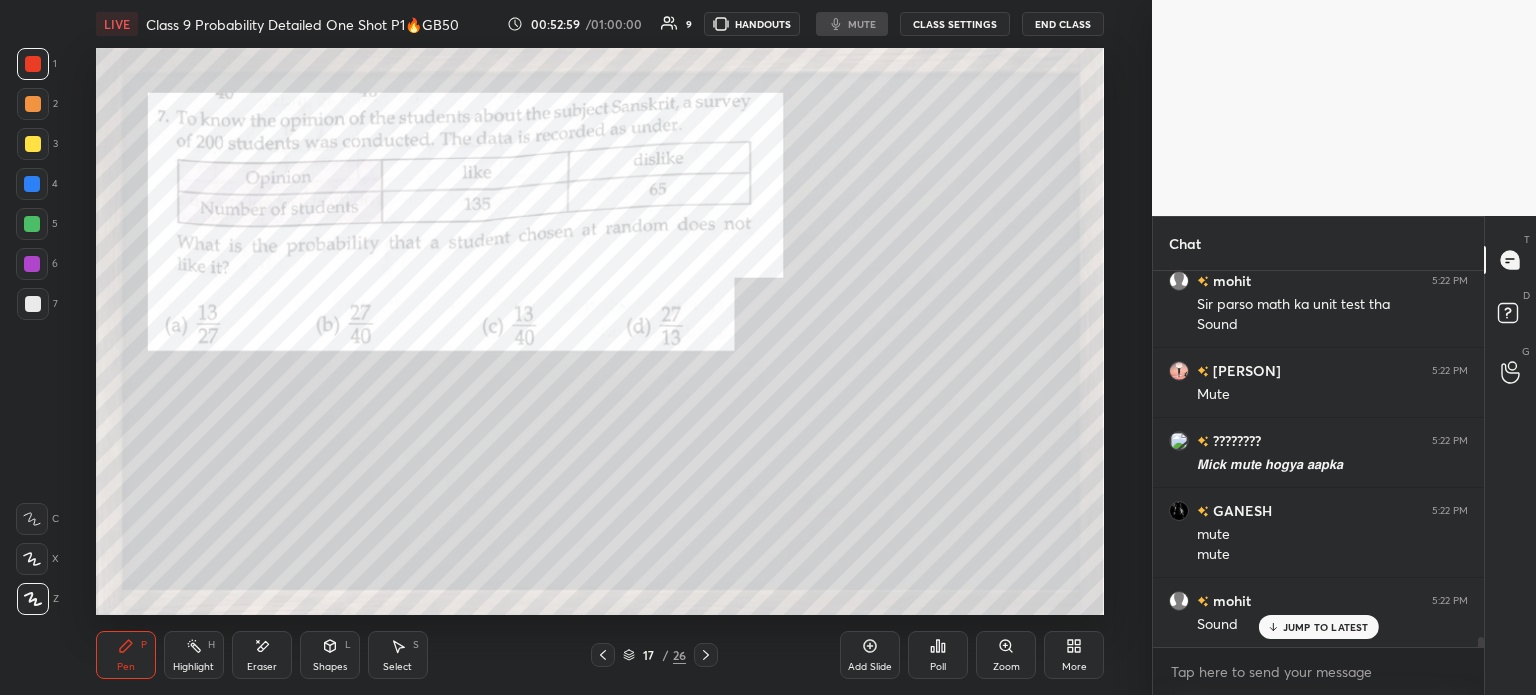 click on "Done" at bounding box center [857, 613] 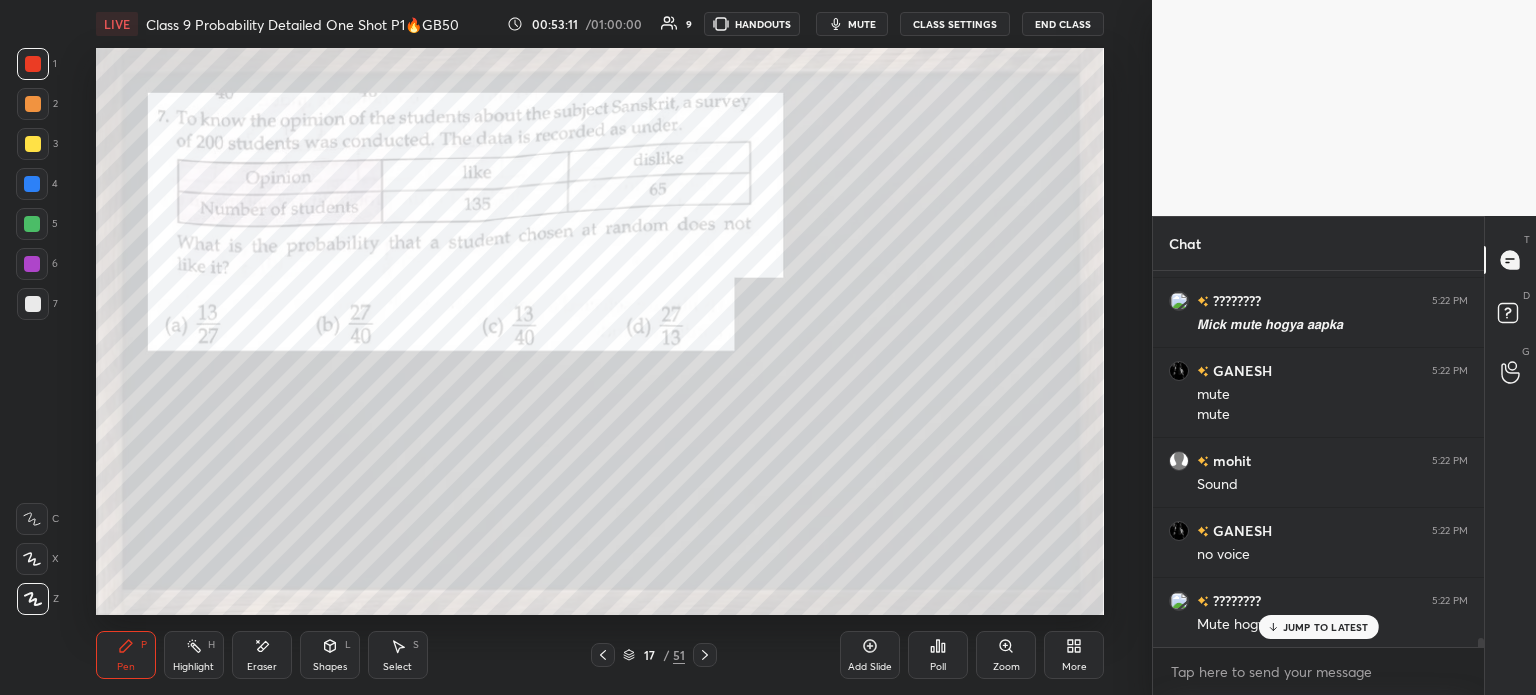 click at bounding box center [33, 144] 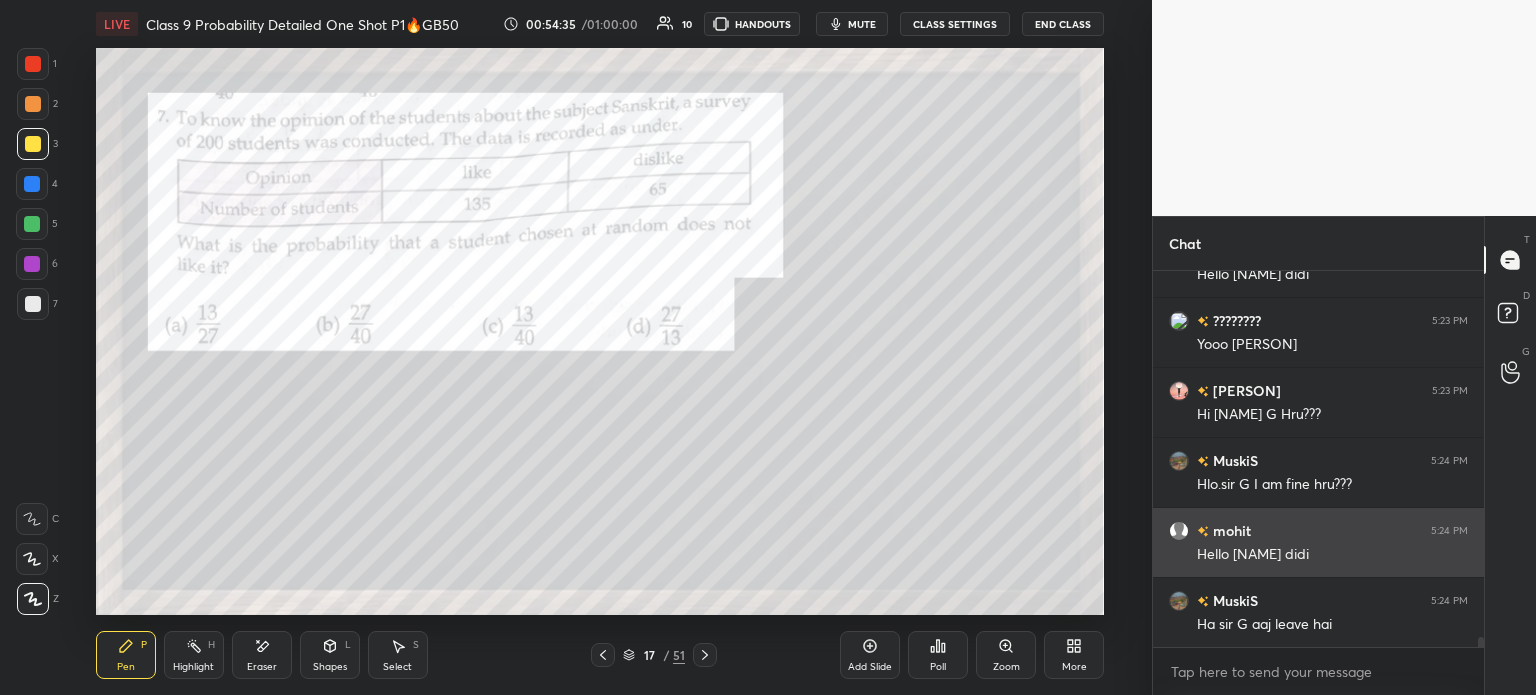 scroll, scrollTop: 14302, scrollLeft: 0, axis: vertical 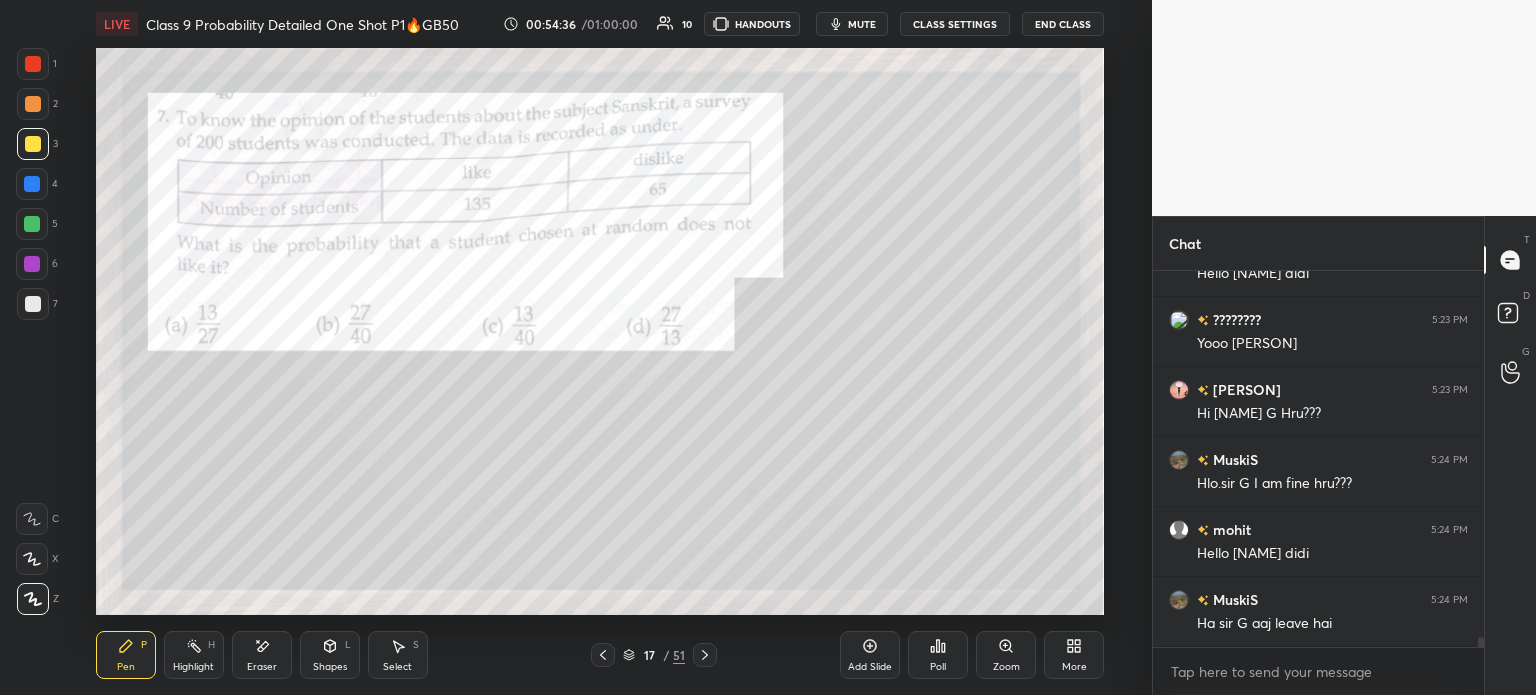 click at bounding box center (33, 64) 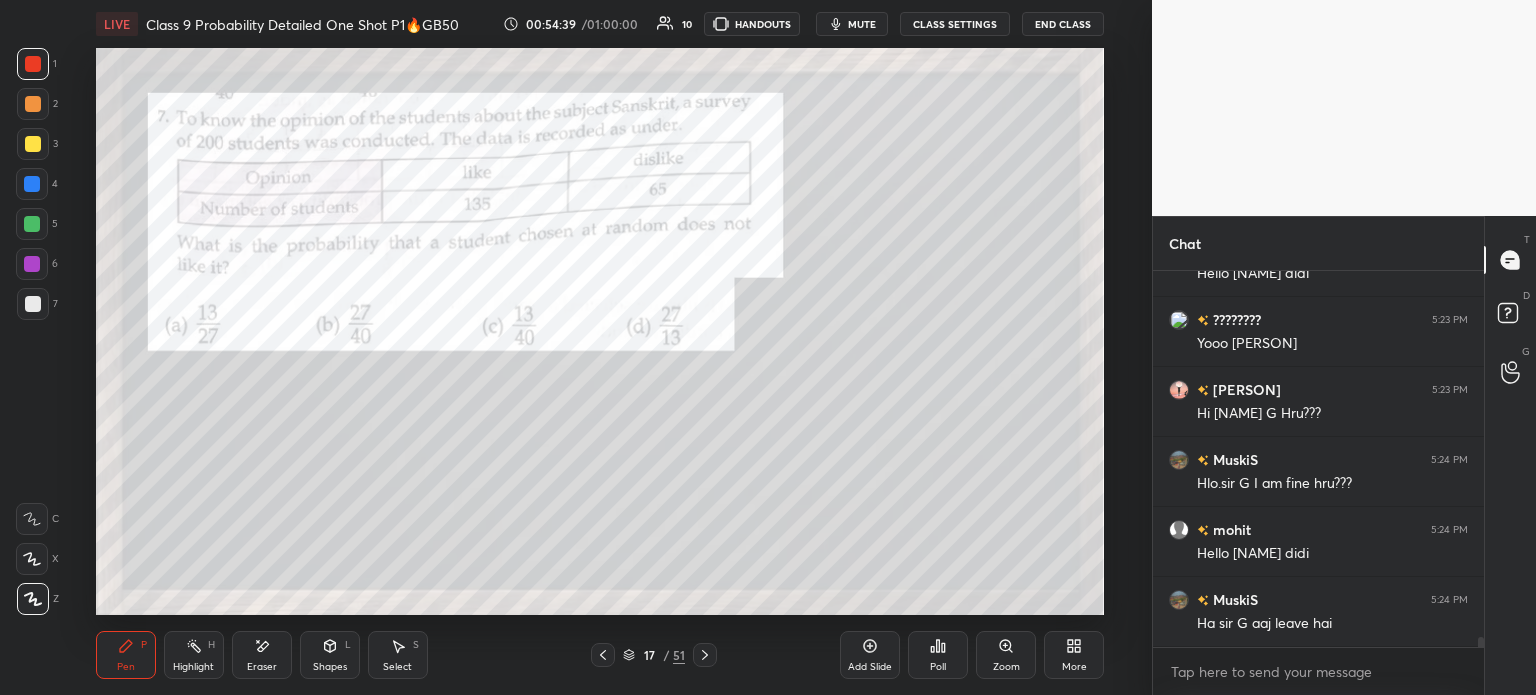 click 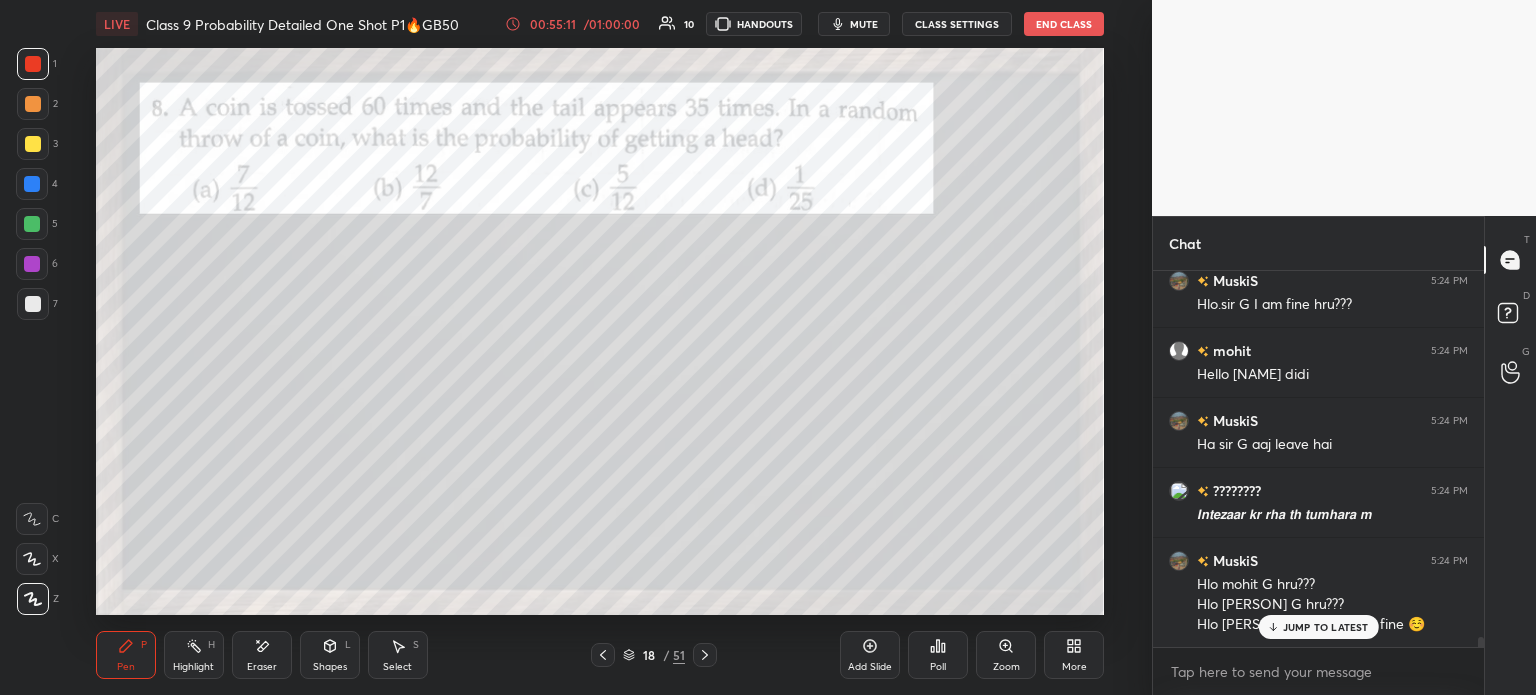 scroll, scrollTop: 14552, scrollLeft: 0, axis: vertical 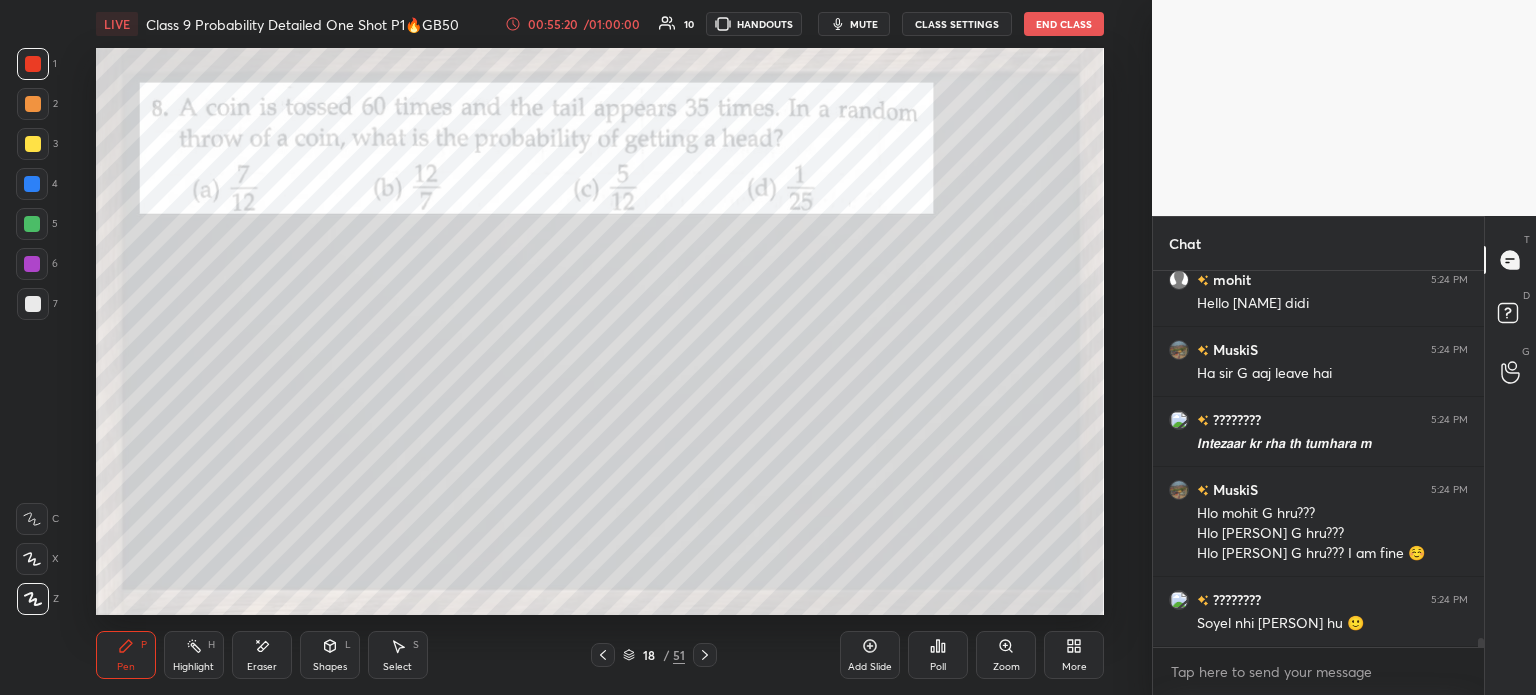 click 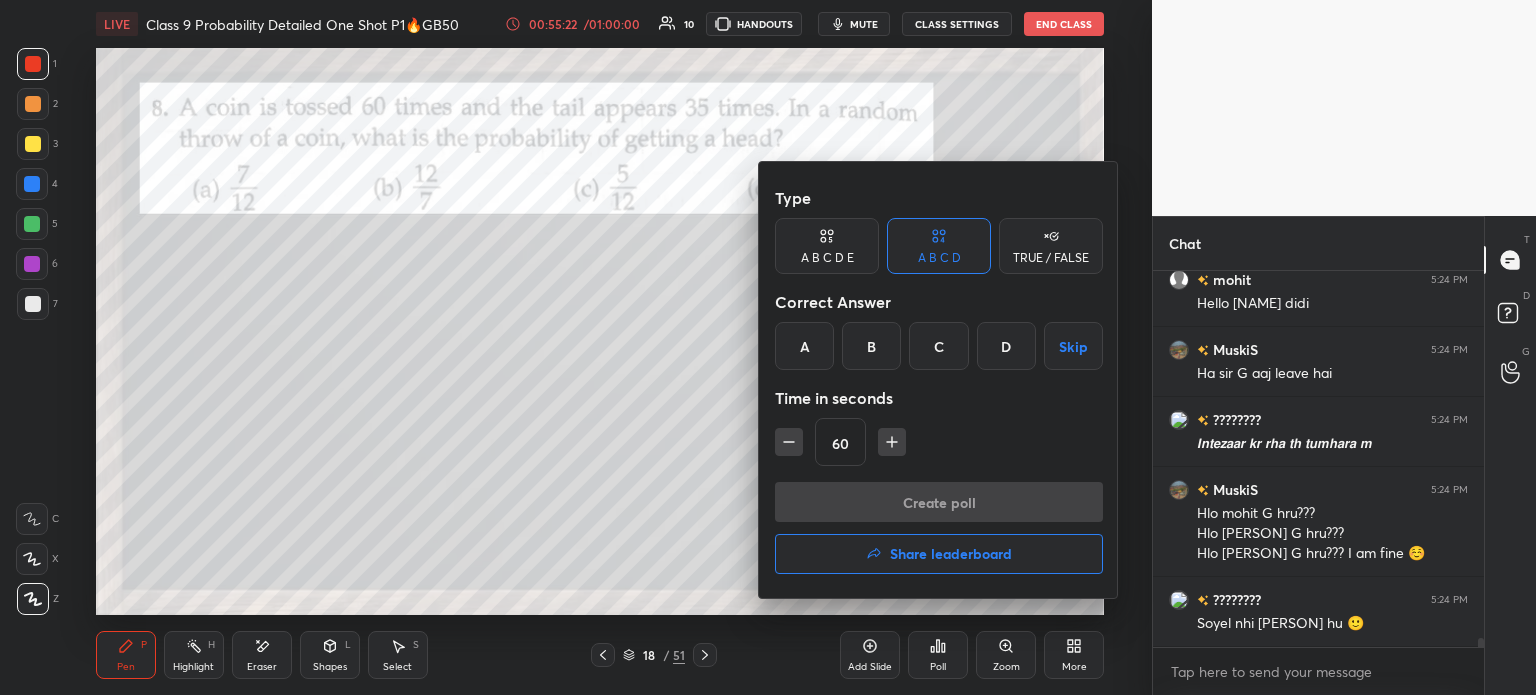 scroll, scrollTop: 14621, scrollLeft: 0, axis: vertical 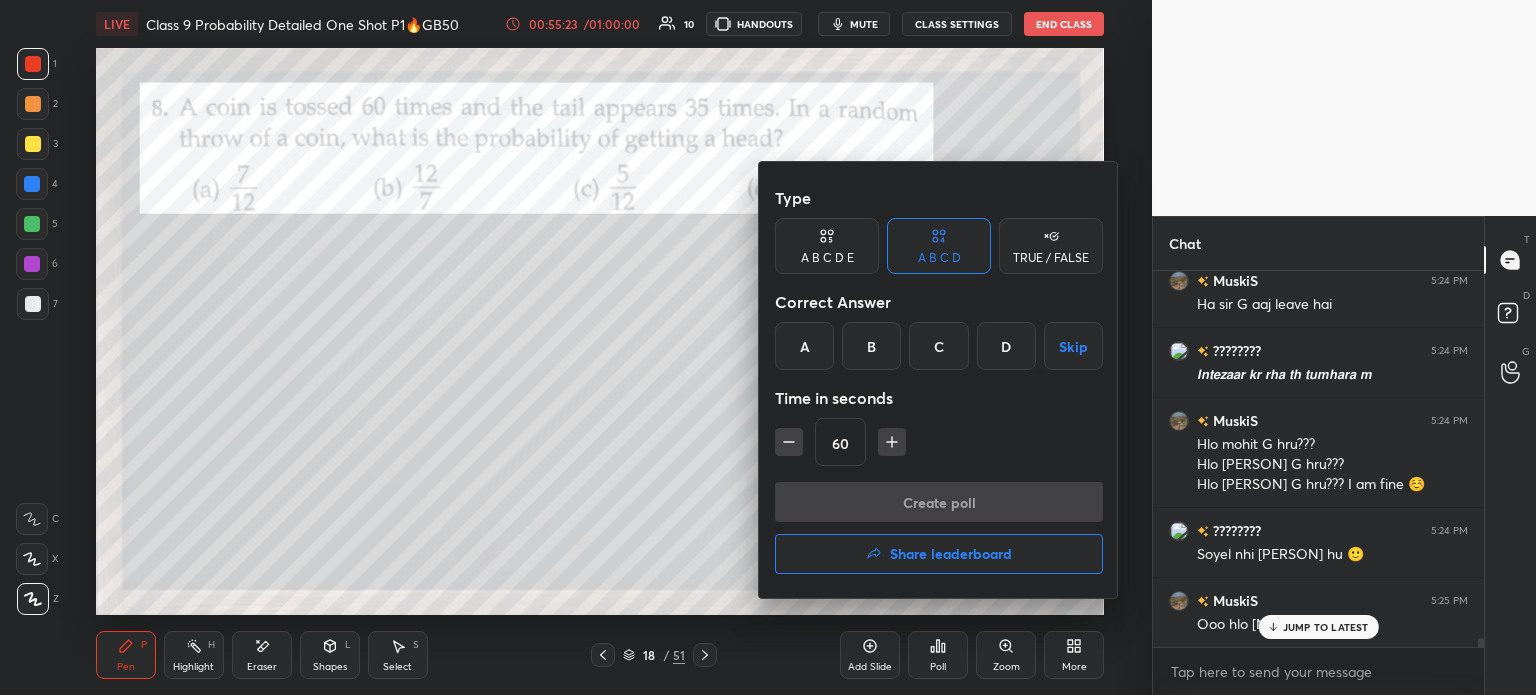 click on "C" at bounding box center [938, 346] 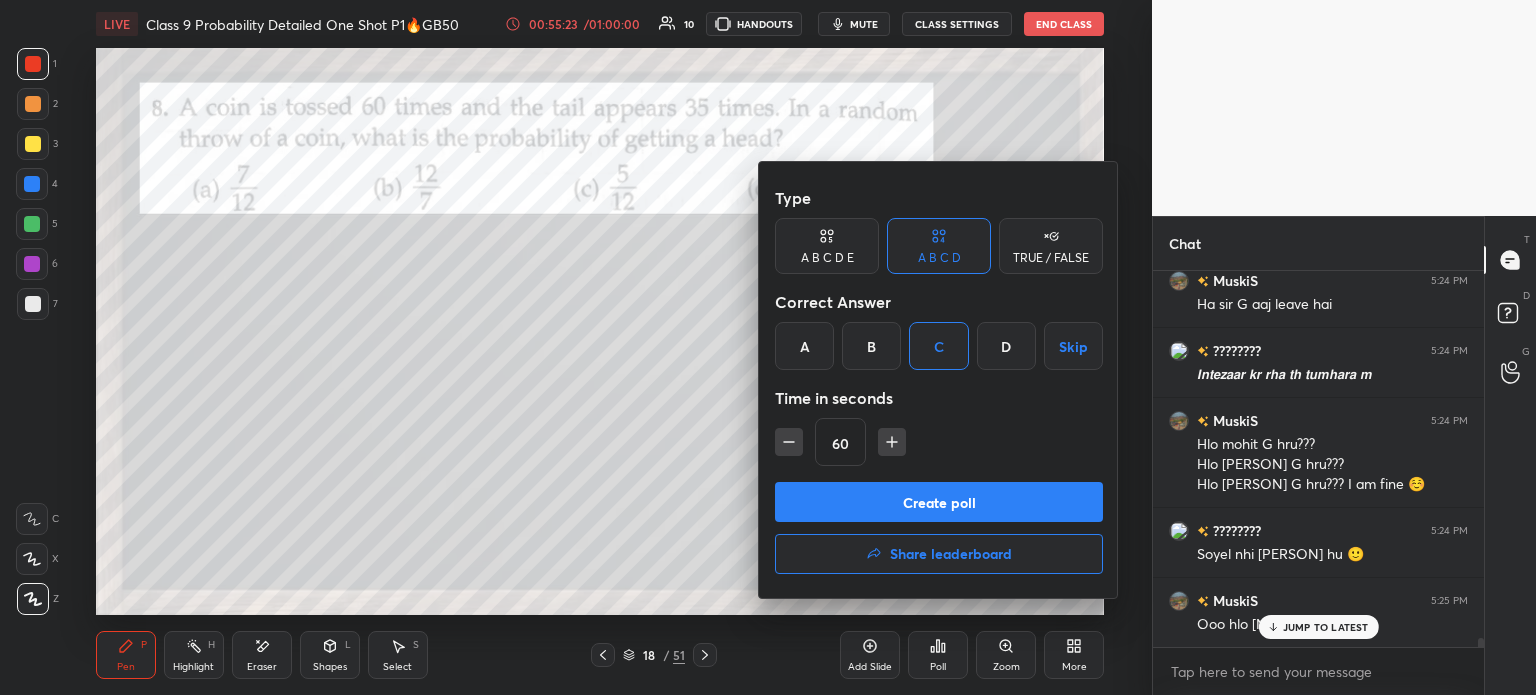 click on "Create poll" at bounding box center [939, 502] 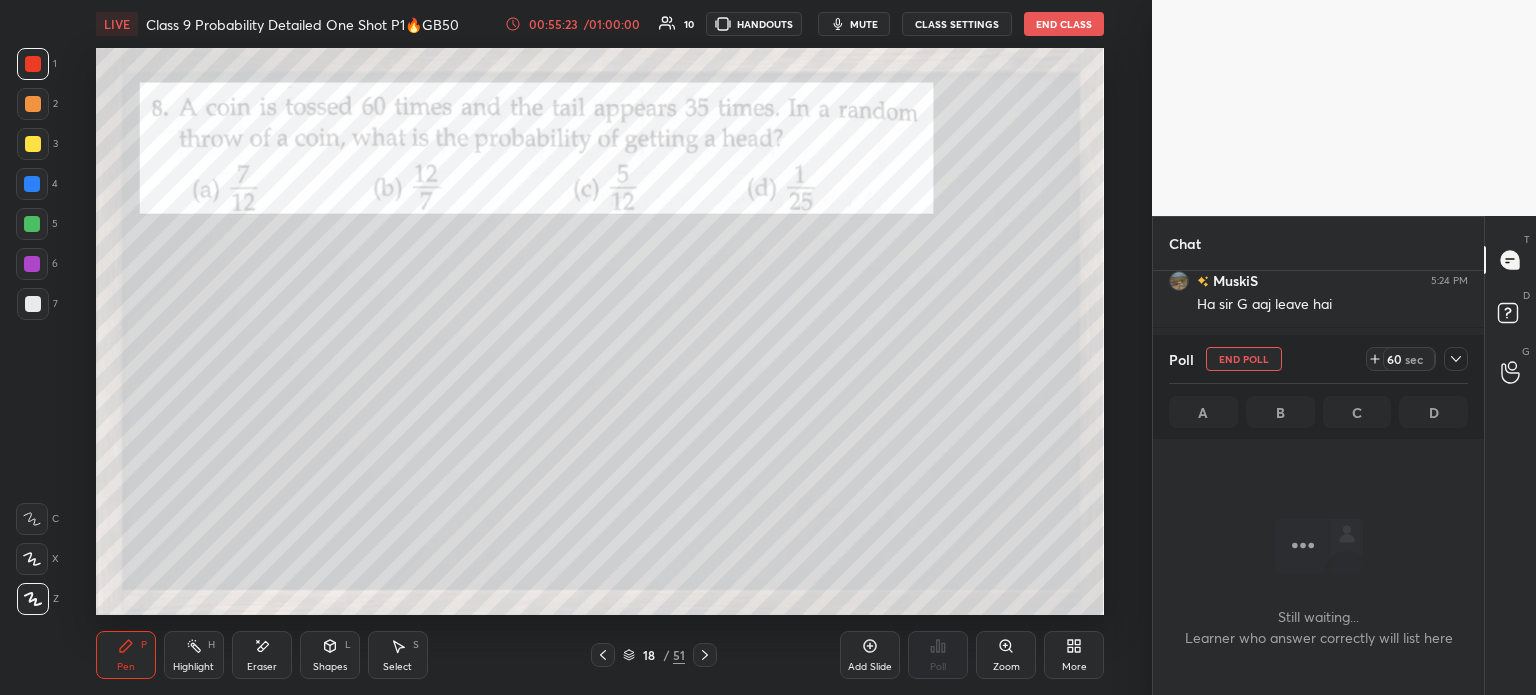 scroll, scrollTop: 161, scrollLeft: 325, axis: both 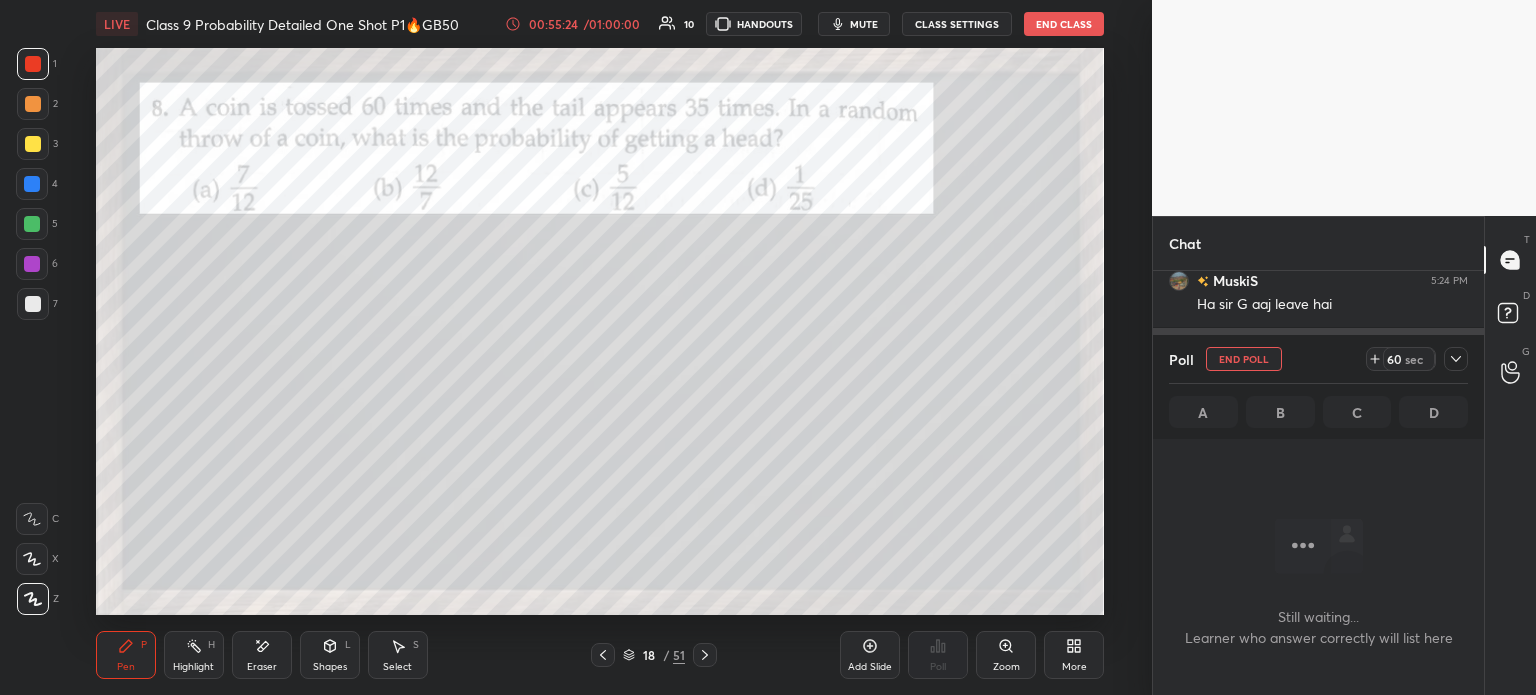 click 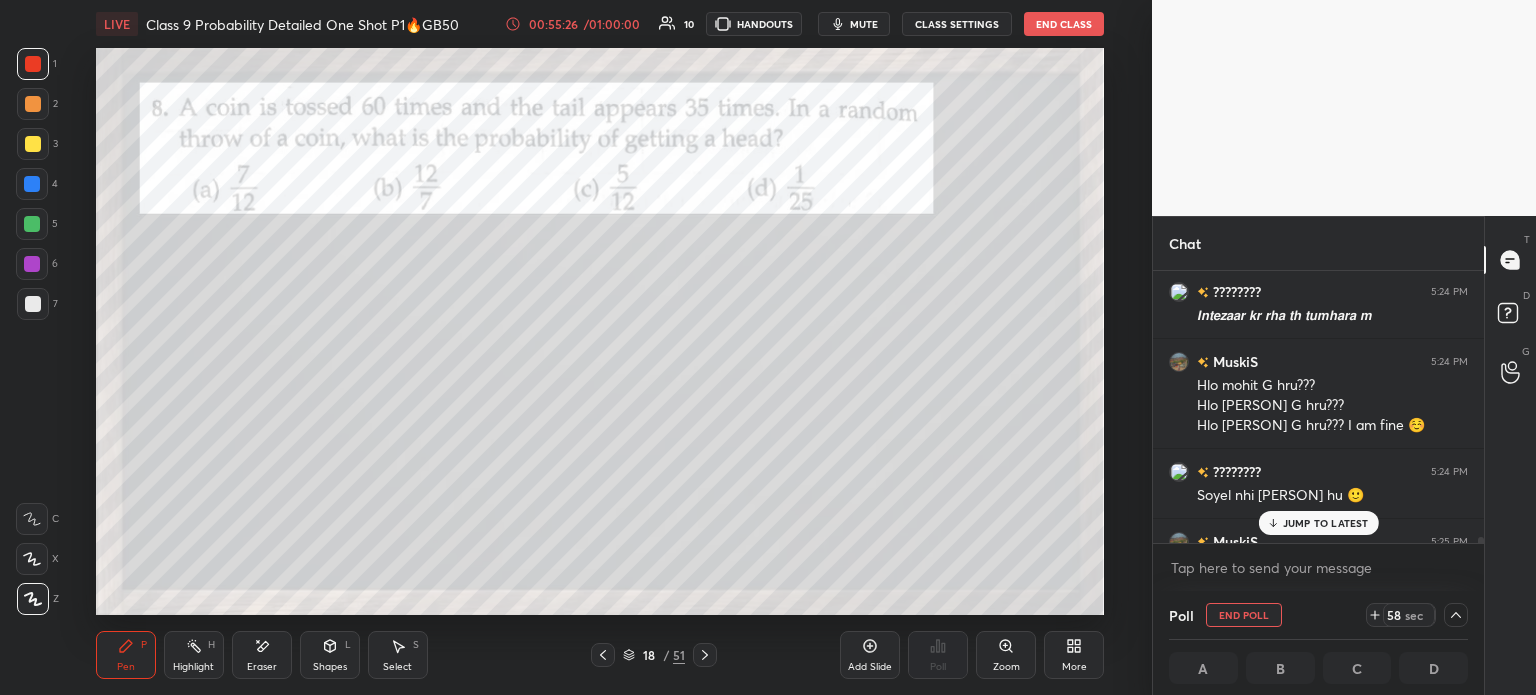 scroll, scrollTop: 14726, scrollLeft: 0, axis: vertical 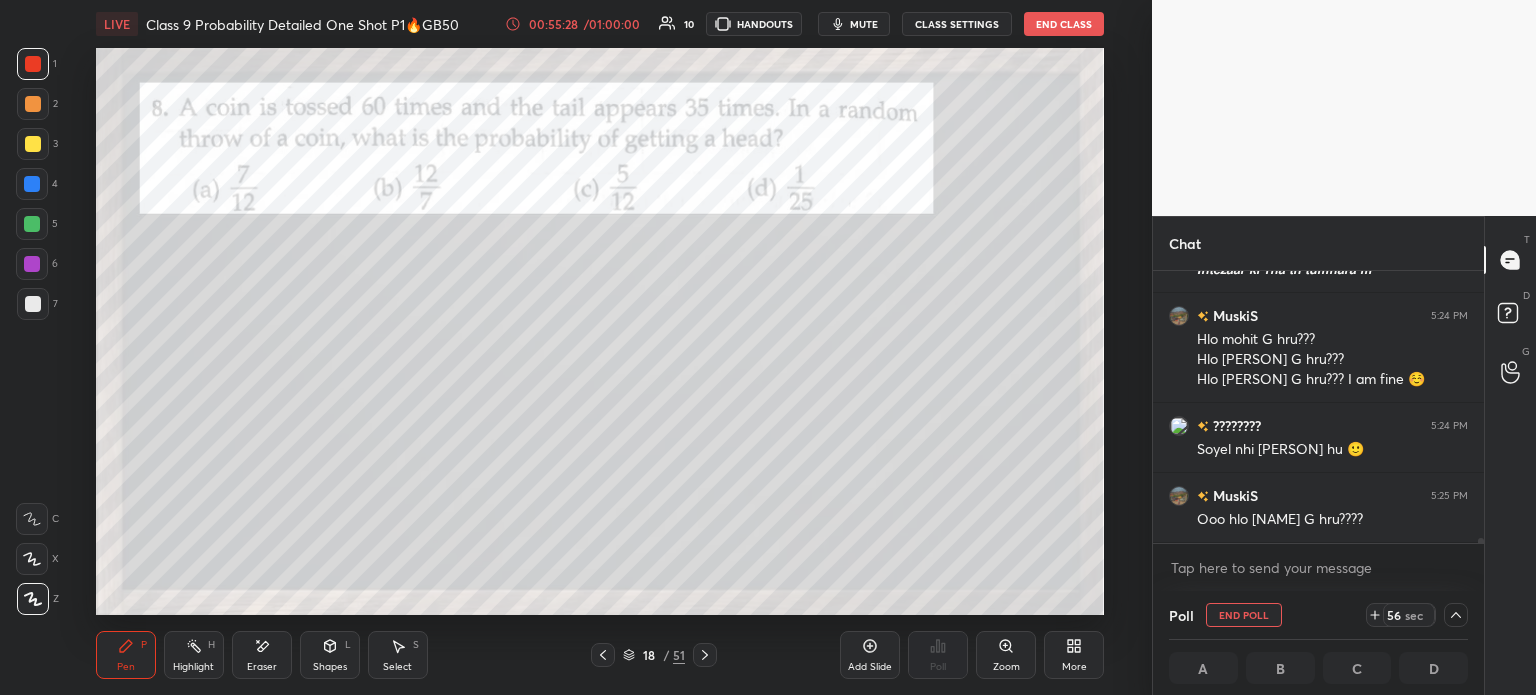 click on "3" at bounding box center [37, 144] 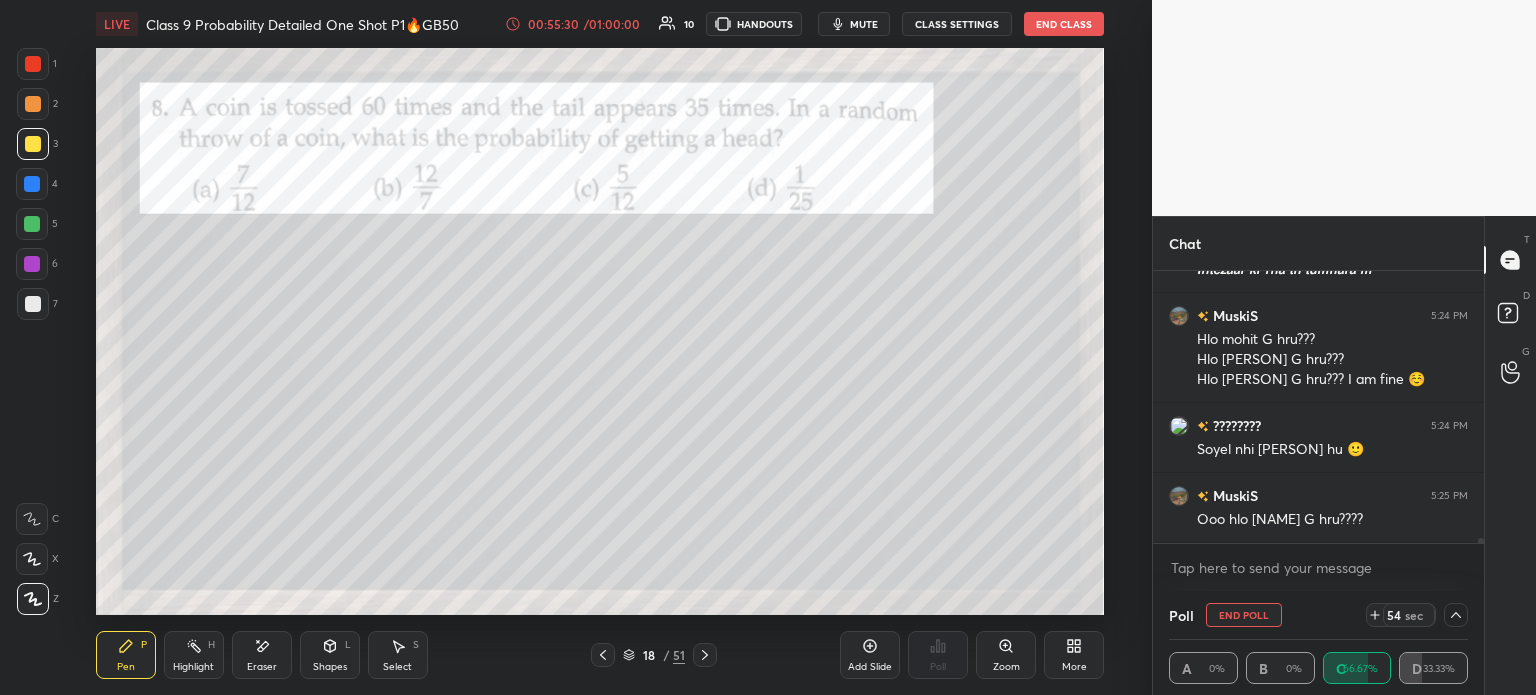 click at bounding box center (33, 104) 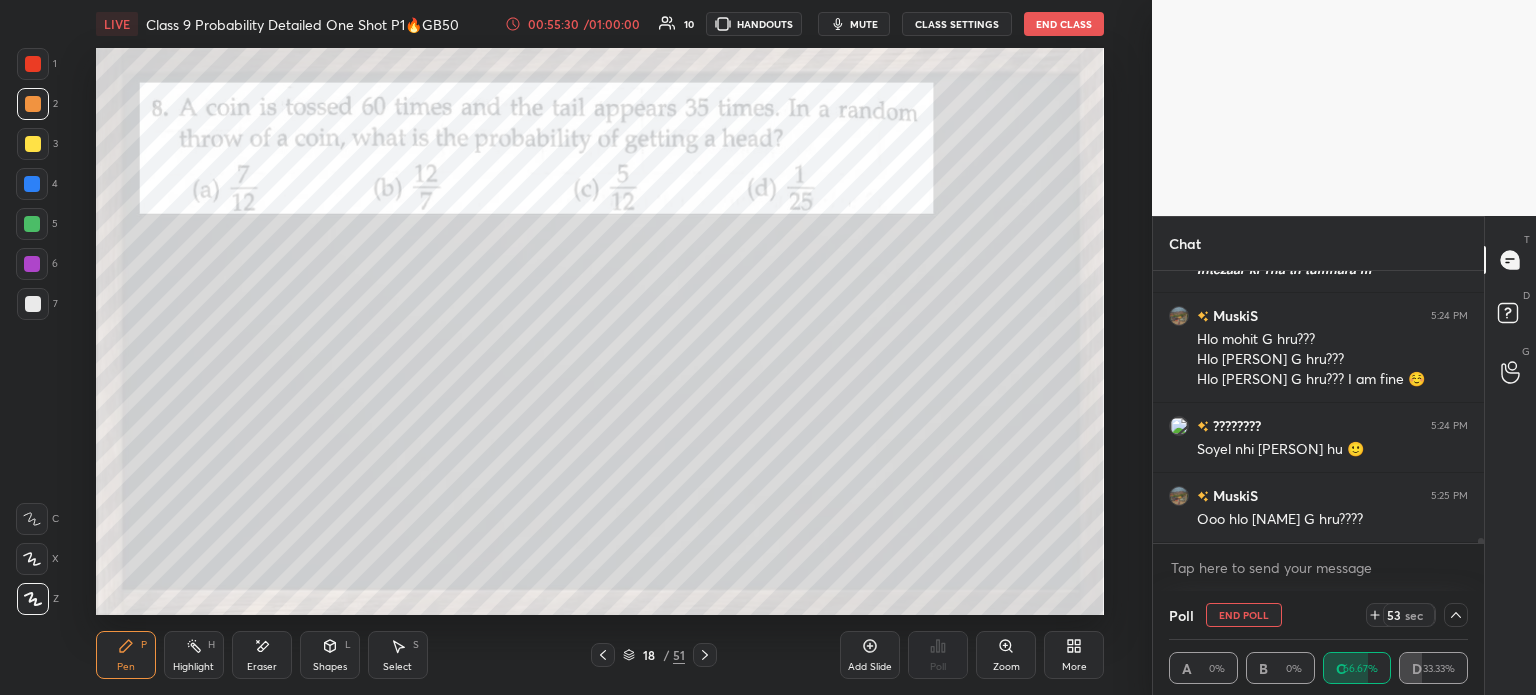 click at bounding box center [33, 64] 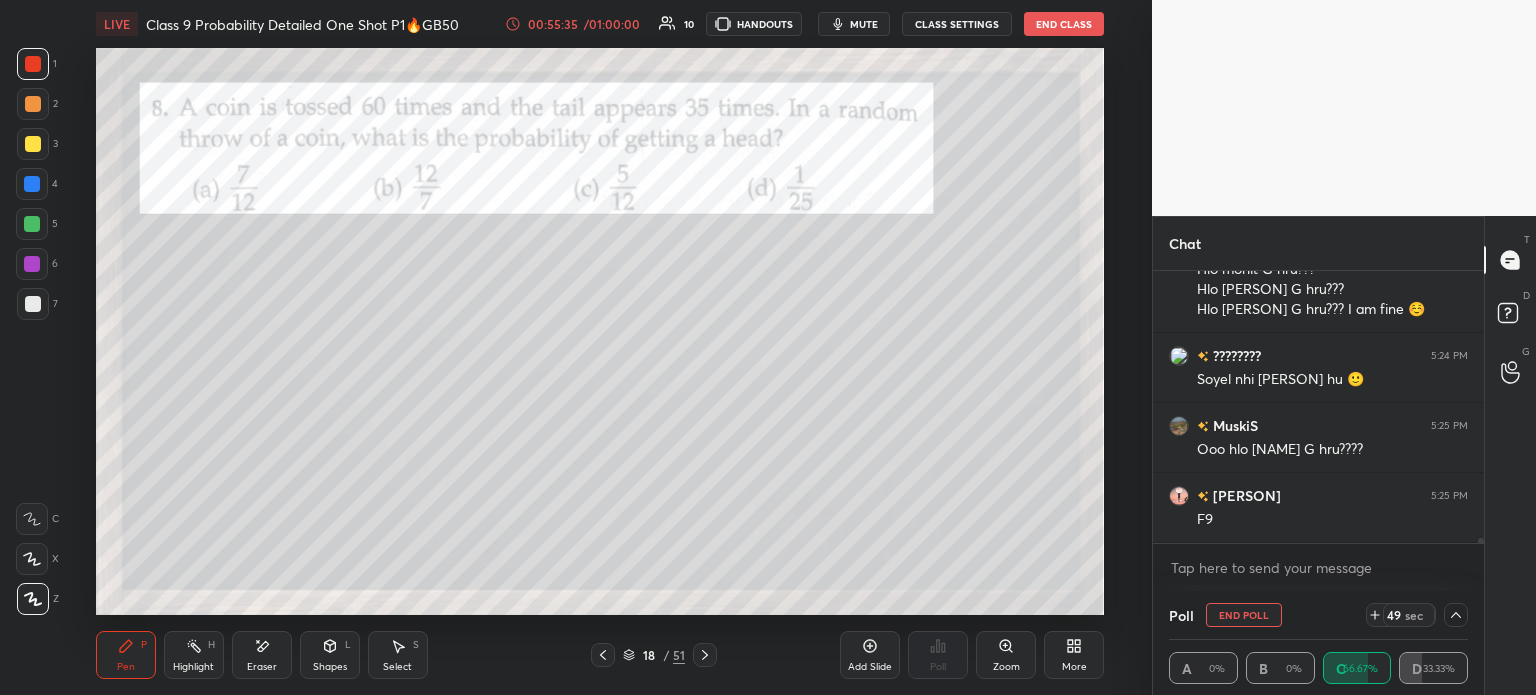scroll, scrollTop: 14865, scrollLeft: 0, axis: vertical 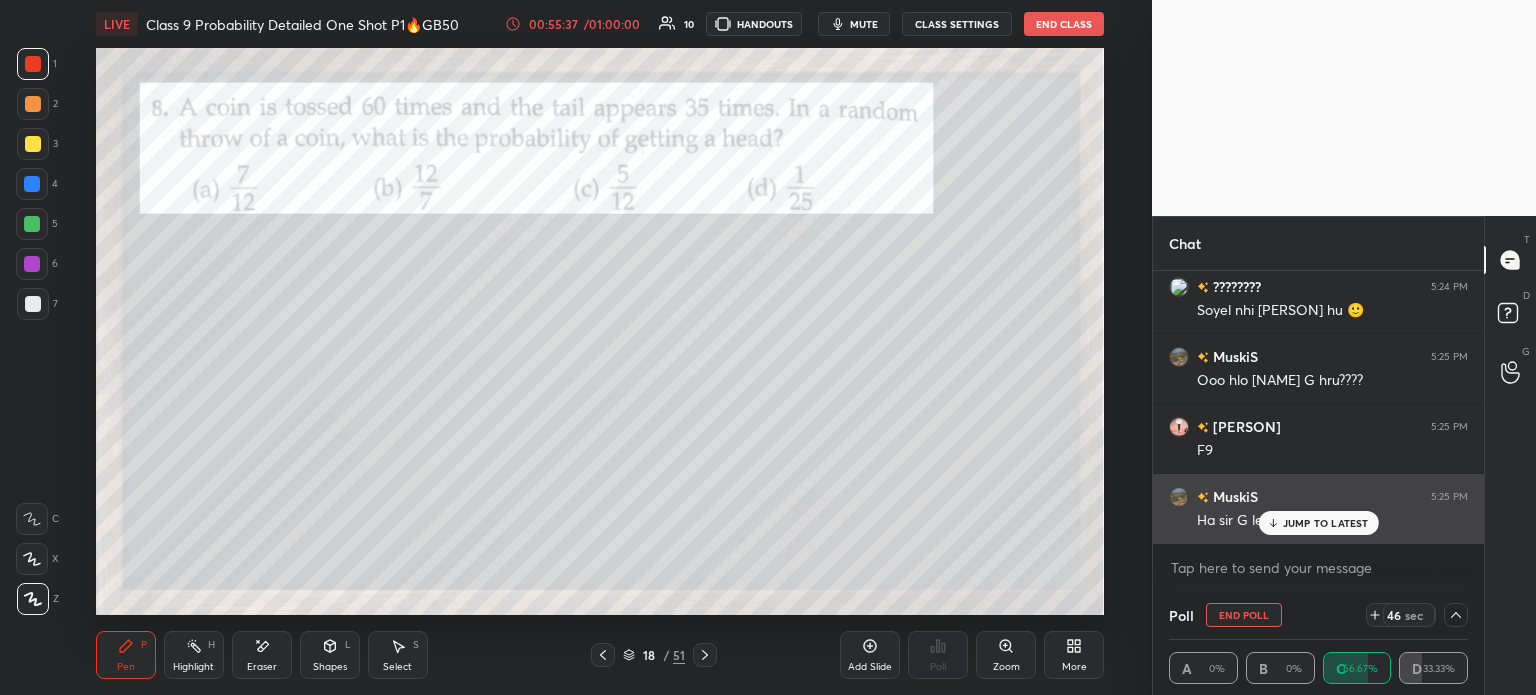 click on "JUMP TO LATEST" at bounding box center [1326, 523] 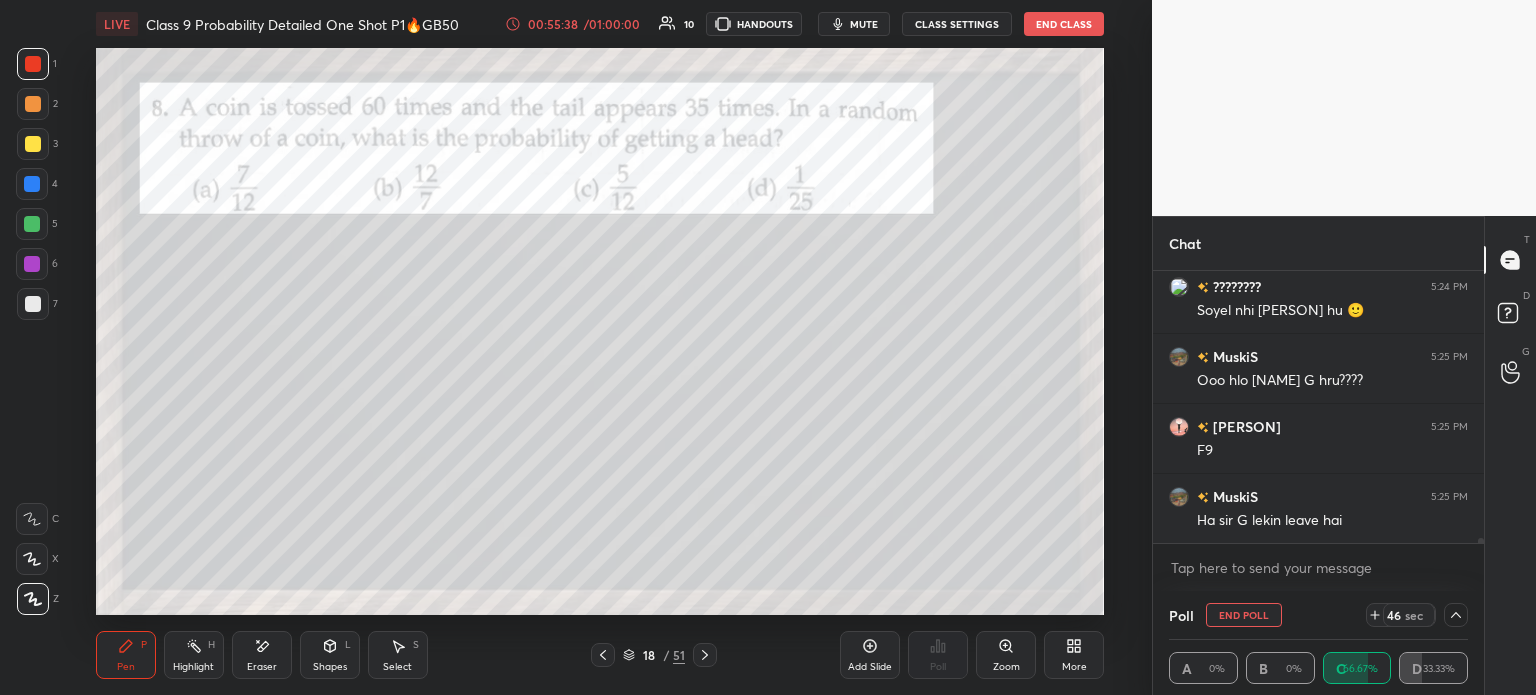 scroll, scrollTop: 14866, scrollLeft: 0, axis: vertical 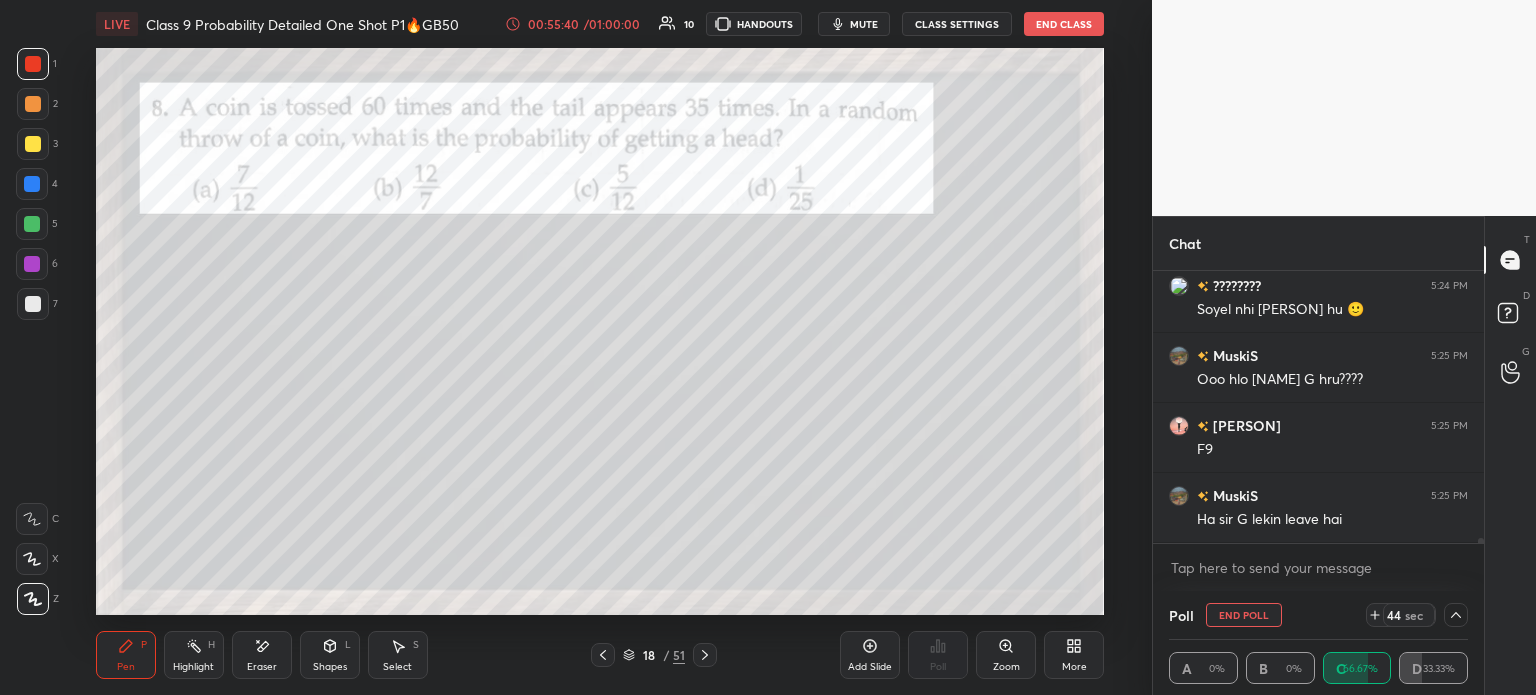 click at bounding box center (33, 144) 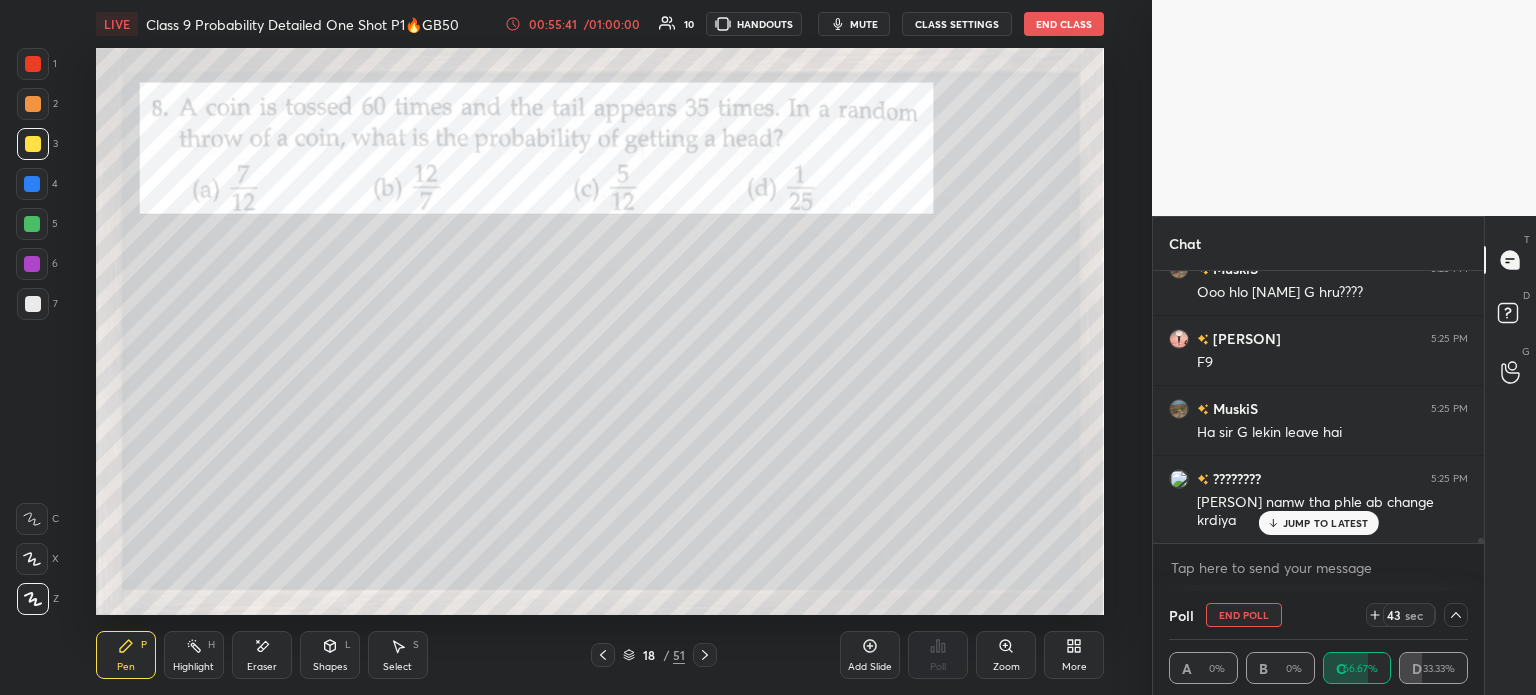 scroll, scrollTop: 14954, scrollLeft: 0, axis: vertical 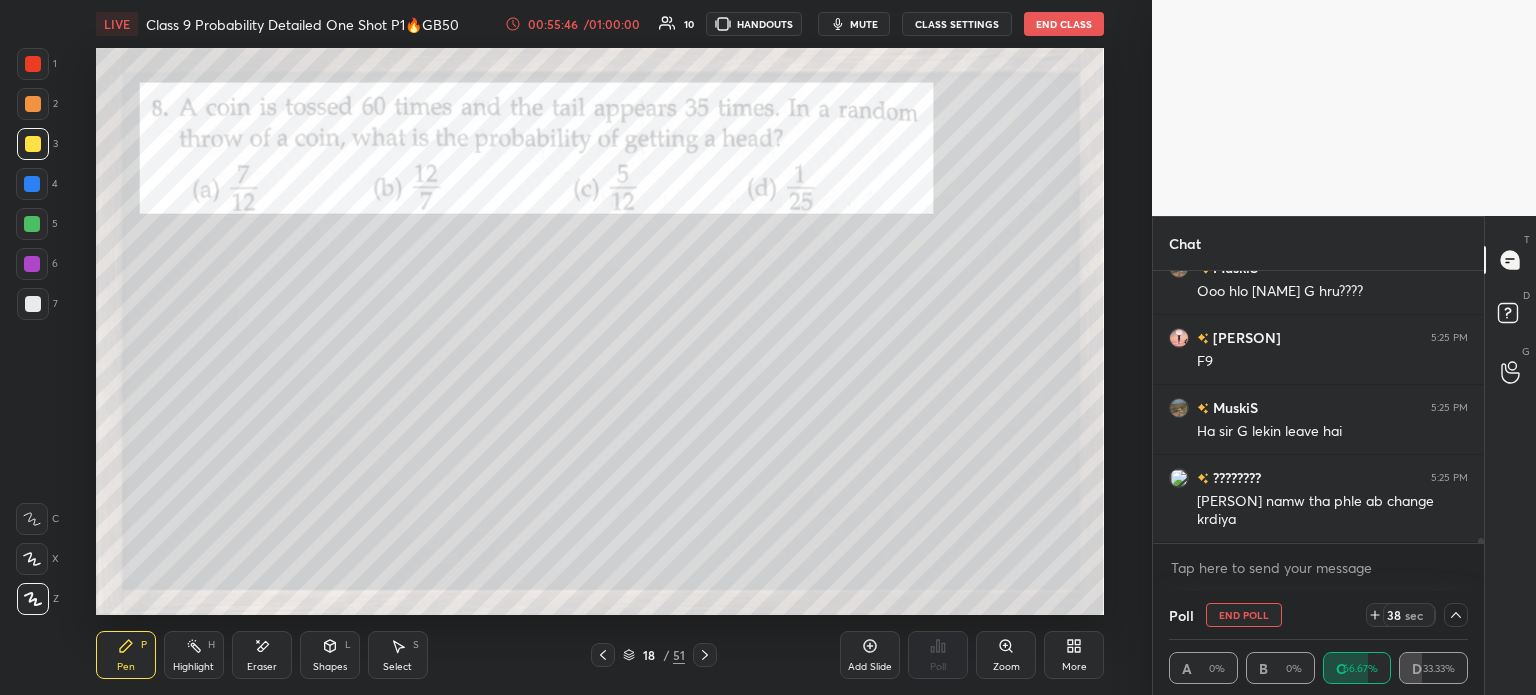 click at bounding box center [33, 304] 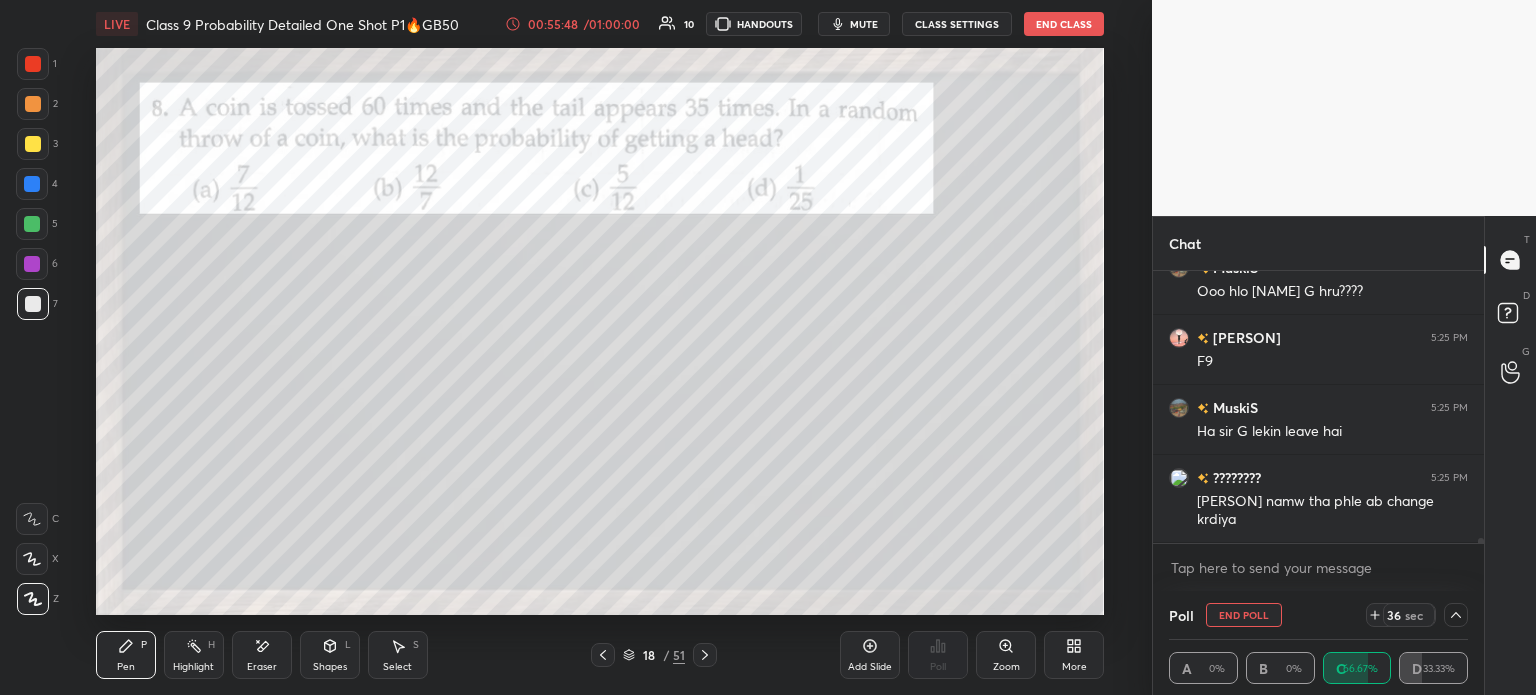 click on "36  sec" at bounding box center (1417, 615) 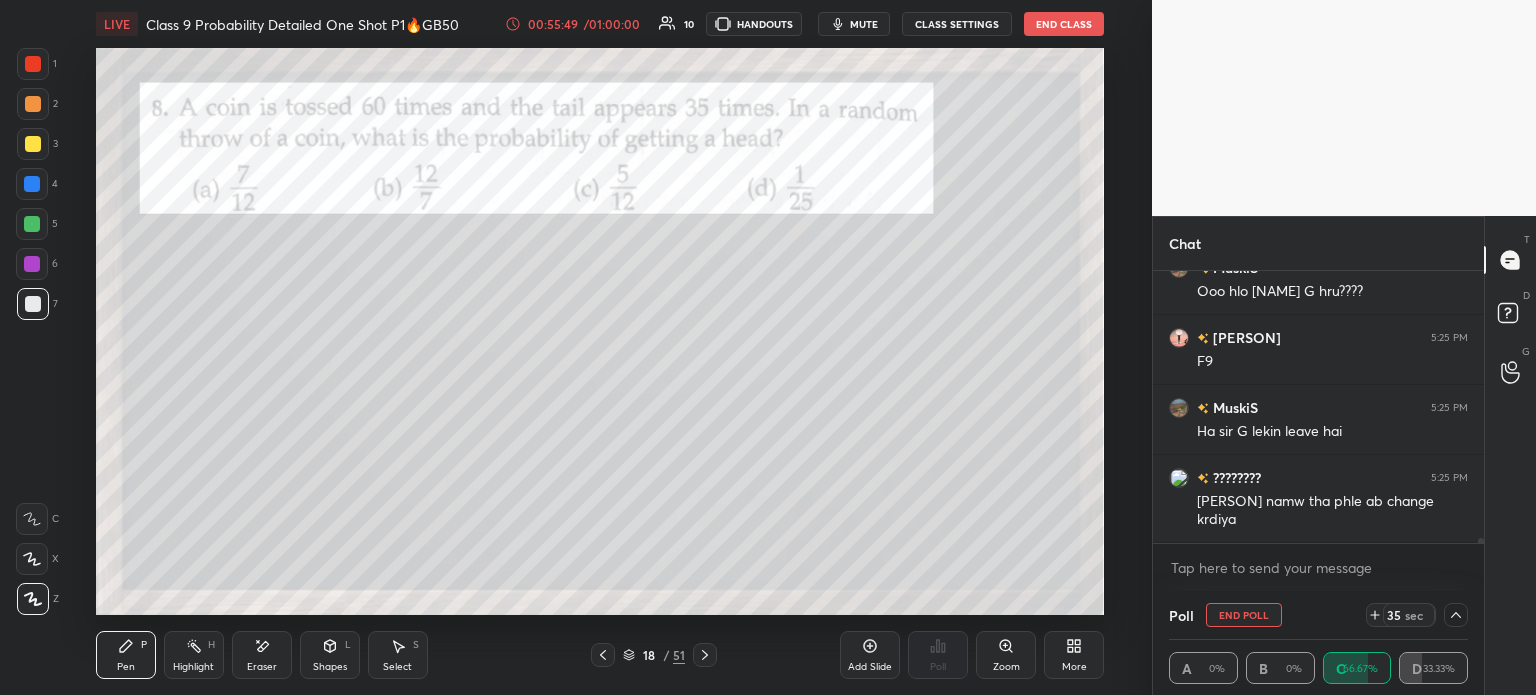 click at bounding box center [1456, 615] 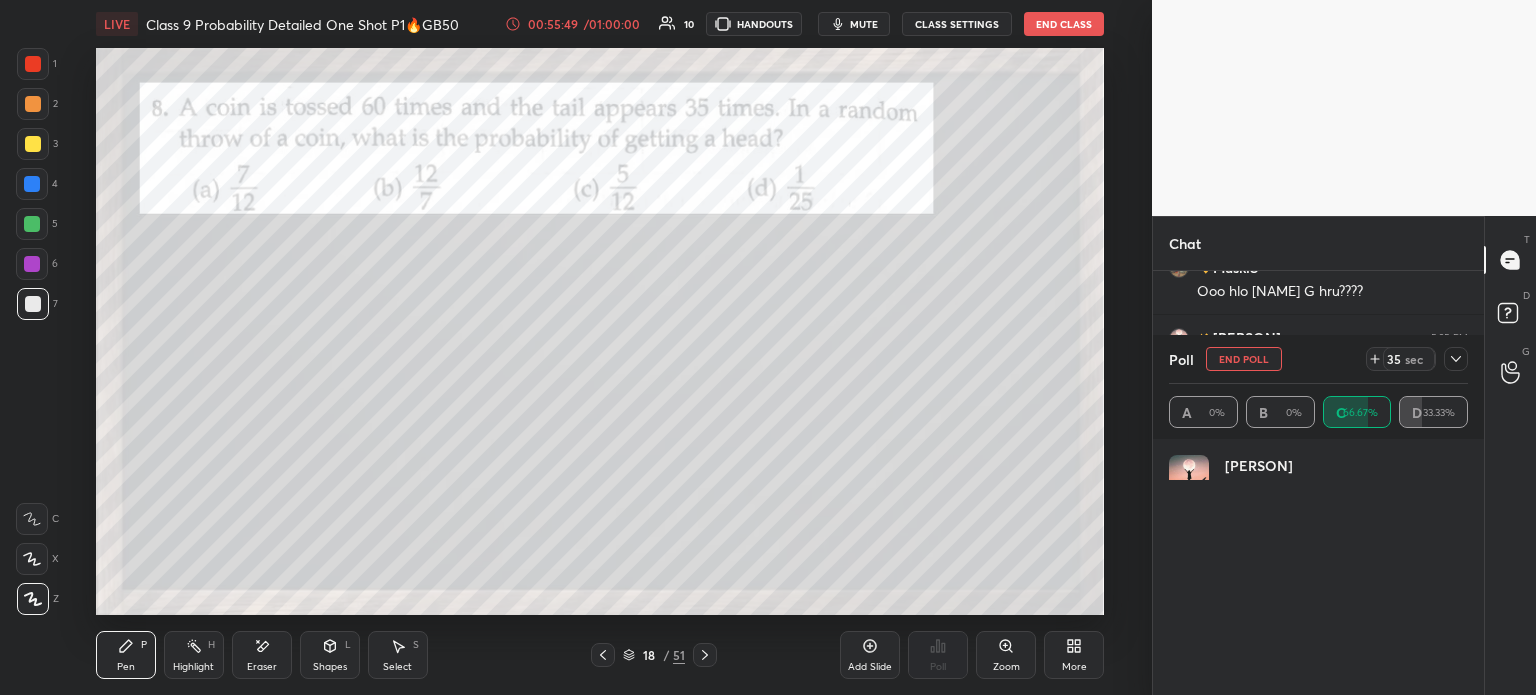 scroll, scrollTop: 6, scrollLeft: 6, axis: both 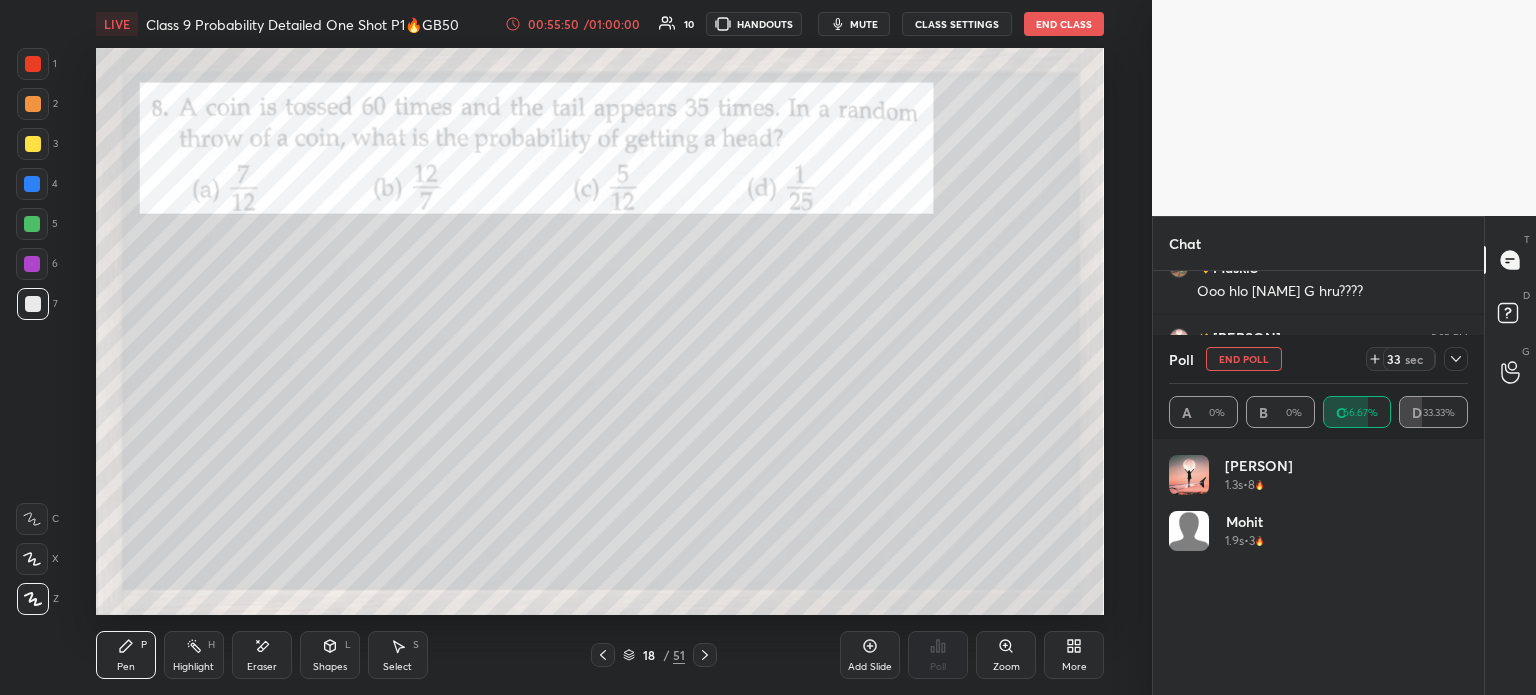 click at bounding box center [1456, 359] 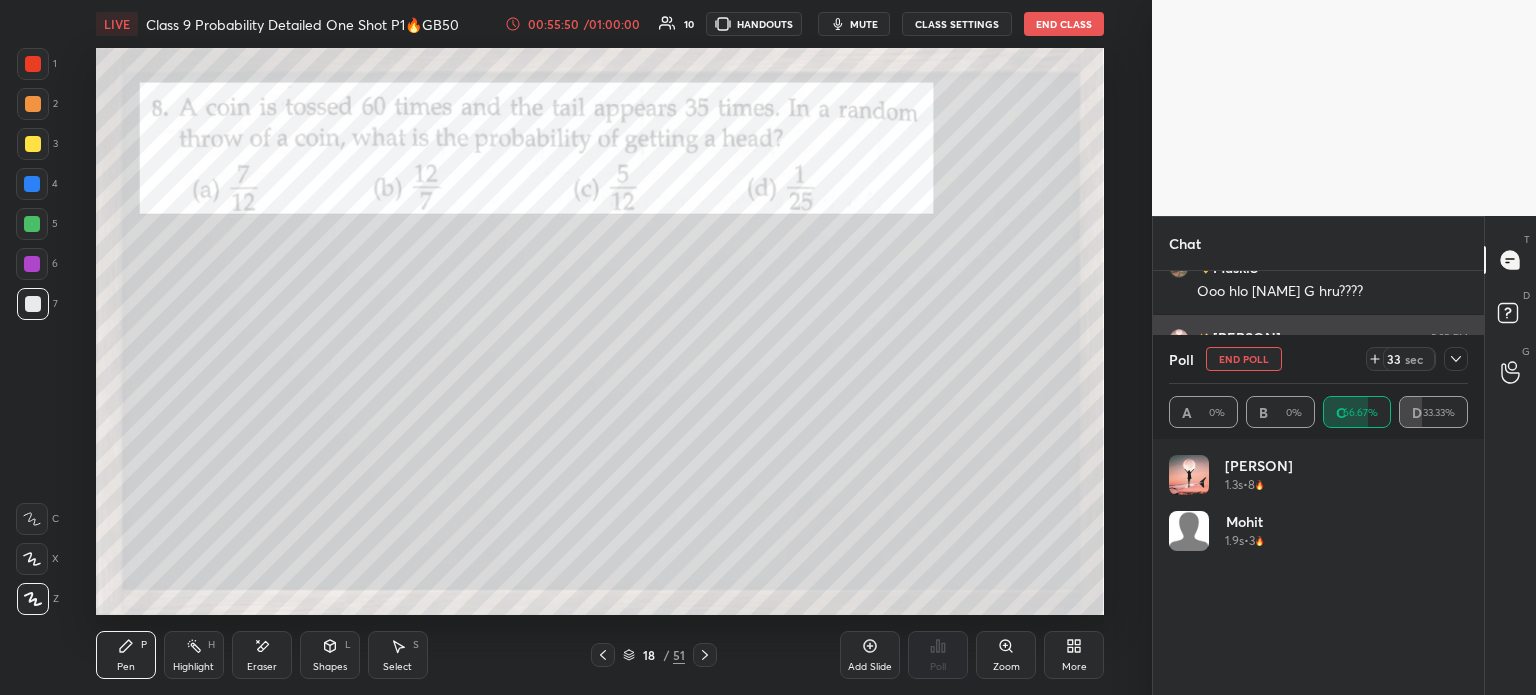 scroll, scrollTop: 131, scrollLeft: 293, axis: both 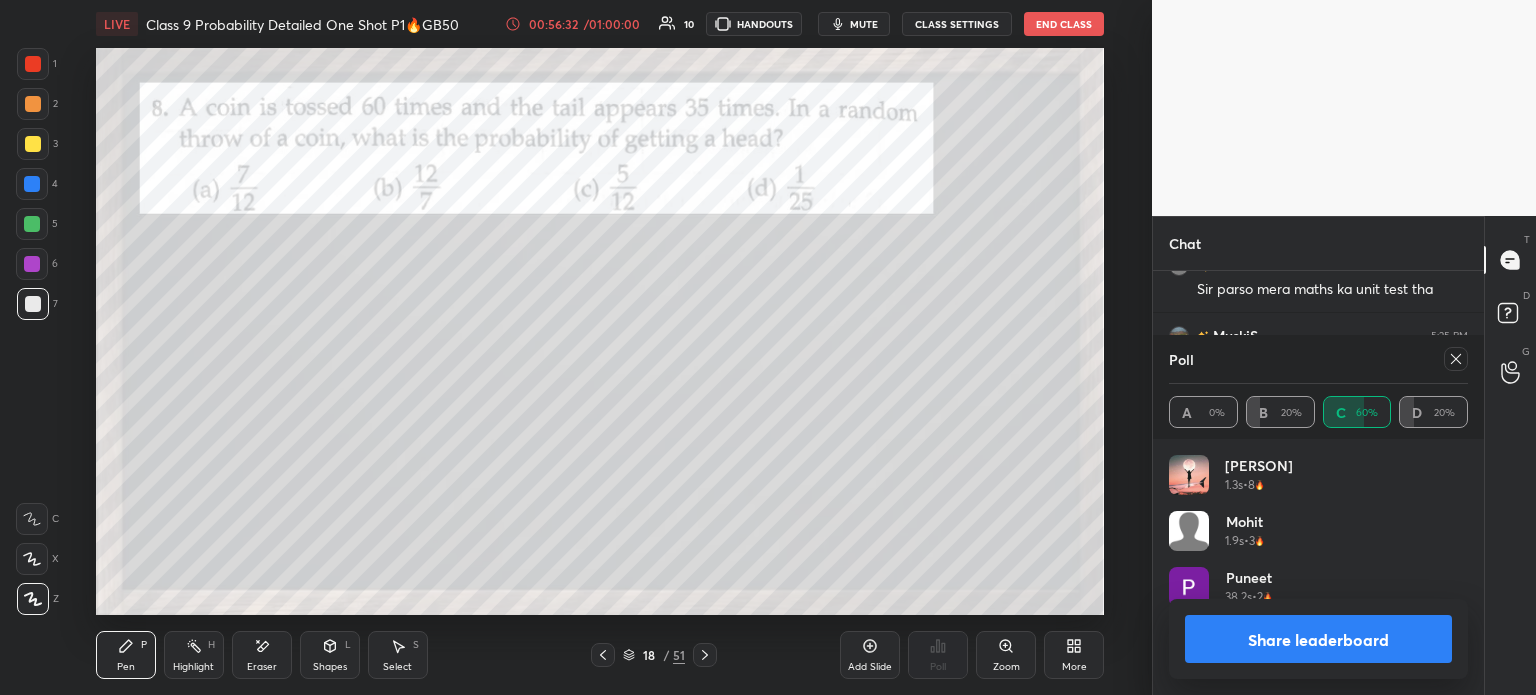 click on "Share leaderboard" at bounding box center (1318, 639) 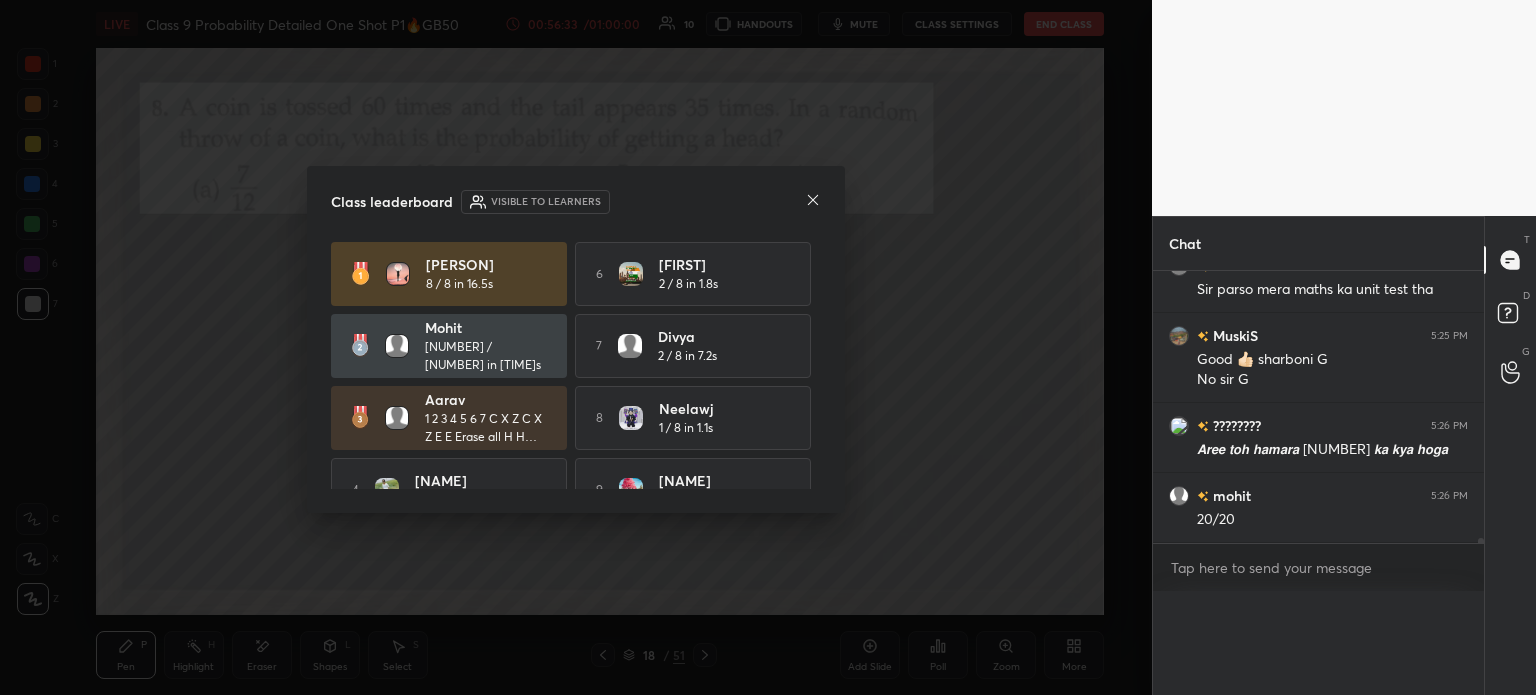 scroll, scrollTop: 0, scrollLeft: 0, axis: both 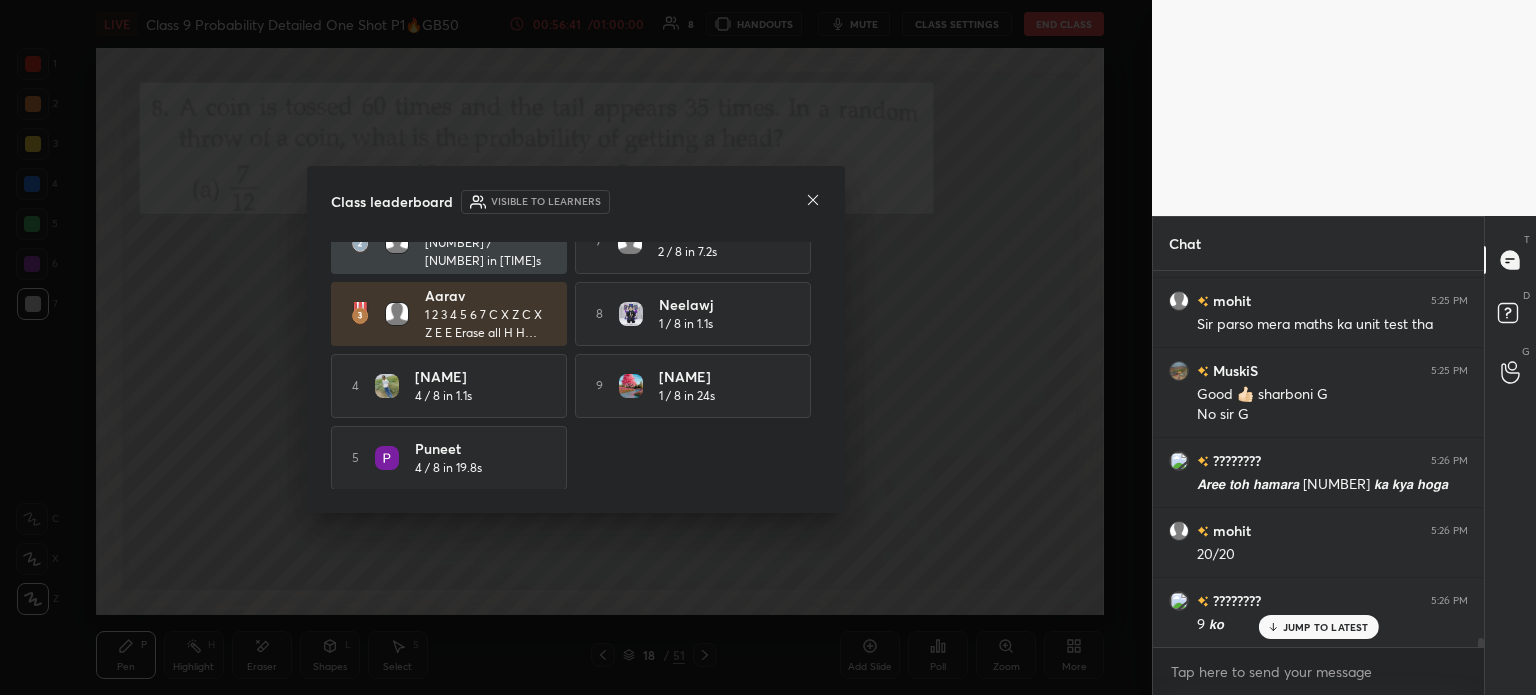 click 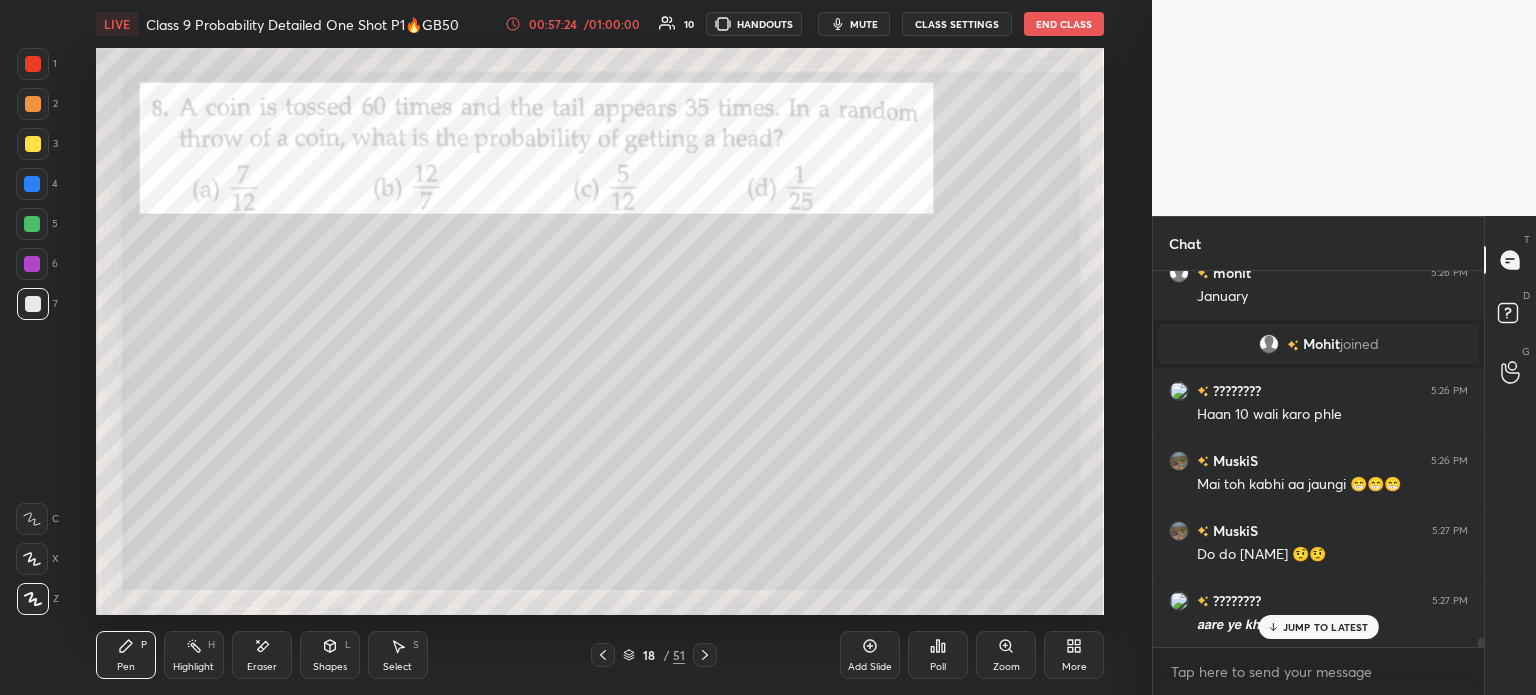 click at bounding box center [33, 144] 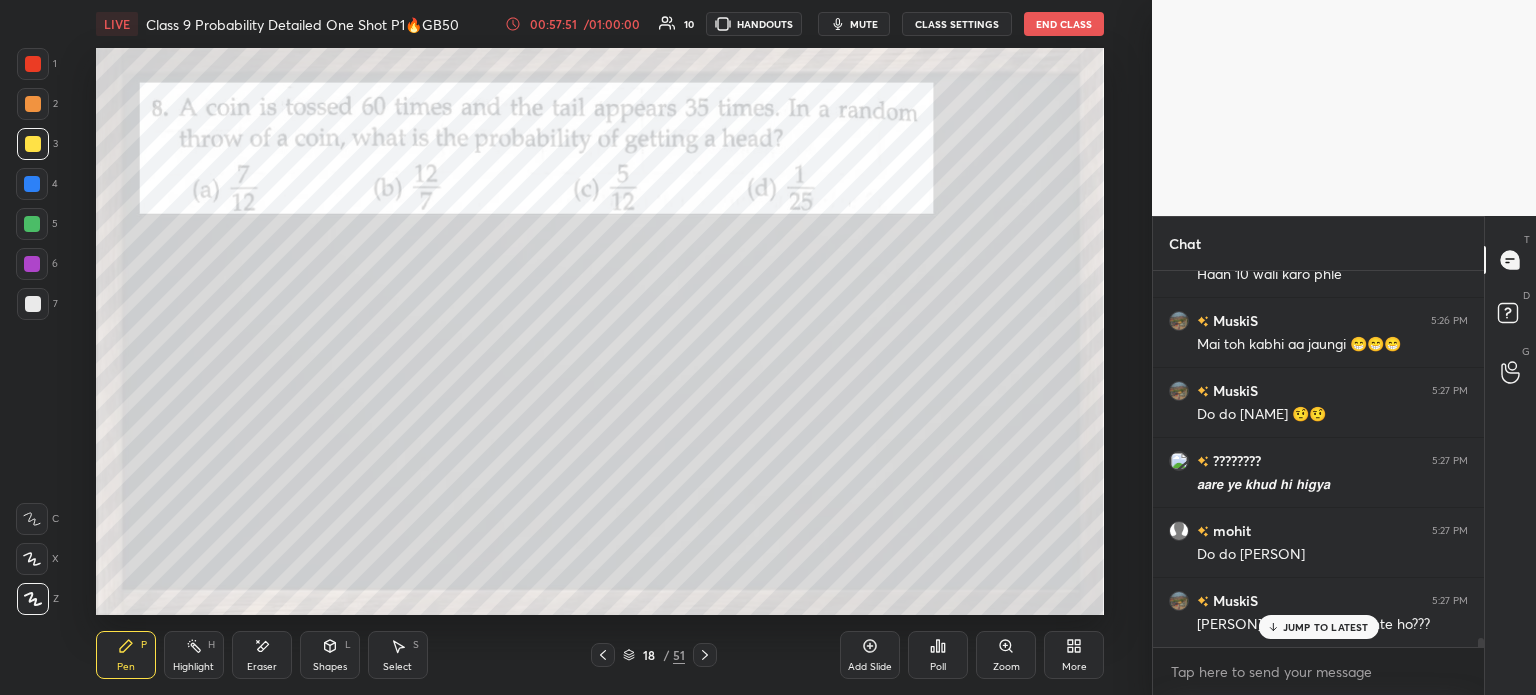 scroll, scrollTop: 16216, scrollLeft: 0, axis: vertical 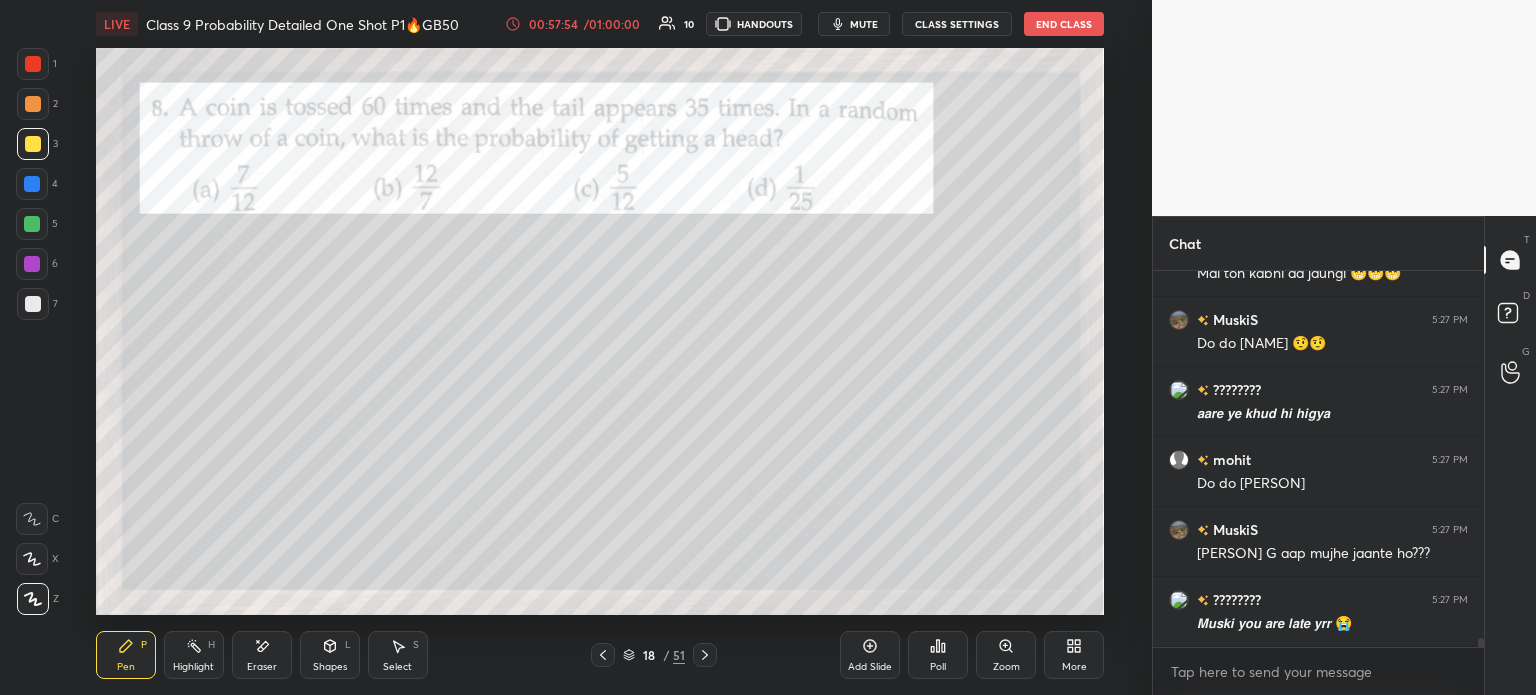 click at bounding box center (33, 304) 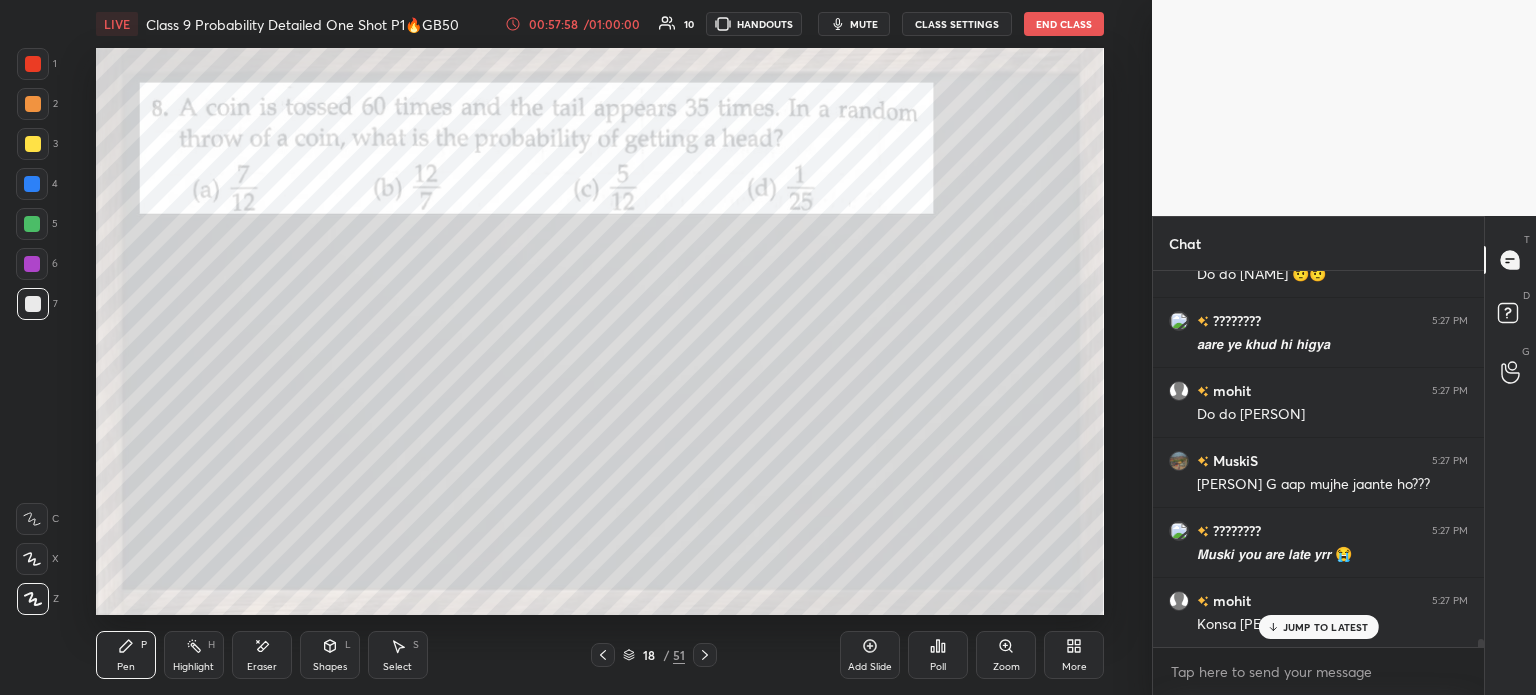 scroll, scrollTop: 16356, scrollLeft: 0, axis: vertical 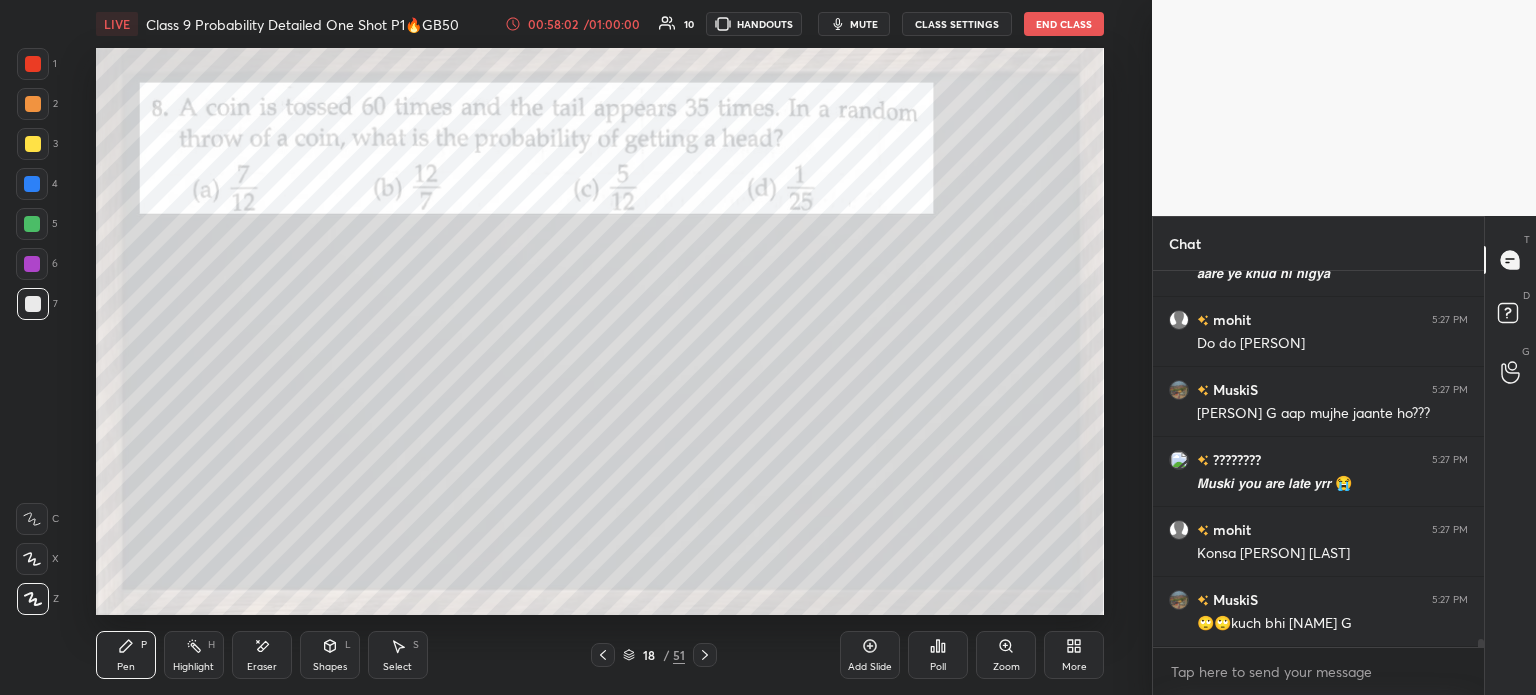 click at bounding box center (33, 64) 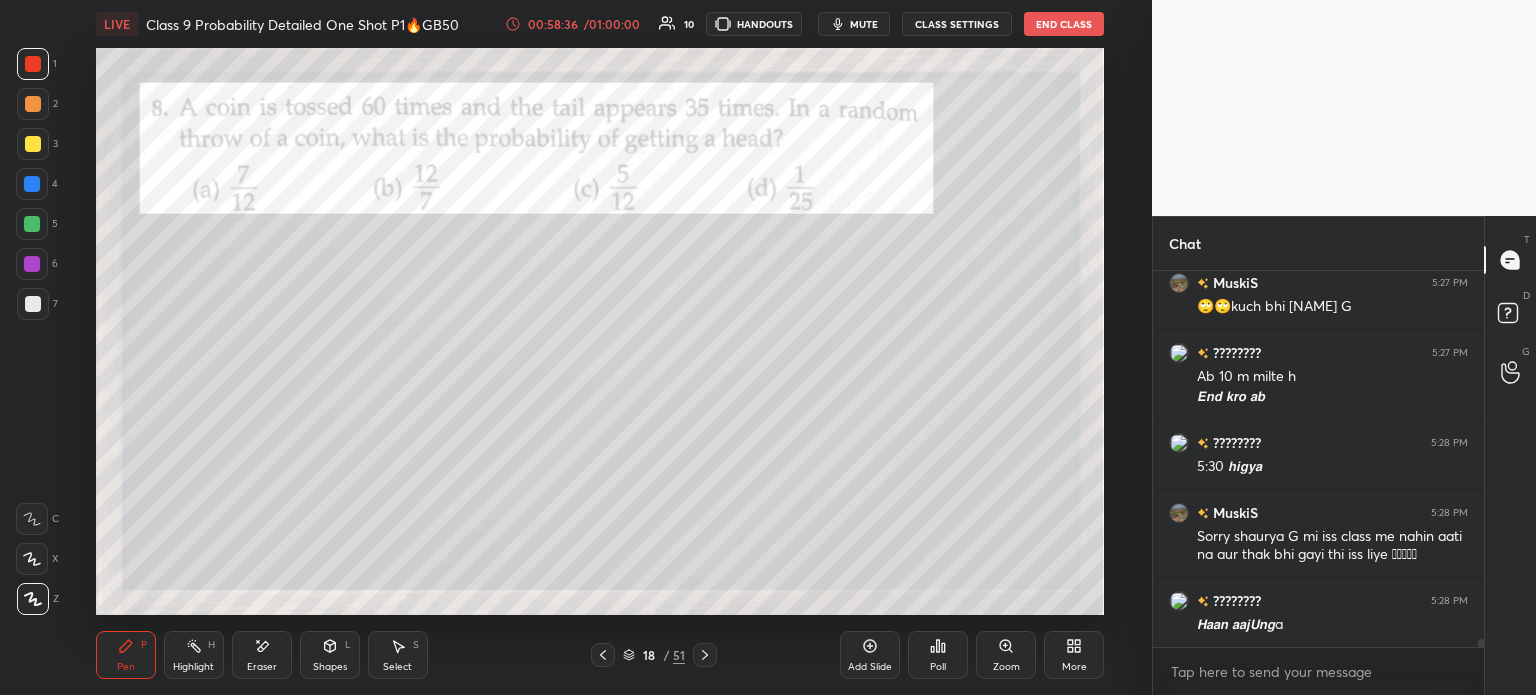 scroll, scrollTop: 16744, scrollLeft: 0, axis: vertical 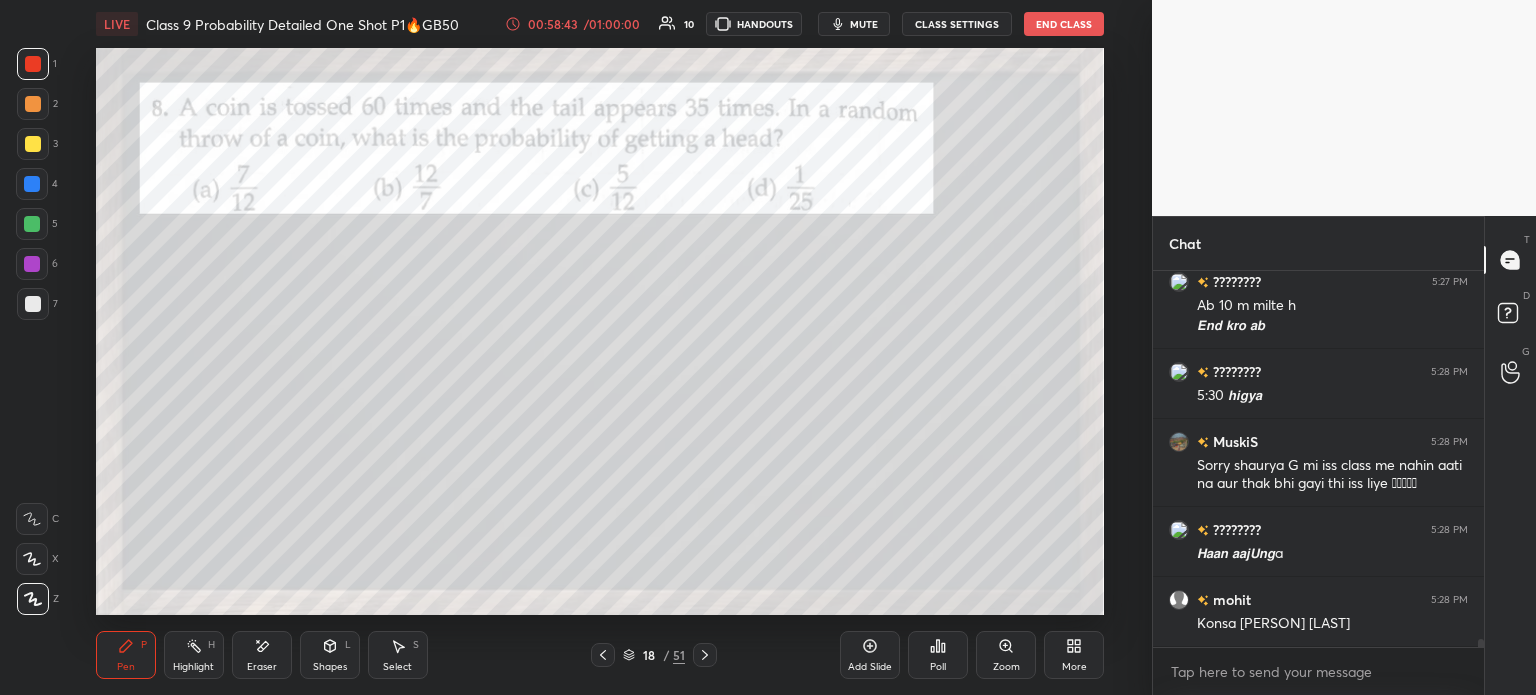 click on "Pen P Highlight H Eraser Shapes L Select S 18 / 51 Add Slide Poll Zoom More" at bounding box center [600, 655] 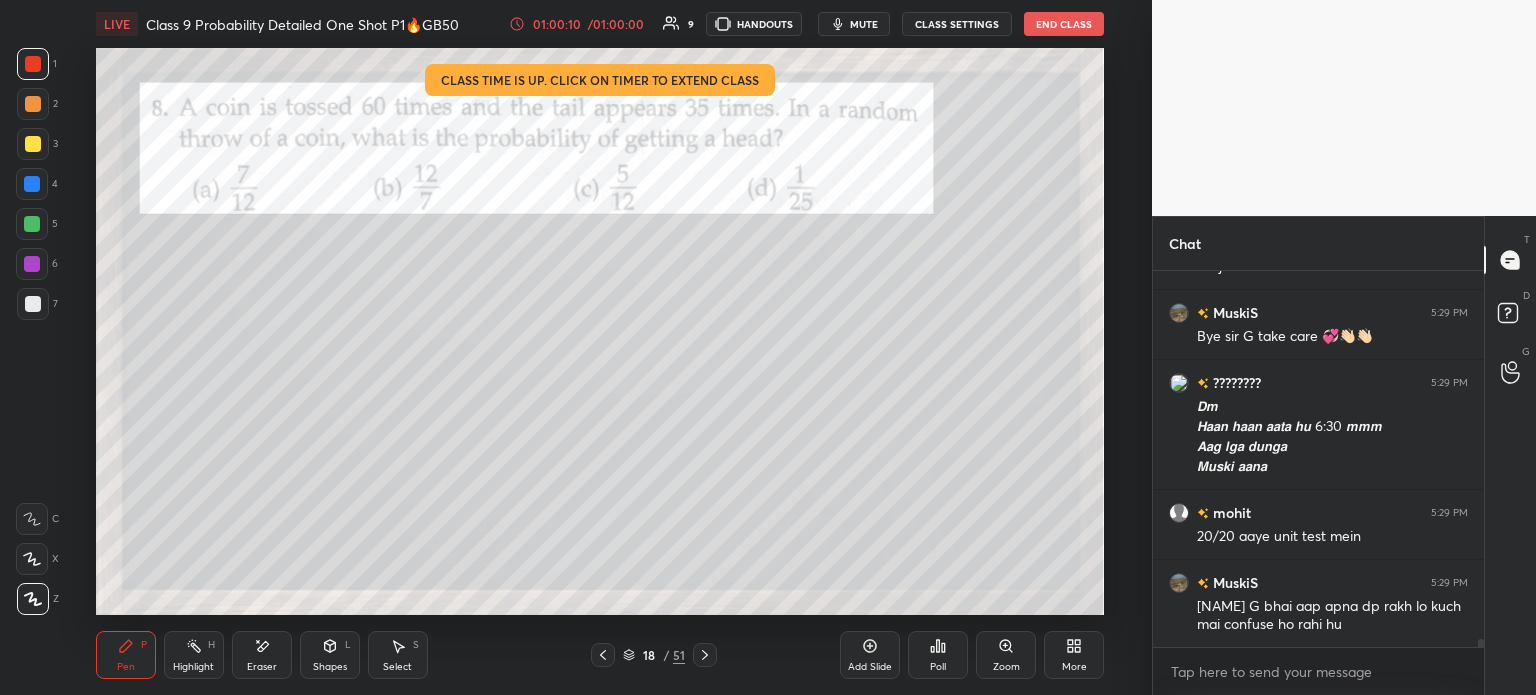 scroll, scrollTop: 16556, scrollLeft: 0, axis: vertical 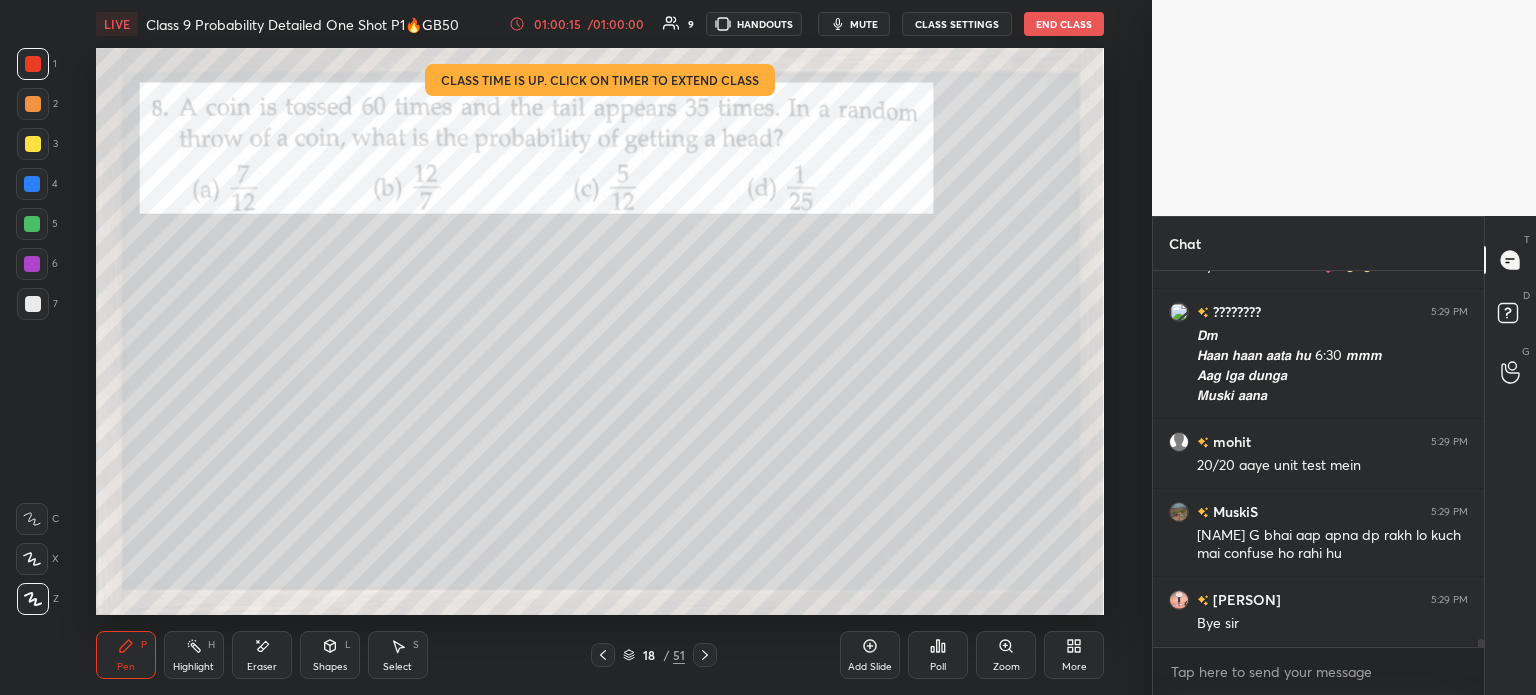 click on "End Class" at bounding box center (1064, 24) 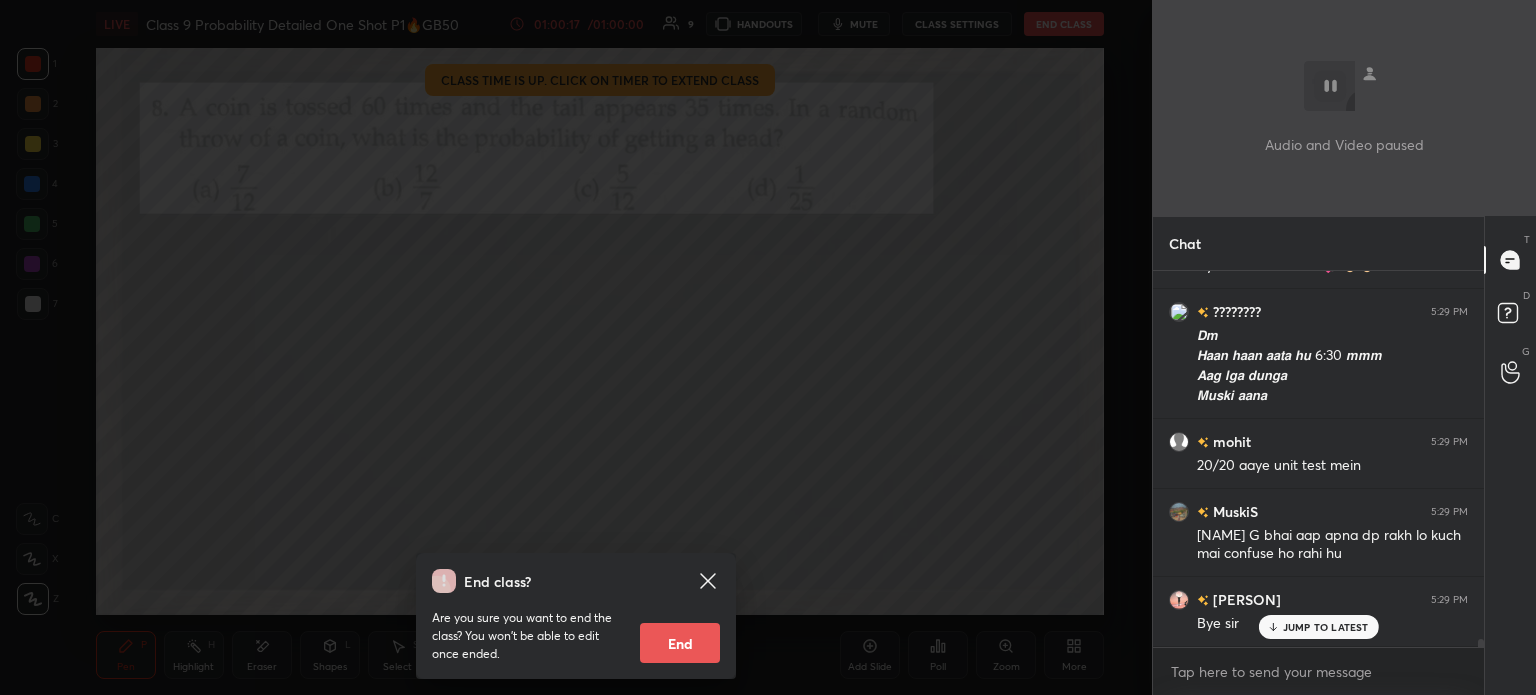 scroll, scrollTop: 16625, scrollLeft: 0, axis: vertical 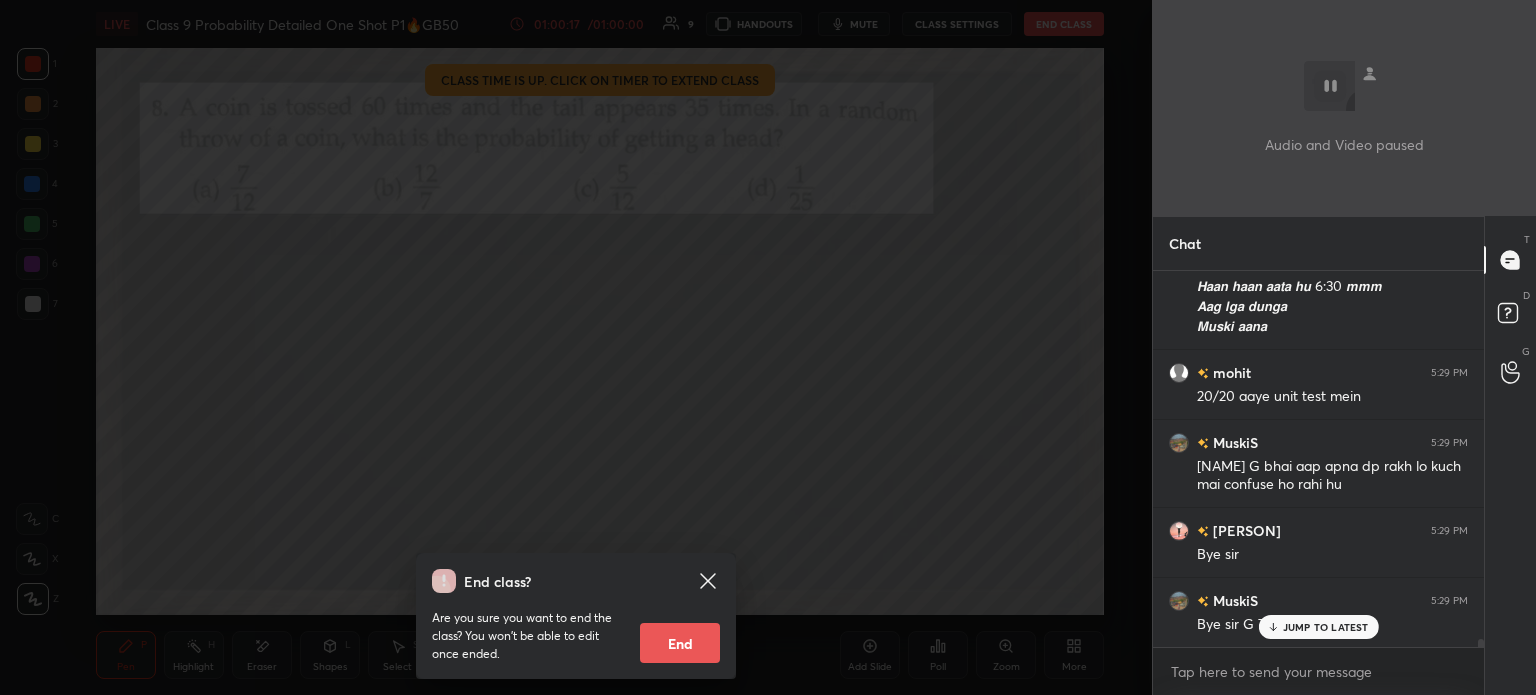 click on "End" at bounding box center (680, 643) 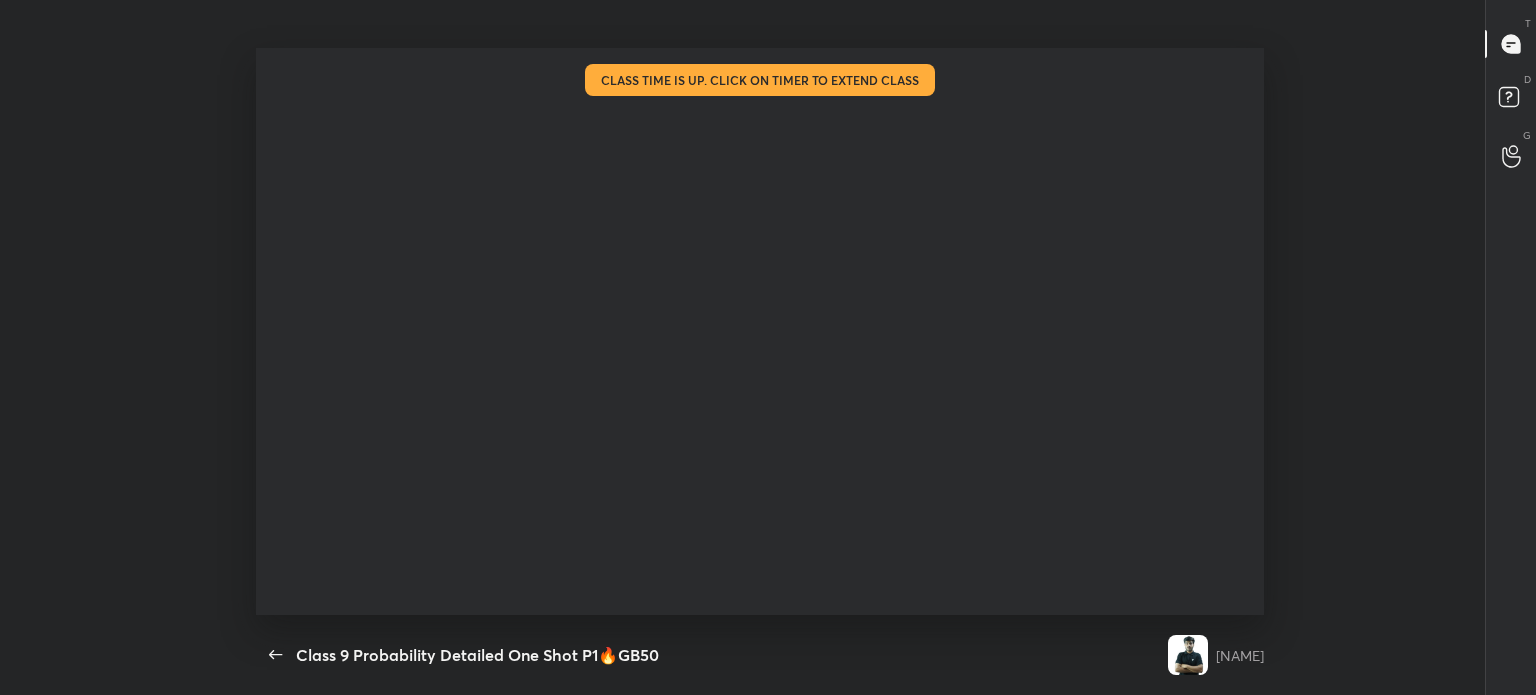 scroll, scrollTop: 99432, scrollLeft: 98775, axis: both 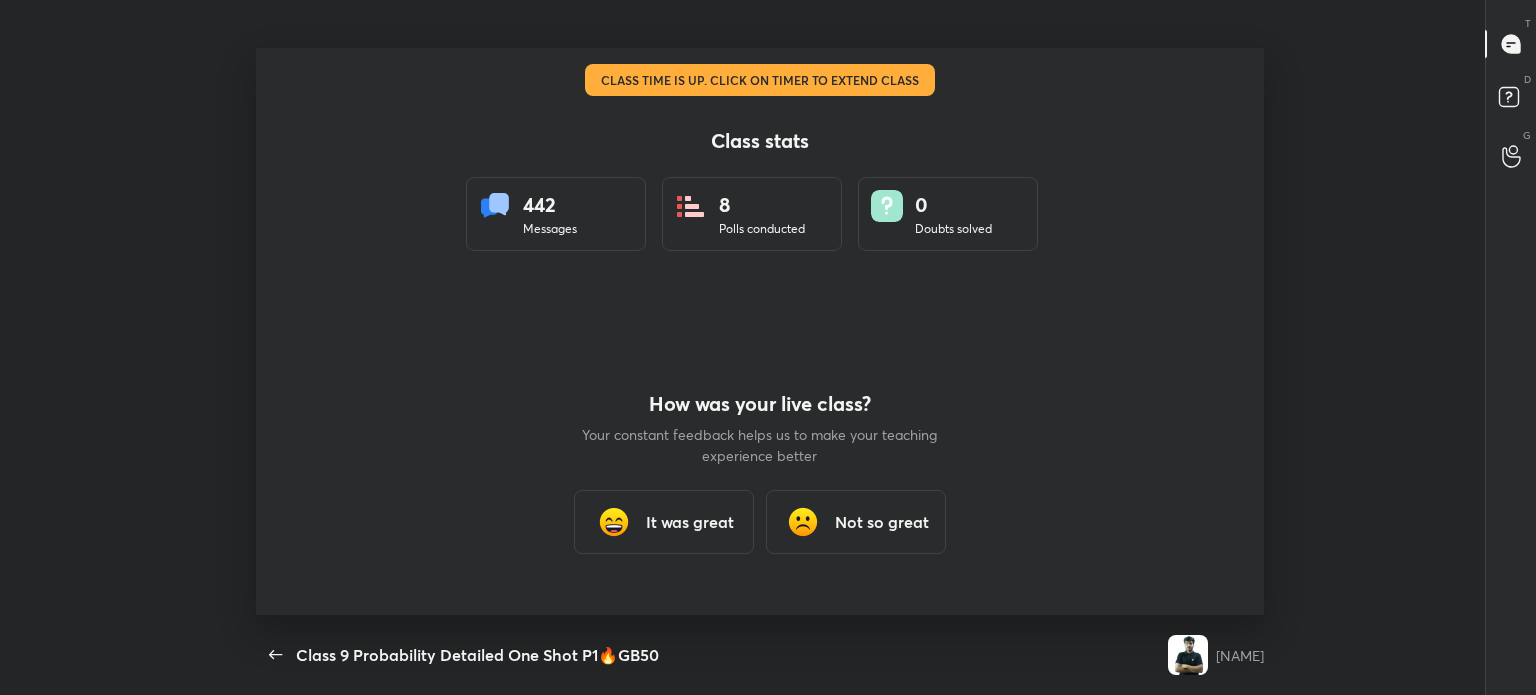click on "It was great" at bounding box center (664, 522) 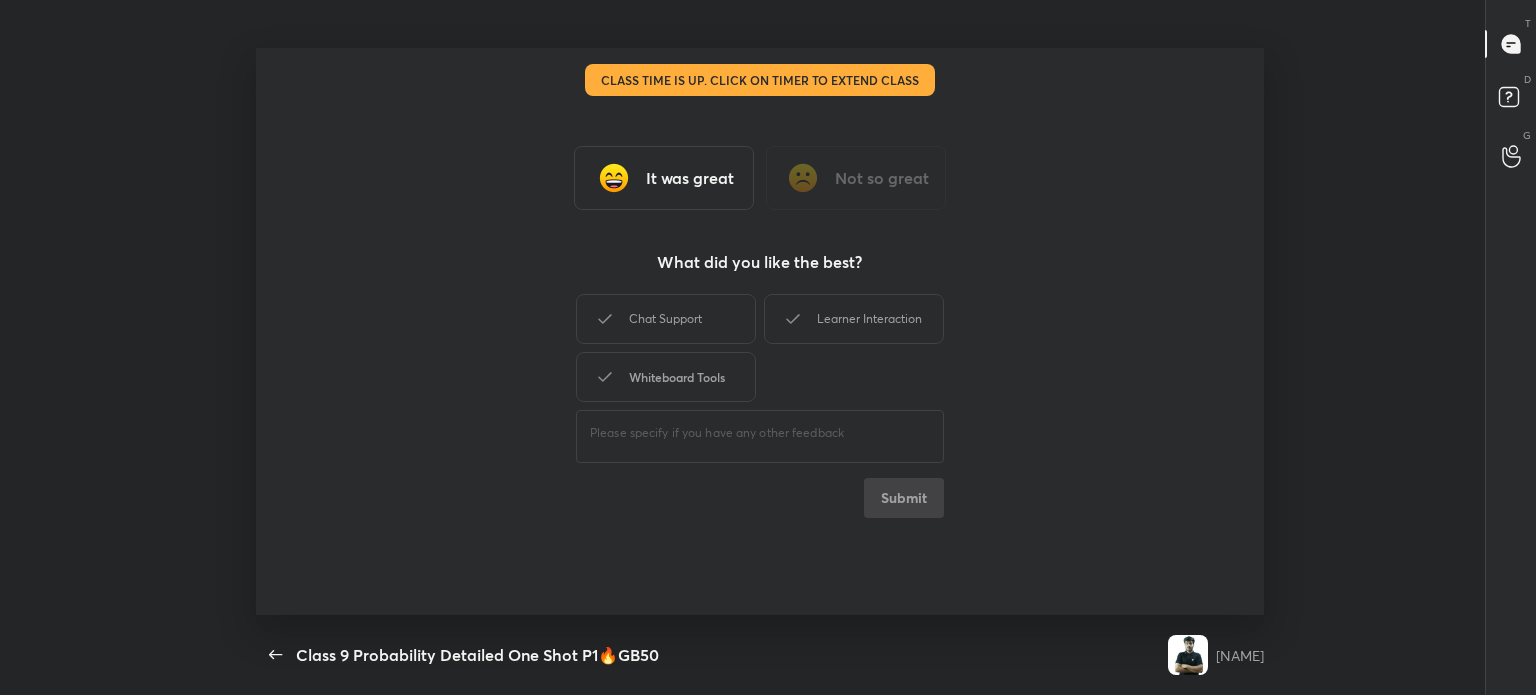 click on "Whiteboard Tools" at bounding box center [666, 377] 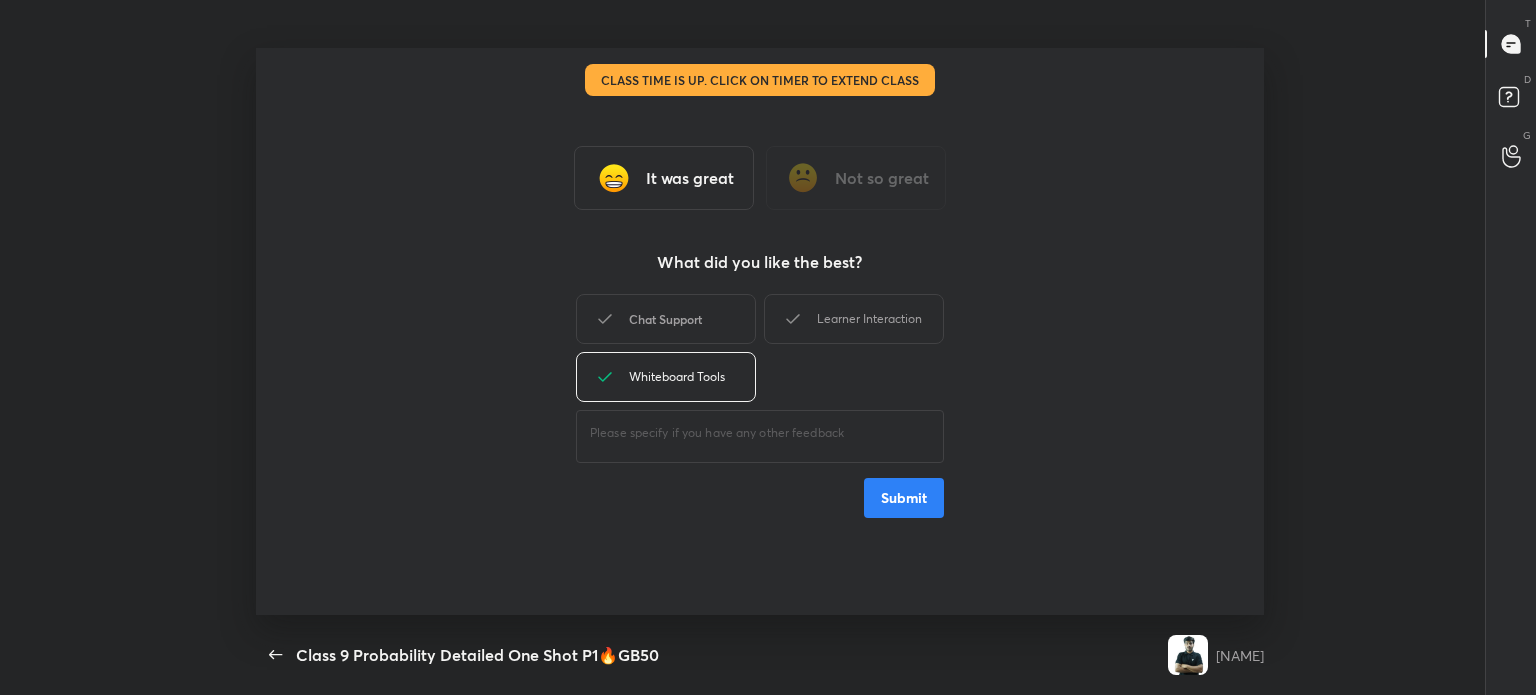 click on "Chat Support" at bounding box center [666, 319] 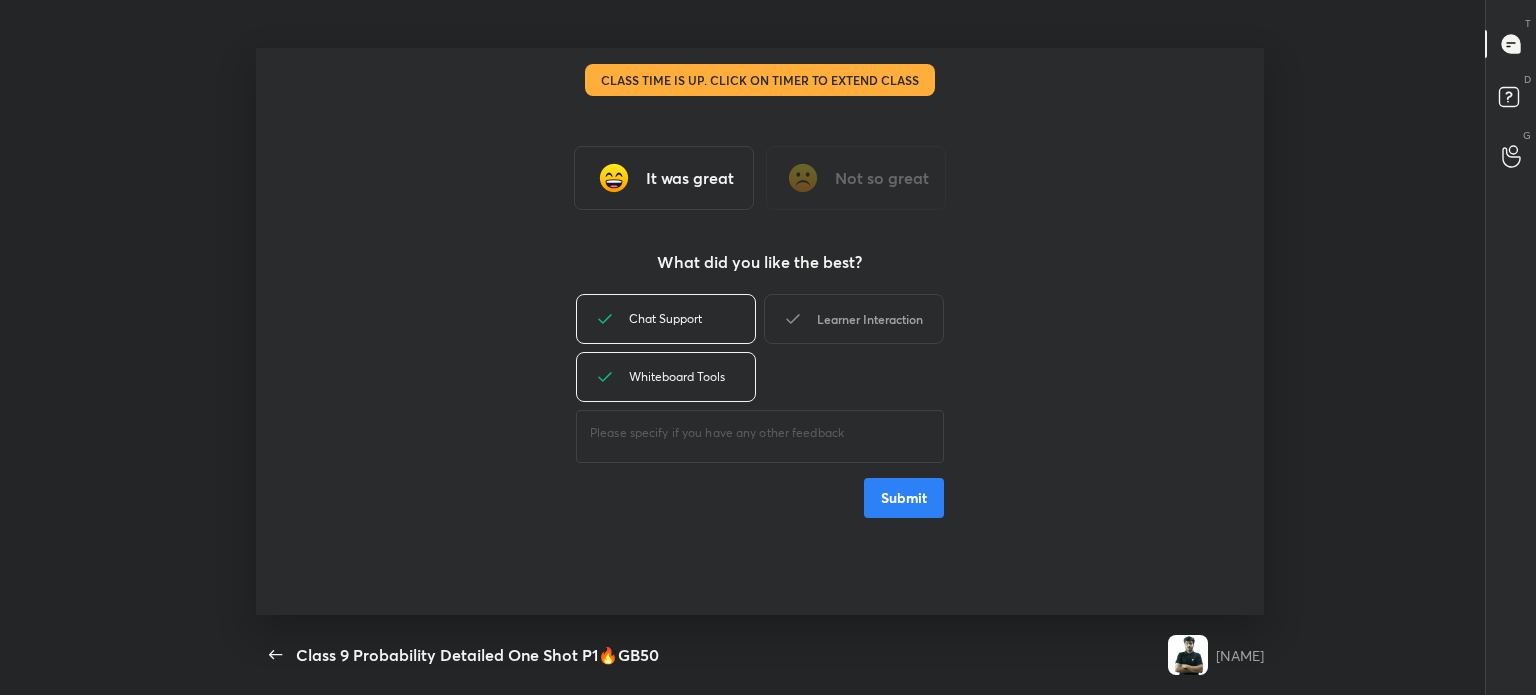 click 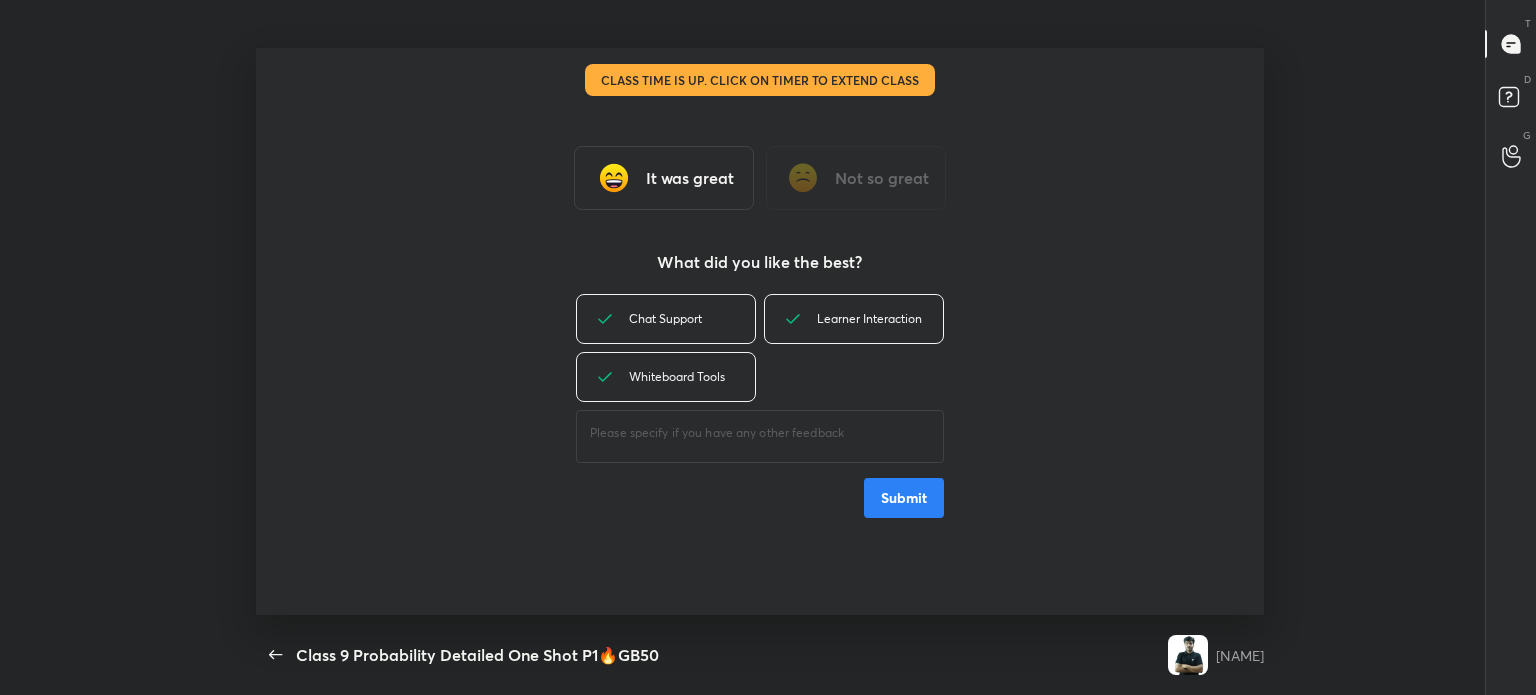 click on "Submit" at bounding box center [904, 498] 